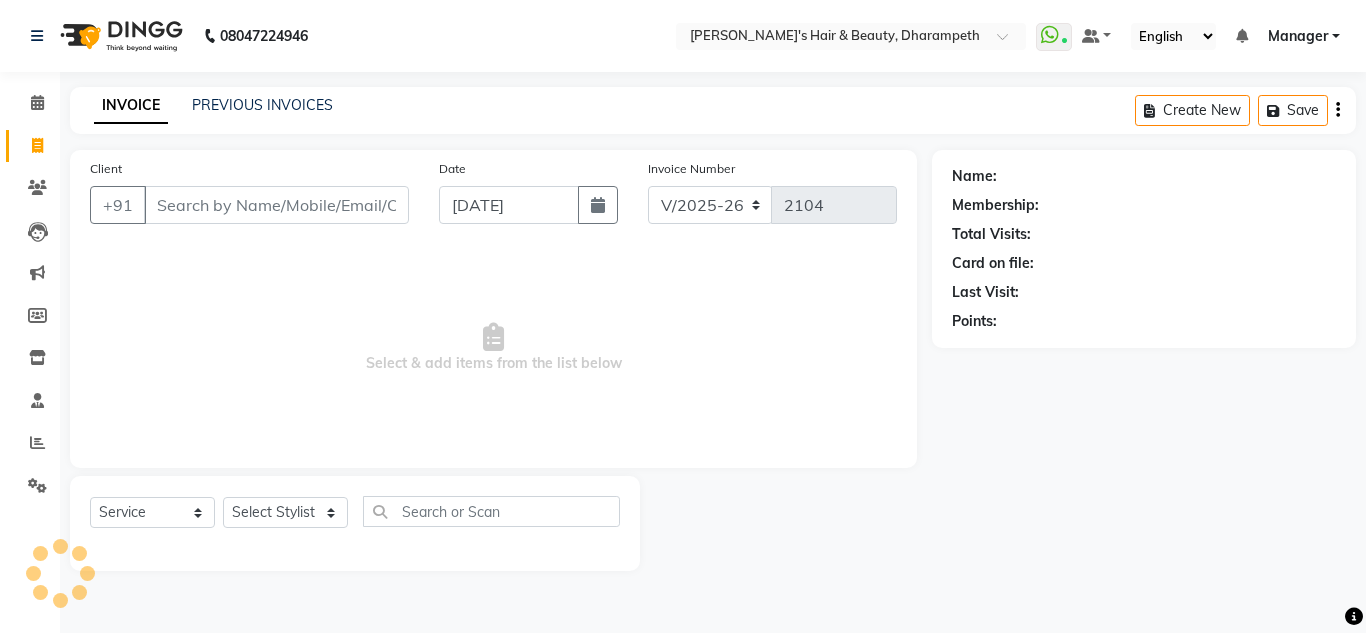select on "4860" 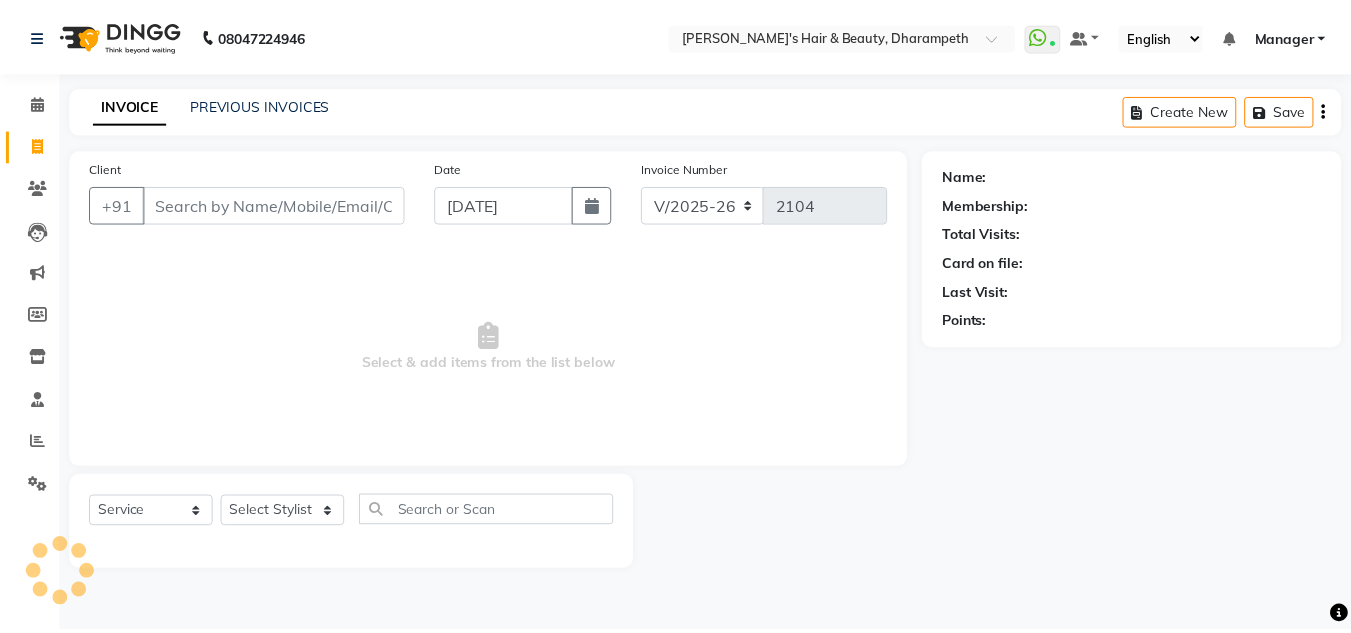 scroll, scrollTop: 0, scrollLeft: 0, axis: both 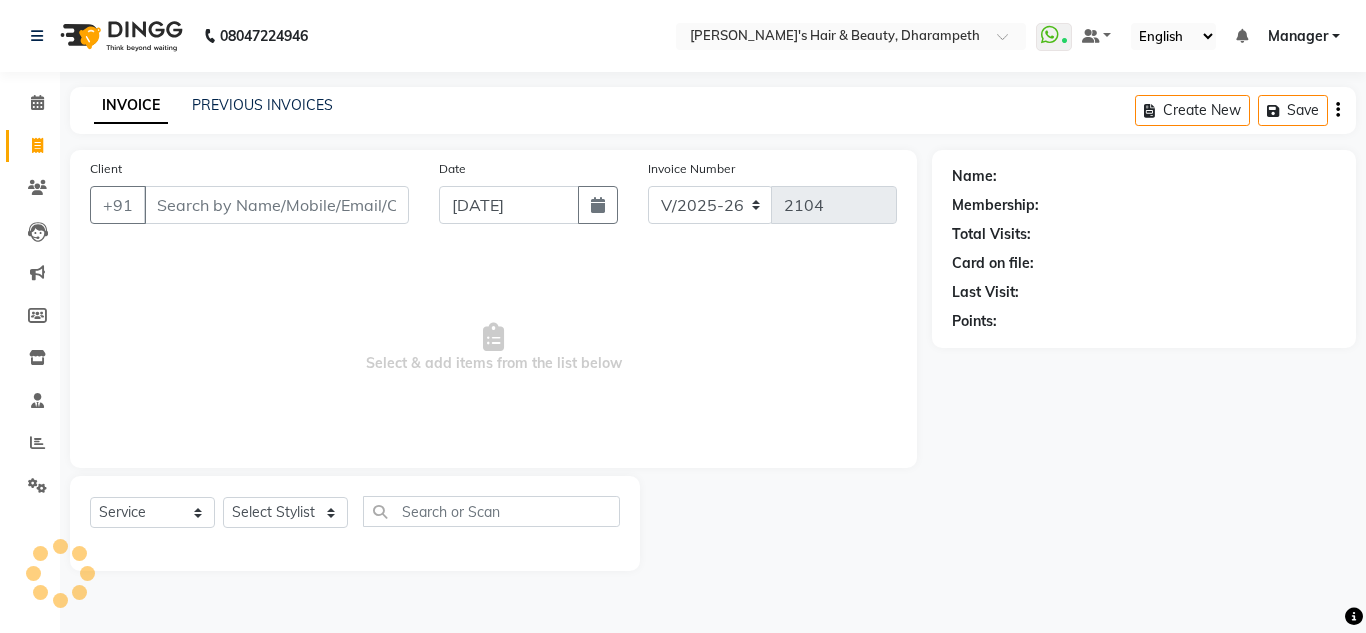 click on "PREVIOUS INVOICES" 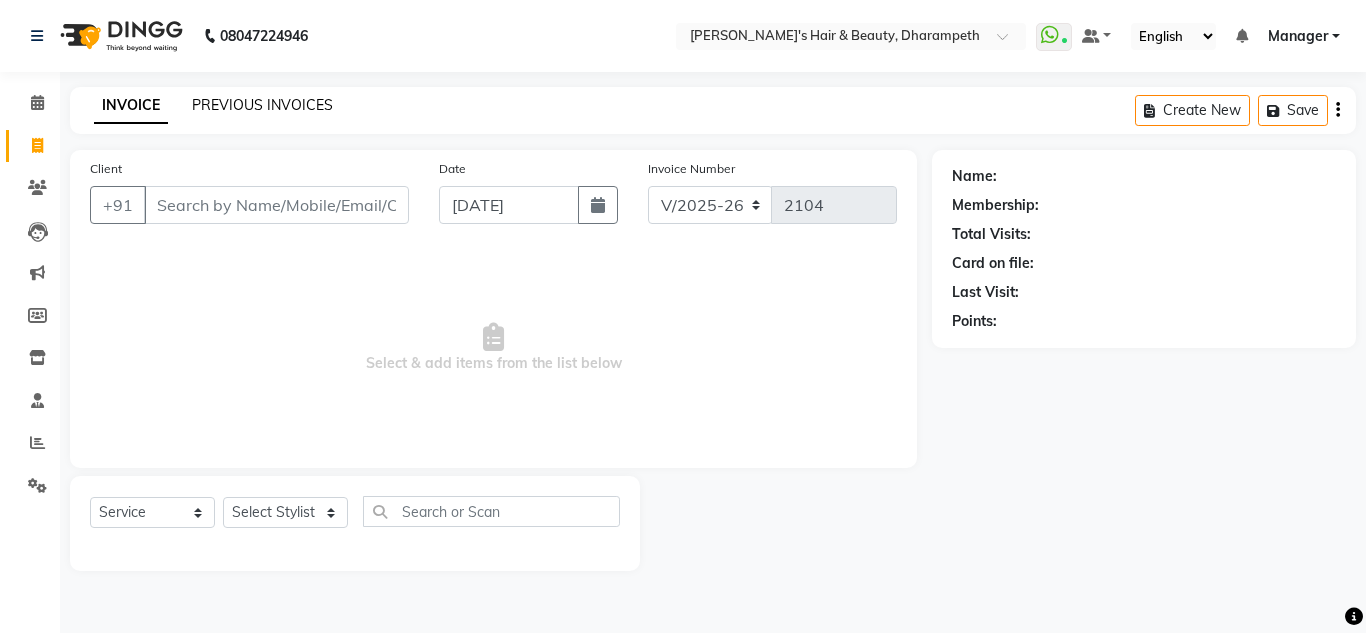 click on "PREVIOUS INVOICES" 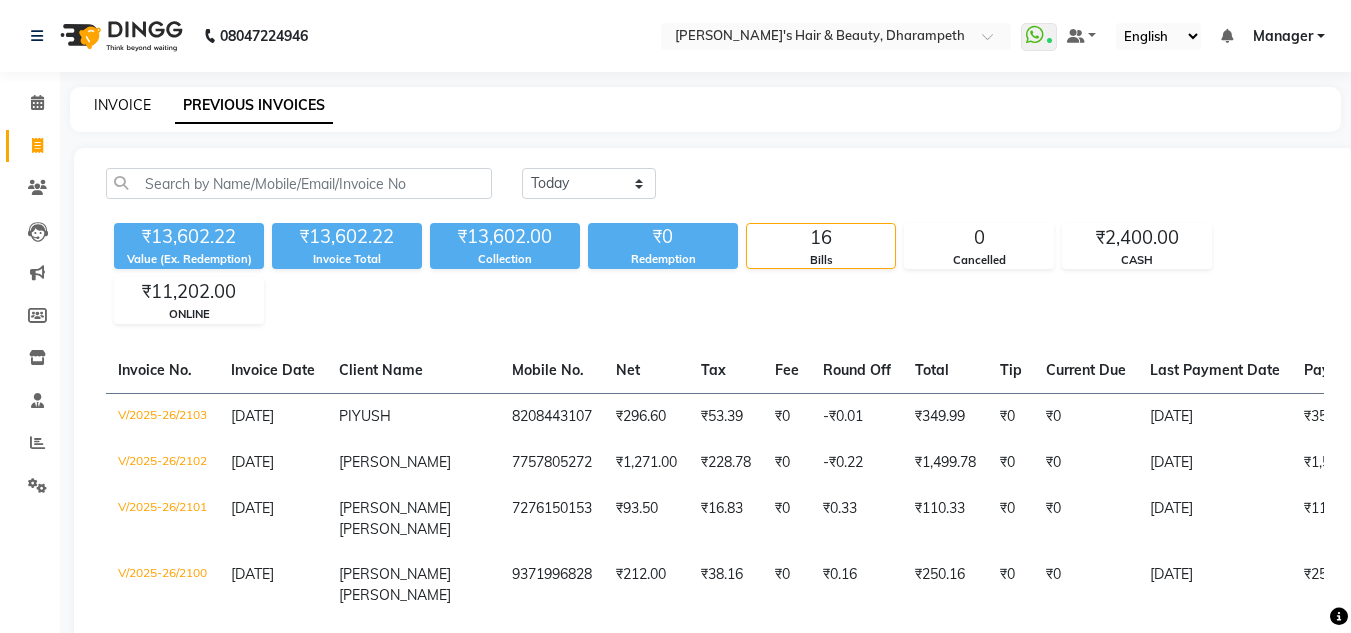 click on "INVOICE" 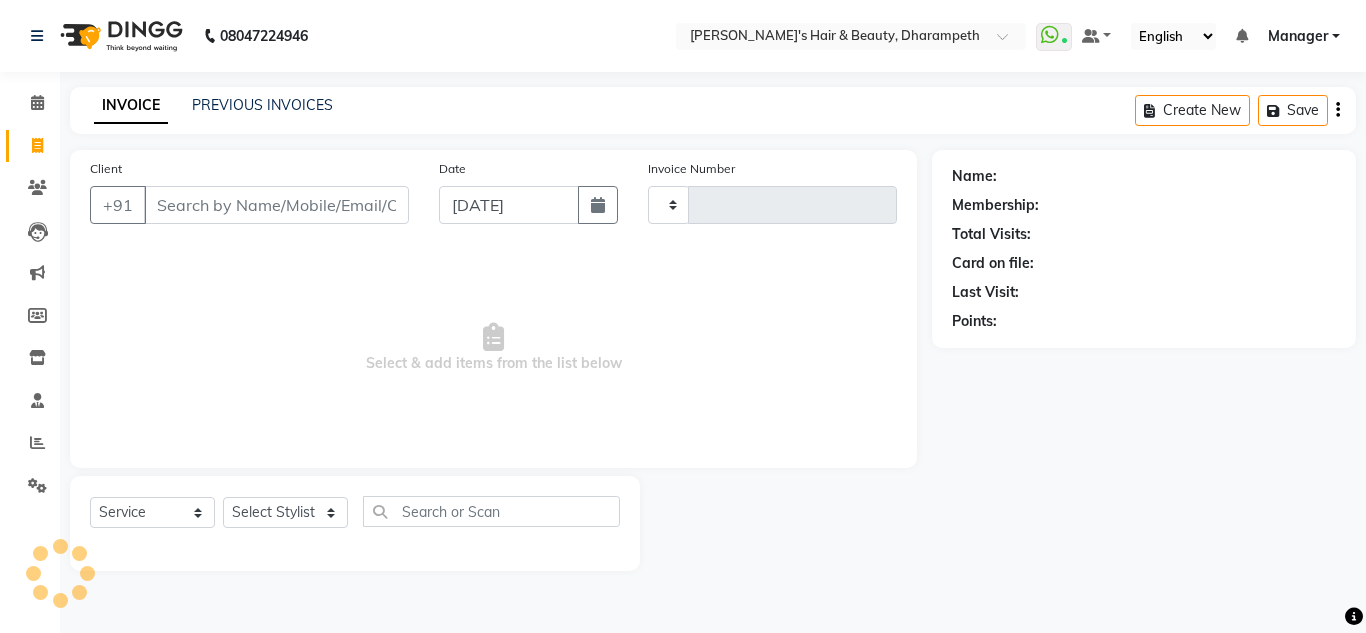type on "2104" 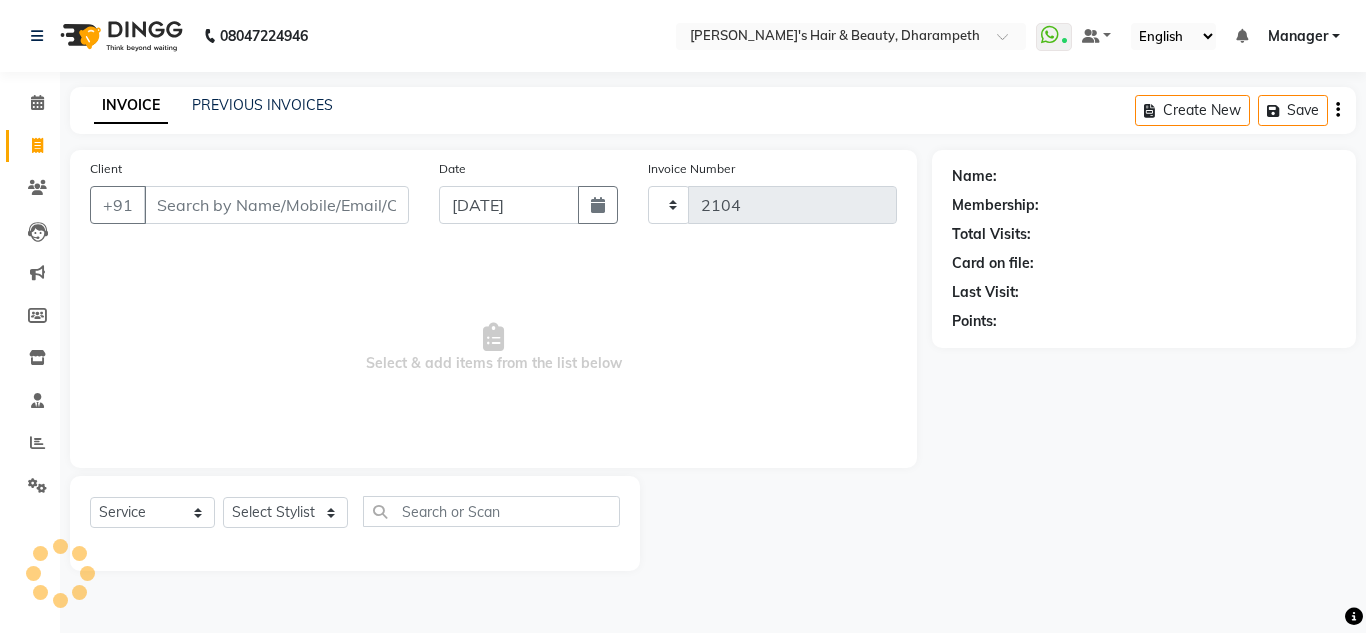 select on "4860" 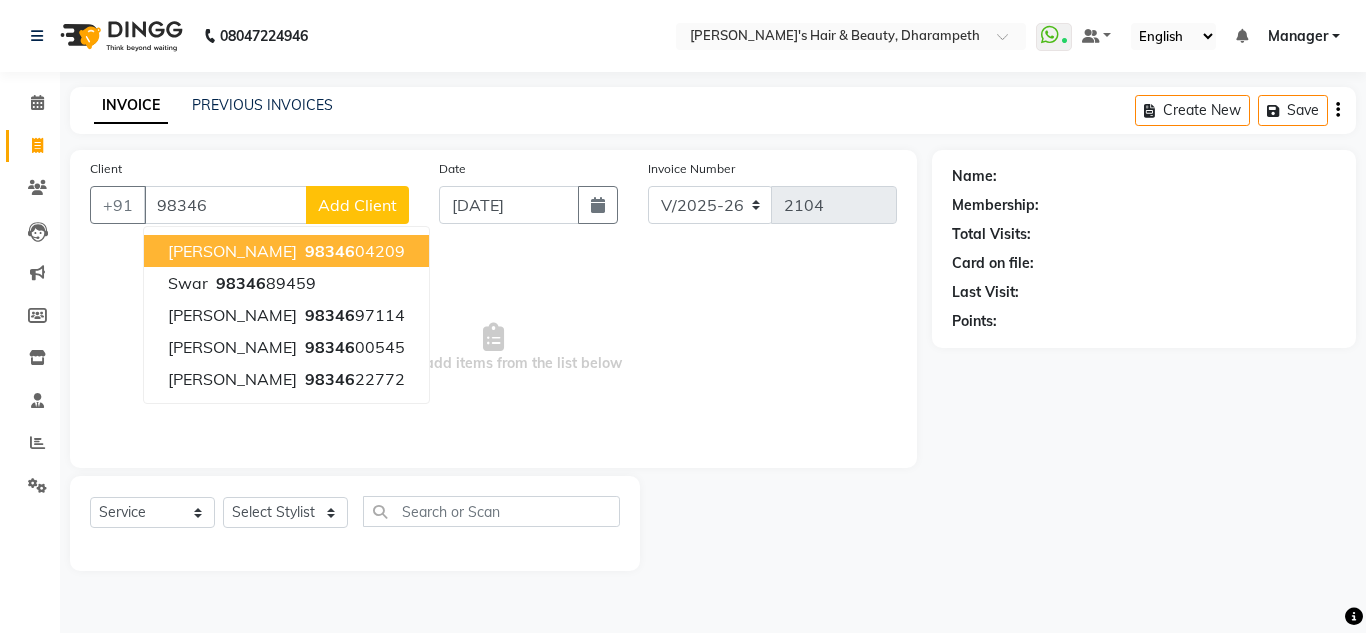 click on "98346" at bounding box center [330, 251] 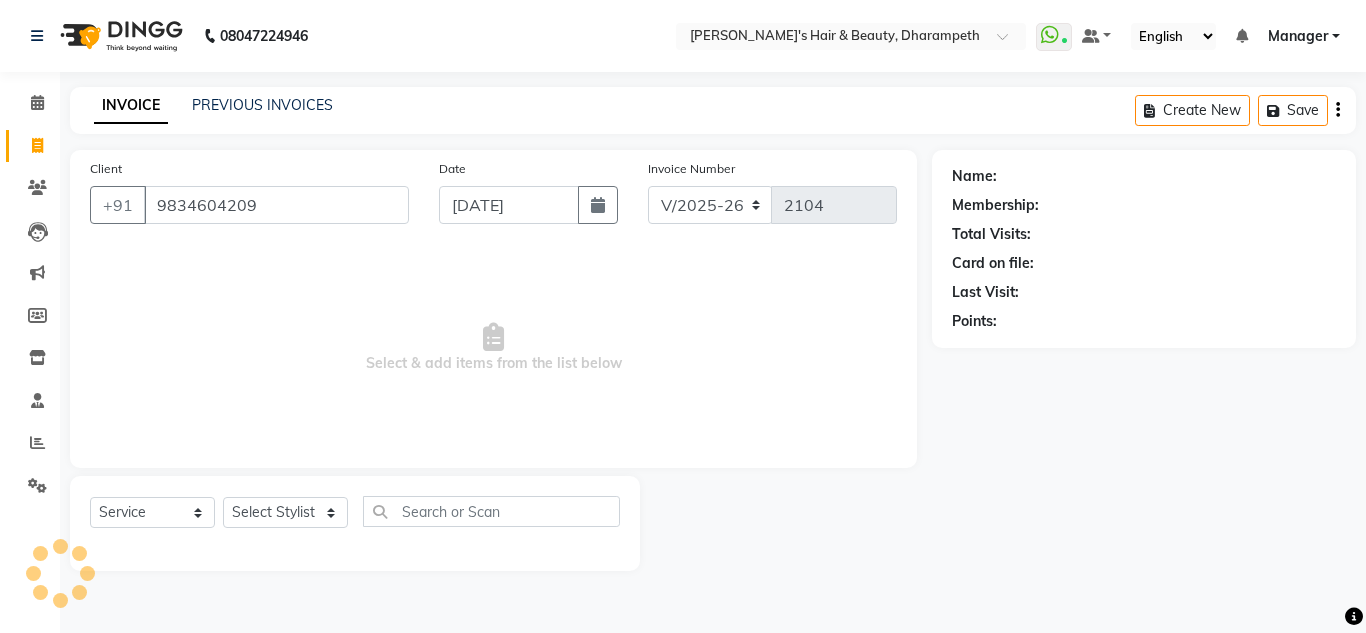 type on "9834604209" 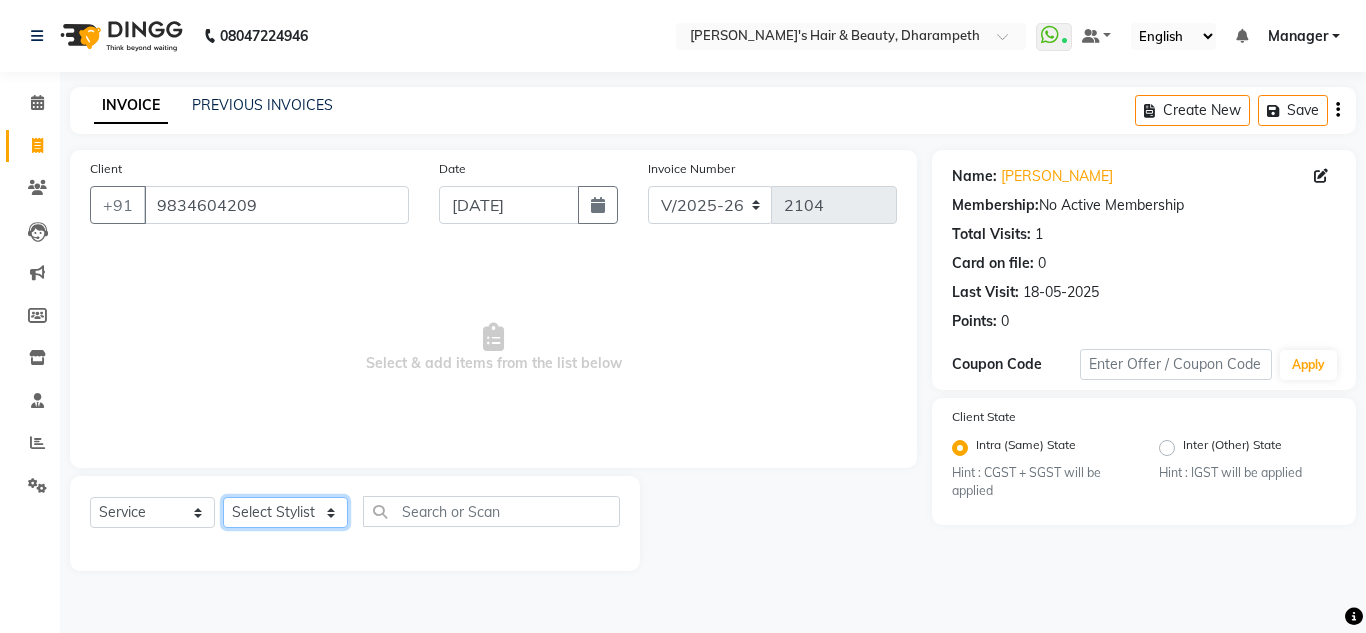 click on "Select Stylist Anuj W [PERSON_NAME] [PERSON_NAME]  Manager [PERSON_NAME] C [PERSON_NAME] S [PERSON_NAME] S Shilpa P Vedant N" 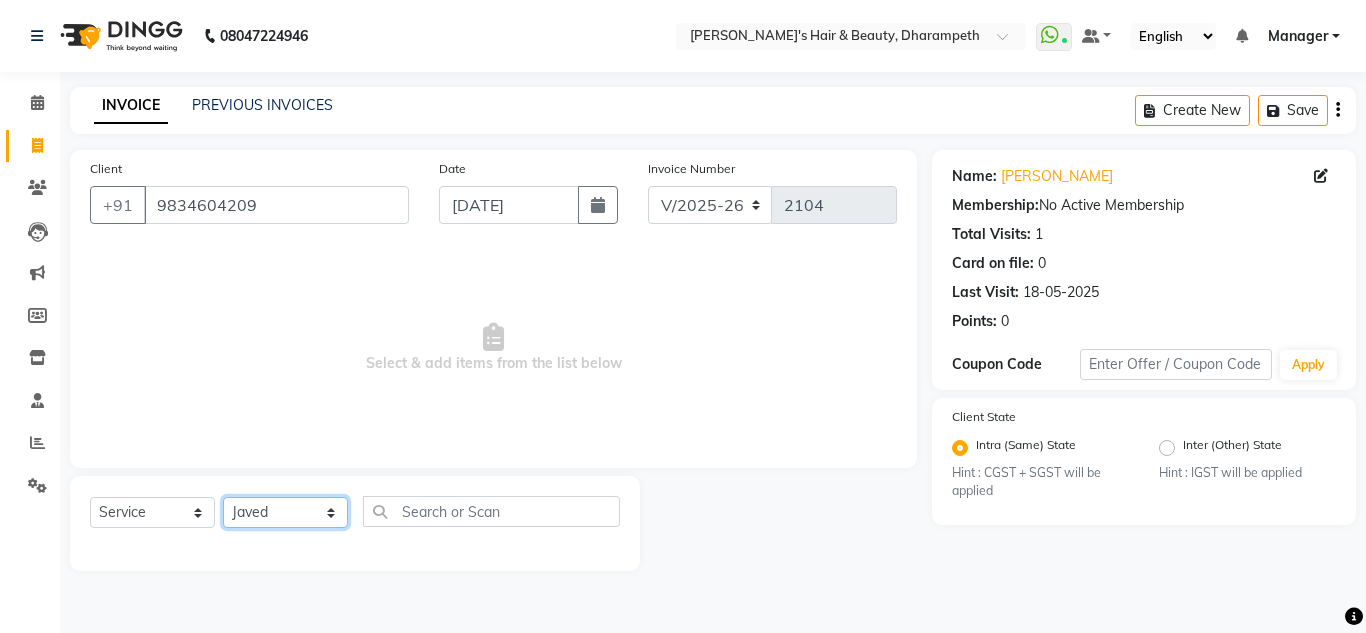 click on "Select Stylist Anuj W [PERSON_NAME] [PERSON_NAME]  Manager [PERSON_NAME] C [PERSON_NAME] S [PERSON_NAME] S Shilpa P Vedant N" 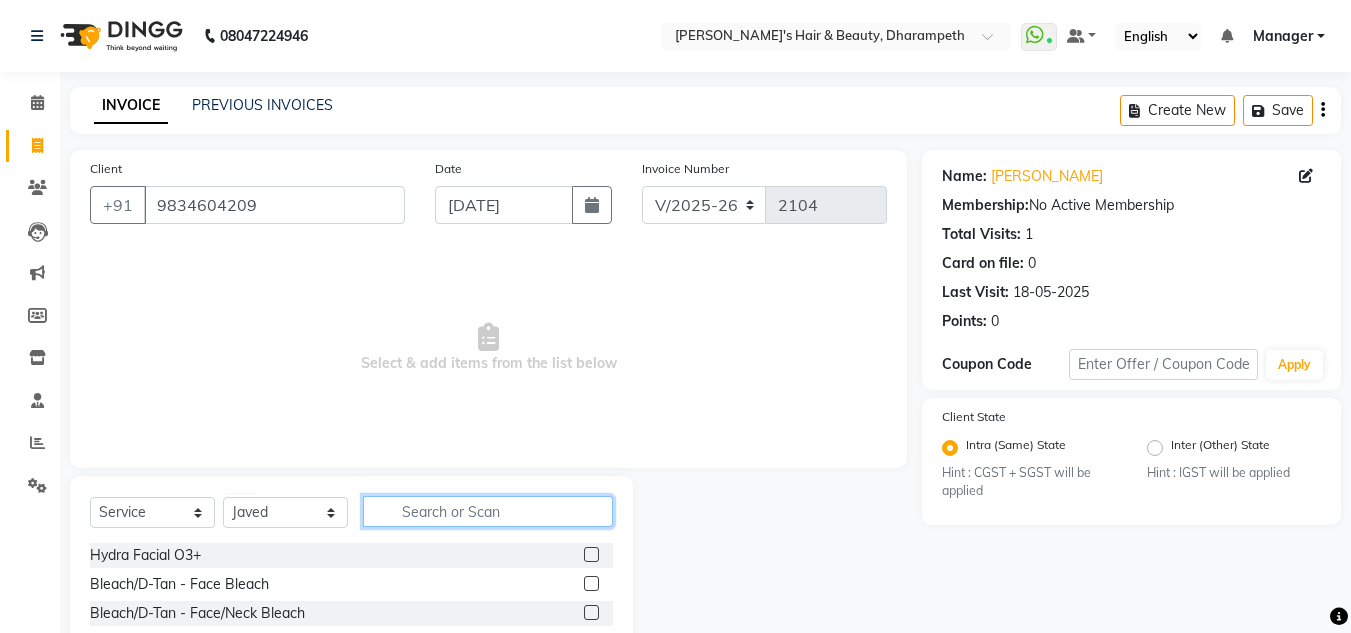 click 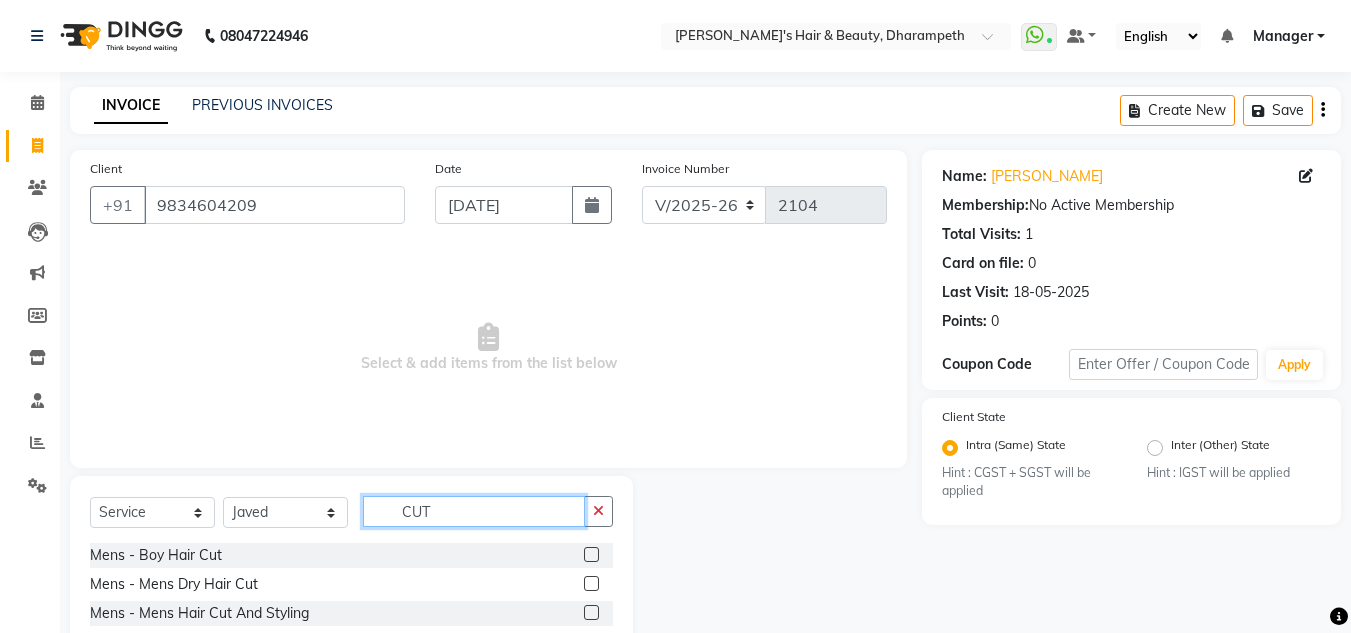 scroll, scrollTop: 168, scrollLeft: 0, axis: vertical 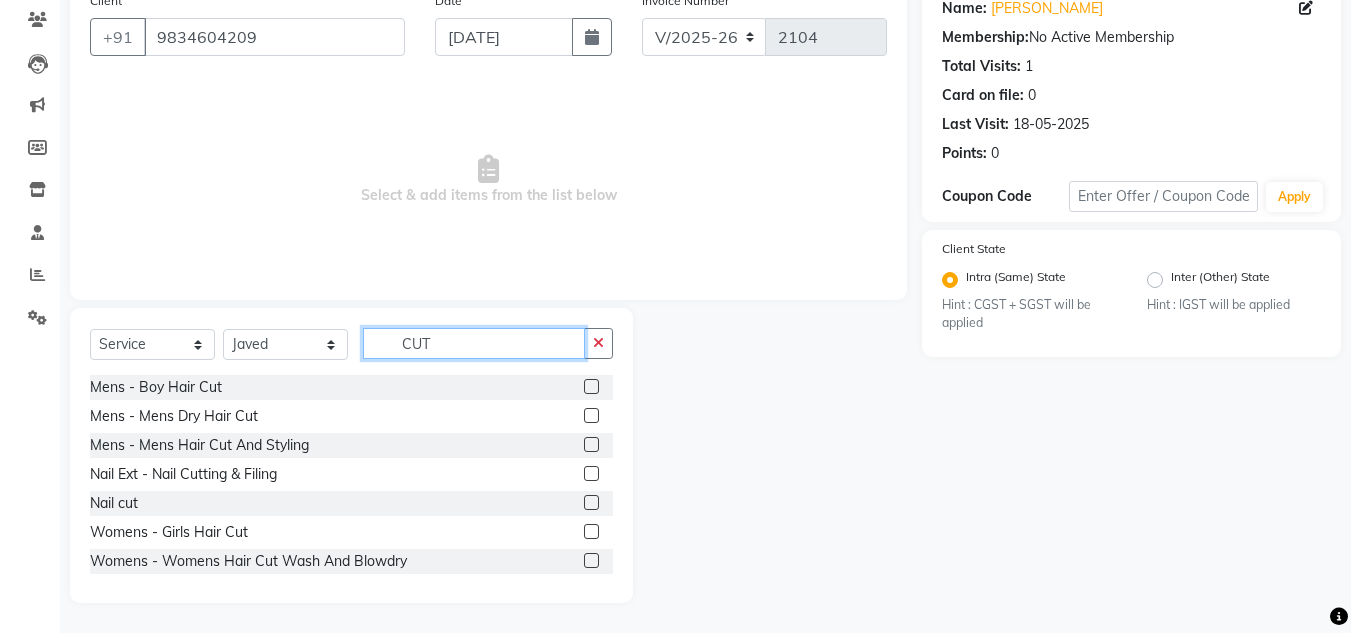 type on "CUT" 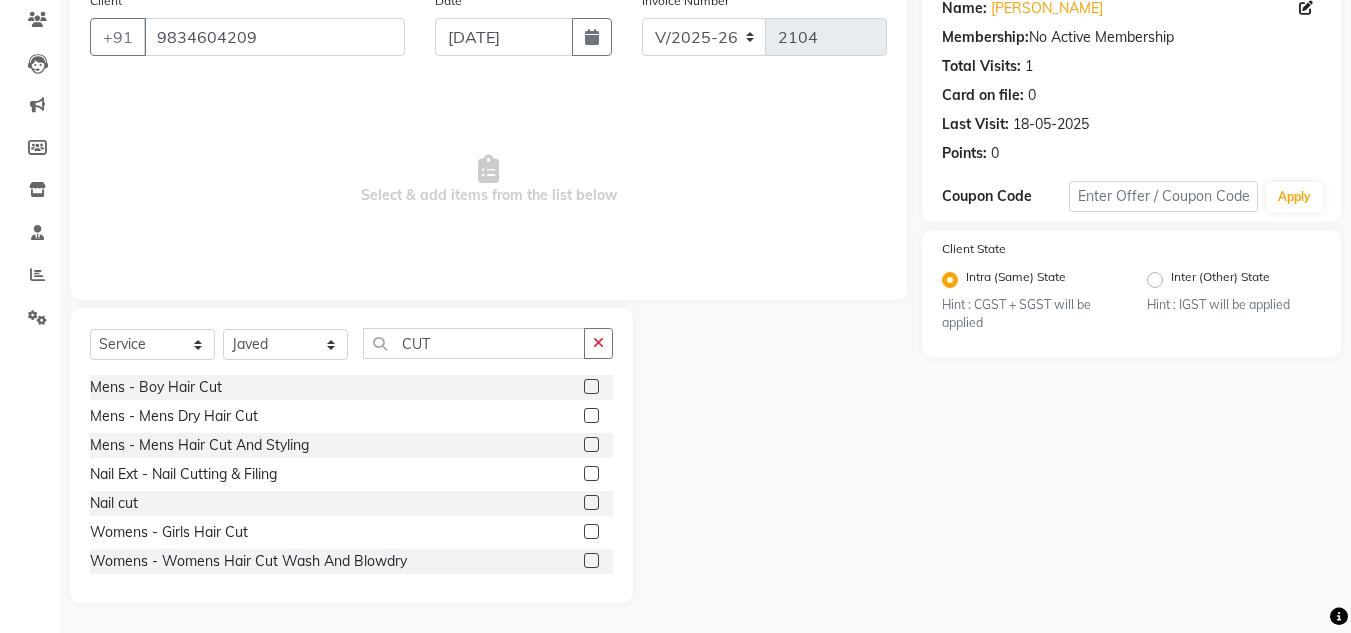 click 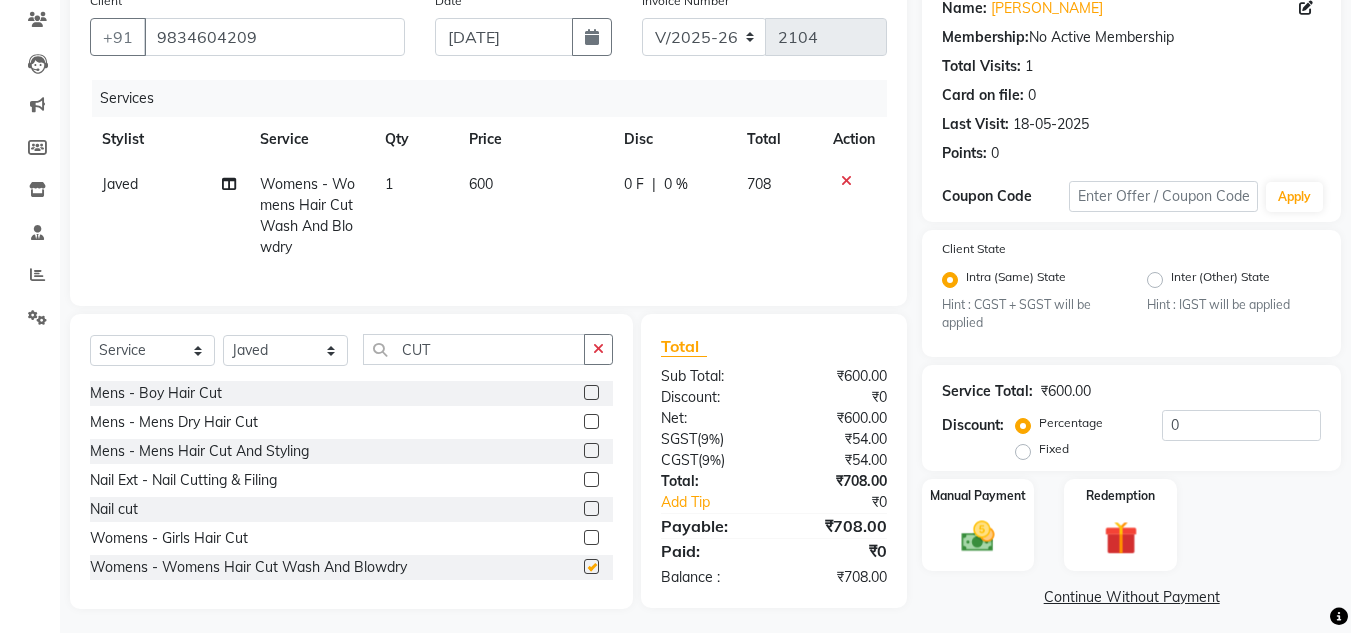 checkbox on "false" 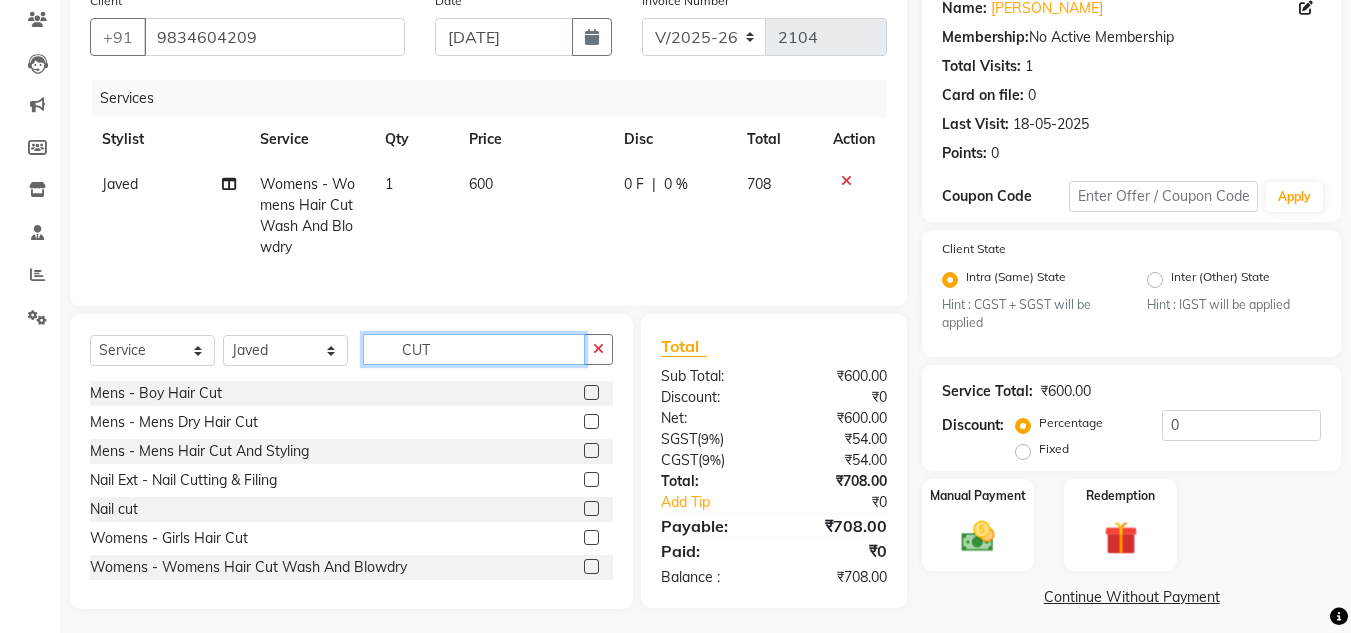 click on "CUT" 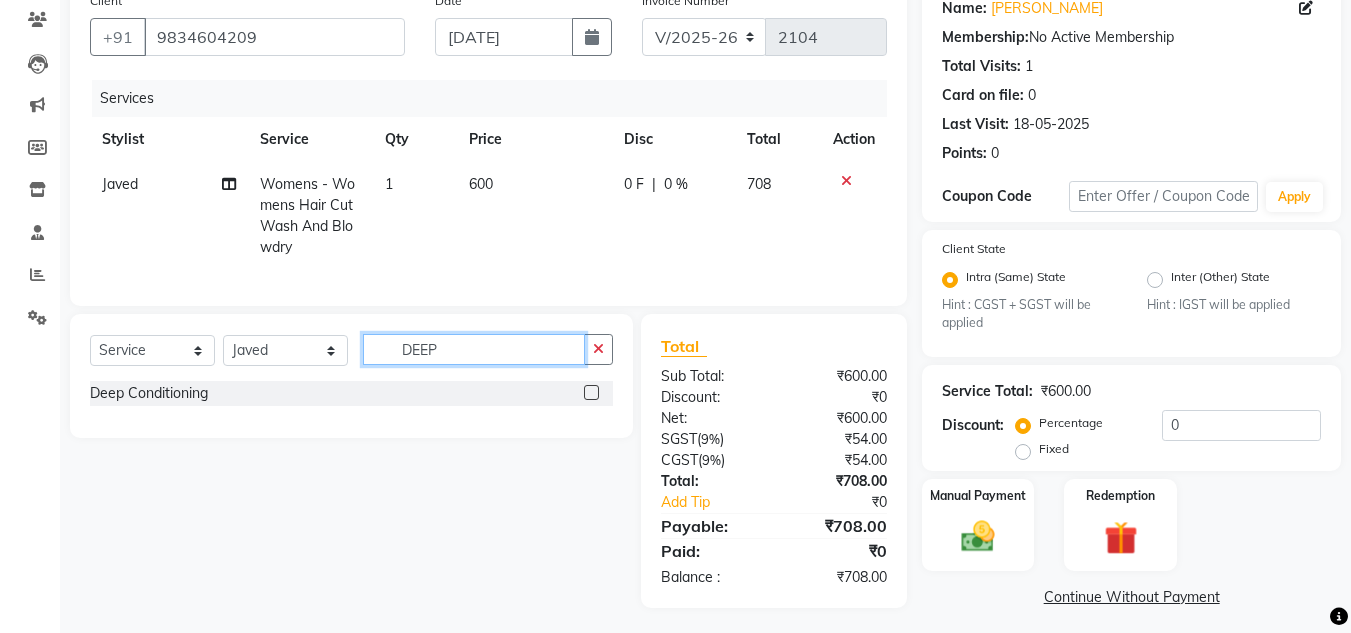 type on "DEEP" 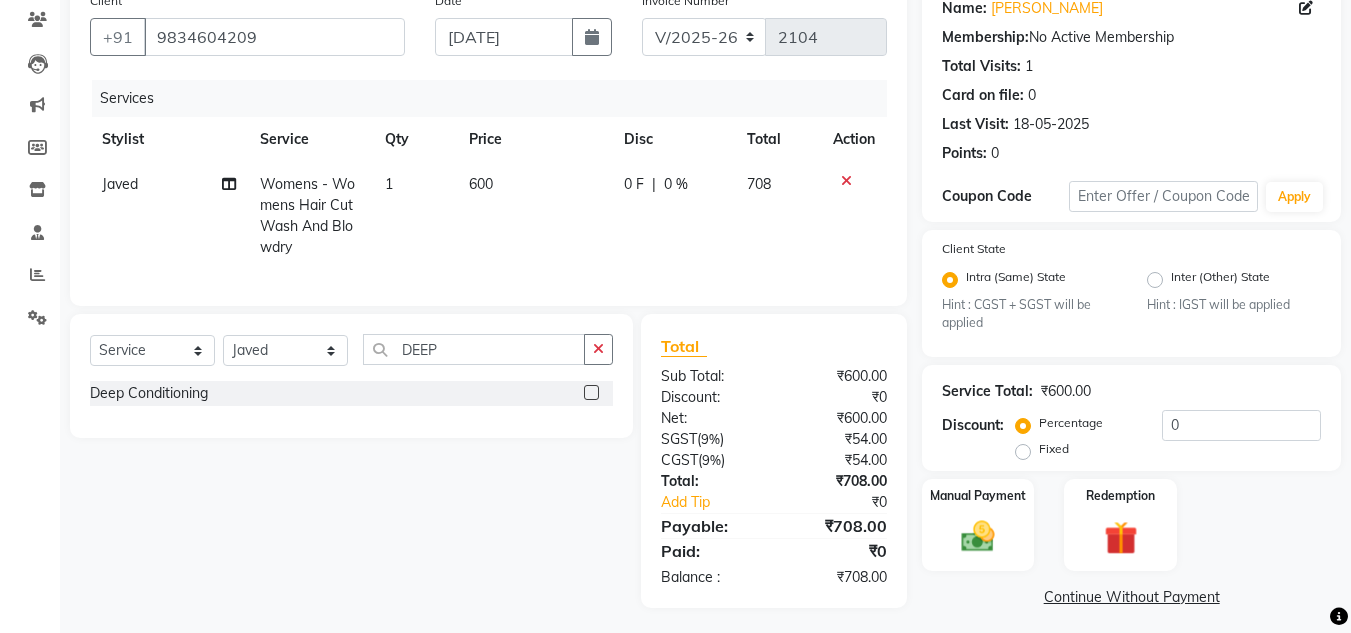 click 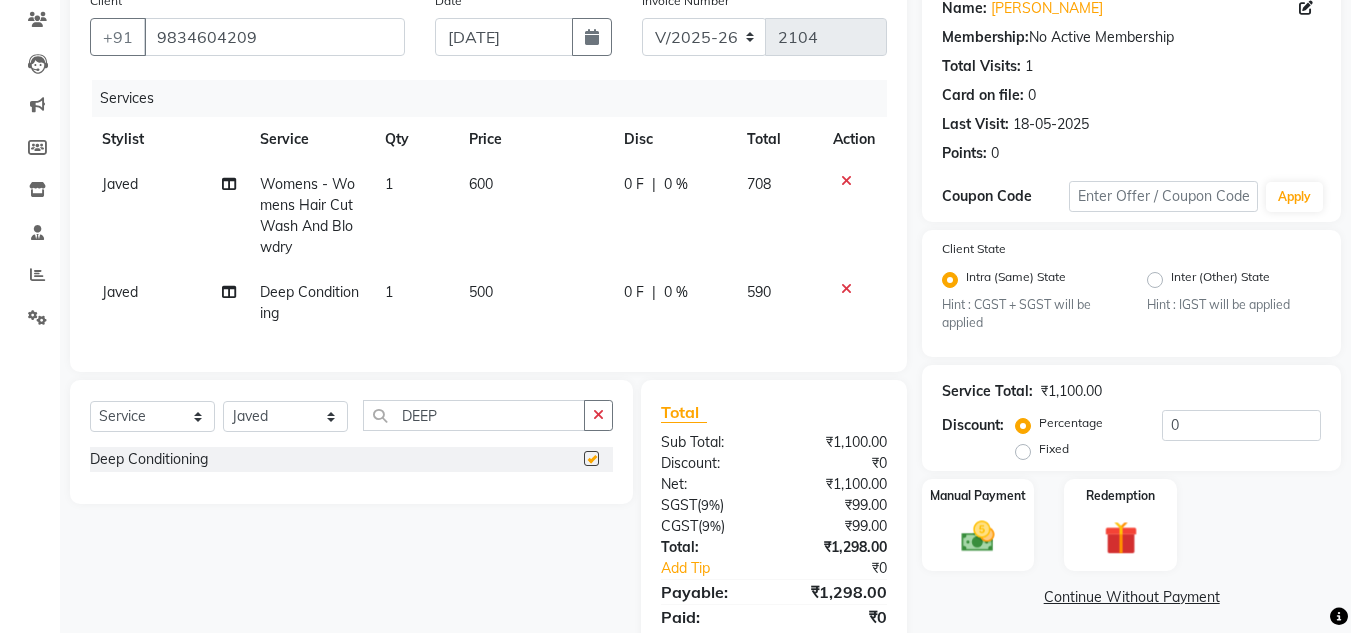 checkbox on "false" 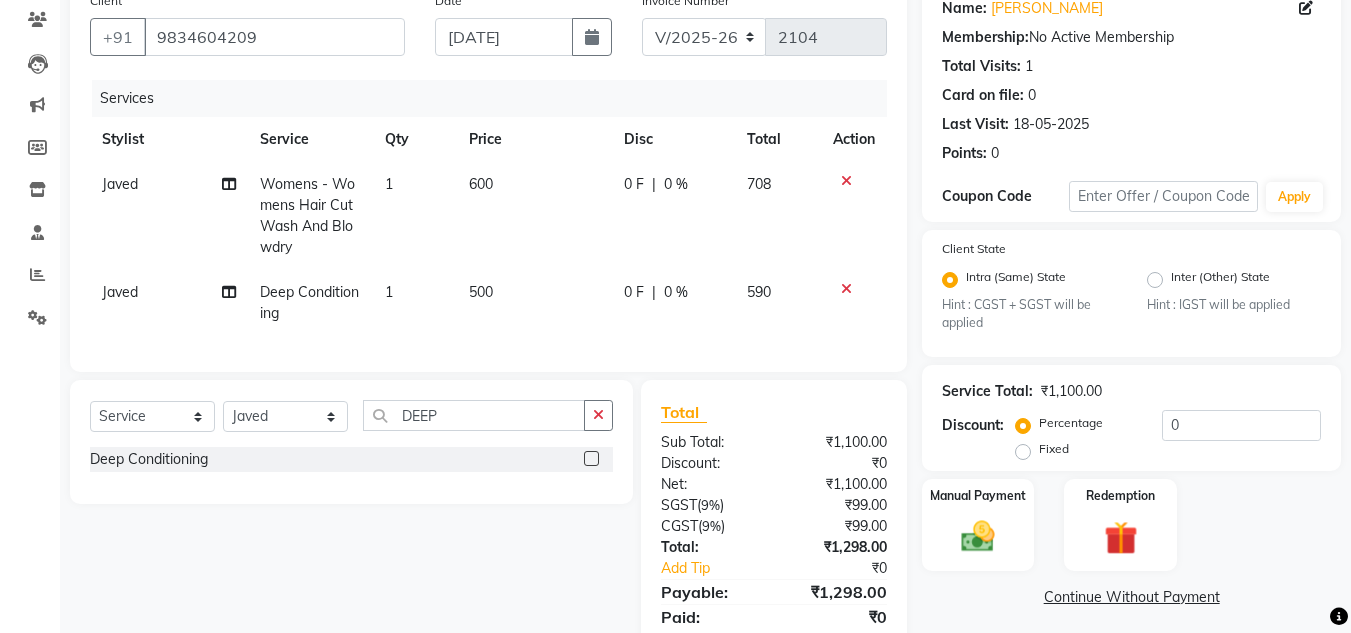 click on "600" 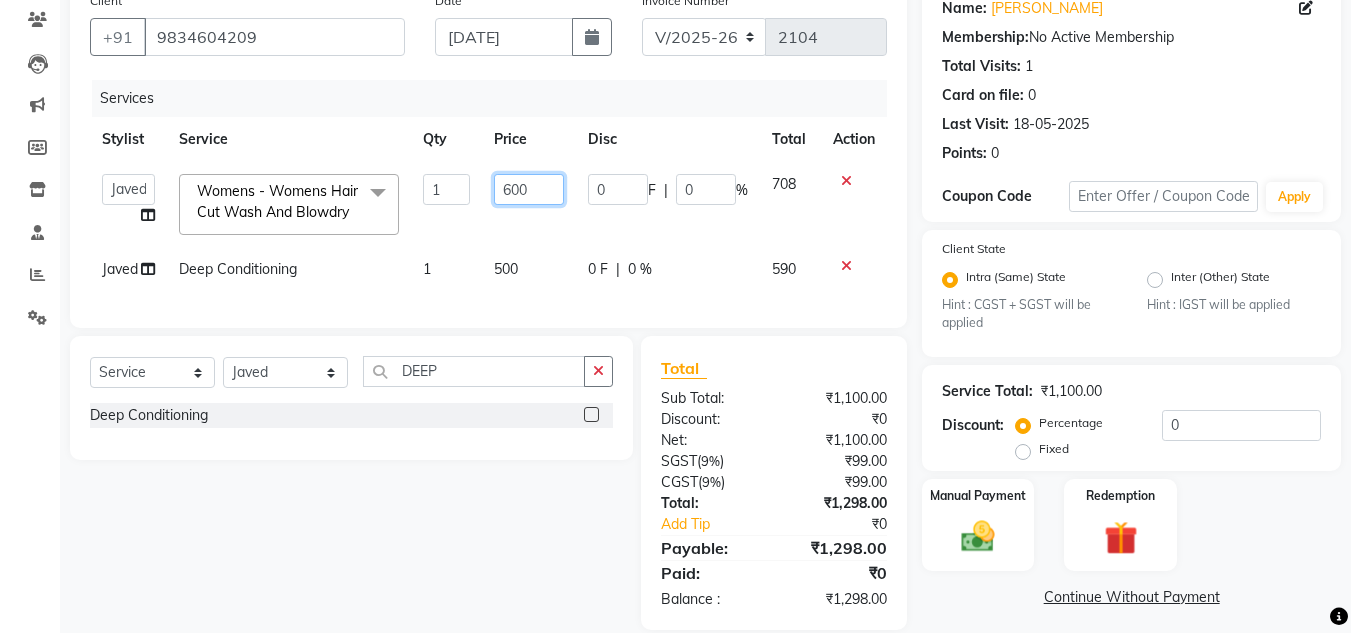 drag, startPoint x: 526, startPoint y: 181, endPoint x: 471, endPoint y: 181, distance: 55 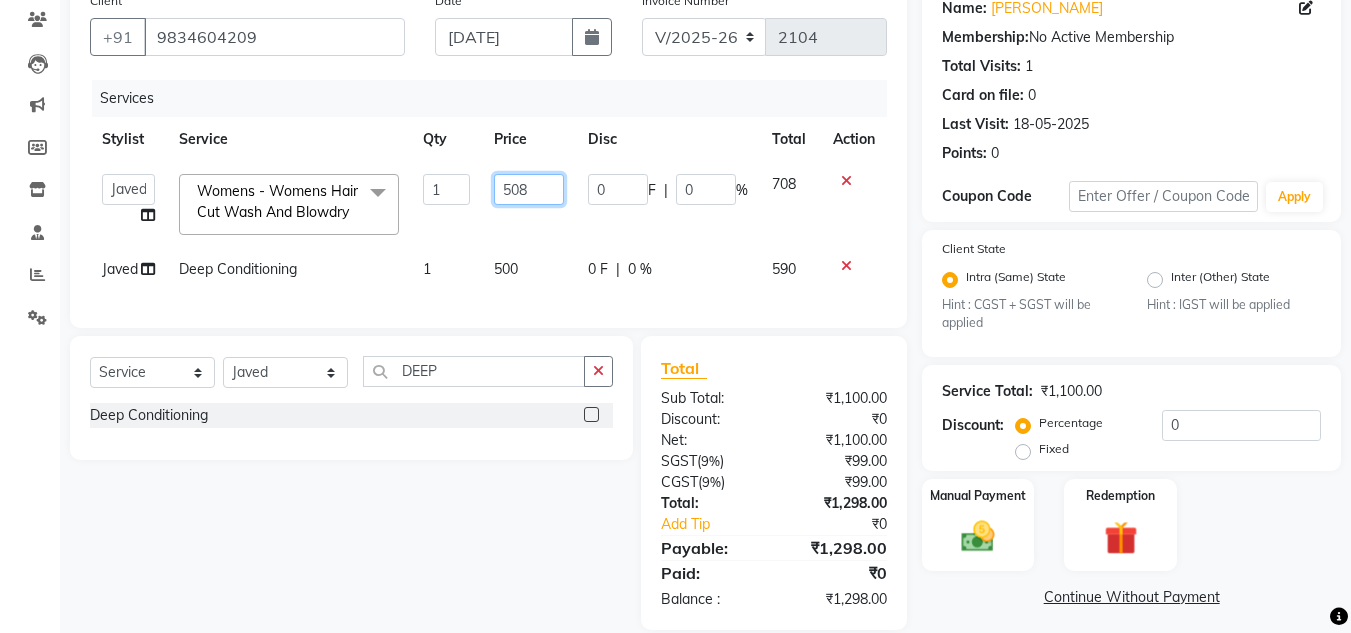 type on "508.3" 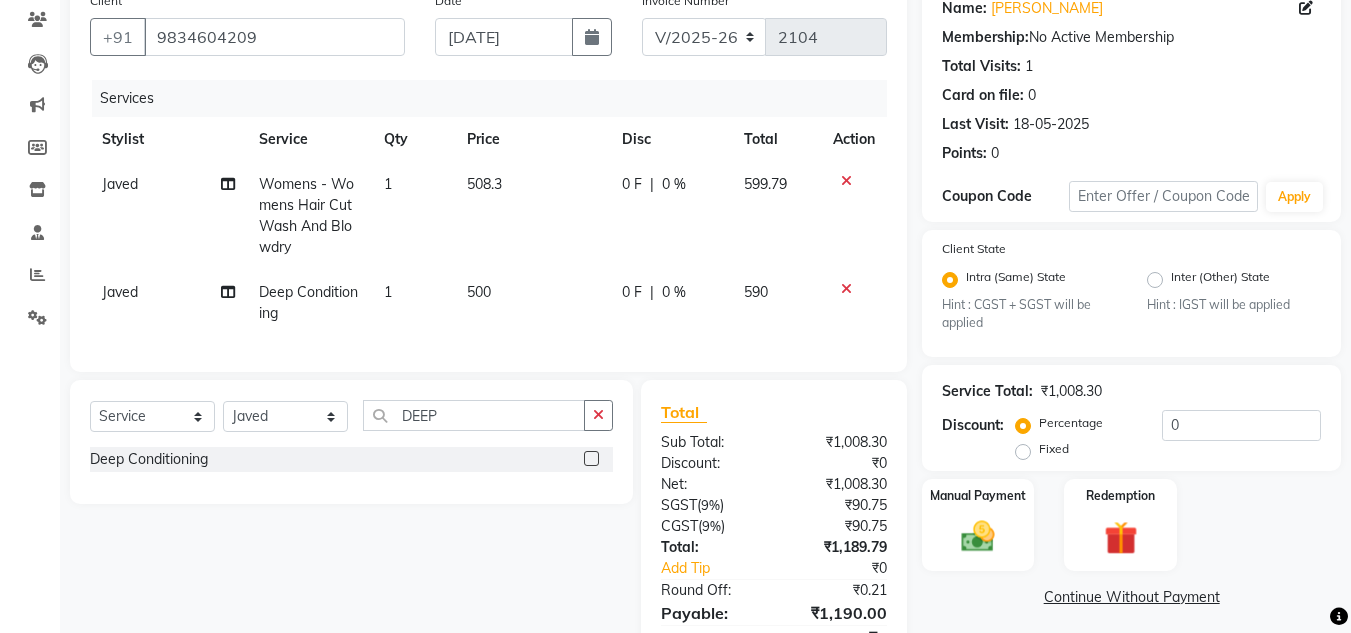 click on "599.79" 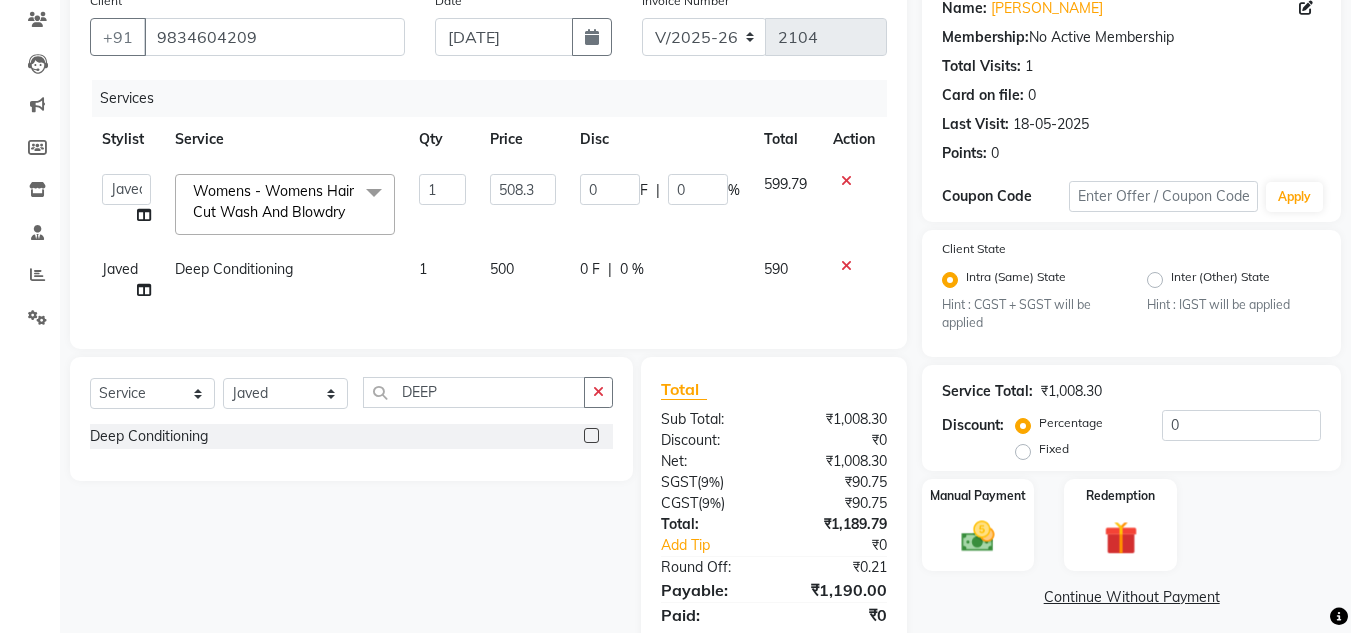click on "500" 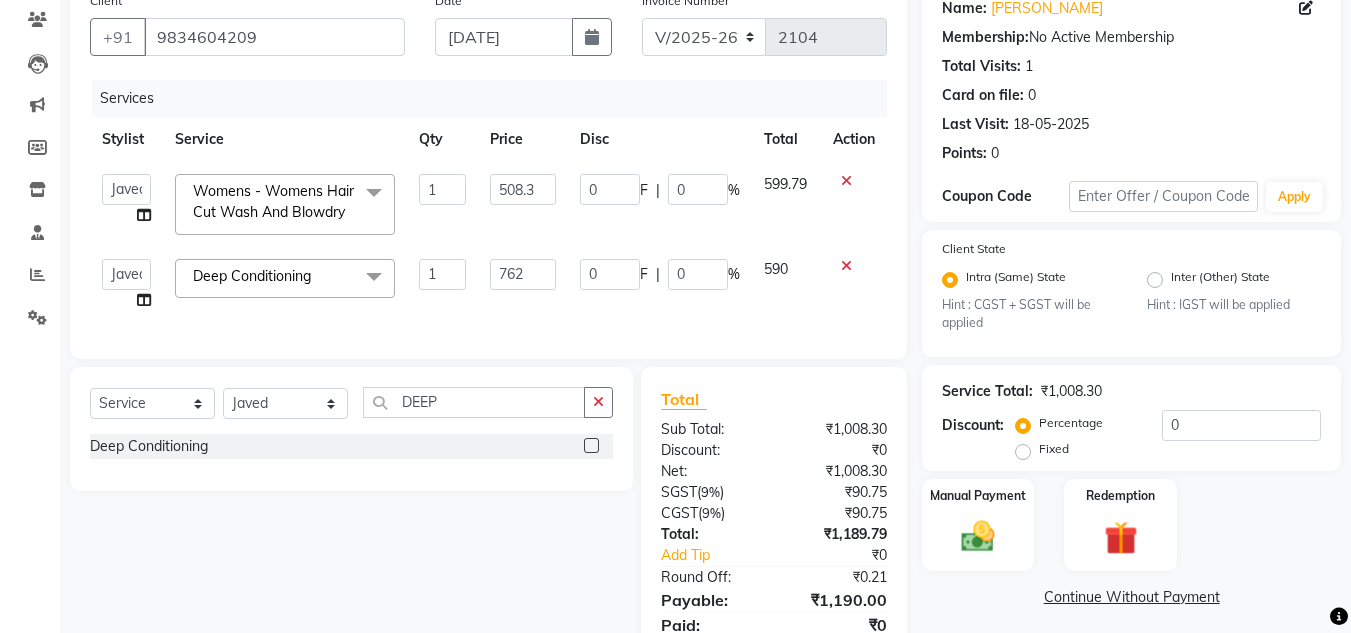 type on "762.6" 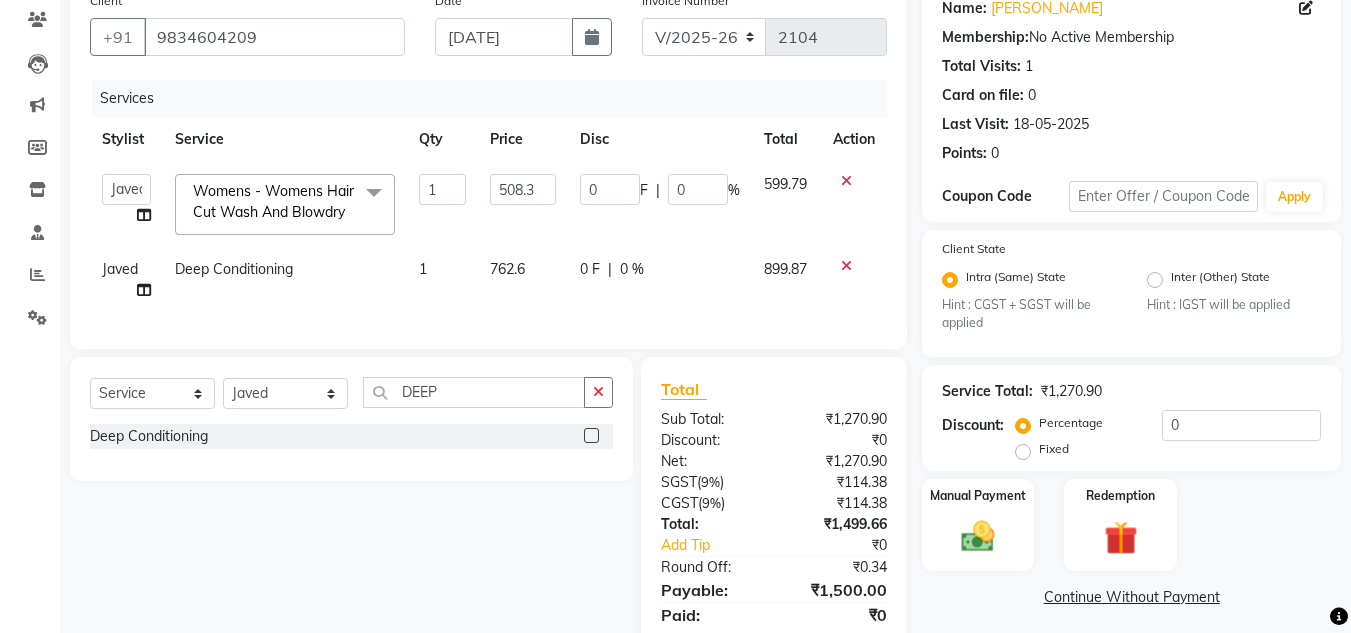 click on "899.87" 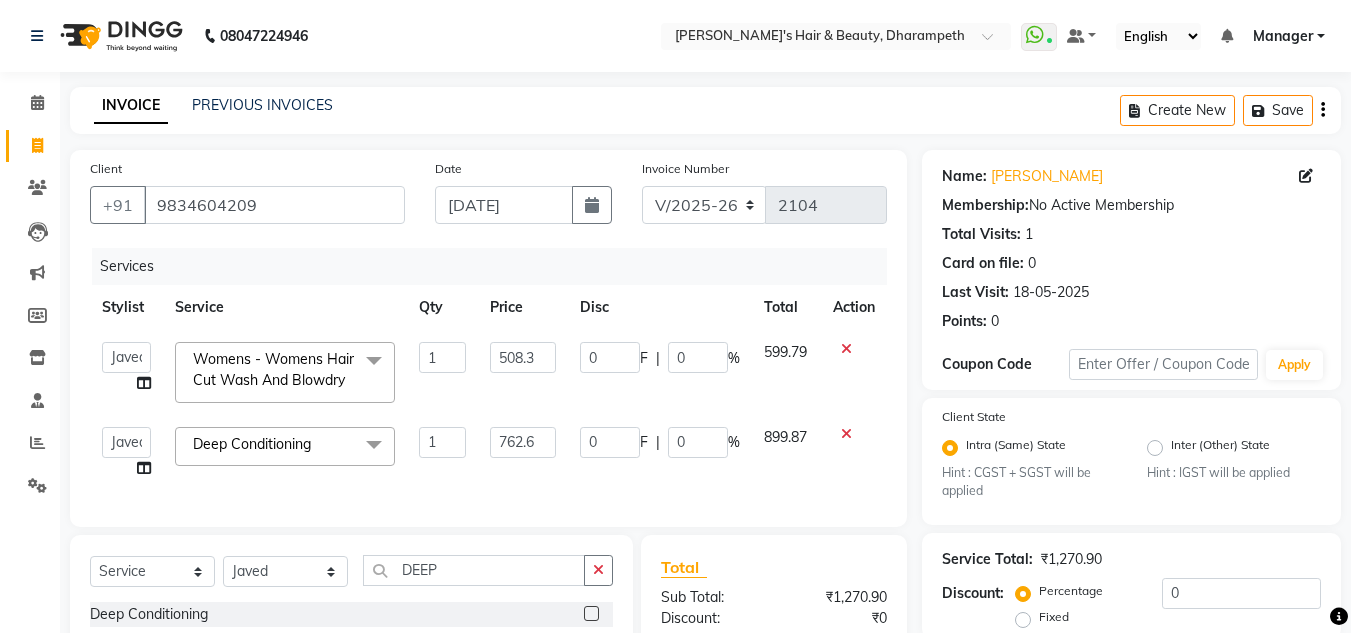 scroll, scrollTop: 262, scrollLeft: 0, axis: vertical 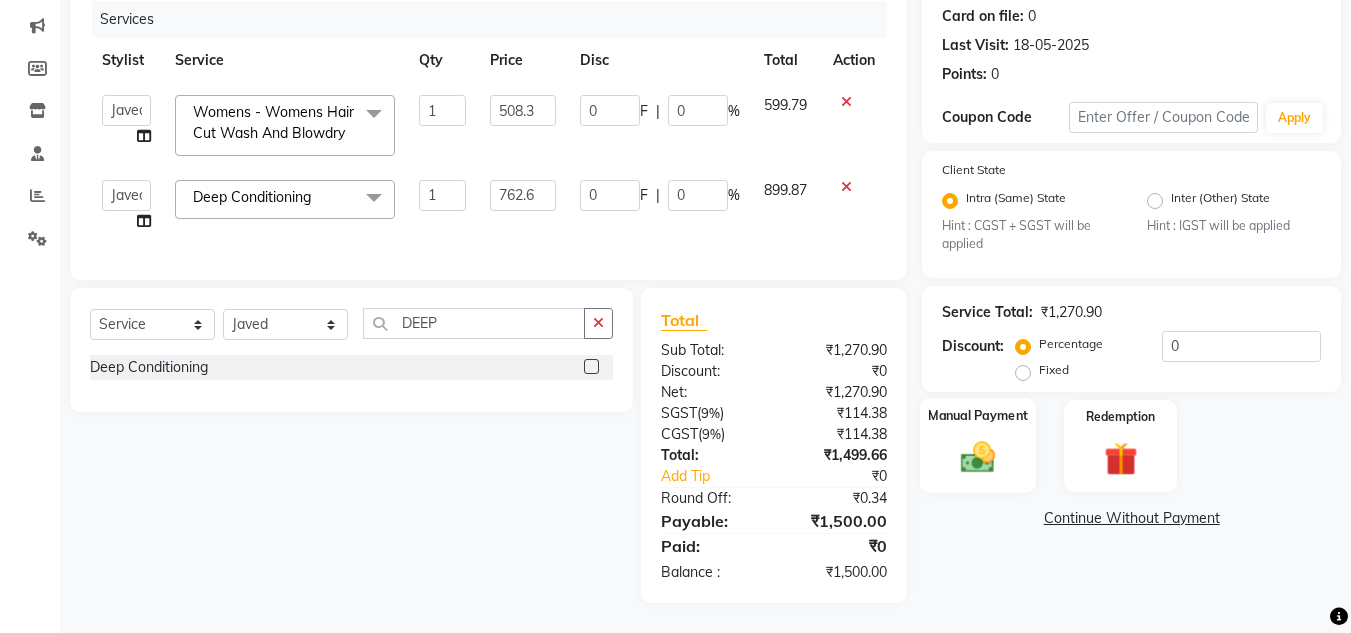 click 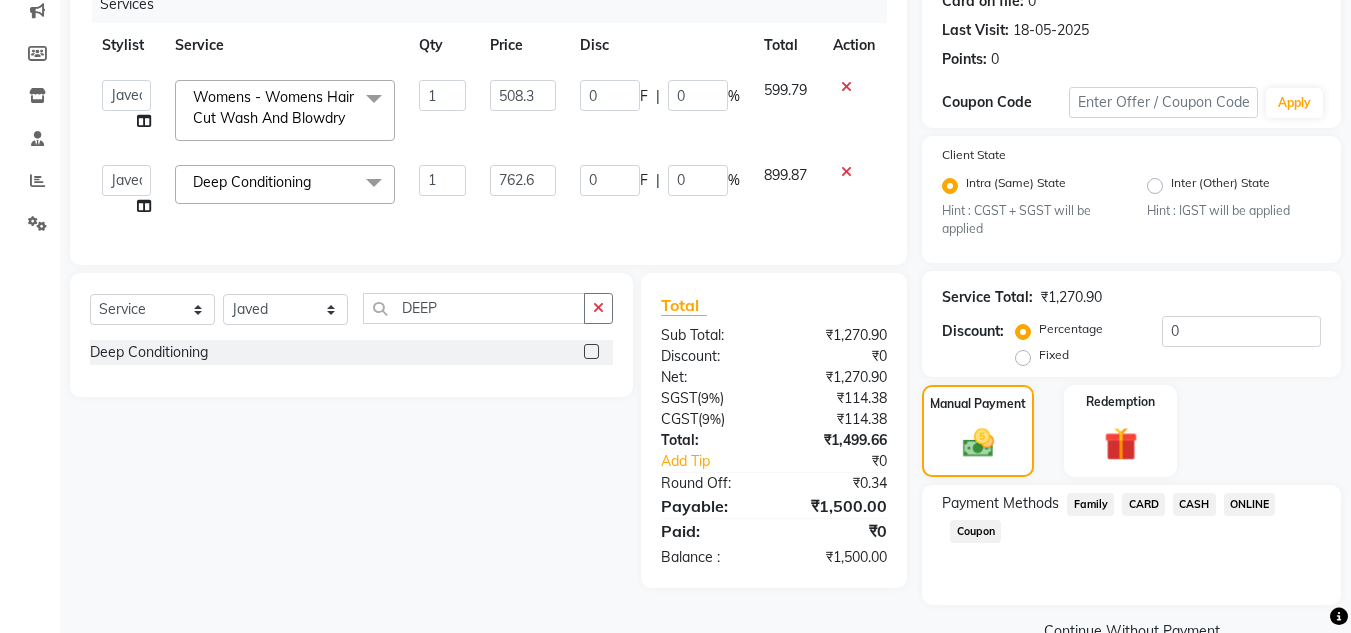 click on "ONLINE" 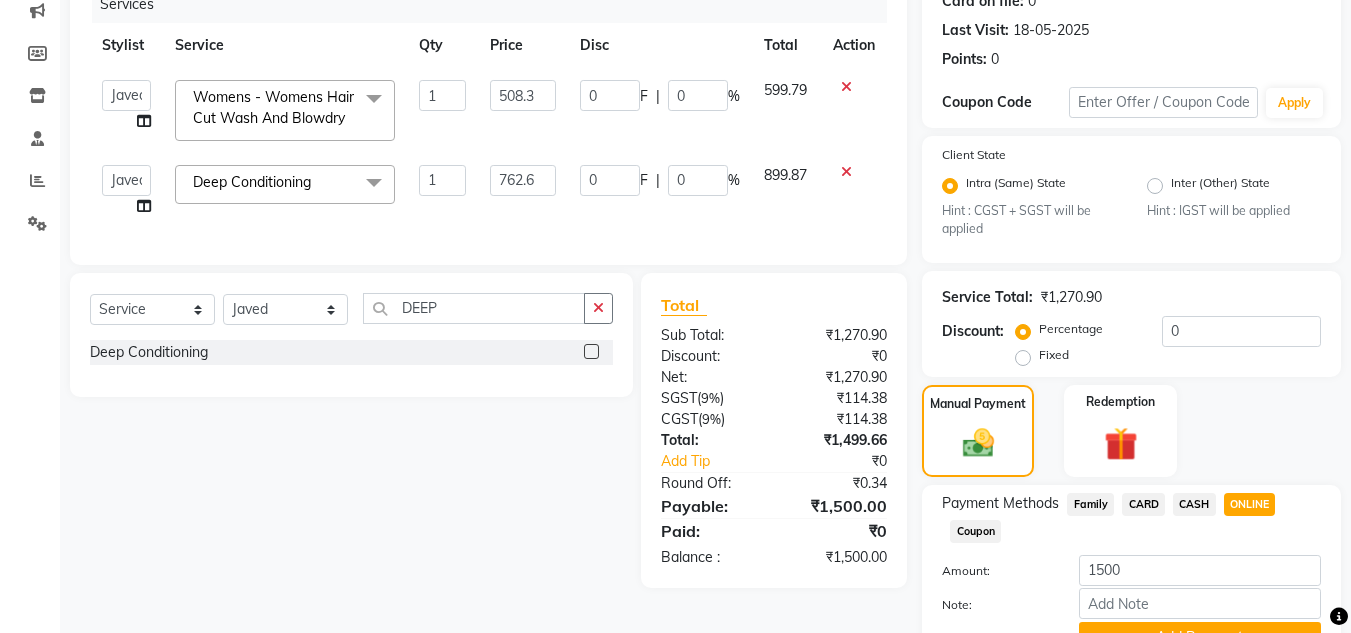 scroll, scrollTop: 361, scrollLeft: 0, axis: vertical 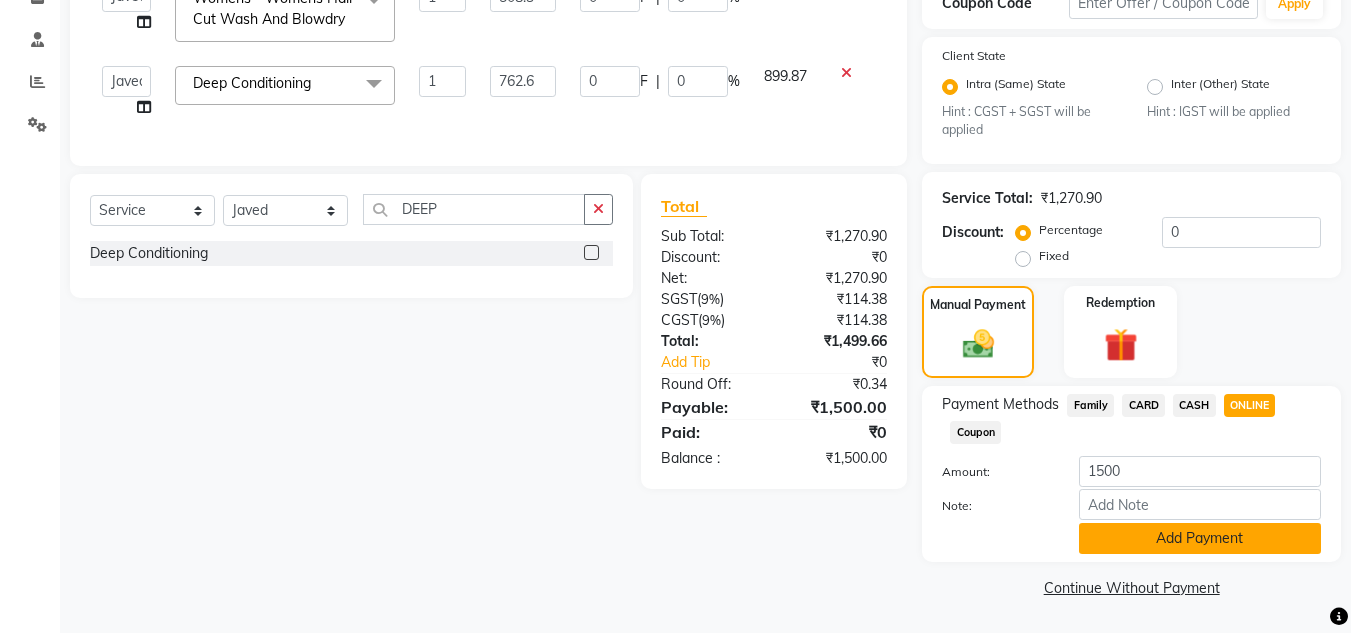 click on "Add Payment" 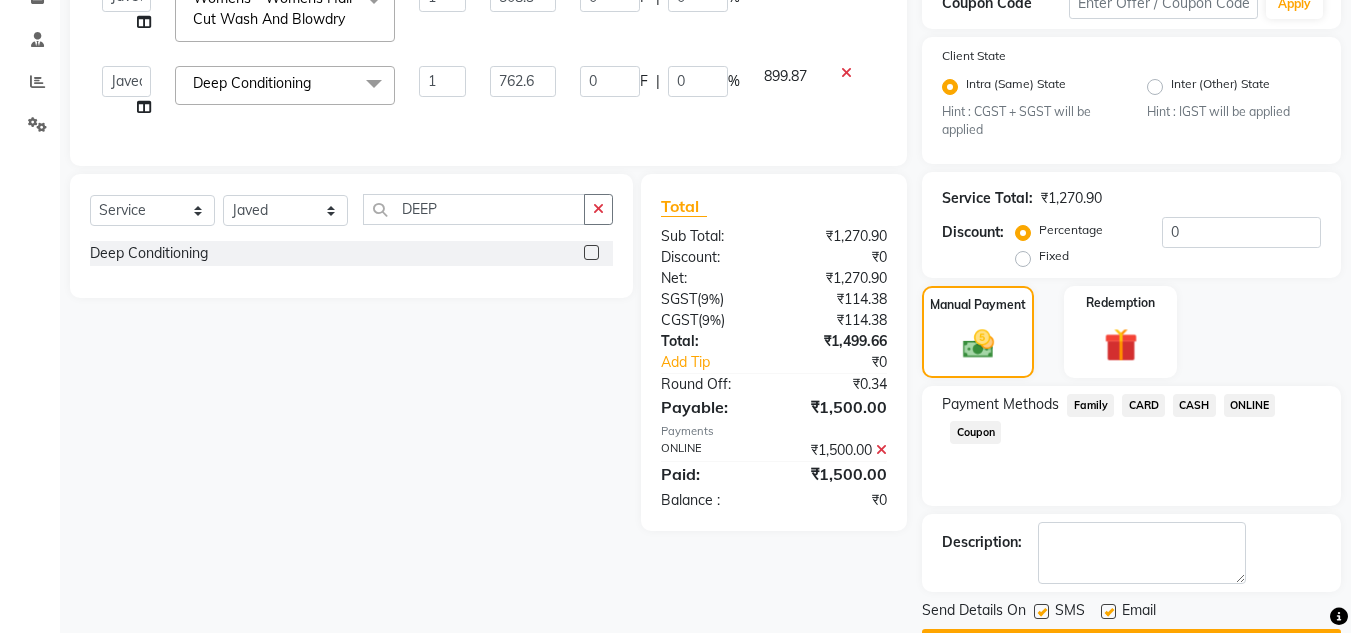 scroll, scrollTop: 418, scrollLeft: 0, axis: vertical 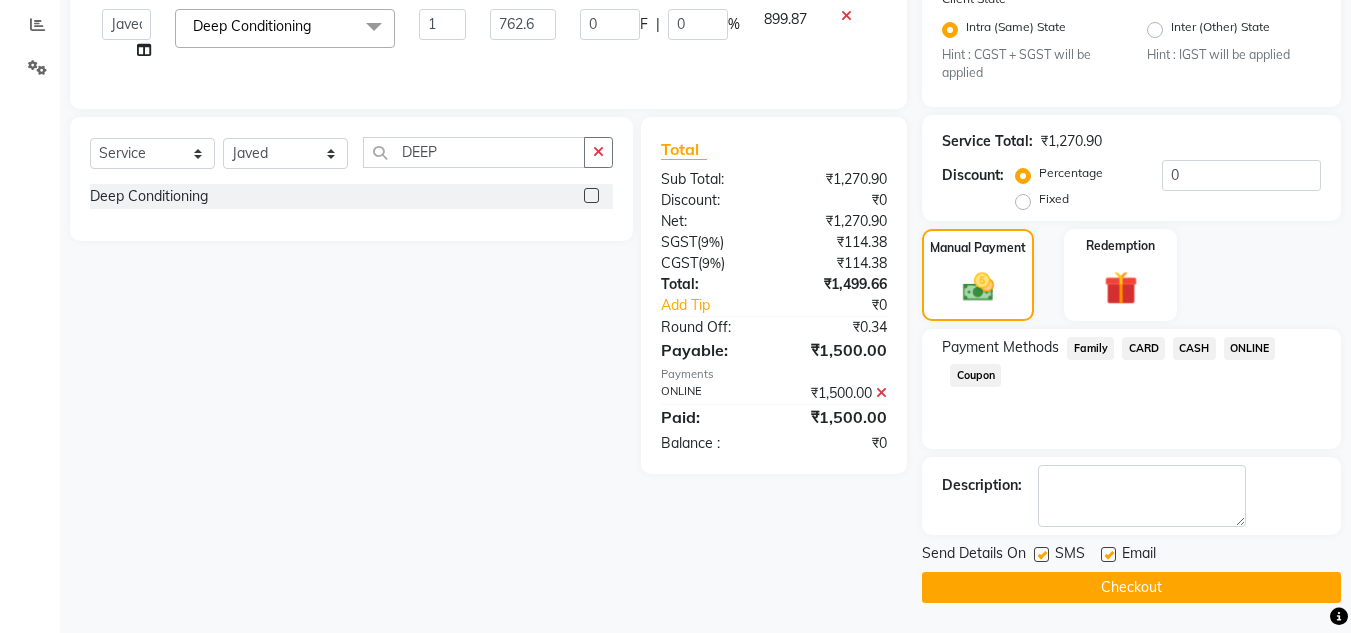 click on "Checkout" 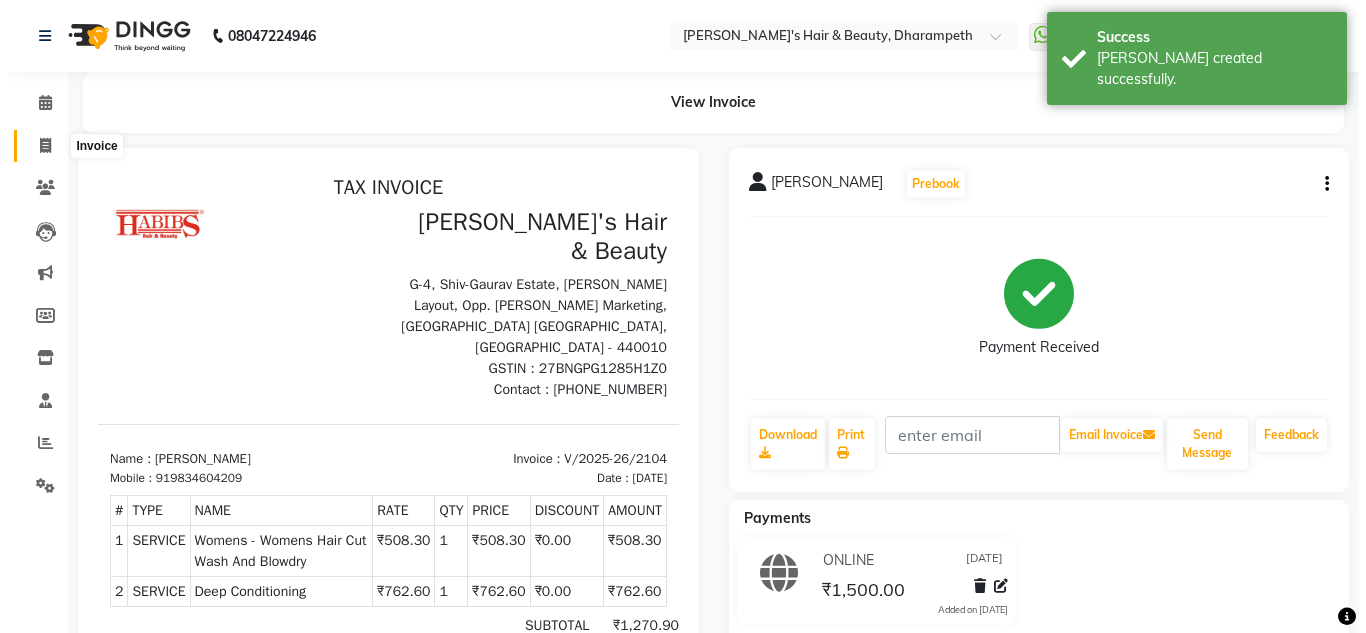 scroll, scrollTop: 0, scrollLeft: 0, axis: both 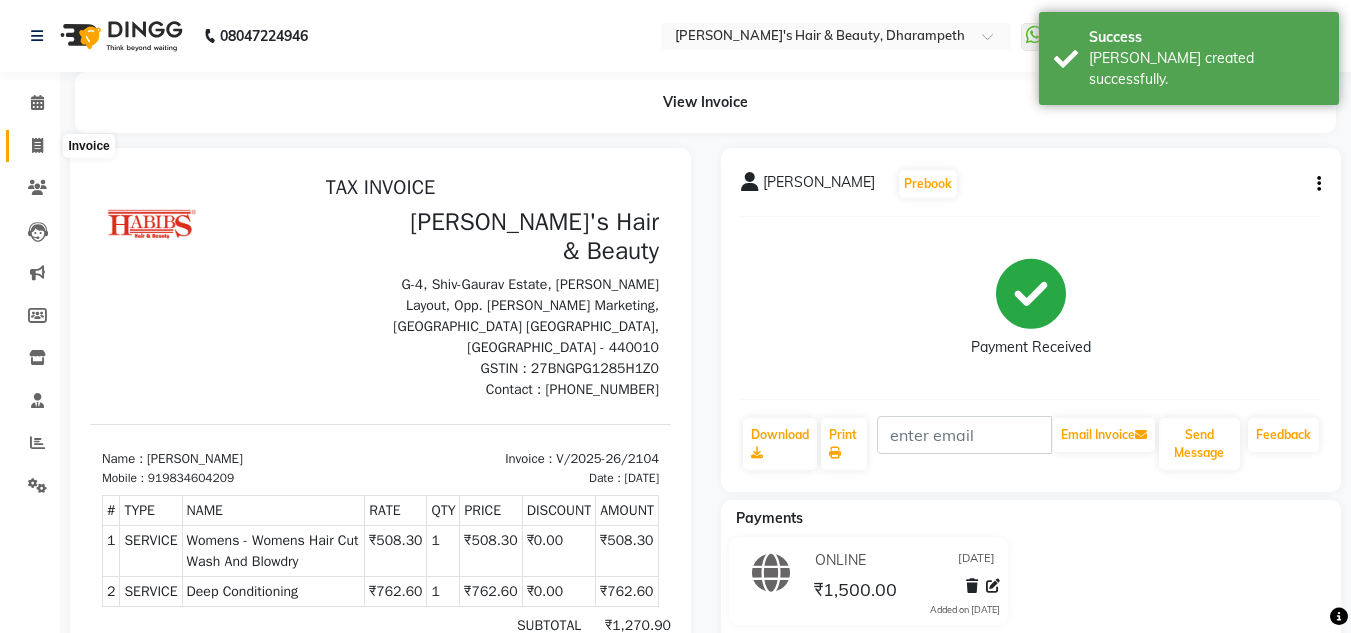click 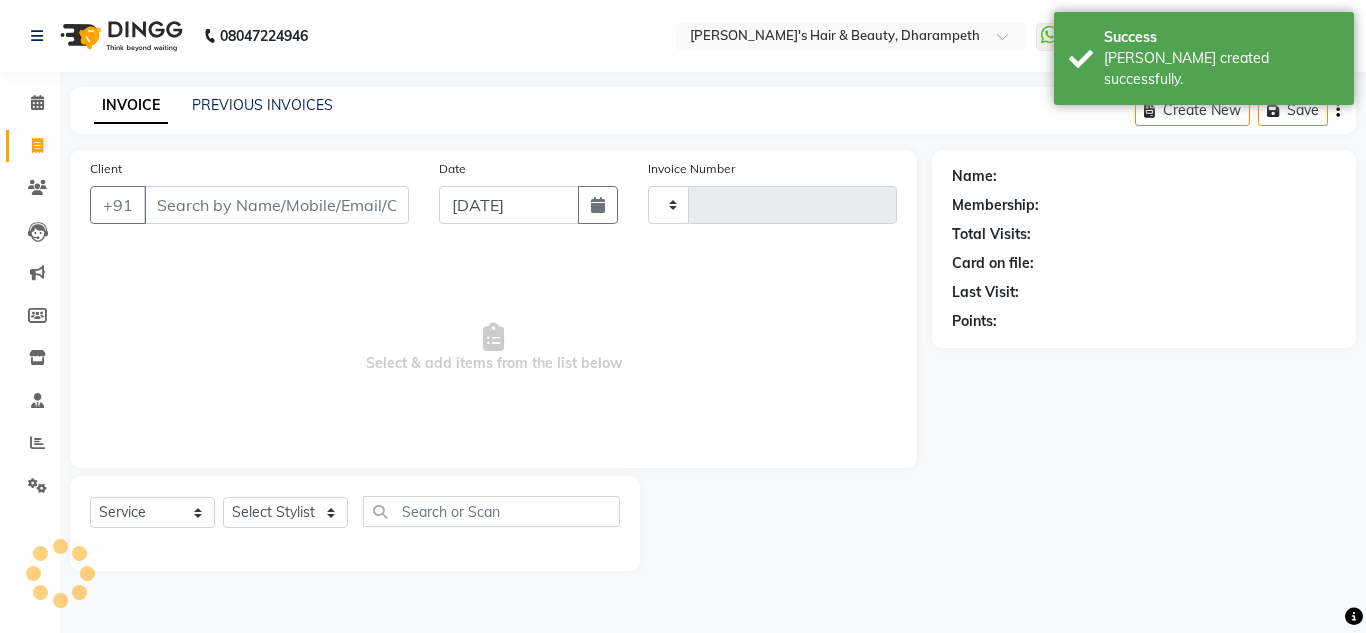 type on "2105" 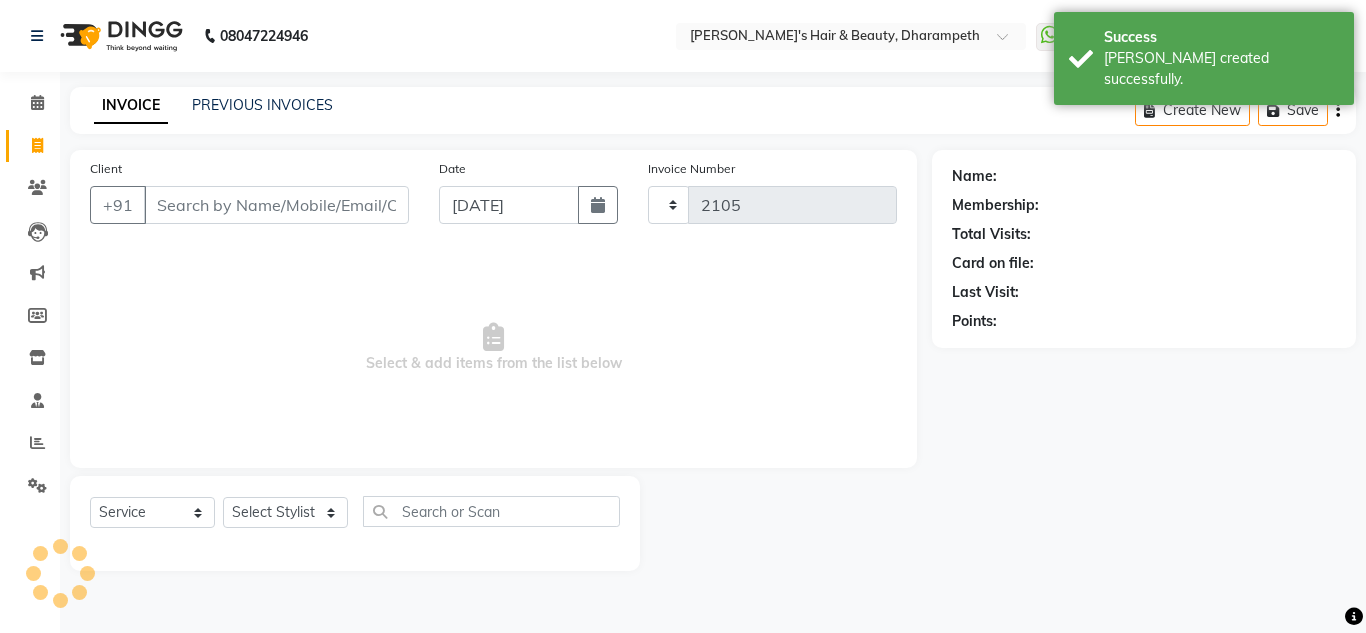 select on "4860" 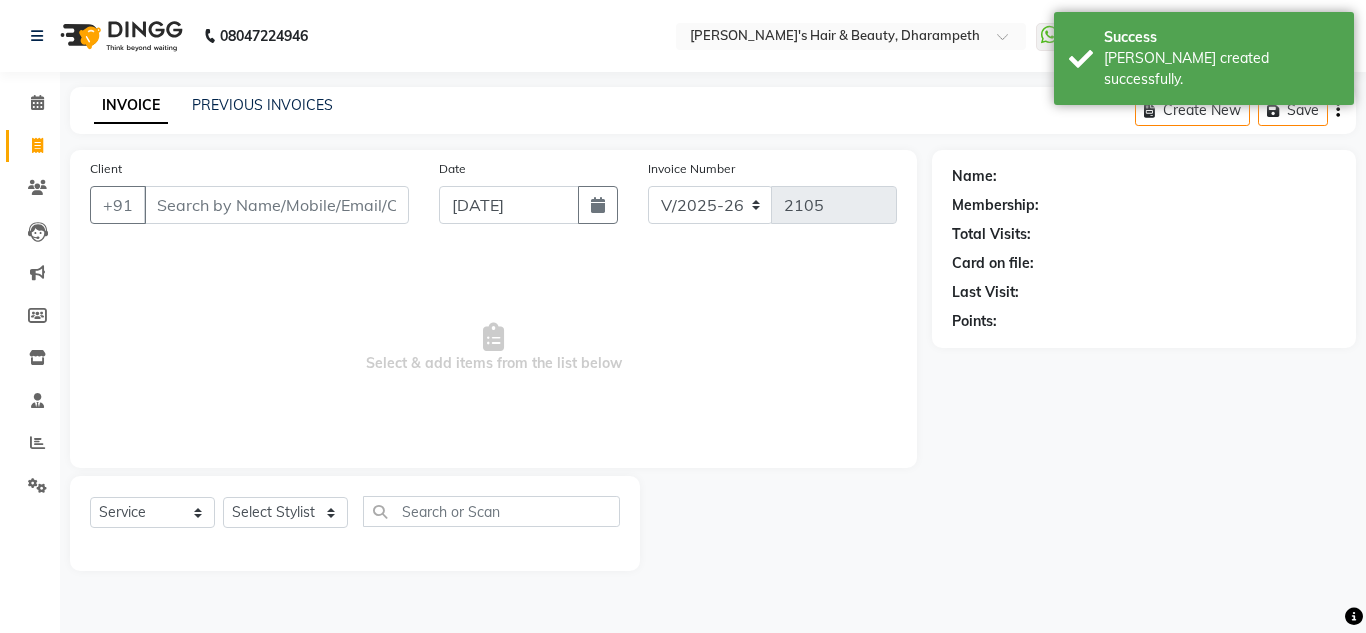 click on "Client" at bounding box center (276, 205) 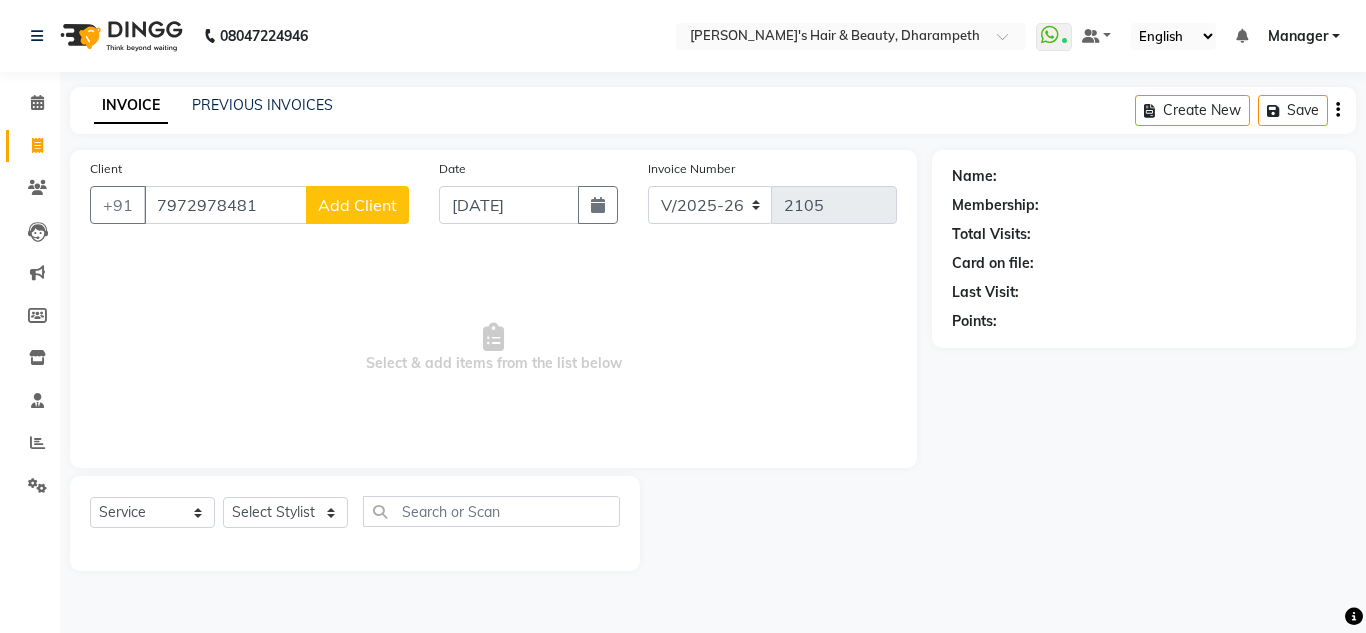 type on "7972978481" 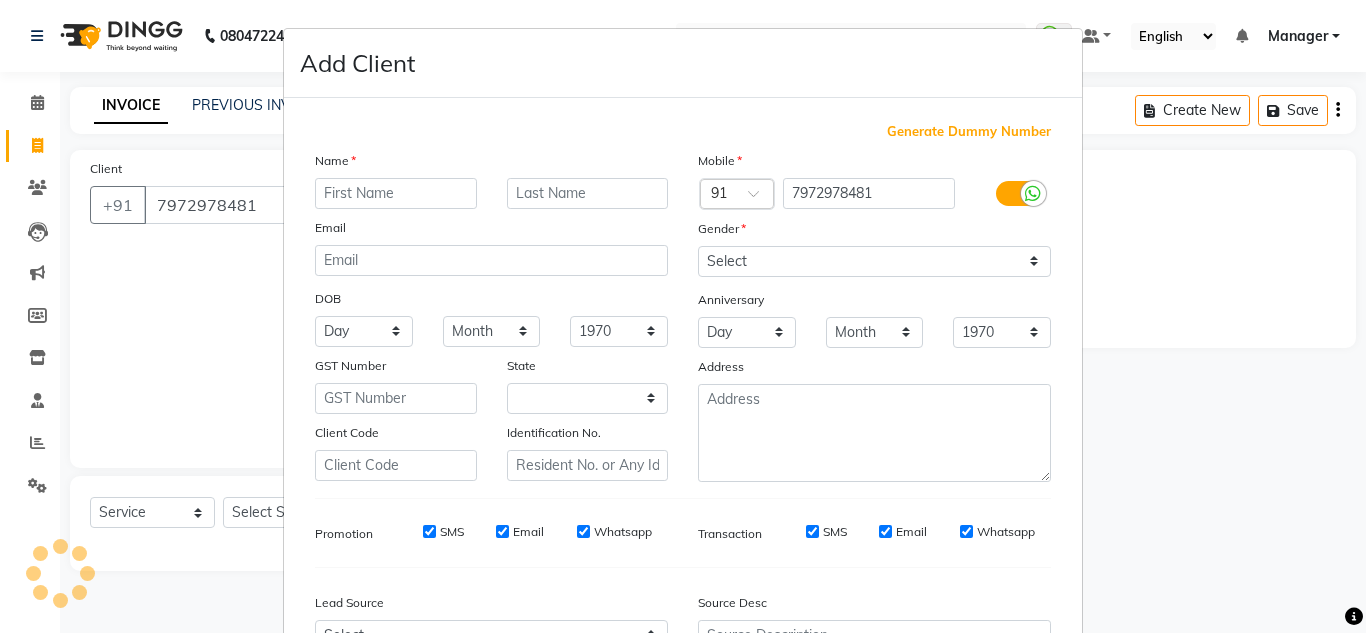 select on "22" 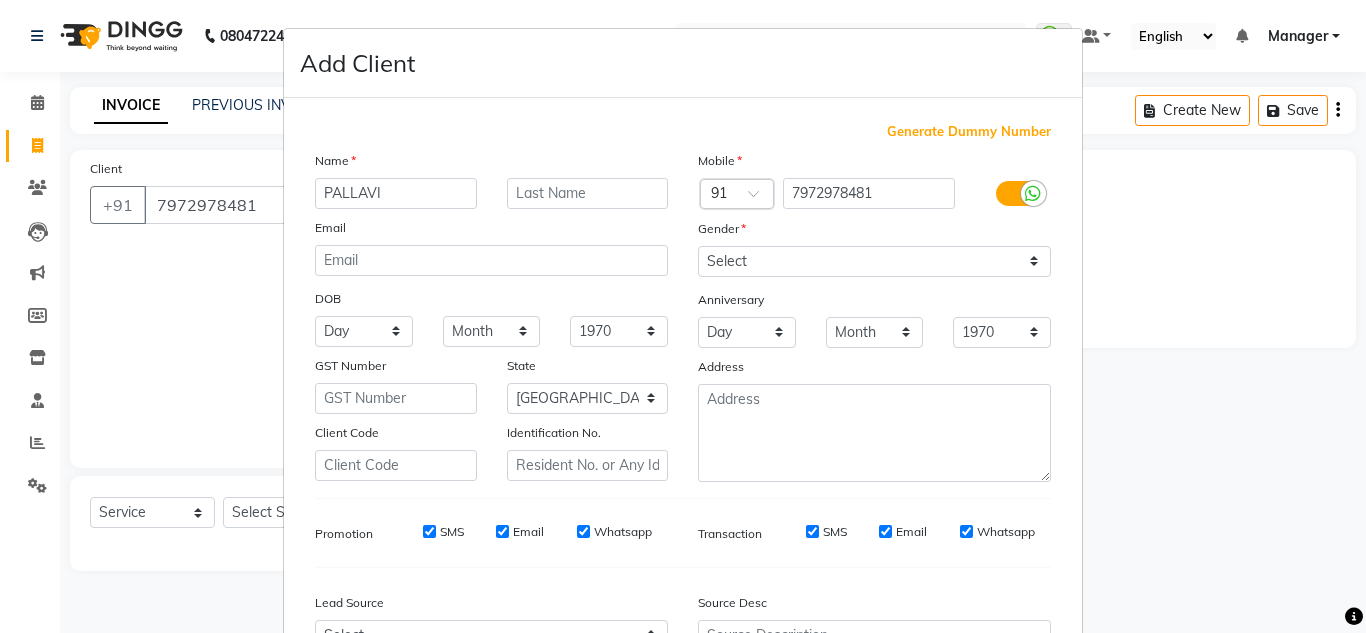 type on "PALLAVI" 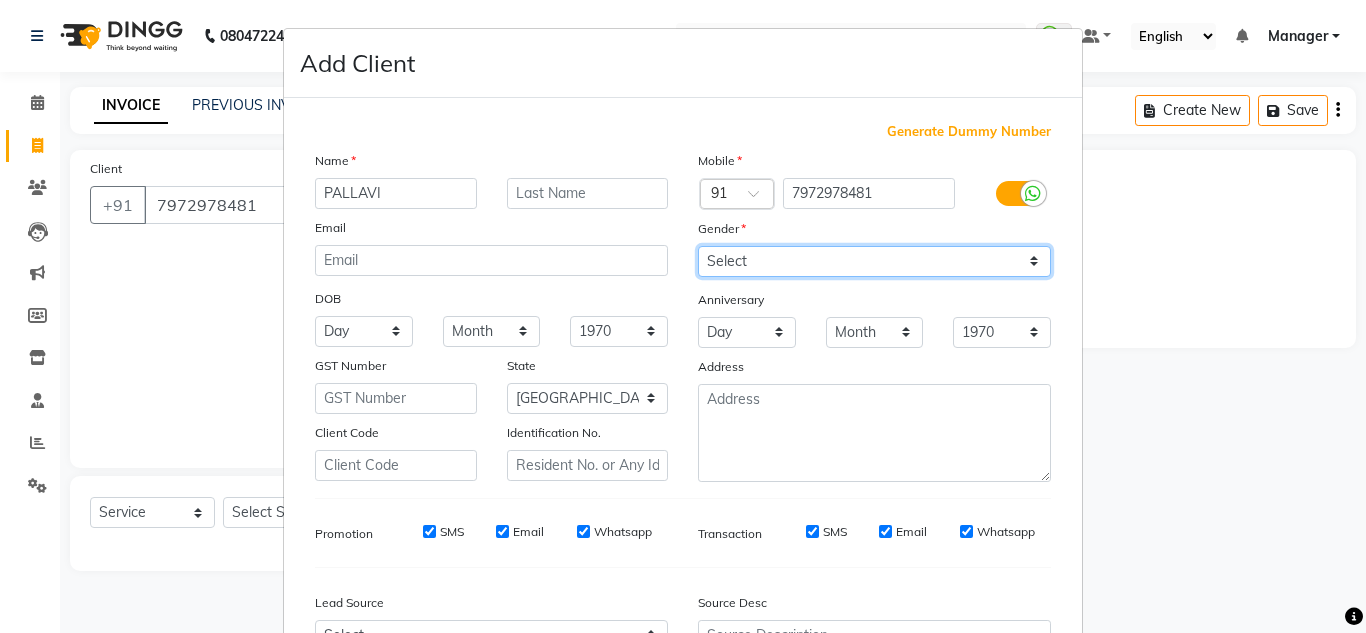 click on "Select [DEMOGRAPHIC_DATA] [DEMOGRAPHIC_DATA] Other Prefer Not To Say" at bounding box center [874, 261] 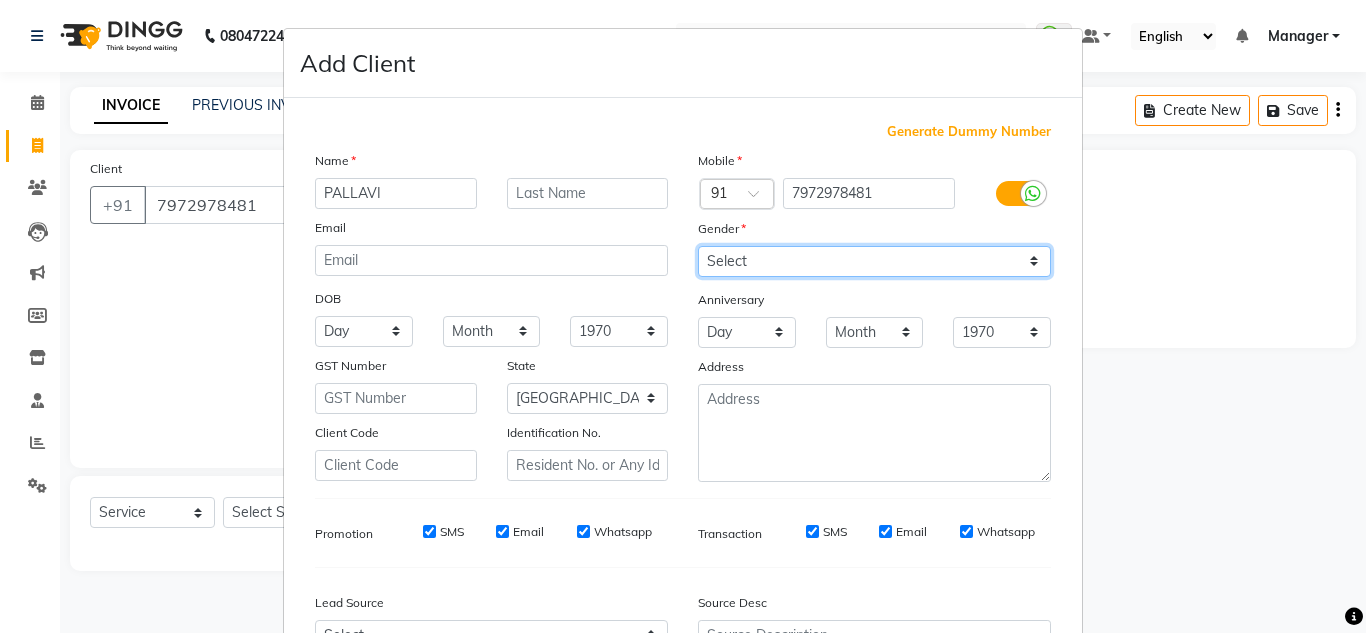 click on "Select [DEMOGRAPHIC_DATA] [DEMOGRAPHIC_DATA] Other Prefer Not To Say" at bounding box center (874, 261) 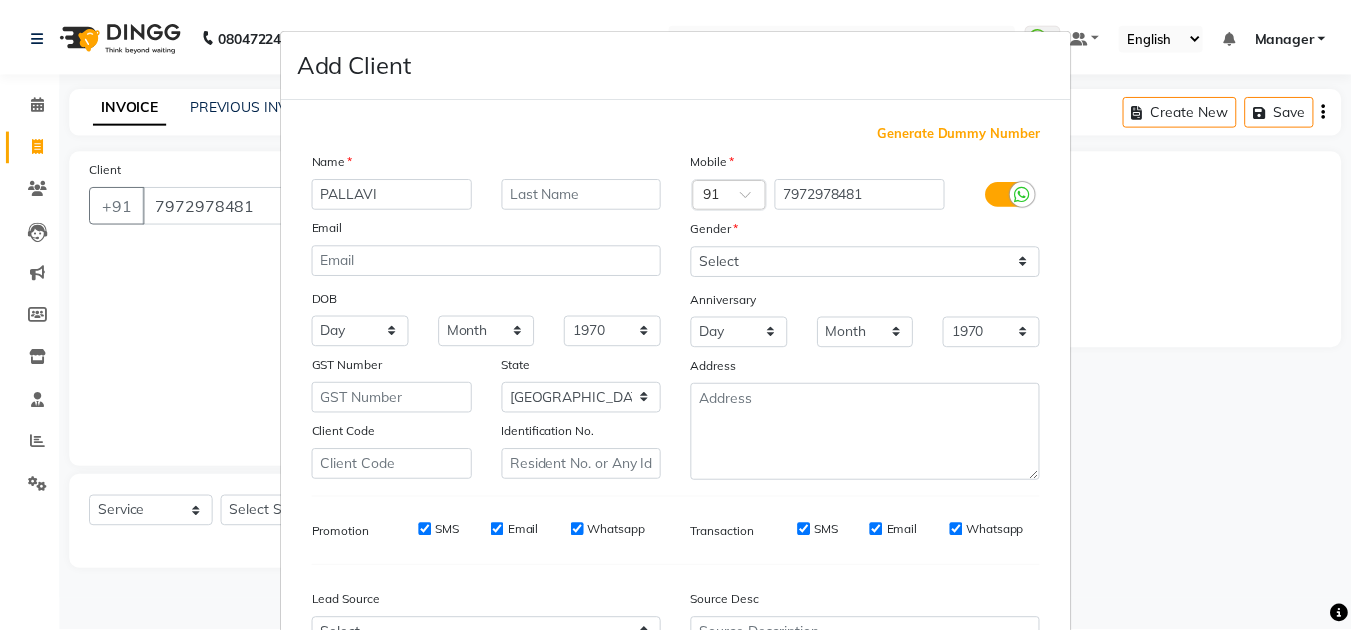 scroll, scrollTop: 216, scrollLeft: 0, axis: vertical 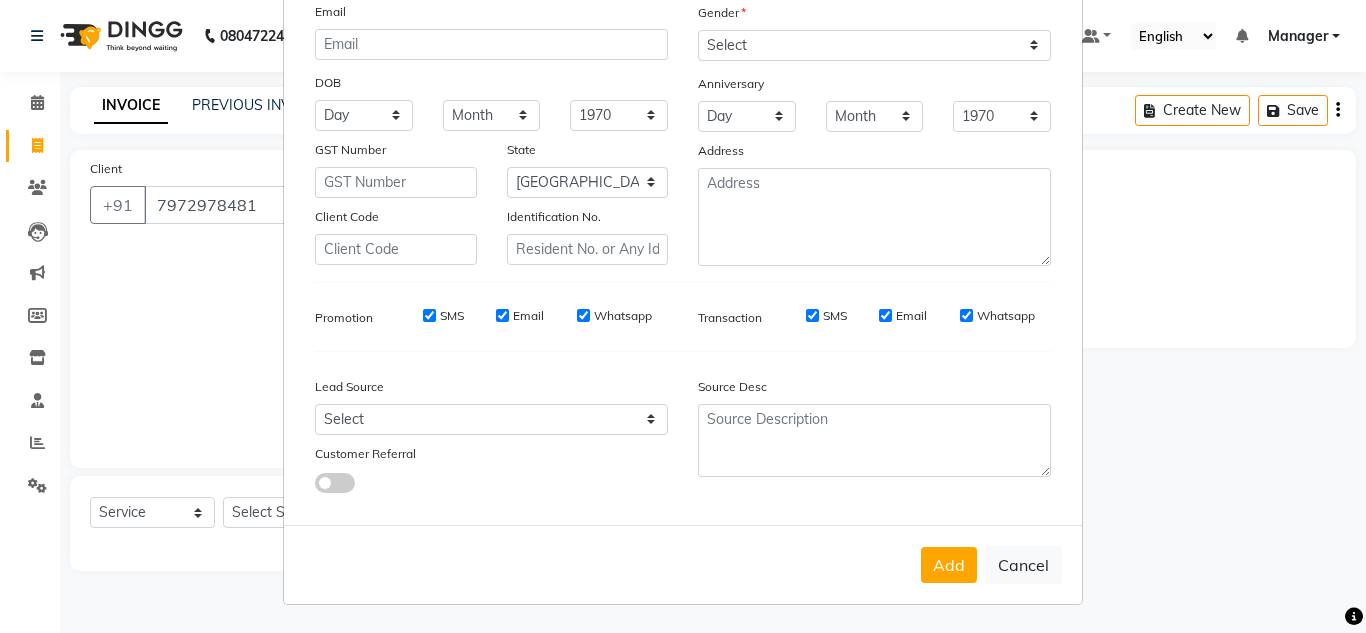 click on "Add   Cancel" at bounding box center (683, 564) 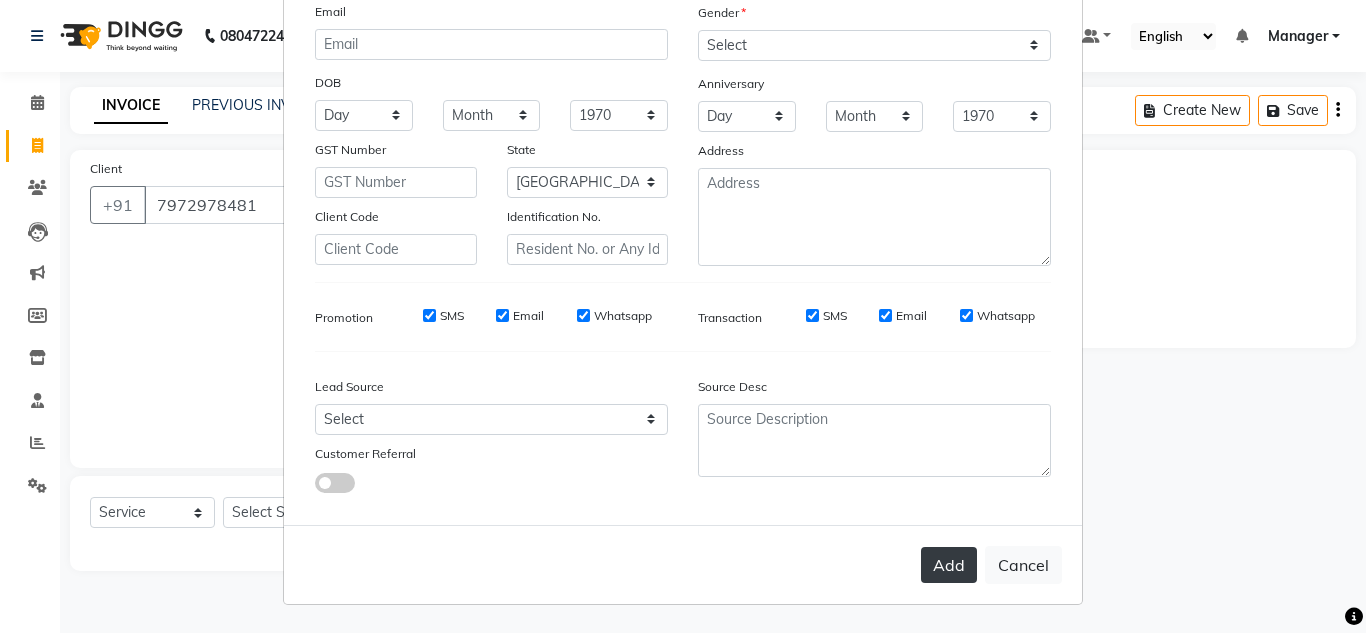 click on "Add" at bounding box center [949, 565] 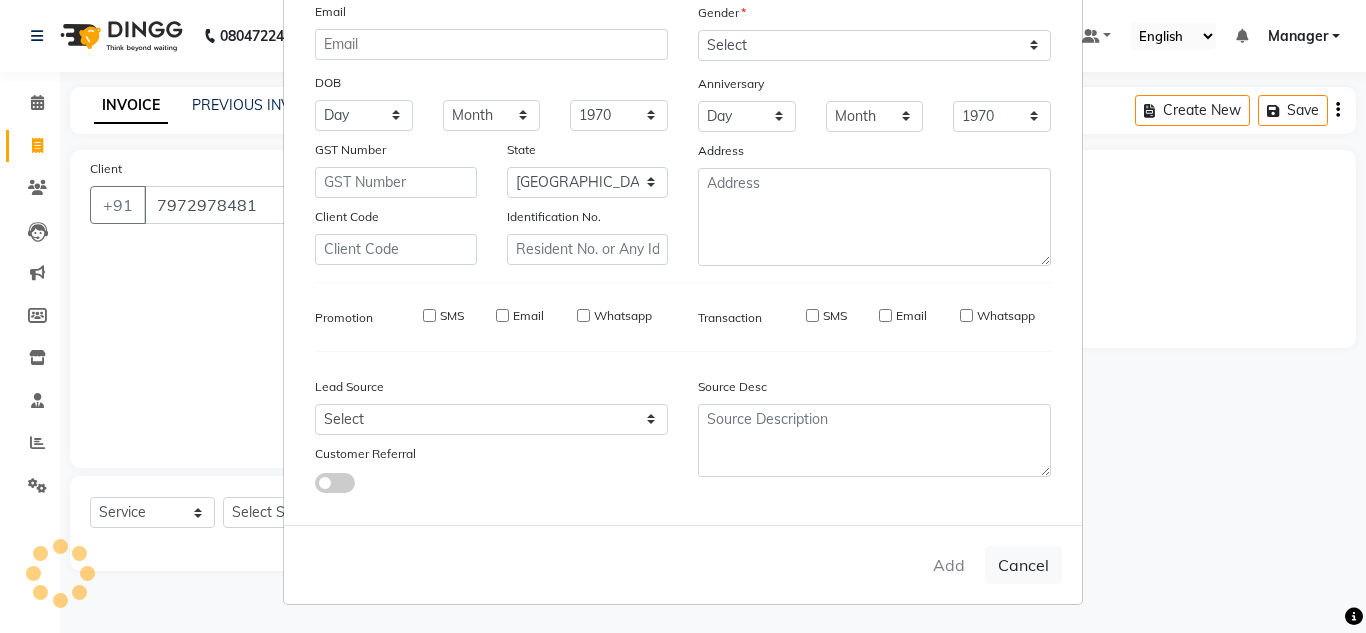 type 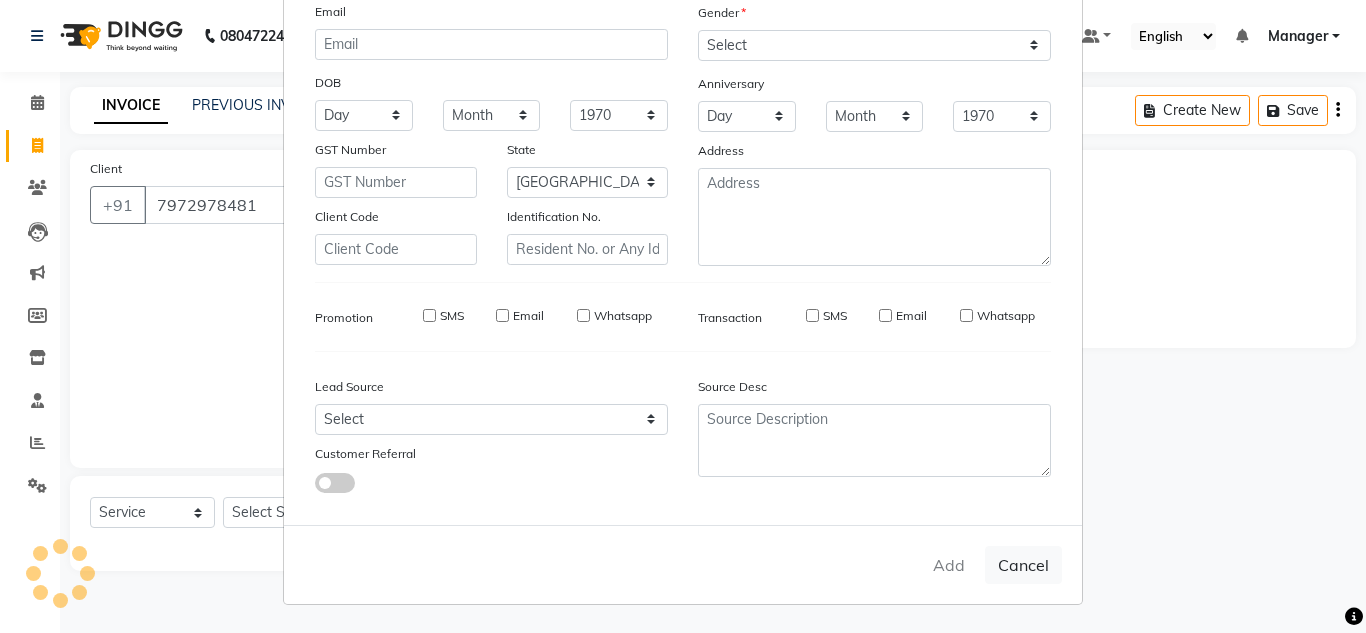 select 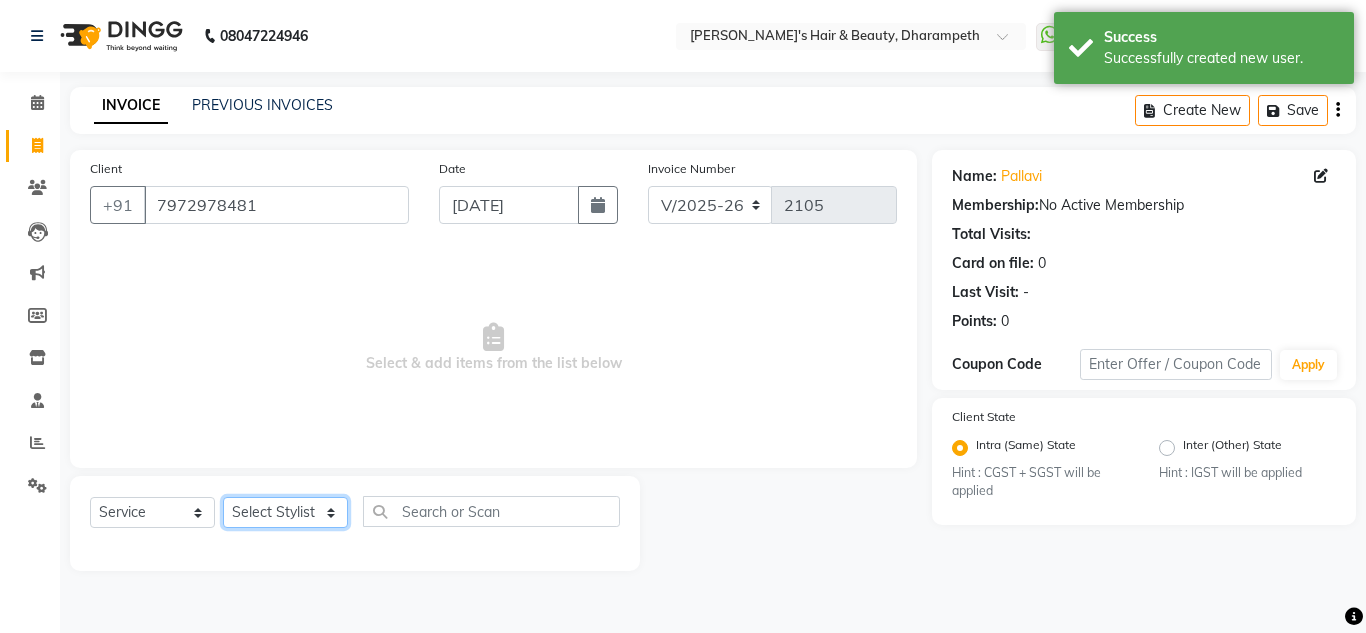 click on "Select Stylist Anuj W [PERSON_NAME] [PERSON_NAME]  Manager [PERSON_NAME] C [PERSON_NAME] S [PERSON_NAME] S Shilpa P Vedant N" 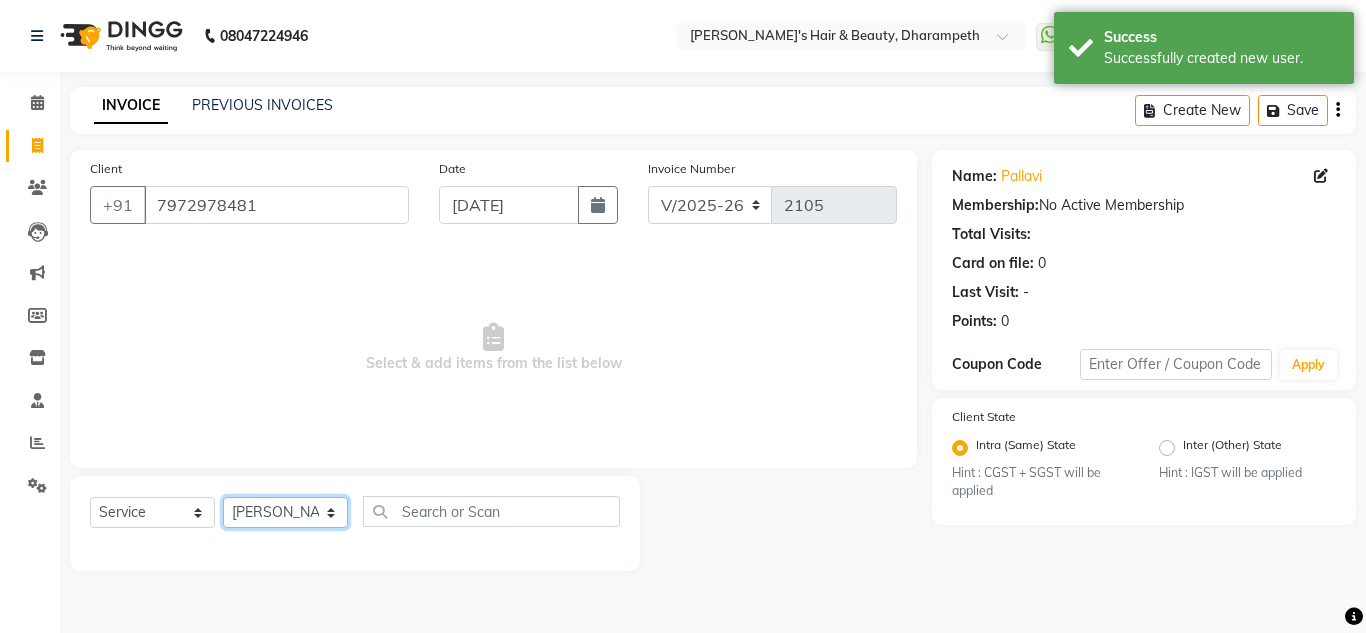 click on "Select Stylist Anuj W [PERSON_NAME] [PERSON_NAME]  Manager [PERSON_NAME] C [PERSON_NAME] S [PERSON_NAME] S Shilpa P Vedant N" 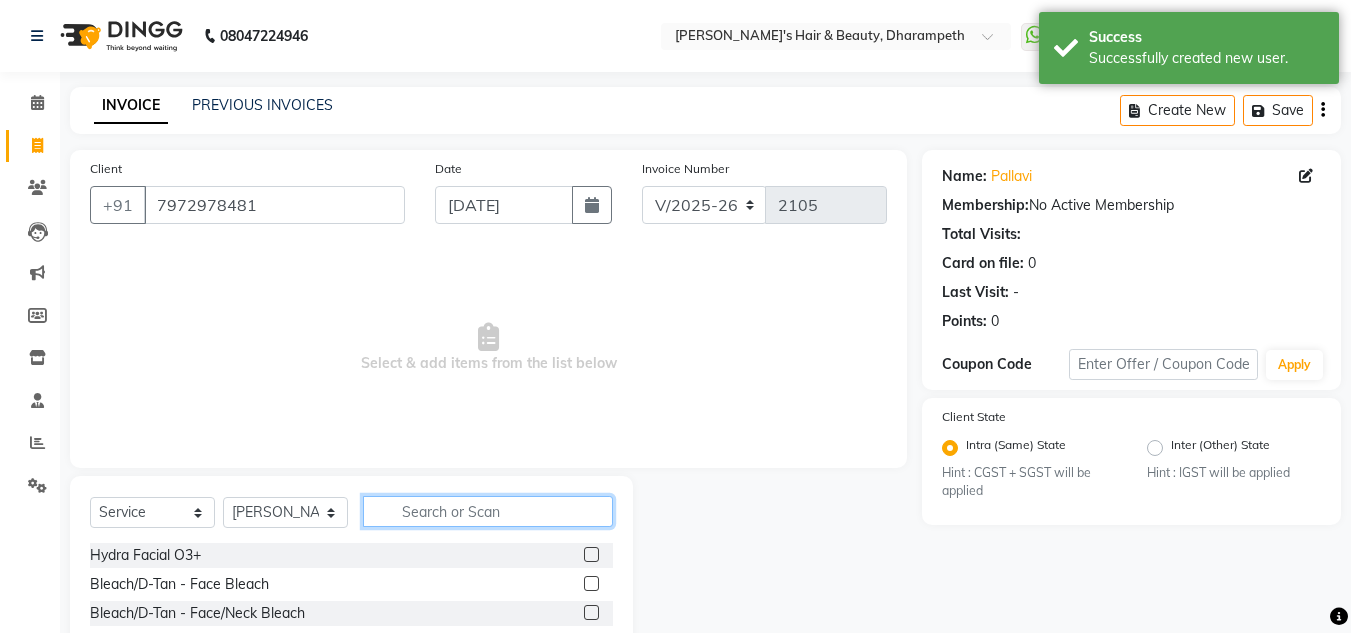click 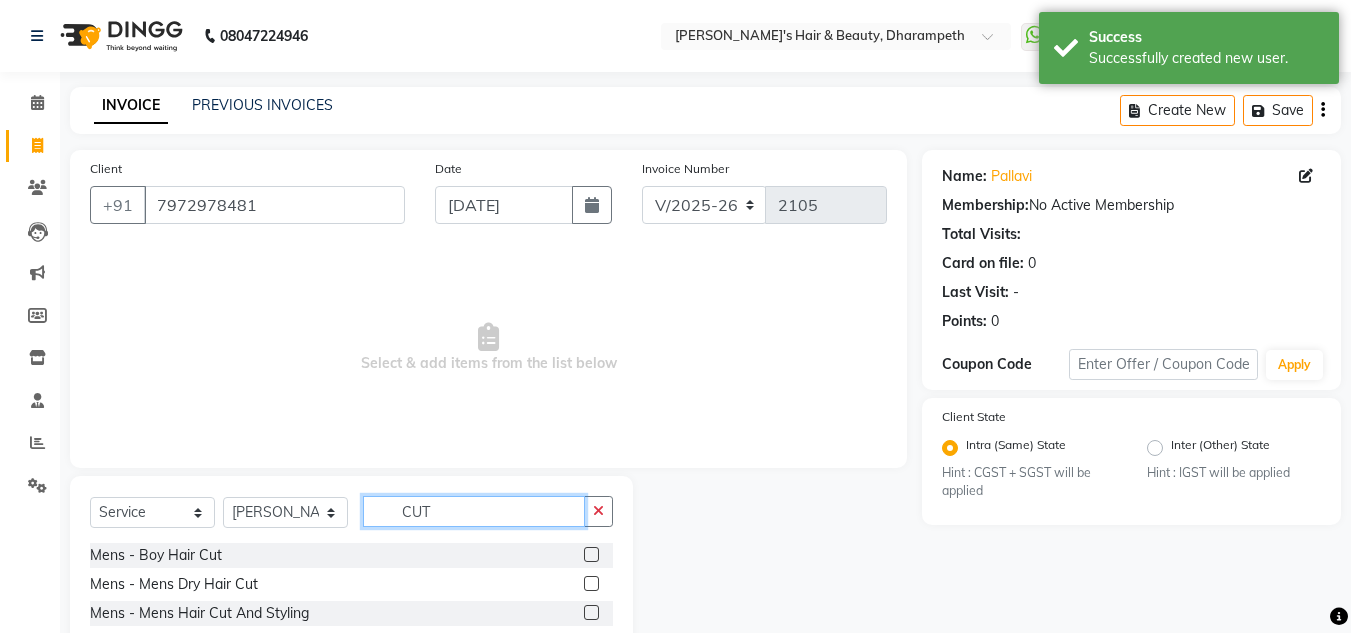 scroll, scrollTop: 168, scrollLeft: 0, axis: vertical 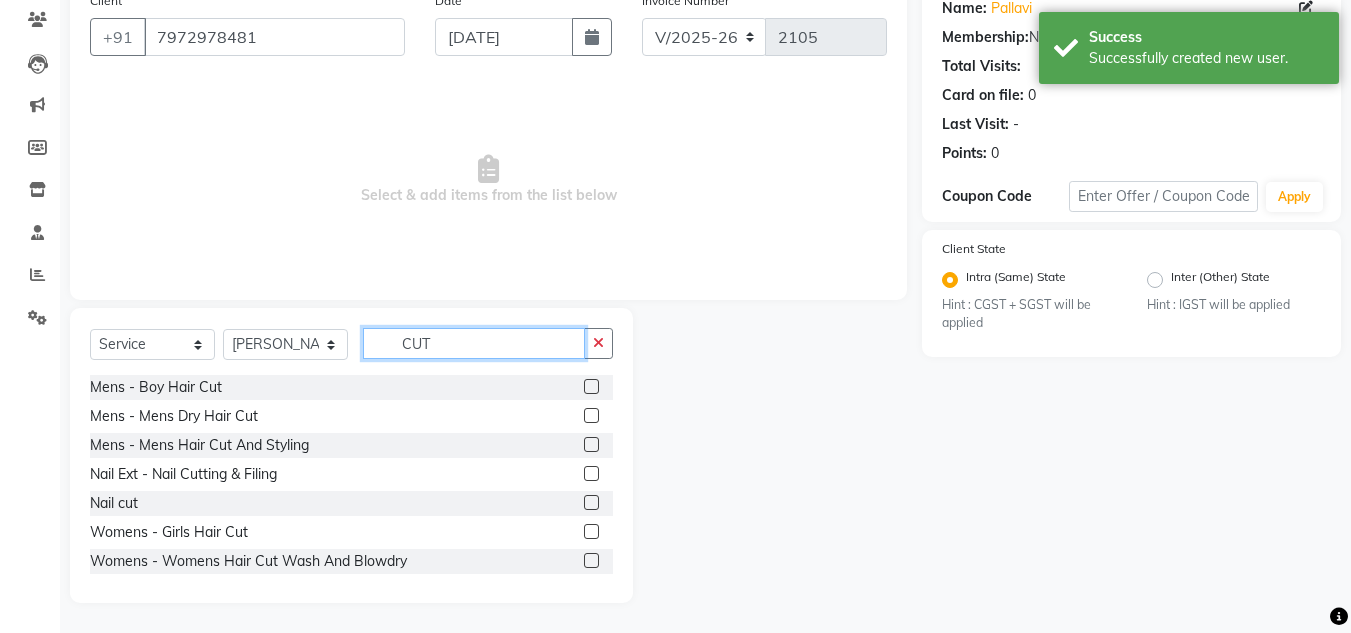 type on "CUT" 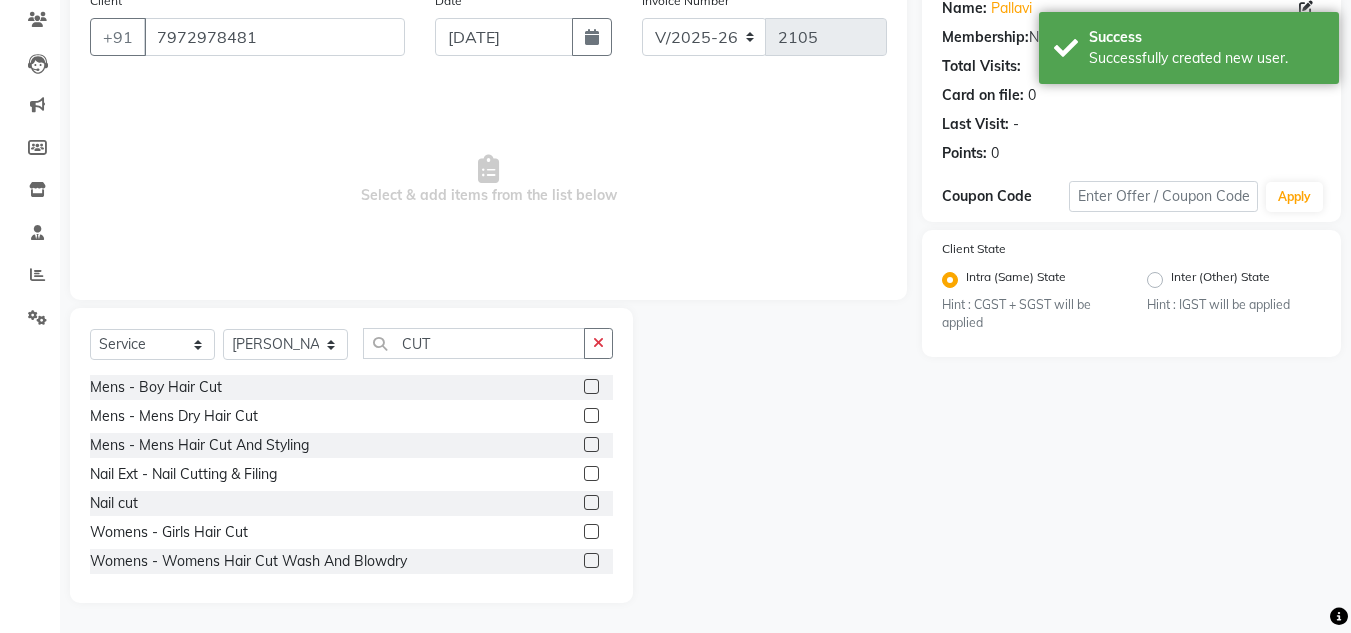 click 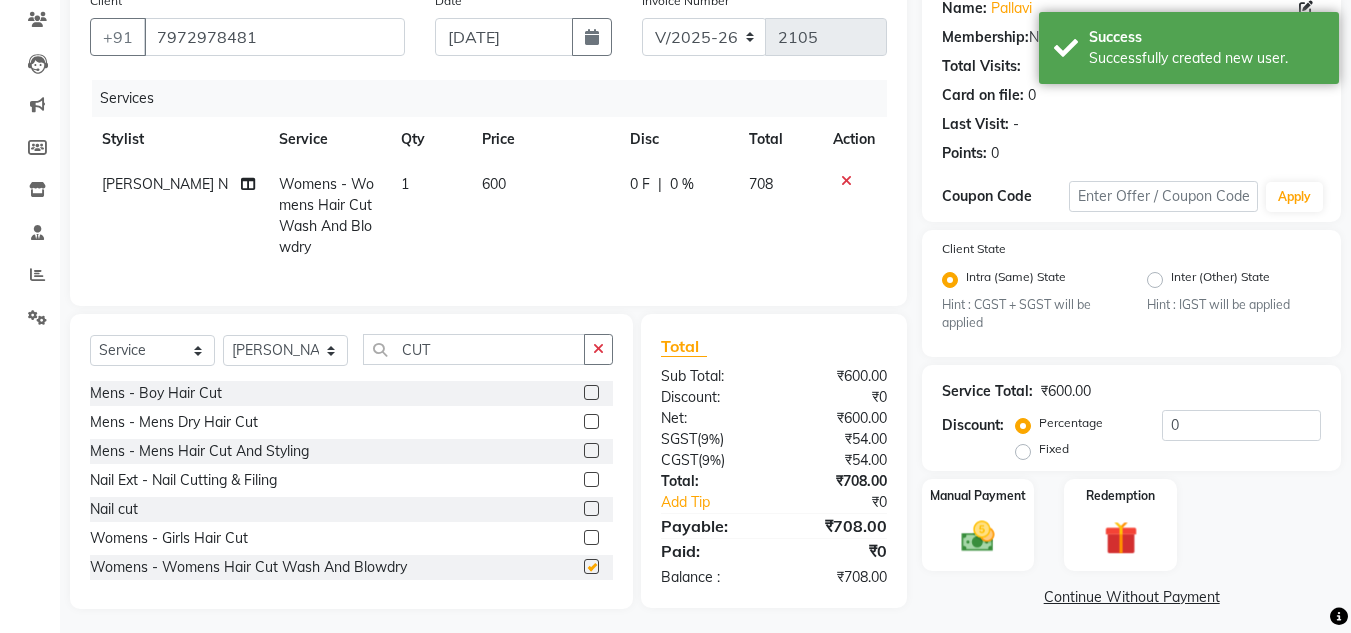 checkbox on "false" 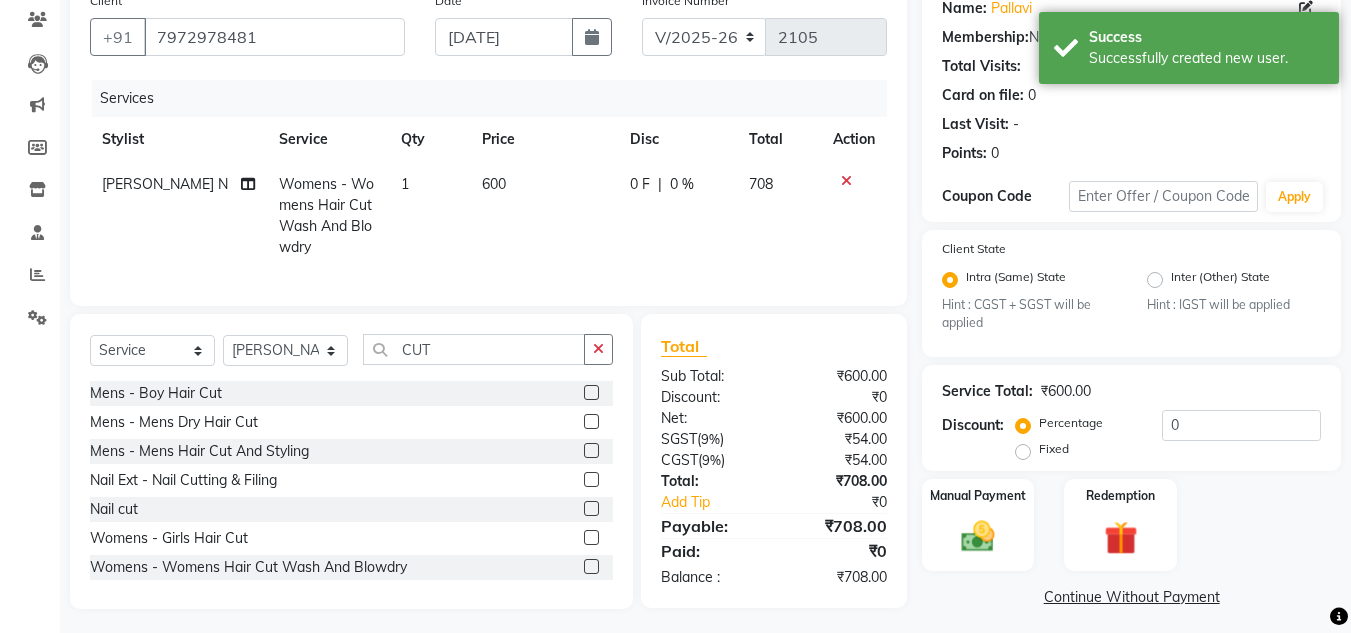 click on "600" 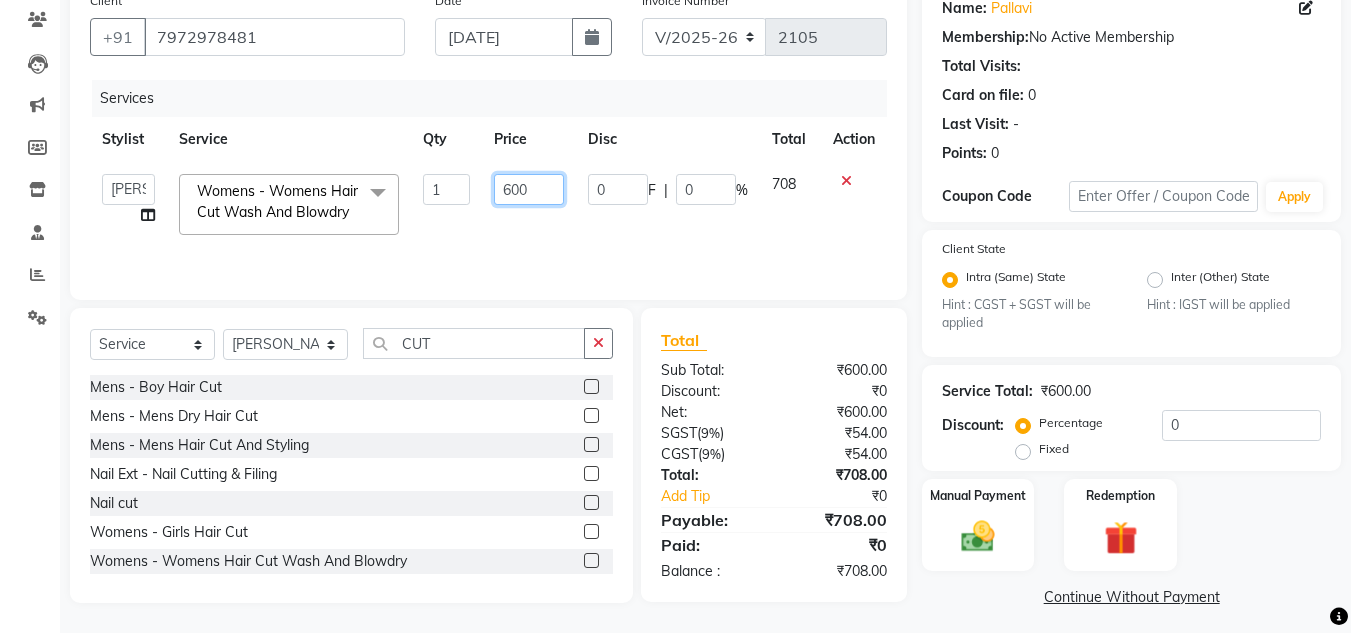 drag, startPoint x: 535, startPoint y: 186, endPoint x: 408, endPoint y: 190, distance: 127.06297 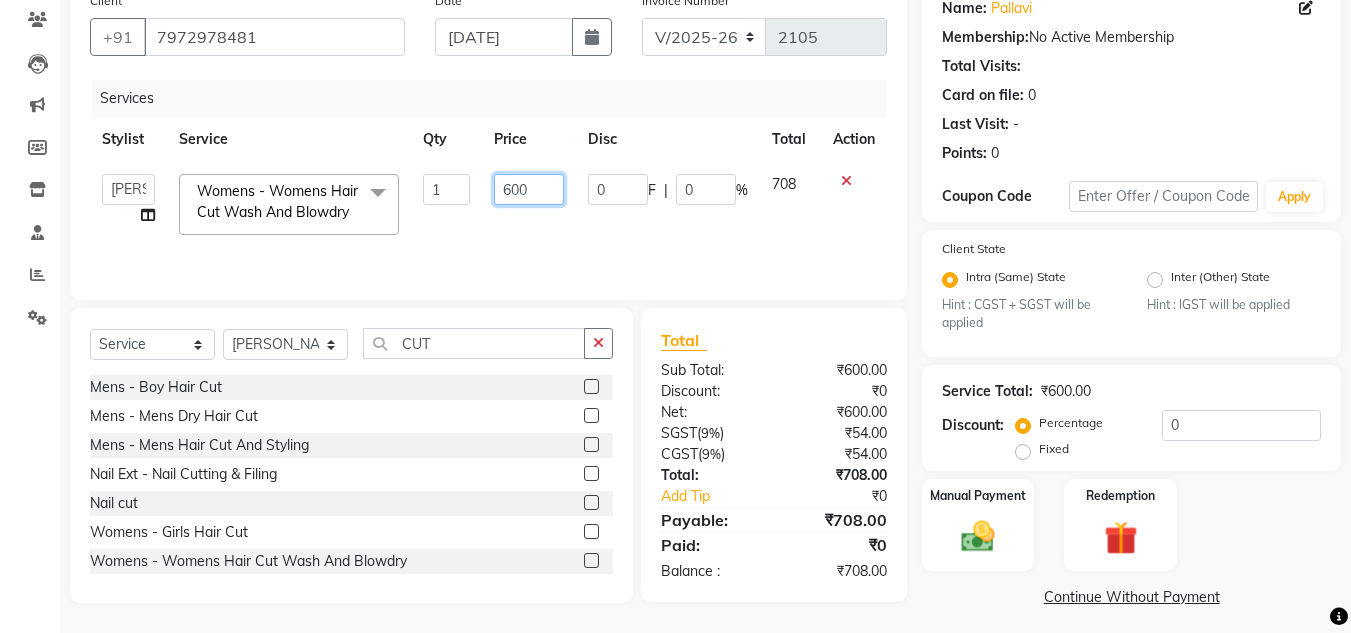 click on "Anuj W   [PERSON_NAME]   [PERSON_NAME]    Manager   [PERSON_NAME] C   [PERSON_NAME] S   [PERSON_NAME] S   Shilpa P   Vedant N  Womens - Womens  Hair Cut Wash And Blowdry  x Hydra Facial O3+ Bleach/D-Tan - Face  Bleach Bleach/D-Tan - Face/Neck Bleach Bleach/D-Tan - Full Body Bleach Bleach/D-Tan - Hand Bleach Bleach/D-Tan - Legs Bleach Bleach/D-Tan - O3 D-Tan Bleach/D-Tan - Raga D- Tan NANO PLASTIA SHOULDER LENGTH Mintree Tan- Go Manicure Mintree Tan-Go Pedicure TIP Deep Conditioning  Whitening Facial O3+ Facial Mediceuticals dand treatment BOOKING AMT OF SERVICE Fibre Complex Treatment [DEMOGRAPHIC_DATA] Lower Lips -Threading Knot Free Service Blow Dry - Blow Dry Below Shoulder Length Blow Dry - Blow Dry Shoulder Length Blow Dry - Blow Dry Waist Length Clean Up - Aroma Clean Up Clean Up - Herbal Cleanup Clean Up - Instglow Claenup Clean Up - O3 Pore Clean Up Clean Up - Vlcc Gold Clean Up Clean Up - D Tan Clean UP Face Pack - Black Mask Charcoal Face Pack - Black Mask O3 Face Pack - O3 Peel Off Face Pack - Thermal Sheet Mask Nail cut 1" 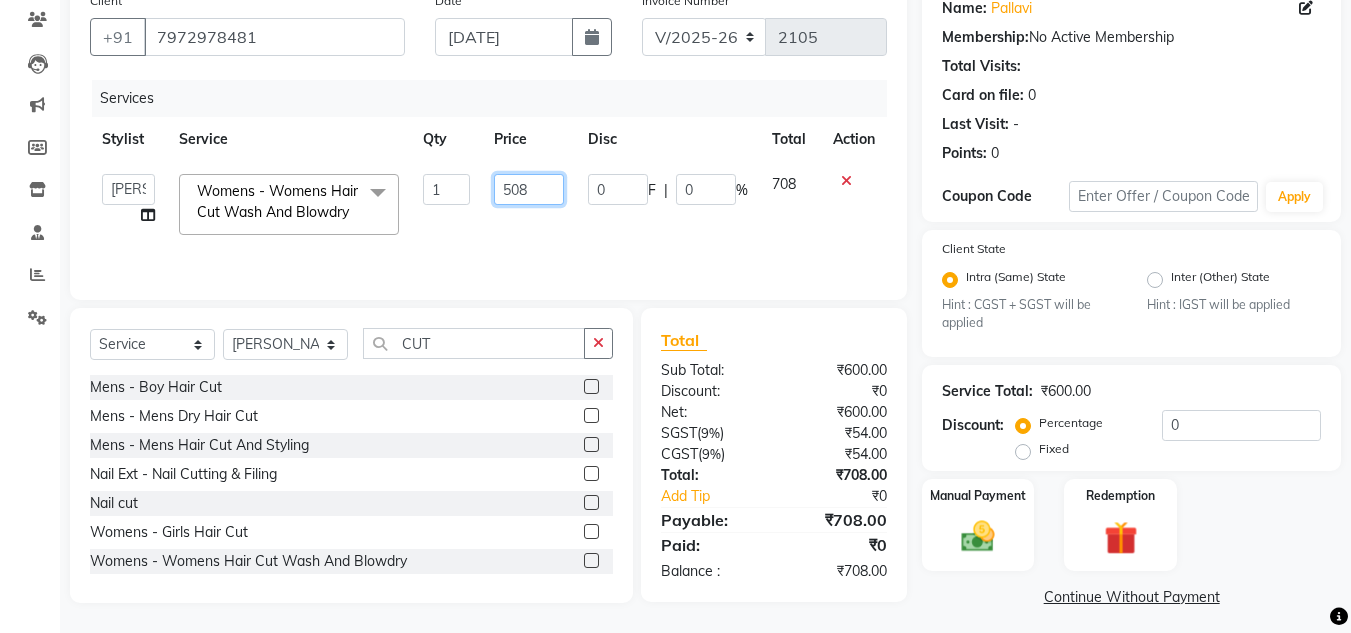 type on "508.5" 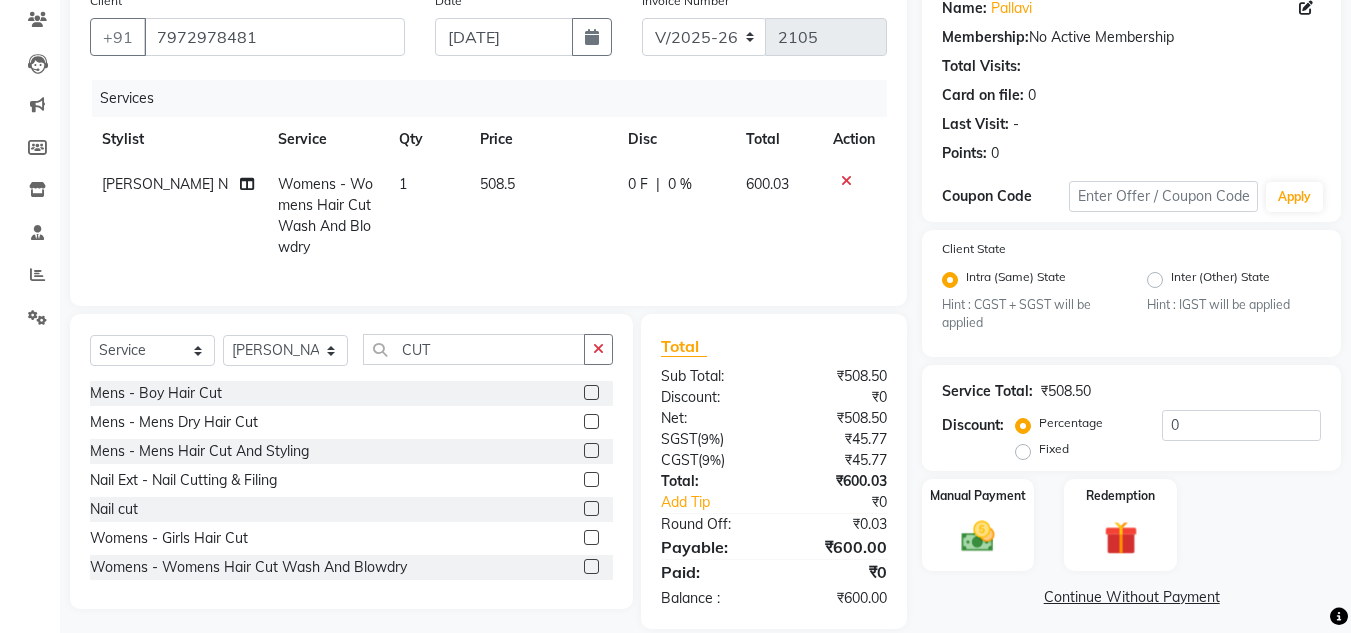 click on "600.03" 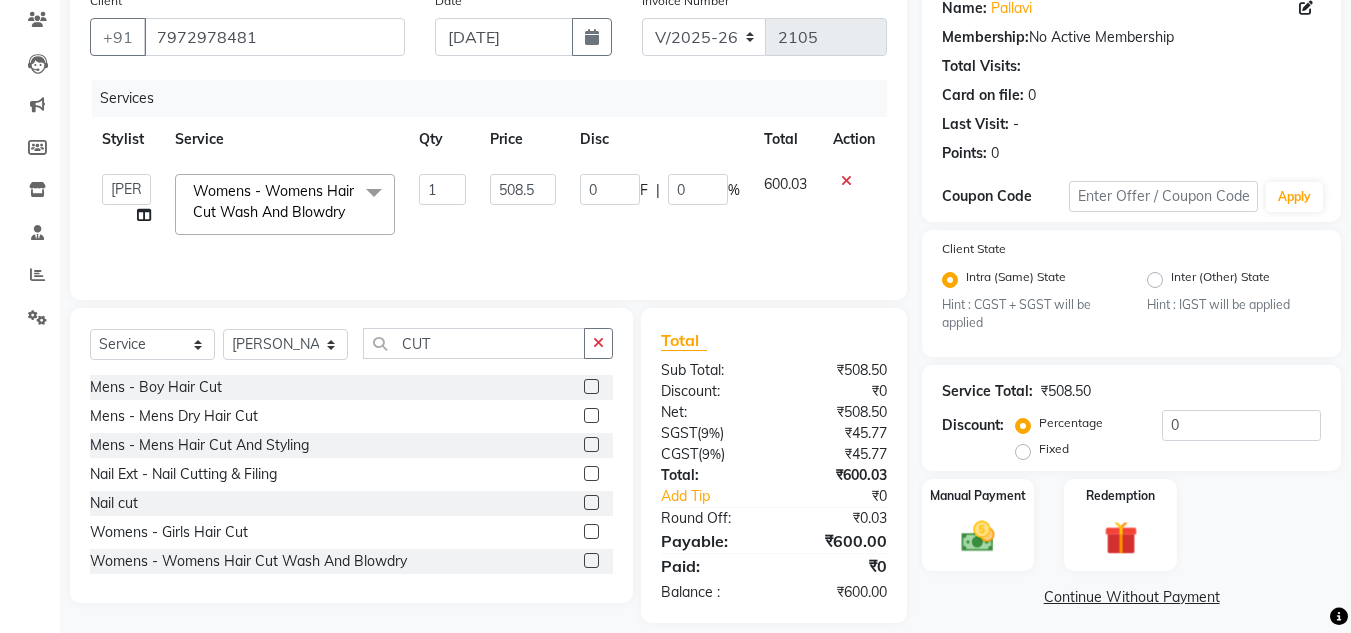 scroll, scrollTop: 188, scrollLeft: 0, axis: vertical 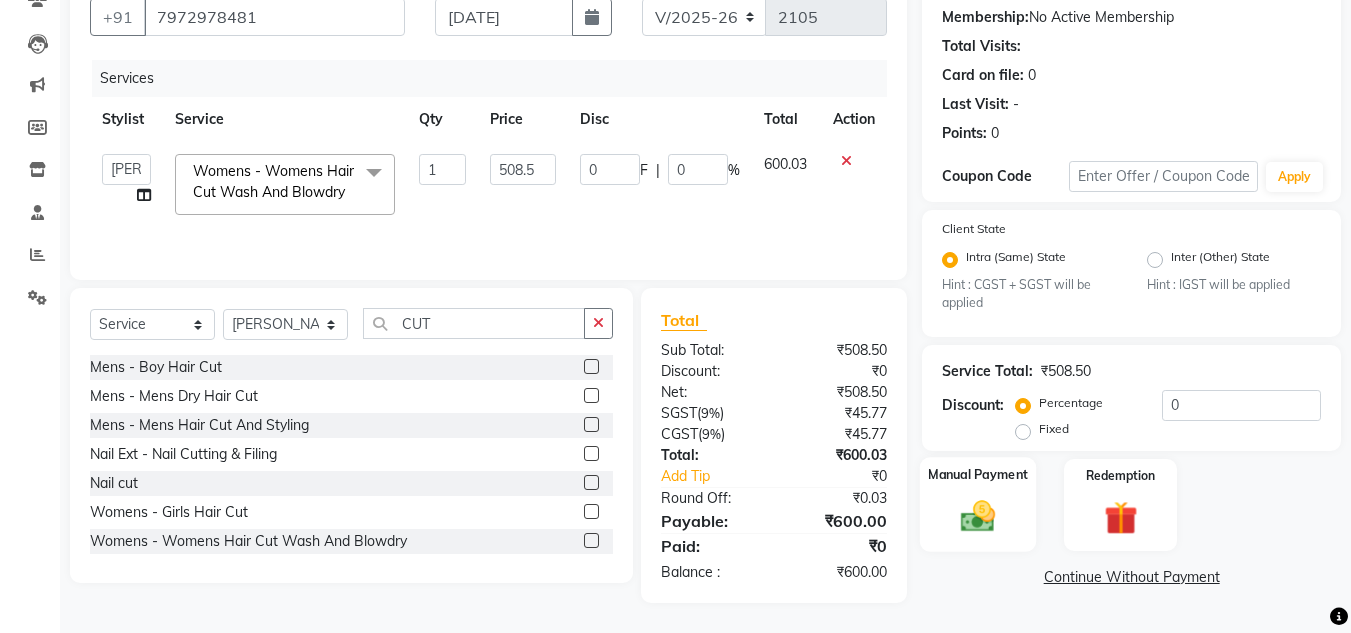 click 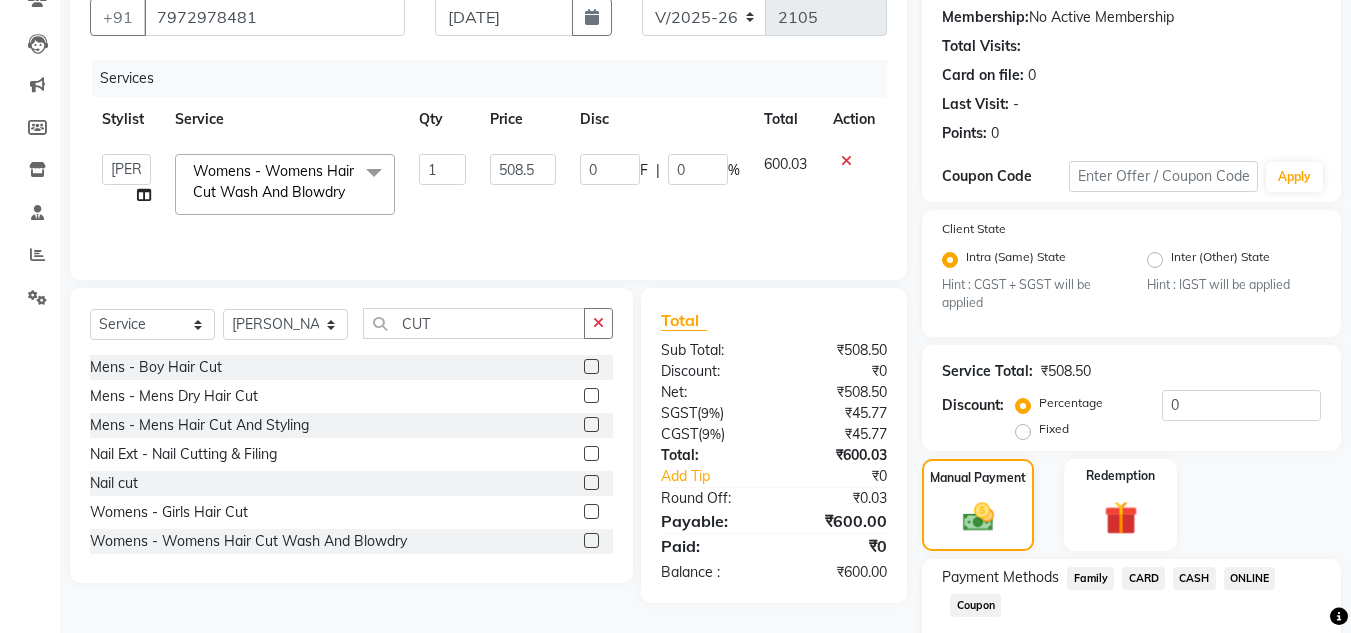 scroll, scrollTop: 305, scrollLeft: 0, axis: vertical 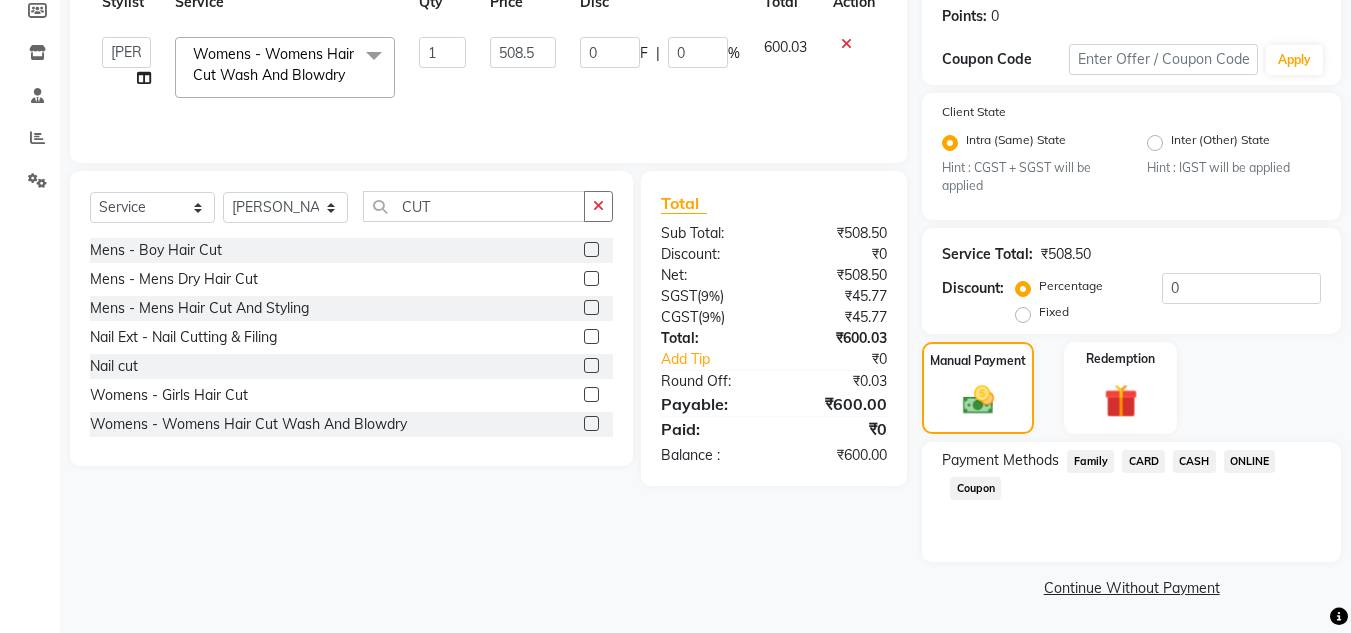 click on "CARD" 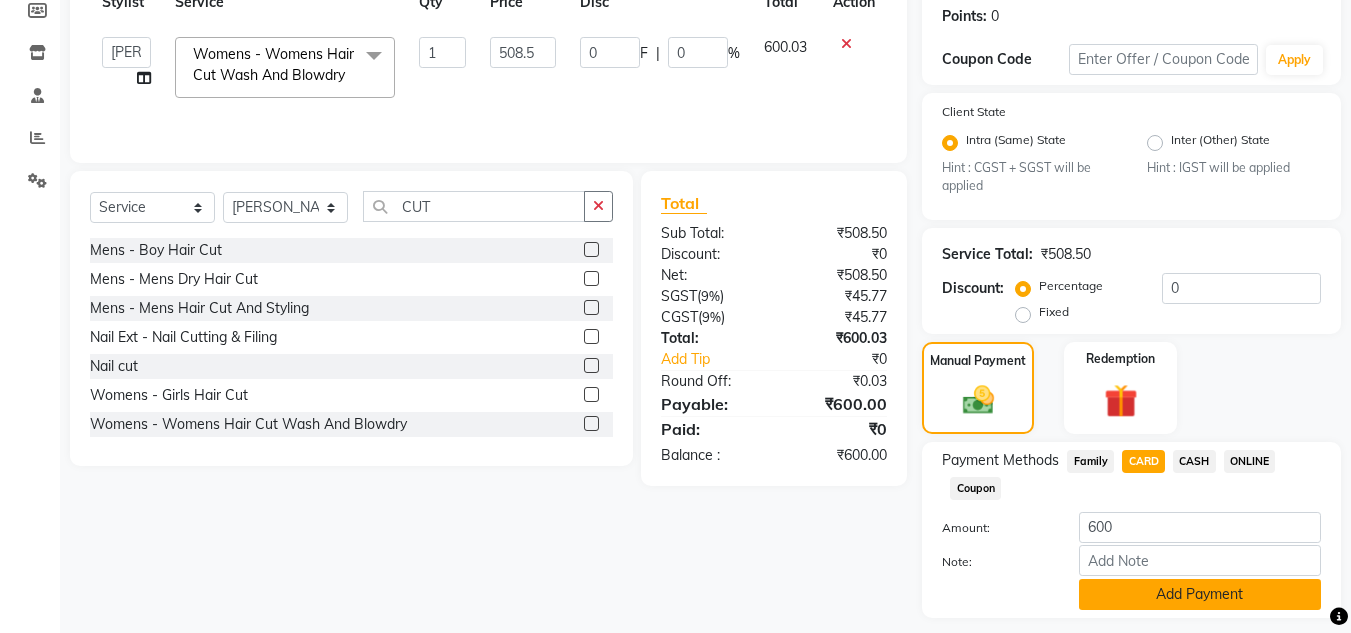 click on "Add Payment" 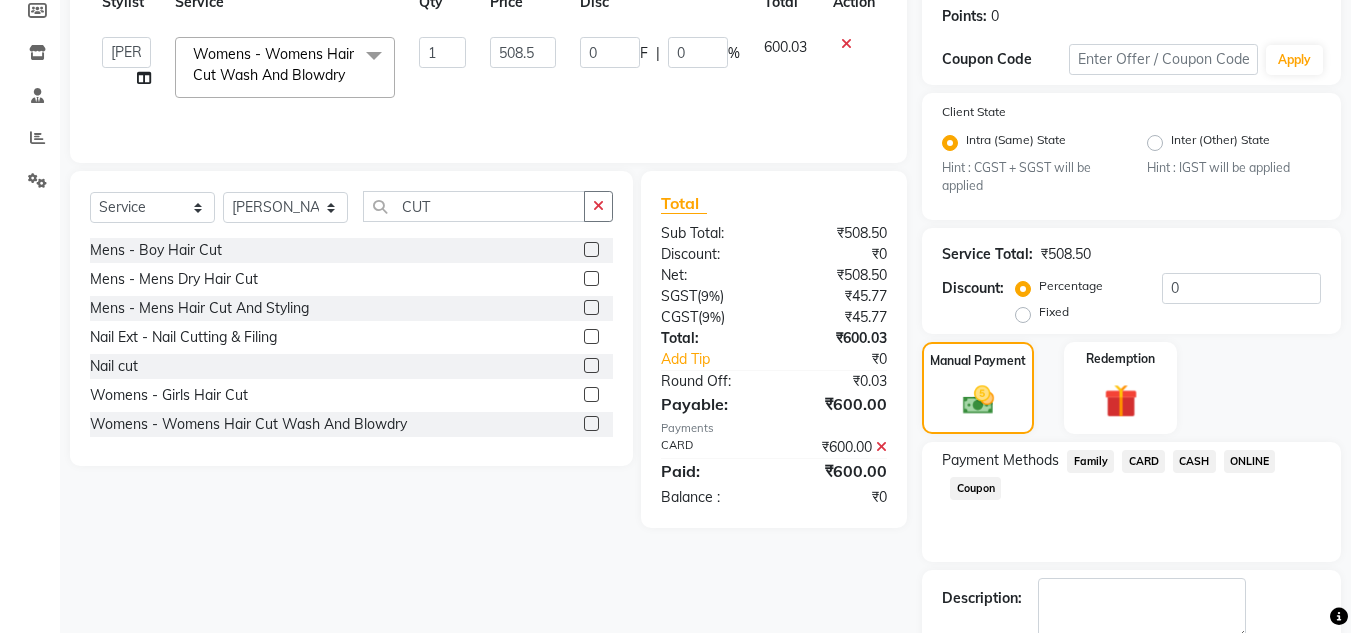 scroll, scrollTop: 418, scrollLeft: 0, axis: vertical 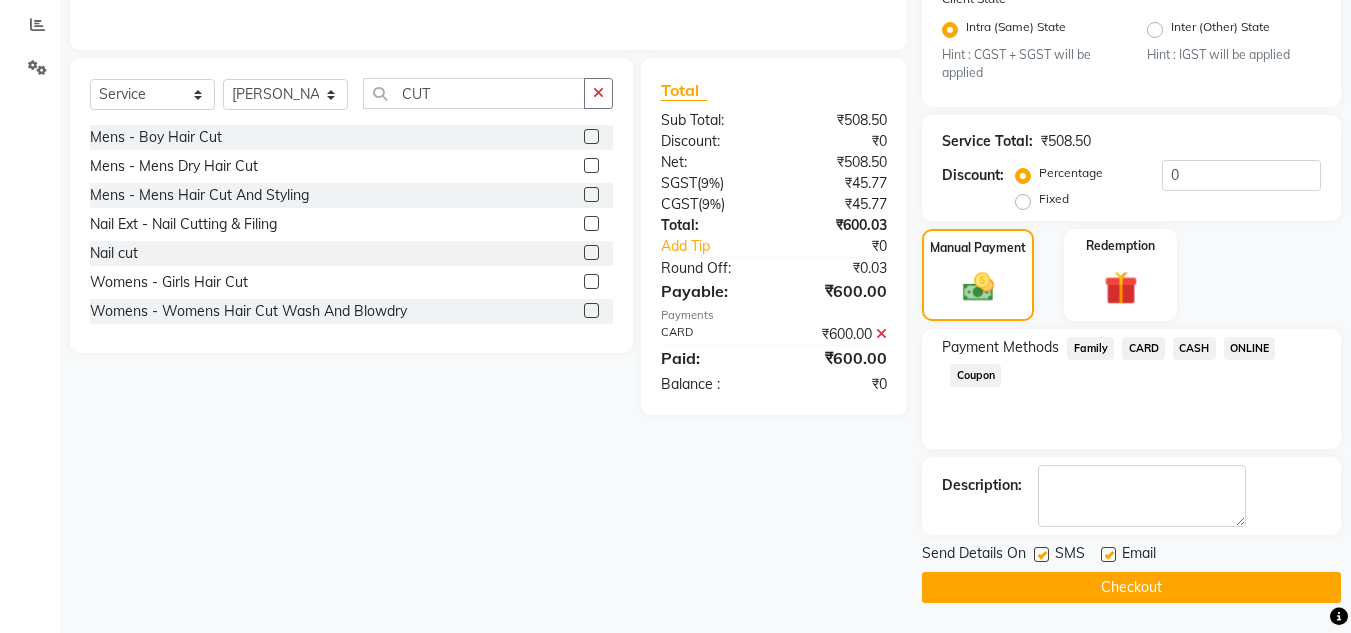 click on "Checkout" 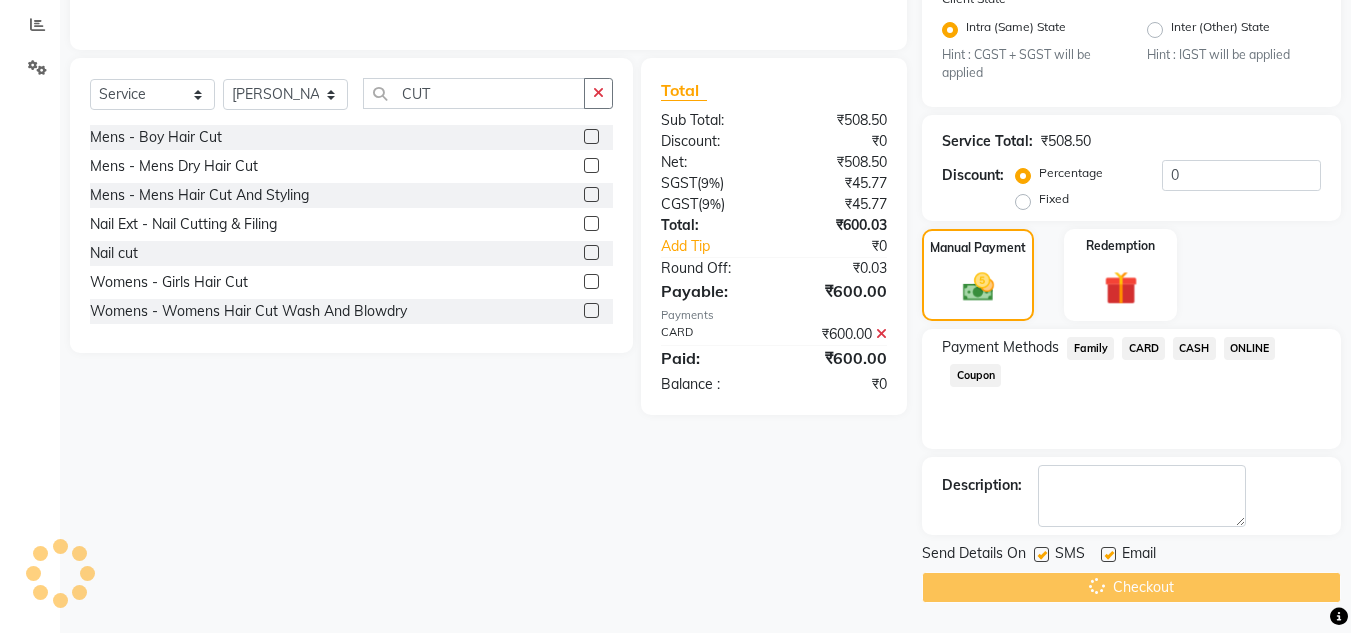 scroll, scrollTop: 0, scrollLeft: 0, axis: both 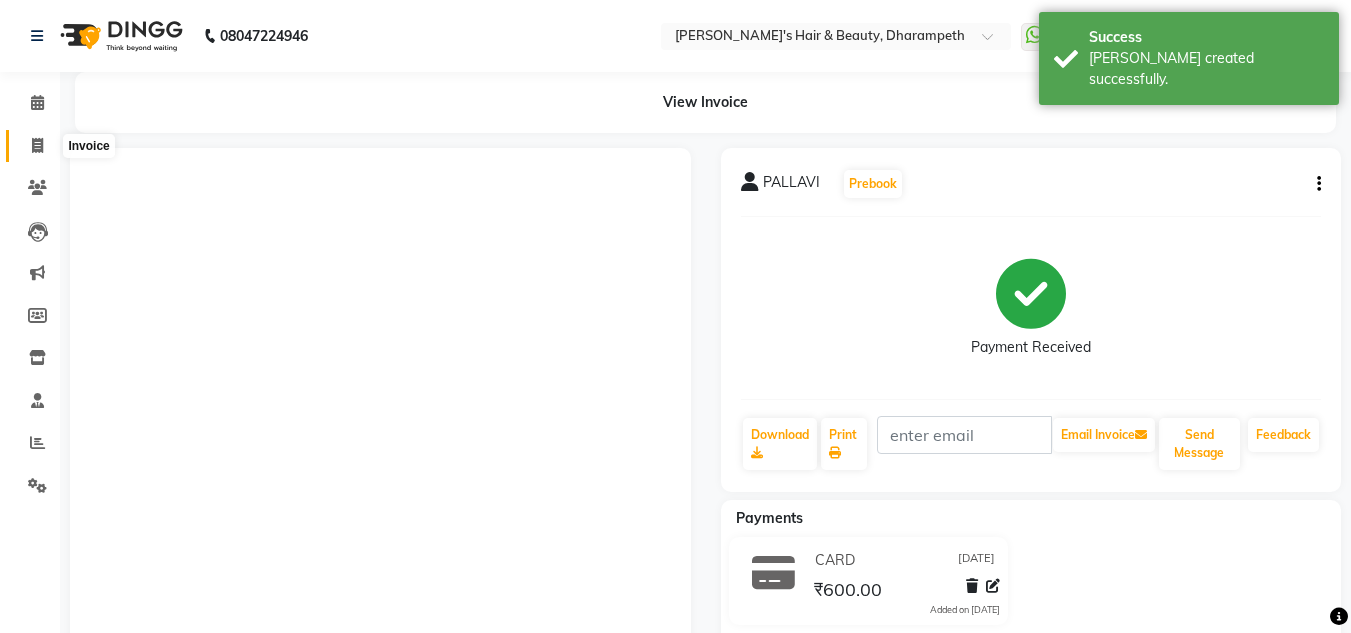click 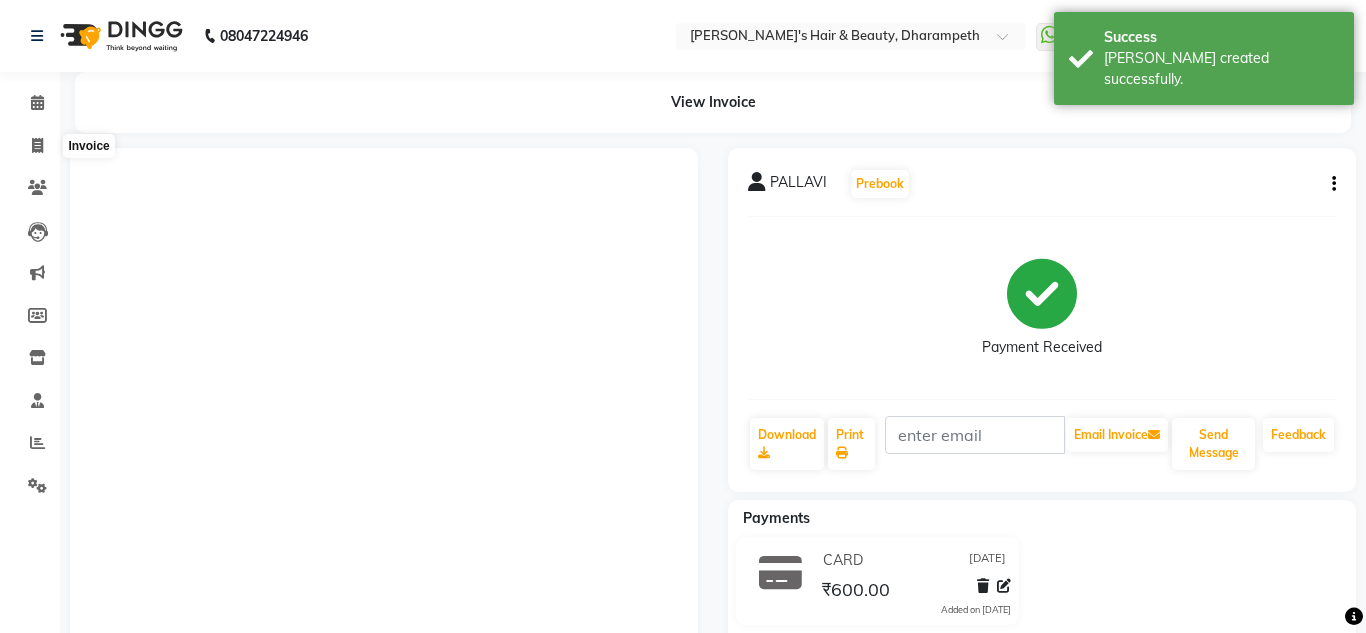 select on "4860" 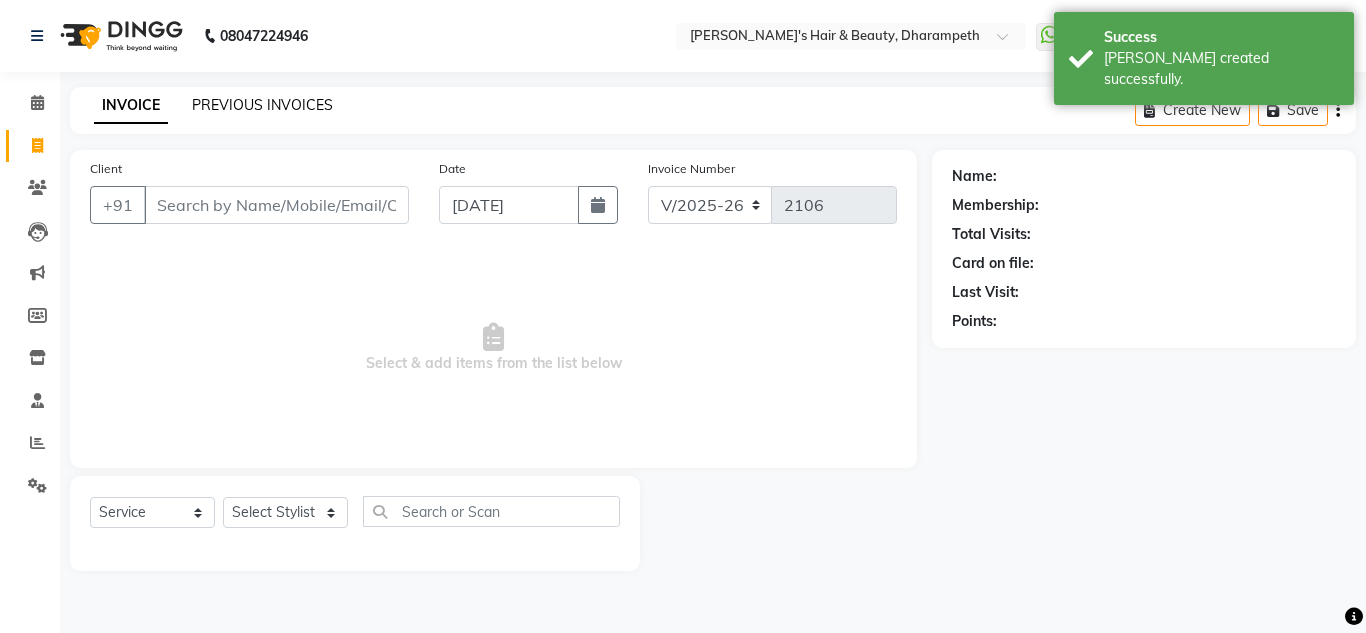 click on "PREVIOUS INVOICES" 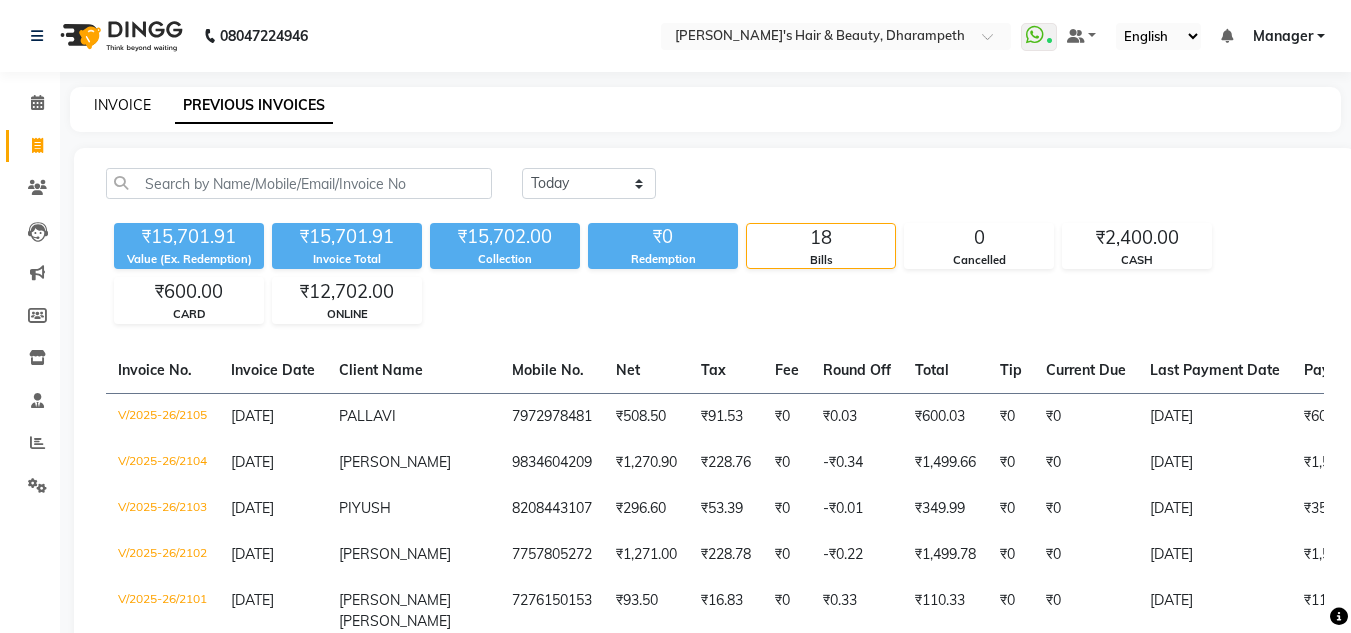 click on "INVOICE" 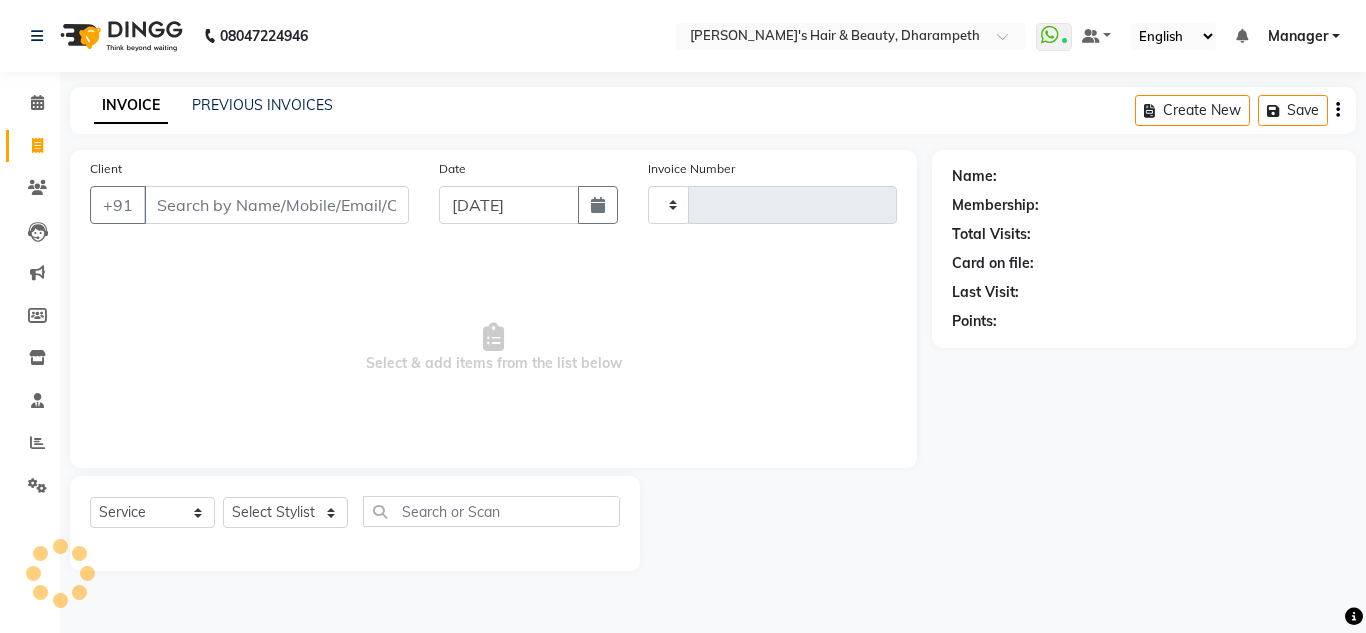 type on "2106" 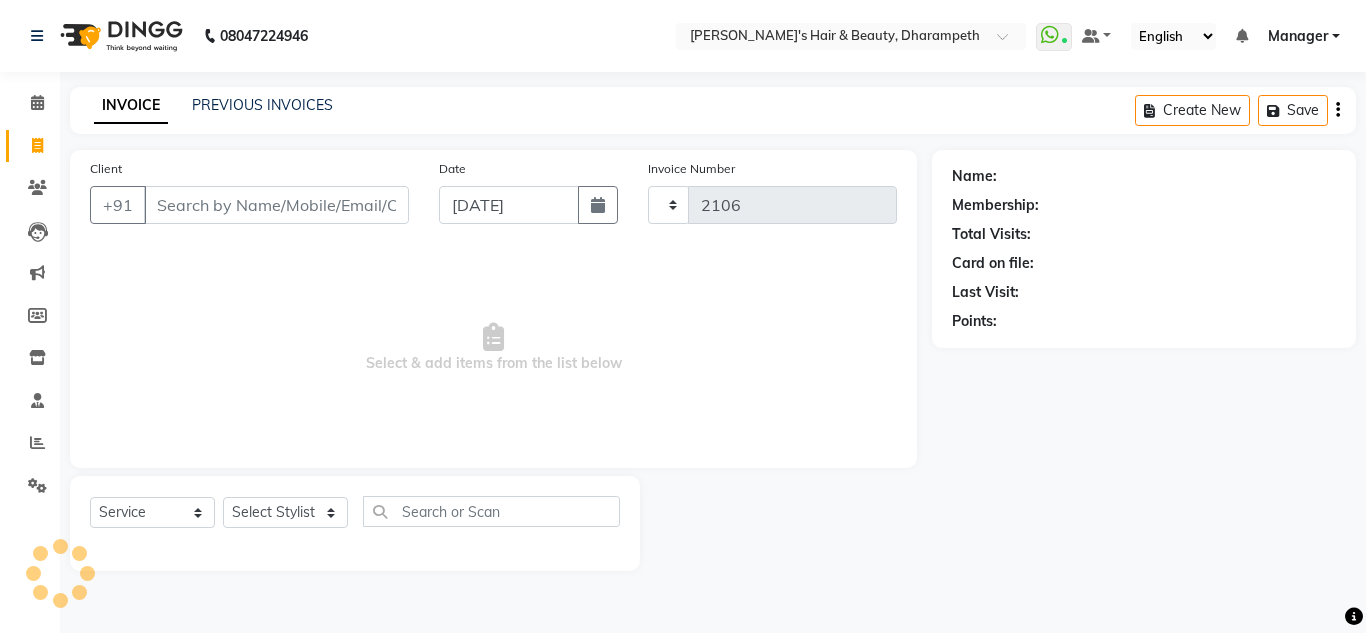 select on "4860" 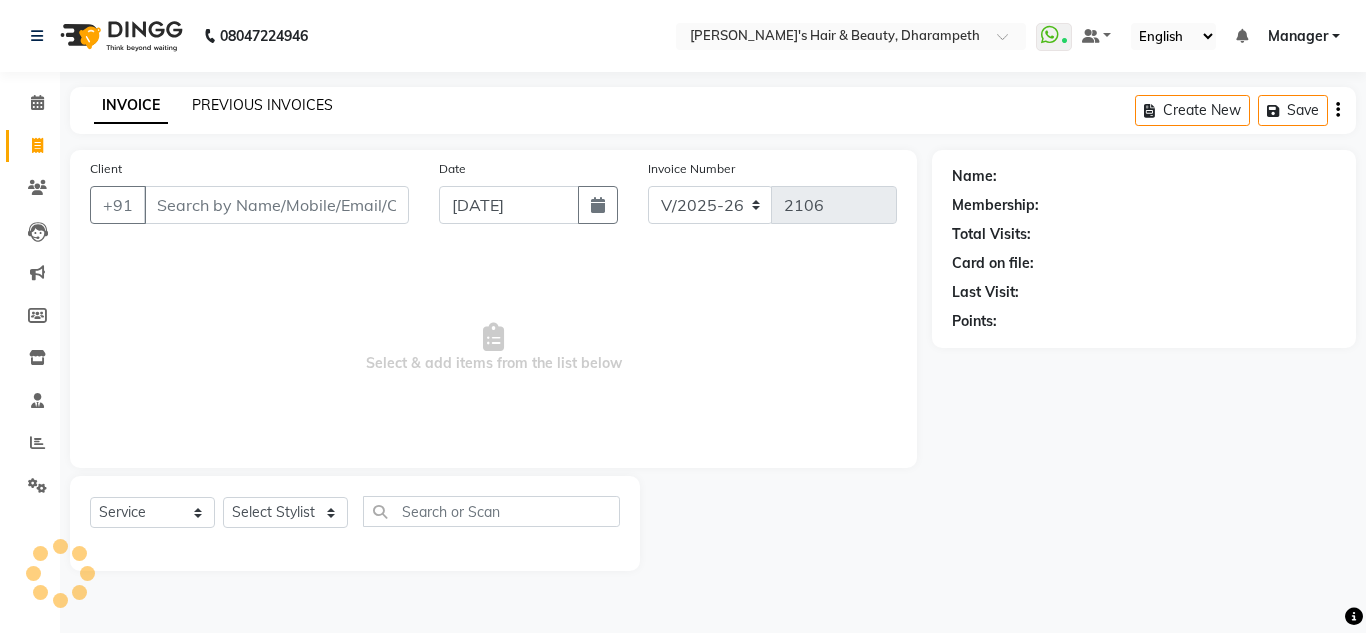 click on "PREVIOUS INVOICES" 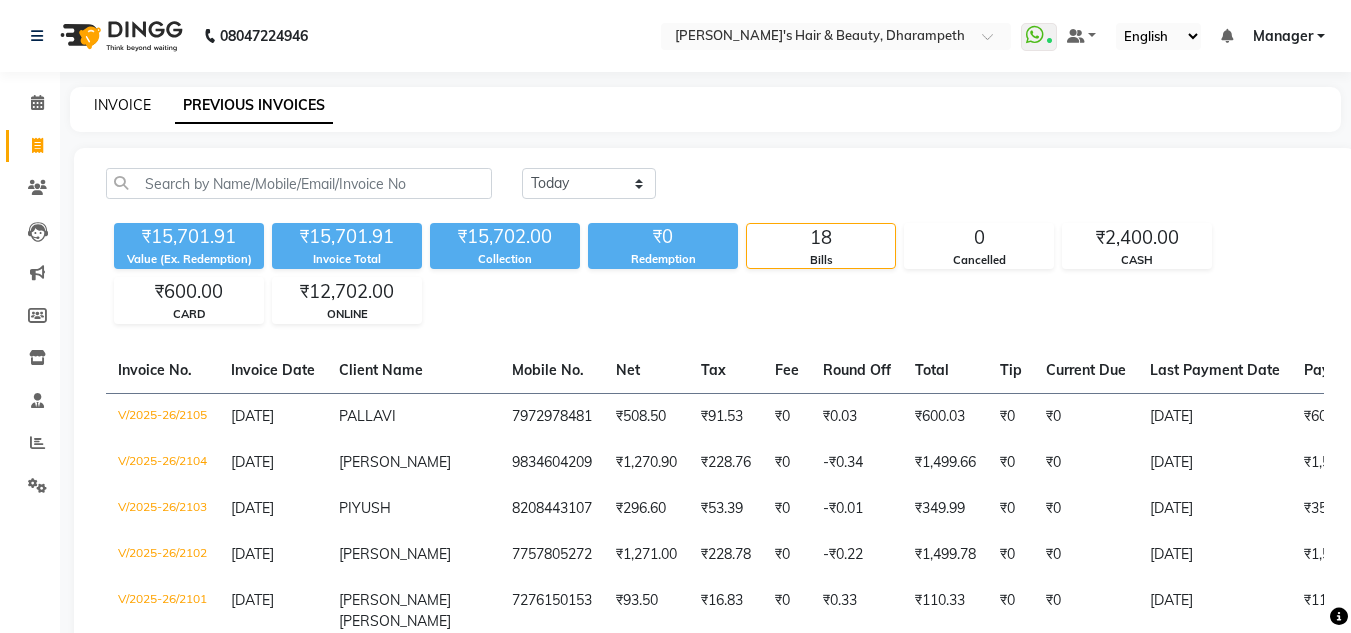 click on "INVOICE" 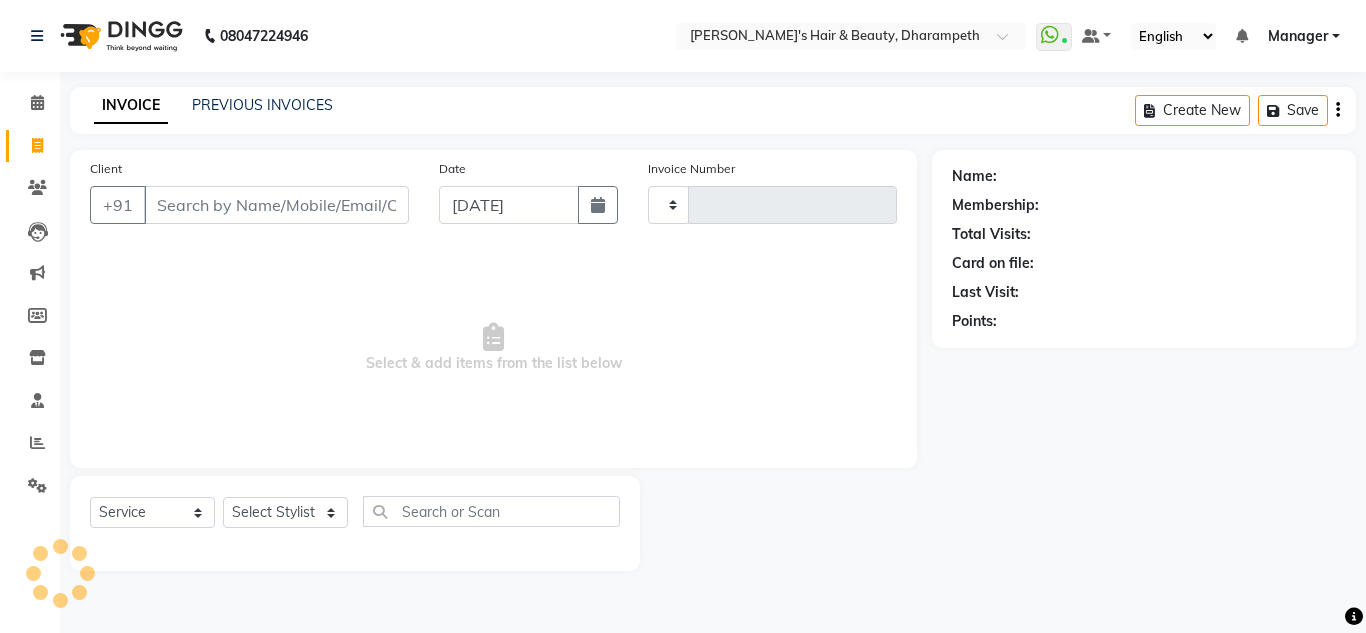 type on "2106" 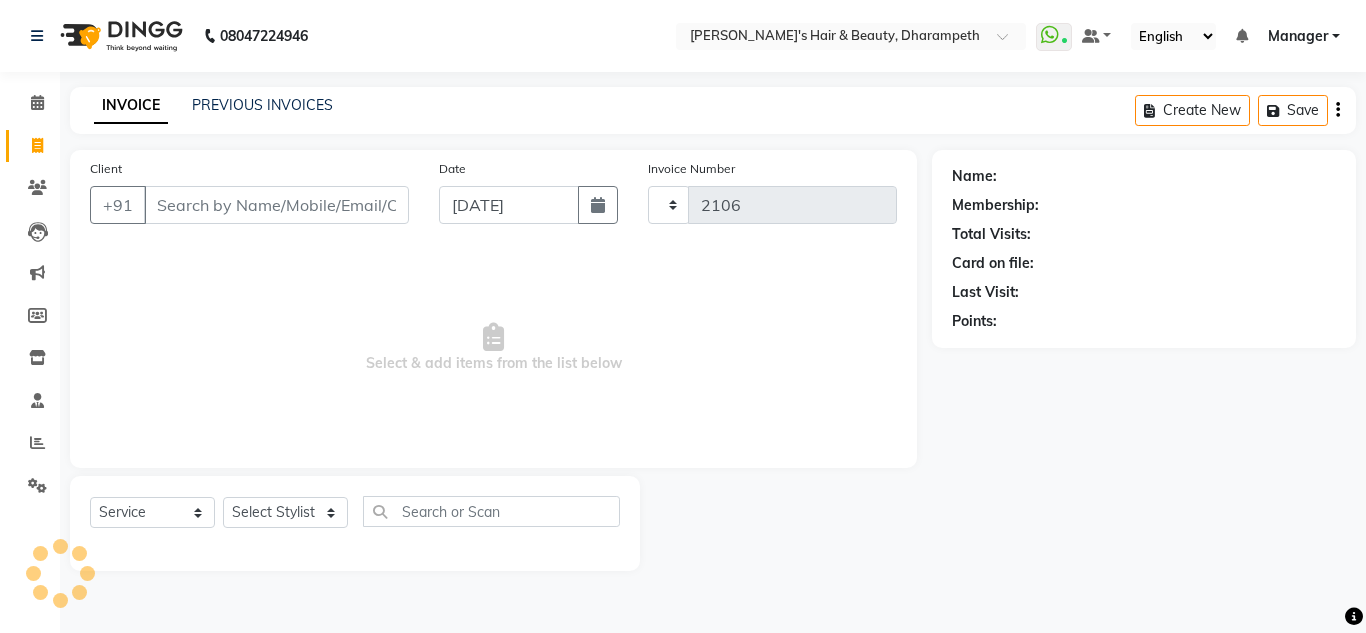 select on "4860" 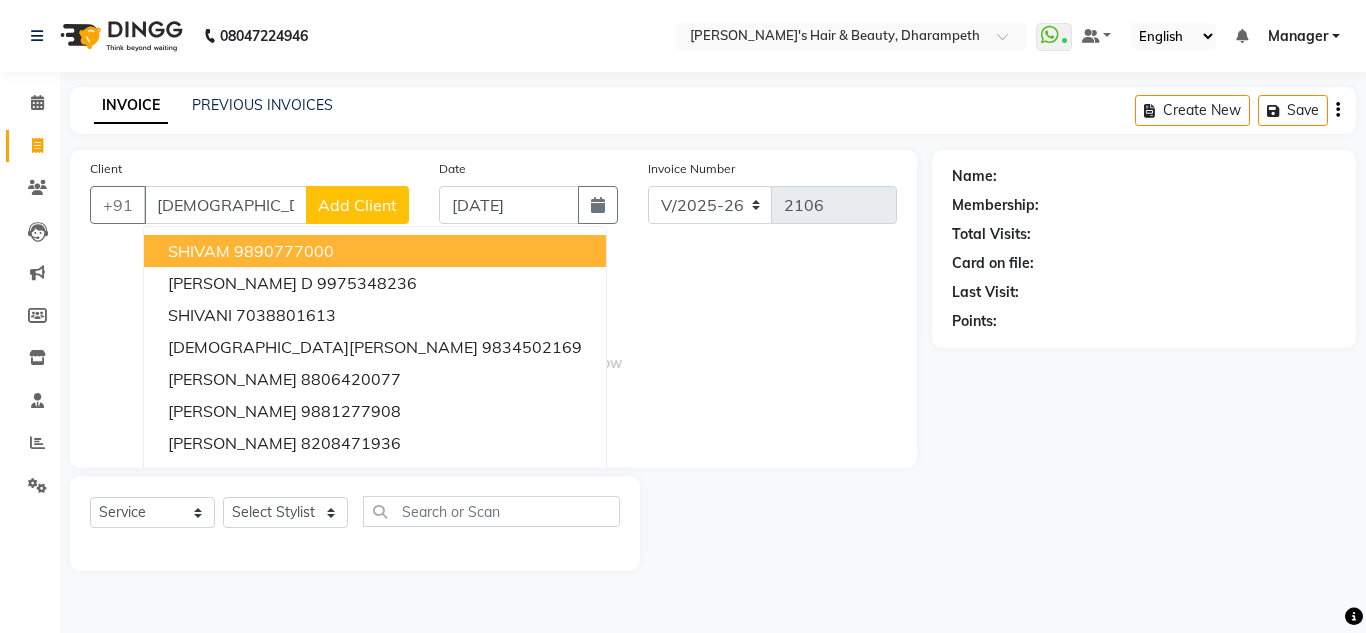 click on "[DEMOGRAPHIC_DATA]" at bounding box center [225, 205] 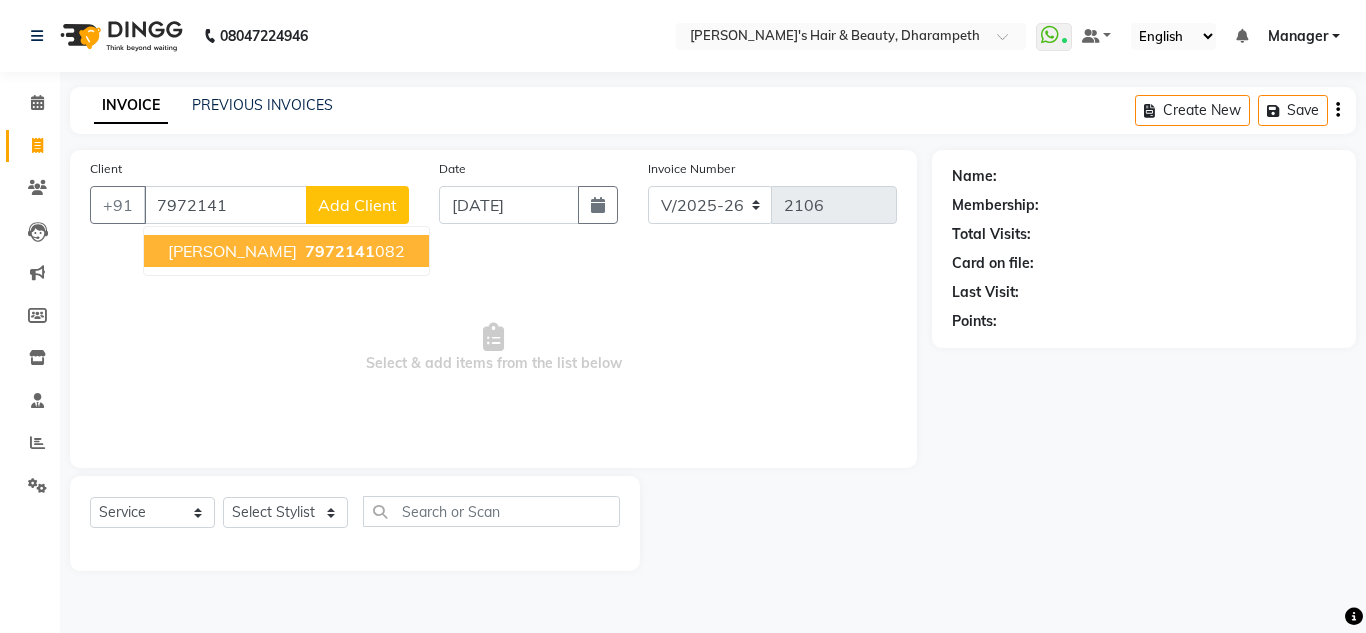 click on "[PERSON_NAME]" at bounding box center (232, 251) 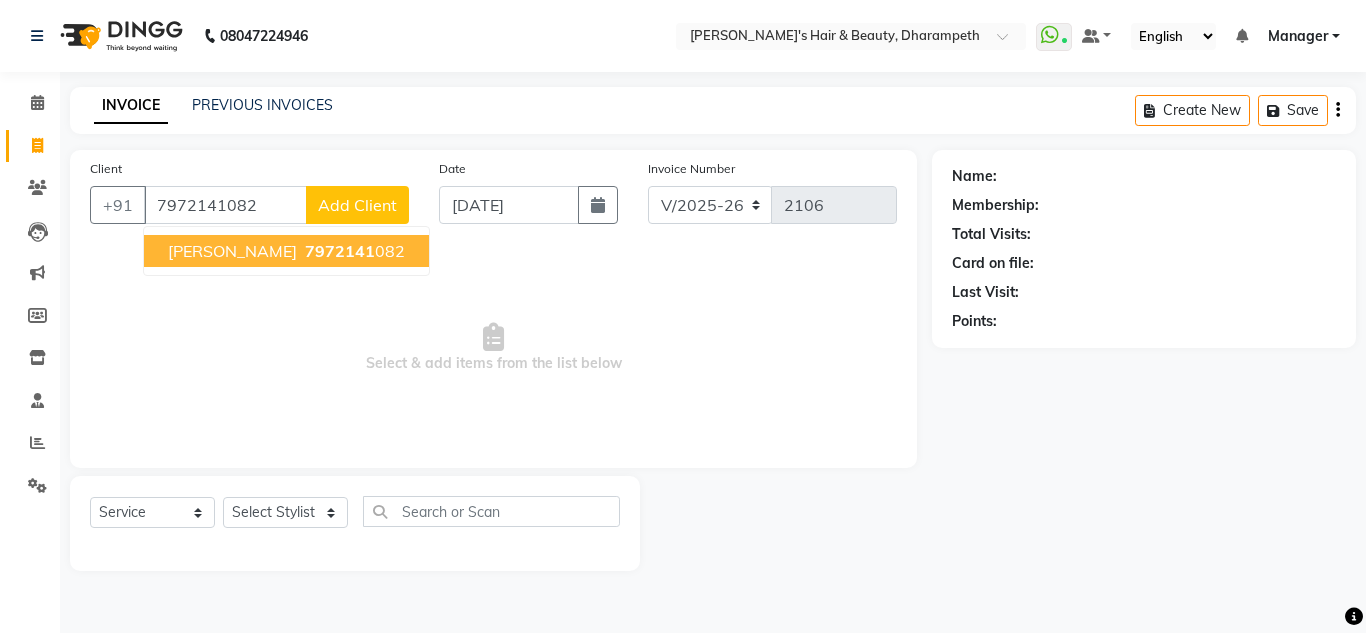 type on "7972141082" 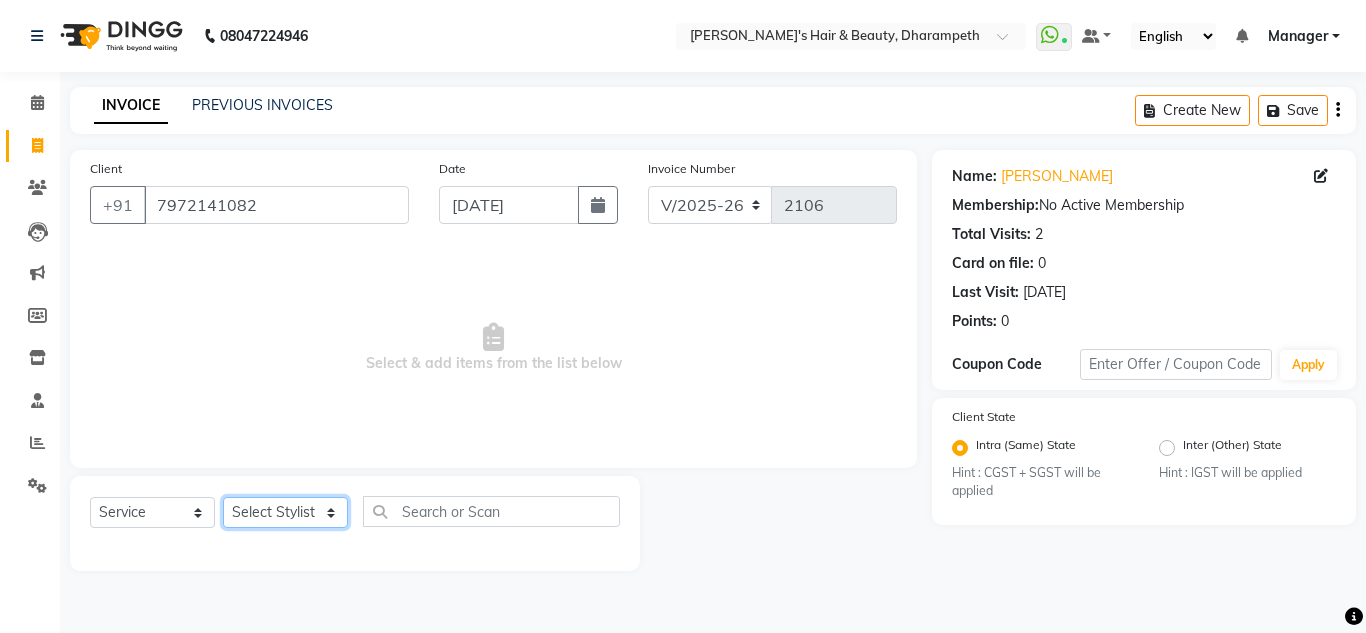 click on "Select Stylist Anuj W [PERSON_NAME] [PERSON_NAME]  Manager [PERSON_NAME] C [PERSON_NAME] S [PERSON_NAME] S Shilpa P Vedant N" 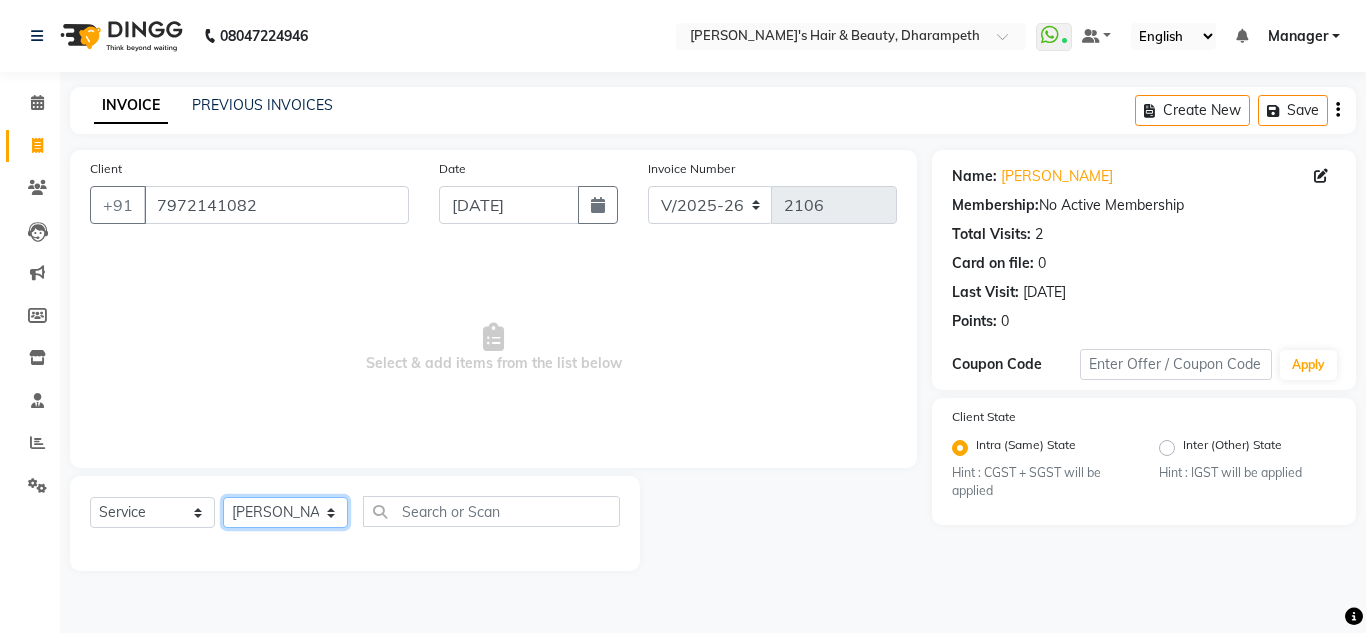click on "Select Stylist Anuj W [PERSON_NAME] [PERSON_NAME]  Manager [PERSON_NAME] C [PERSON_NAME] S [PERSON_NAME] S Shilpa P Vedant N" 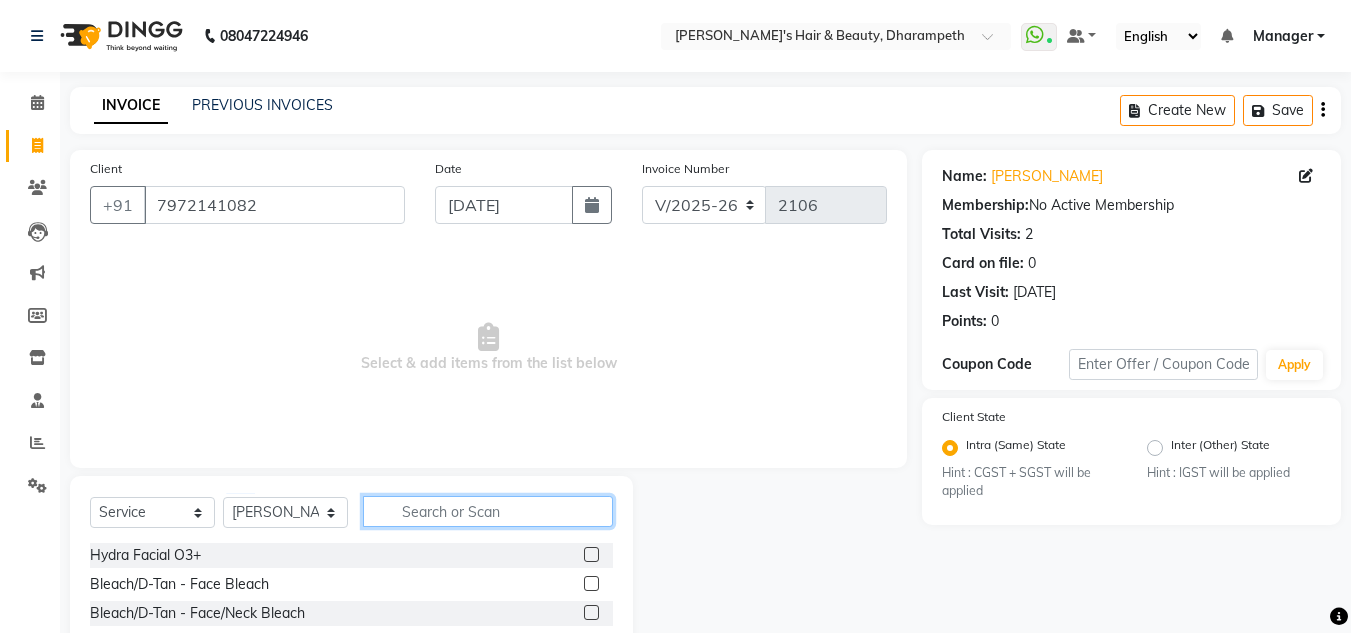 click 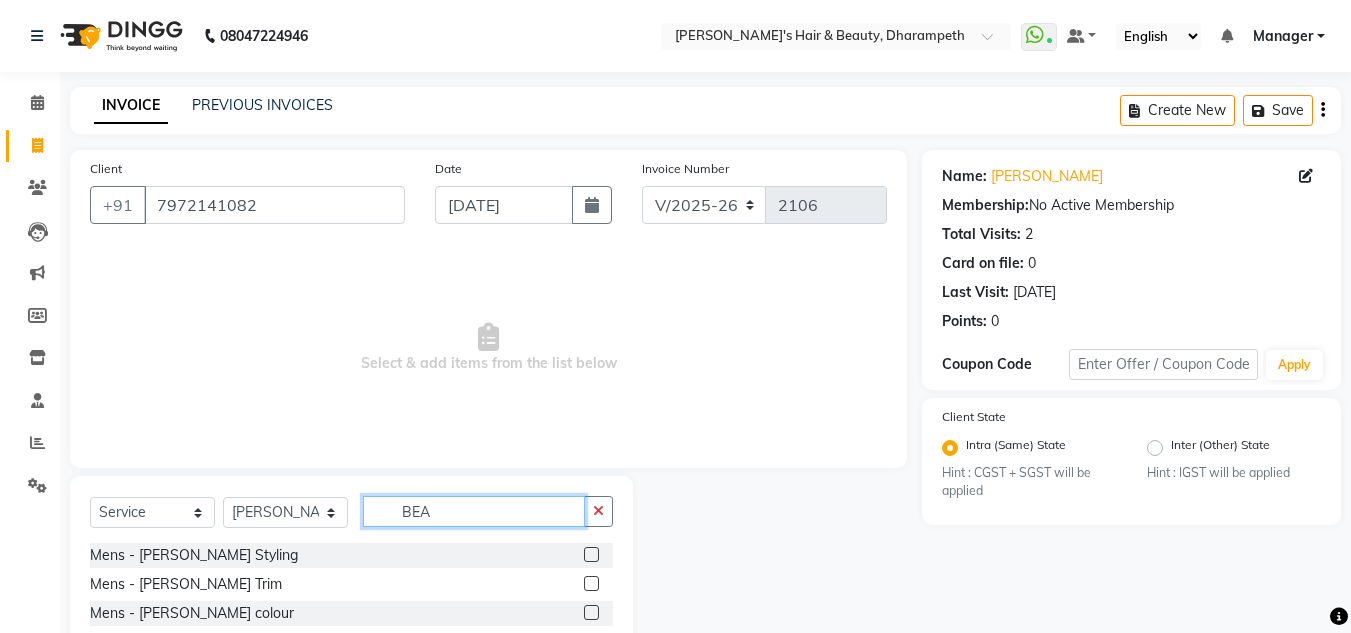 type on "BEA" 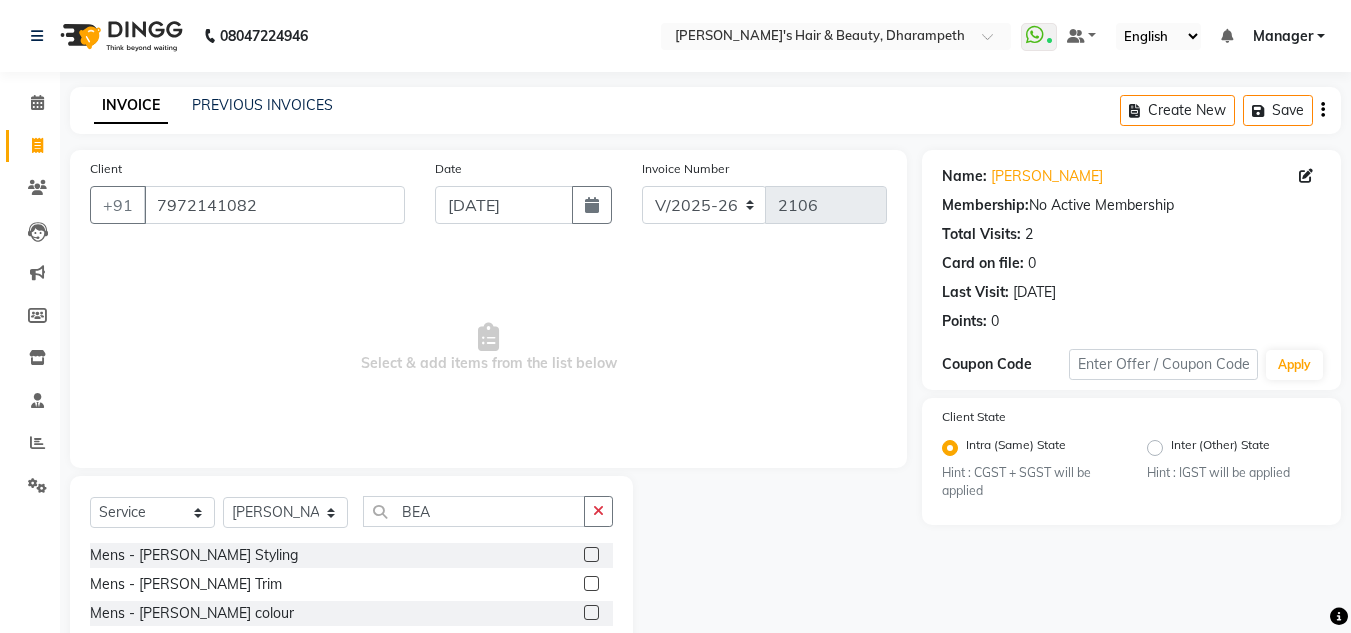 click 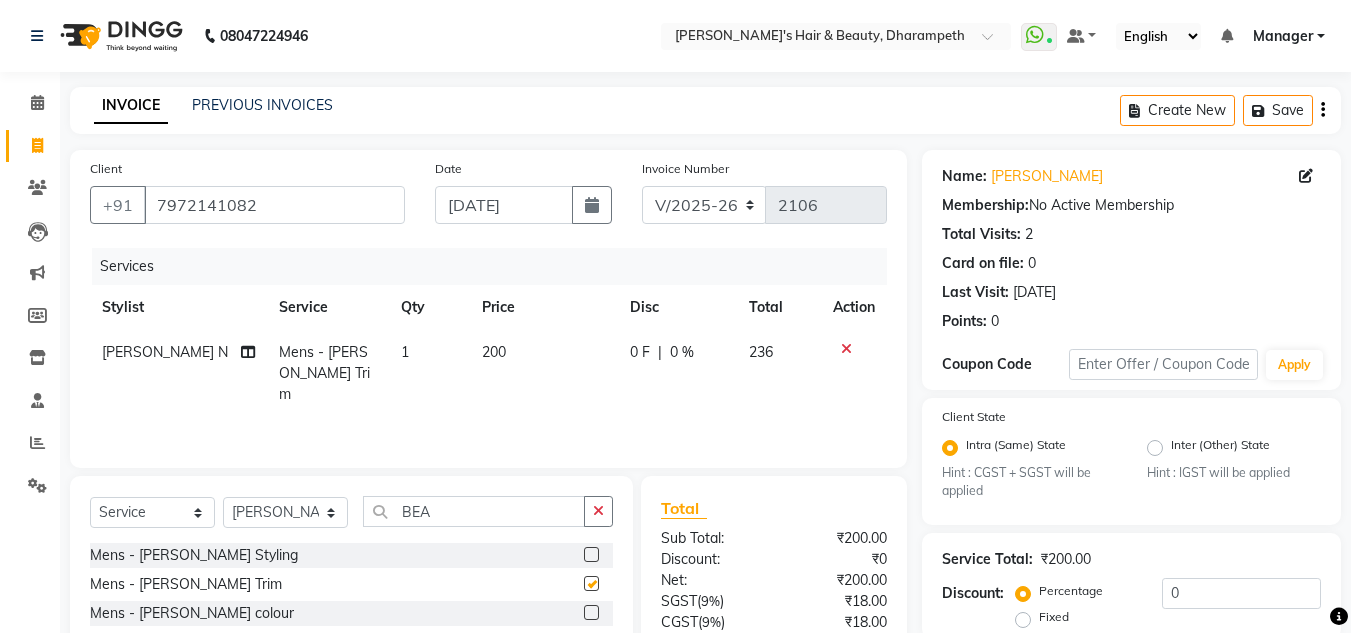 checkbox on "false" 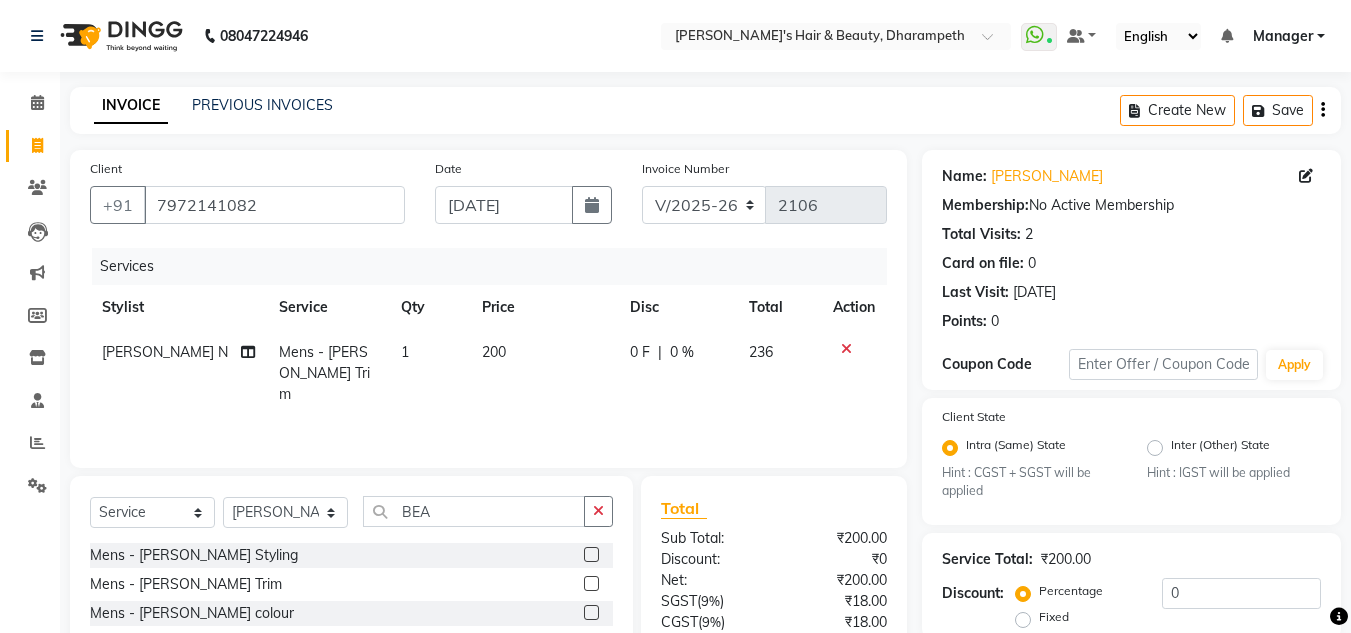 click on "200" 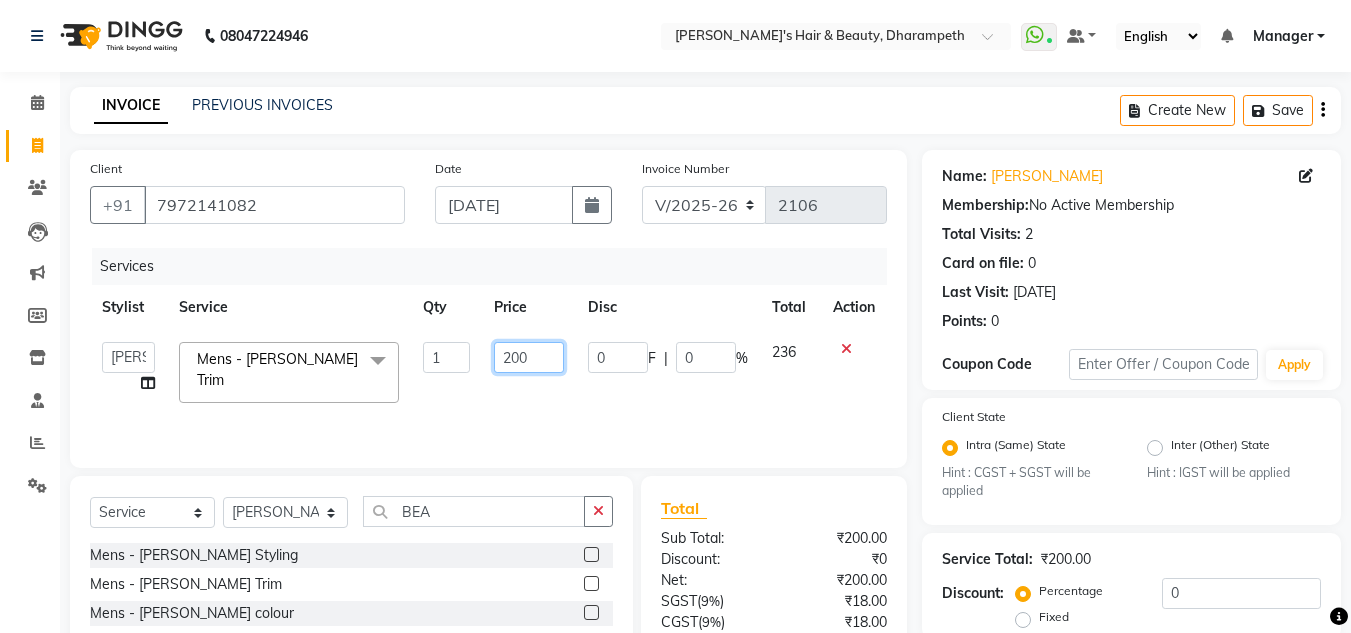 drag, startPoint x: 542, startPoint y: 360, endPoint x: 285, endPoint y: 401, distance: 260.24988 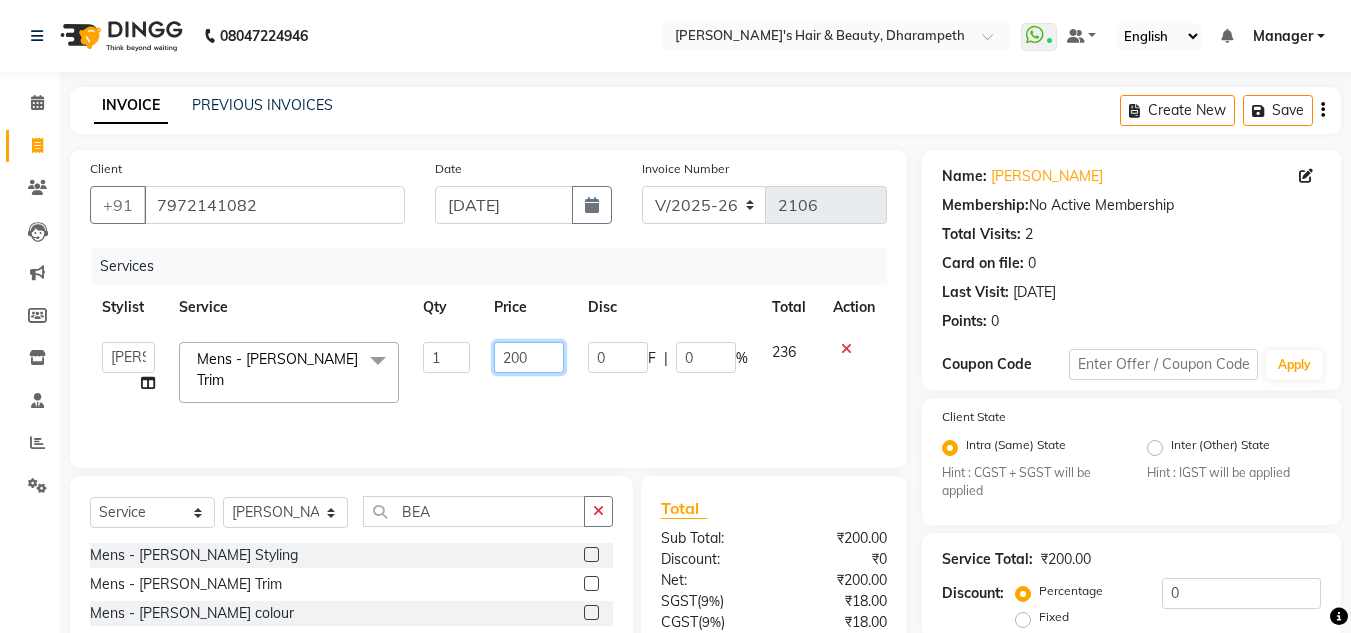 click on "Anuj W   [PERSON_NAME]   [PERSON_NAME]    Manager   [PERSON_NAME] C   [PERSON_NAME] S   [PERSON_NAME] S   Shilpa P   Vedant N  Mens - [PERSON_NAME] Trim  x Hydra Facial O3+ Bleach/D-Tan - Face  Bleach Bleach/D-Tan - Face/Neck Bleach Bleach/D-Tan - Full Body Bleach Bleach/D-Tan - Hand Bleach Bleach/D-Tan - Legs Bleach Bleach/D-Tan - O3 D-Tan Bleach/D-Tan - Raga D- Tan NANO PLASTIA SHOULDER LENGTH Mintree Tan- Go Manicure Mintree Tan-Go Pedicure TIP Deep Conditioning  Whitening Facial O3+ Facial Mediceuticals dand treatment BOOKING AMT OF SERVICE Fibre Complex Treatment [DEMOGRAPHIC_DATA] Lower Lips -Threading Knot Free Service Blow Dry - Blow Dry Below Shoulder Length Blow Dry - Blow Dry Shoulder Length Blow Dry - Blow Dry Waist Length Clean Up - Aroma Clean Up Clean Up - Herbal Cleanup Clean Up - Instglow Claenup Clean Up - O3 Pore Clean Up Clean Up - Vlcc Gold Clean Up Clean Up - D Tan Clean UP Face Pack - Black Mask Charcoal Face Pack - Black Mask O3 Face Pack - O3 Peel Off Face Pack - Thermal Sheet Mask Facial - Anti Tan Facial Nail cut 1" 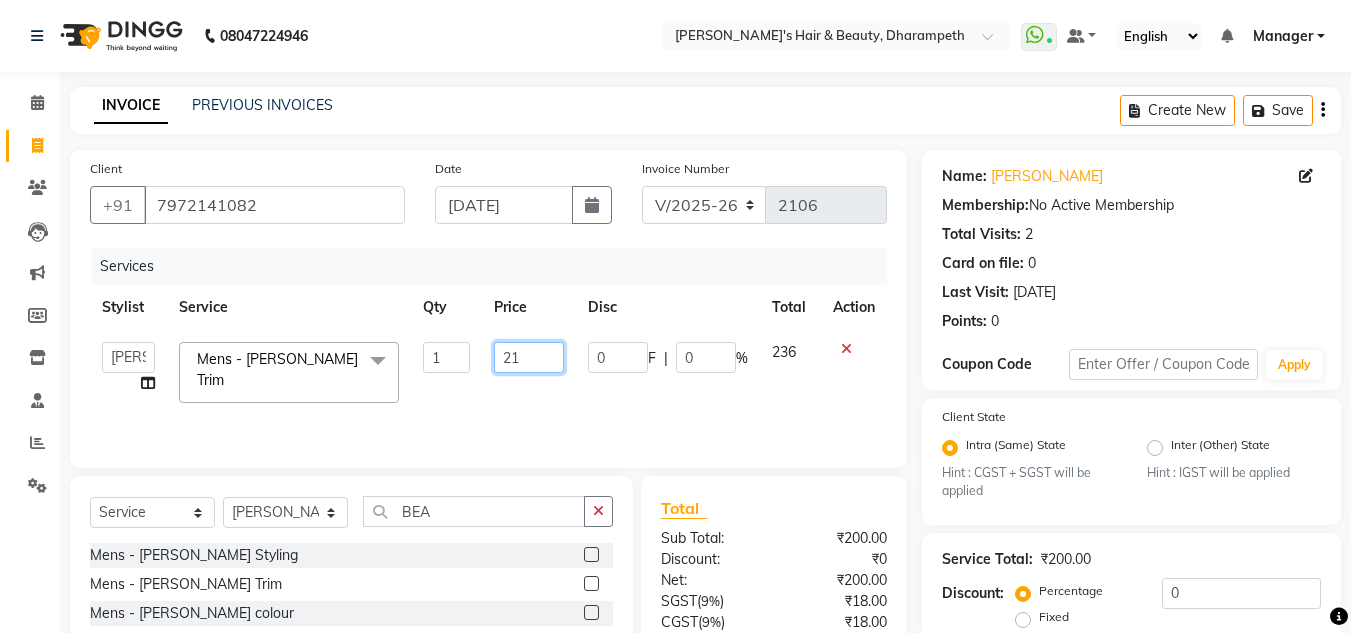 type on "212" 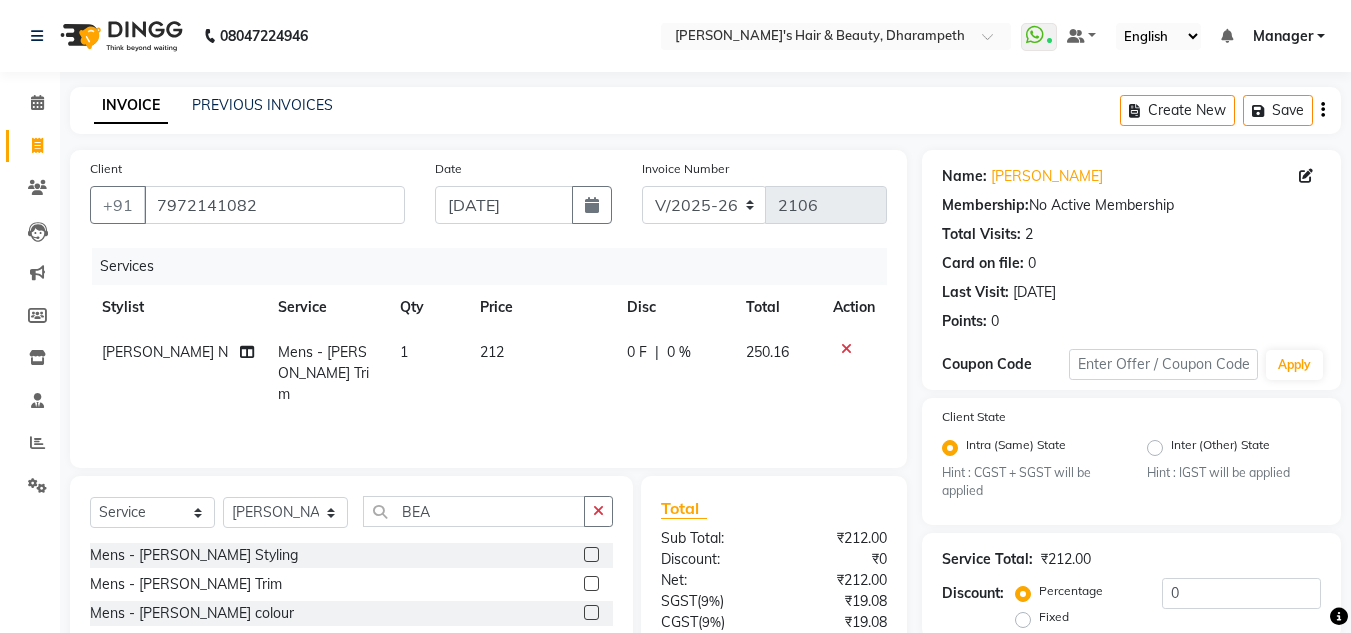 click on "250.16" 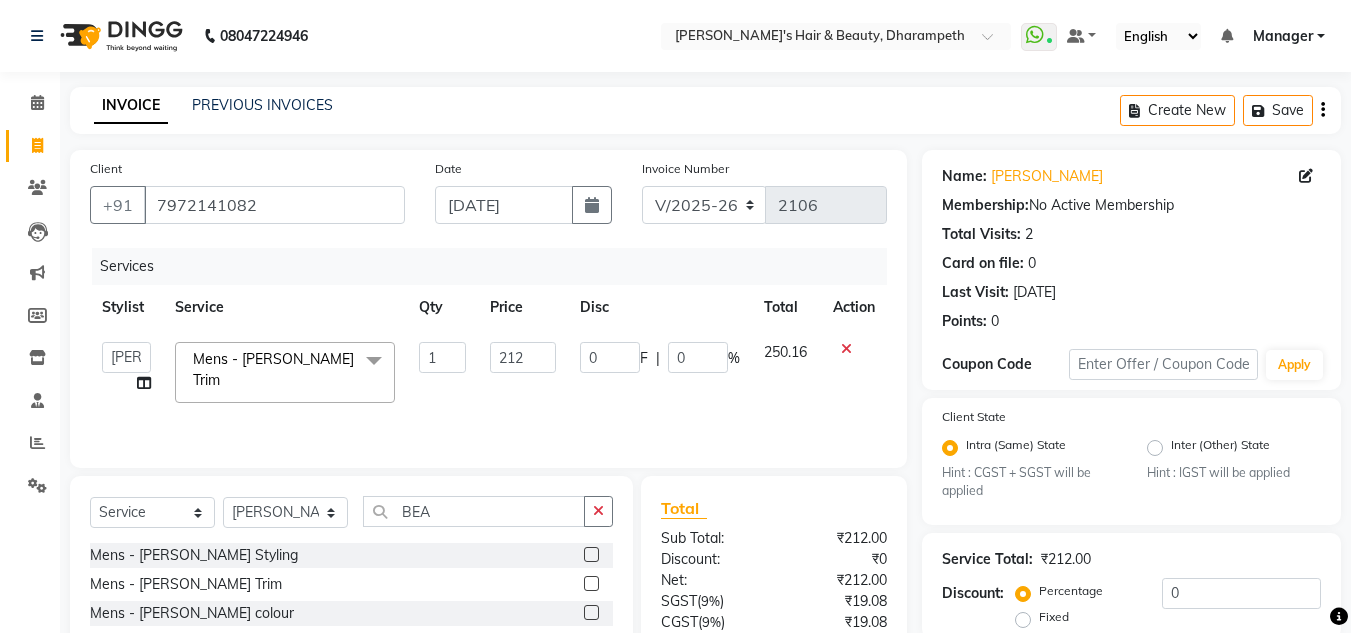 scroll, scrollTop: 188, scrollLeft: 0, axis: vertical 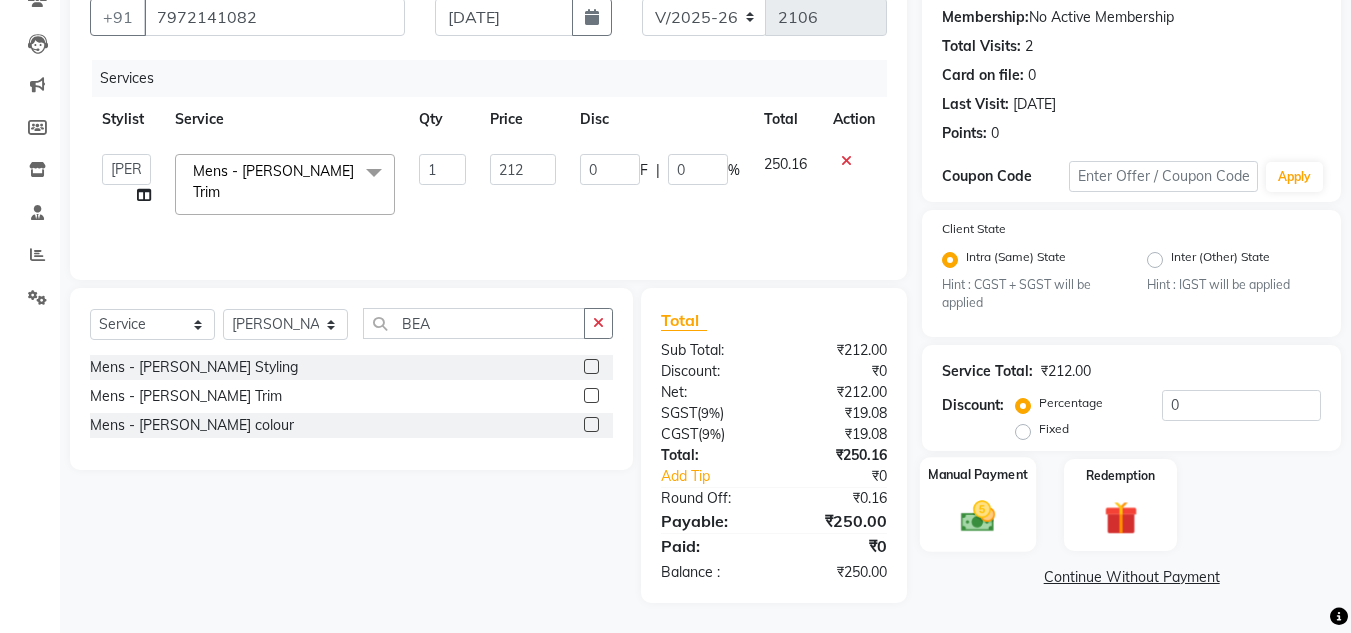 click 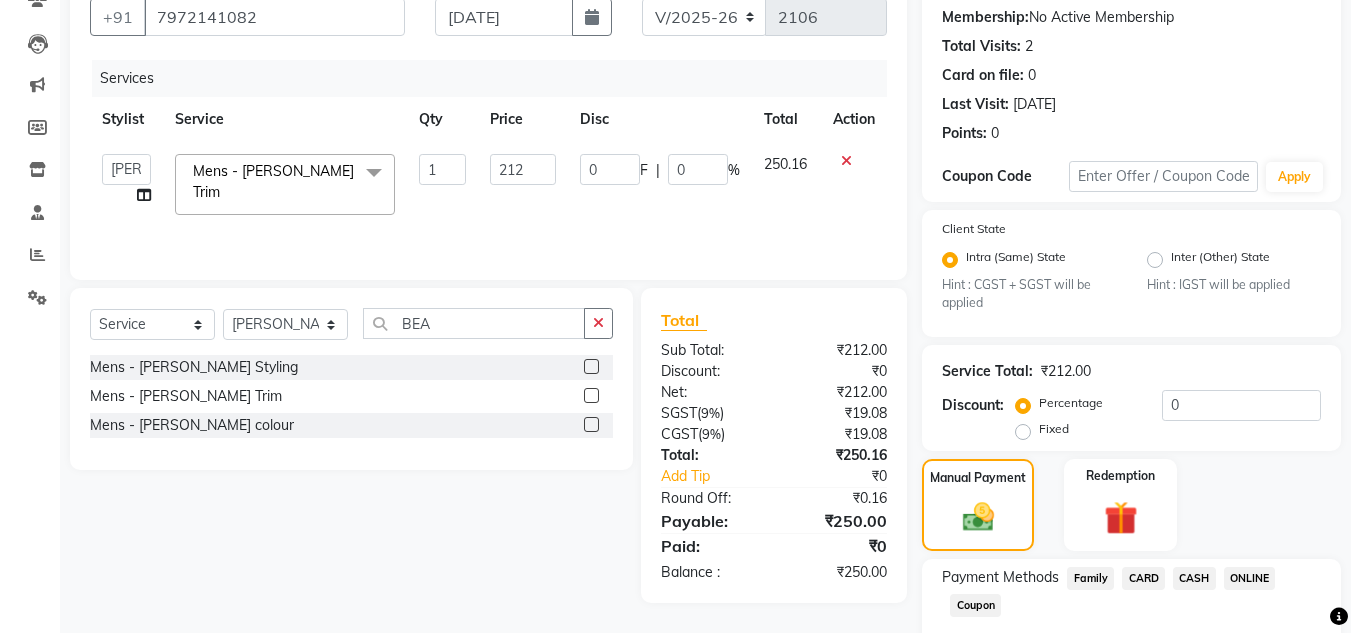 click on "ONLINE" 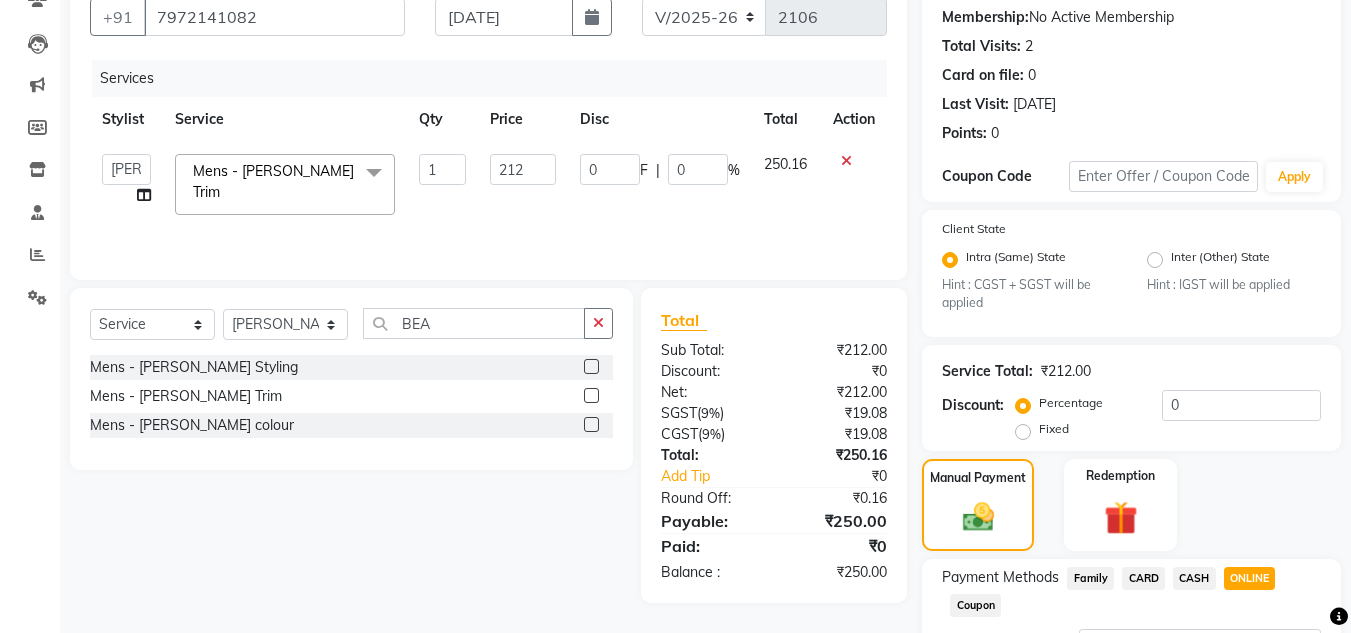 scroll, scrollTop: 361, scrollLeft: 0, axis: vertical 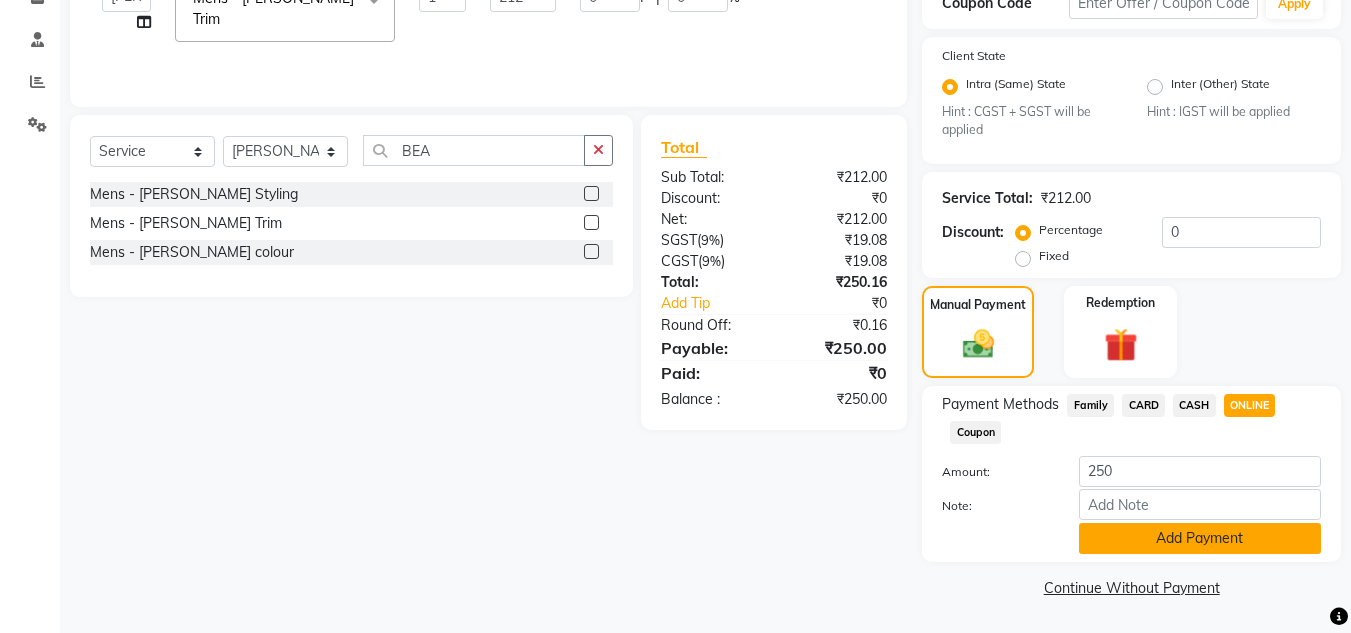 click on "Add Payment" 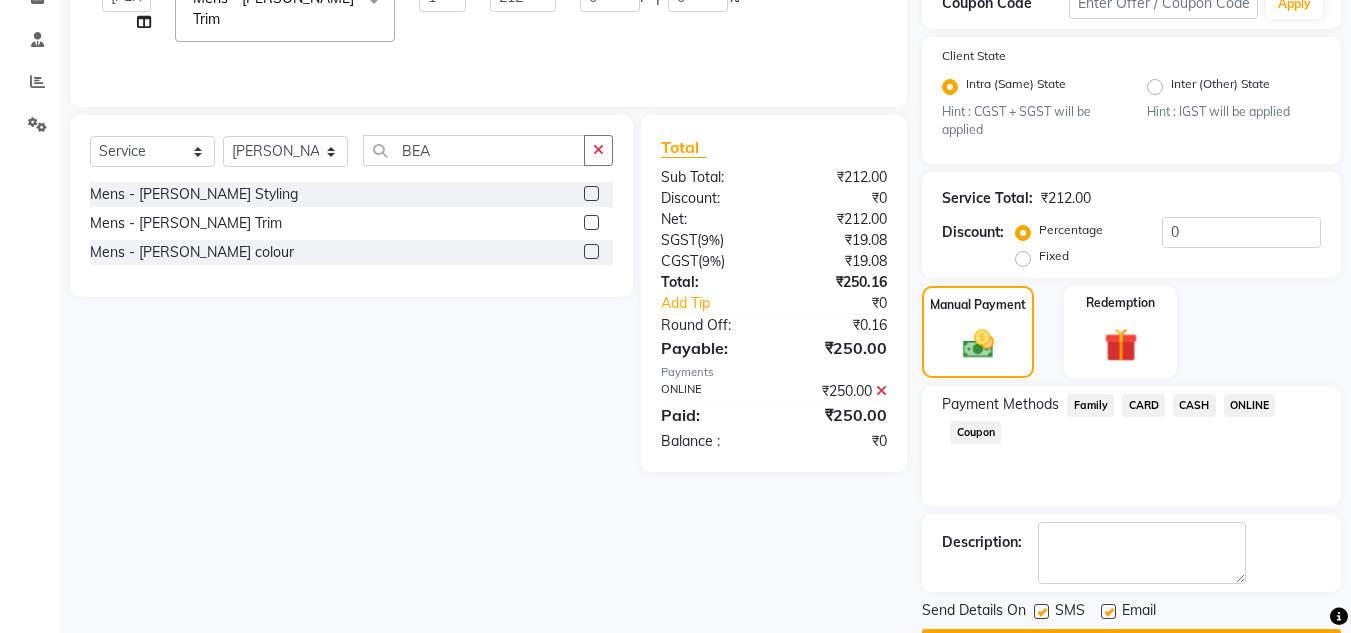 scroll, scrollTop: 418, scrollLeft: 0, axis: vertical 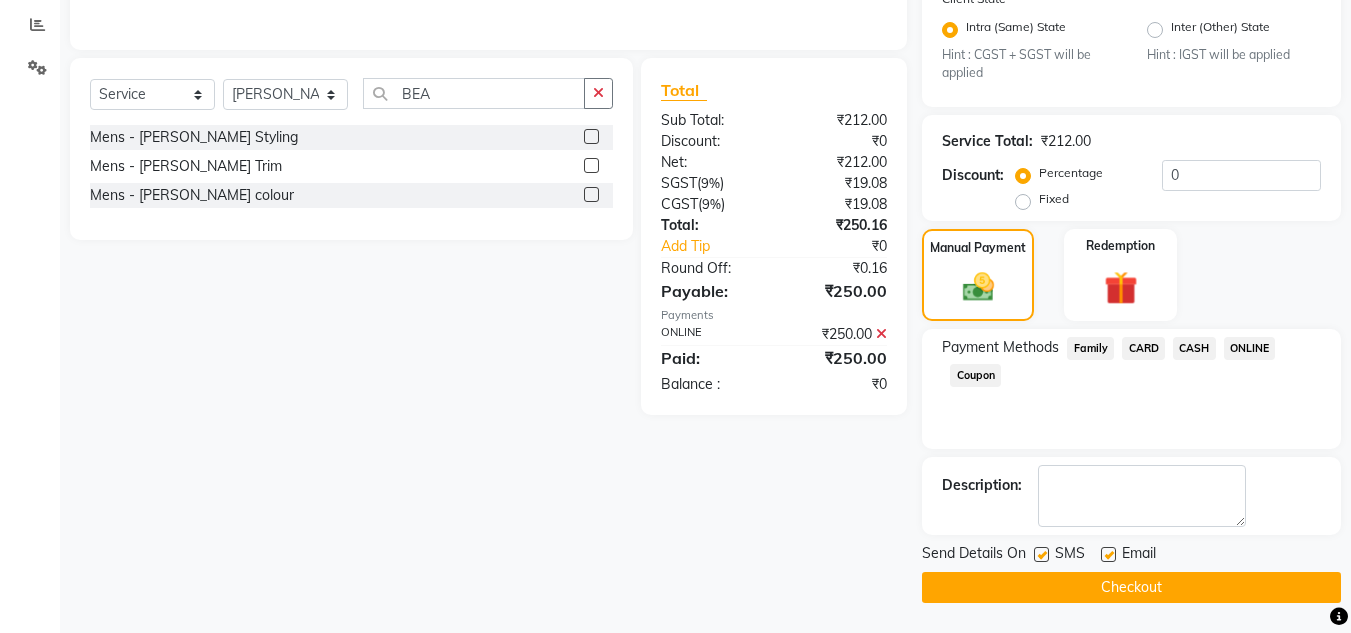 click on "Checkout" 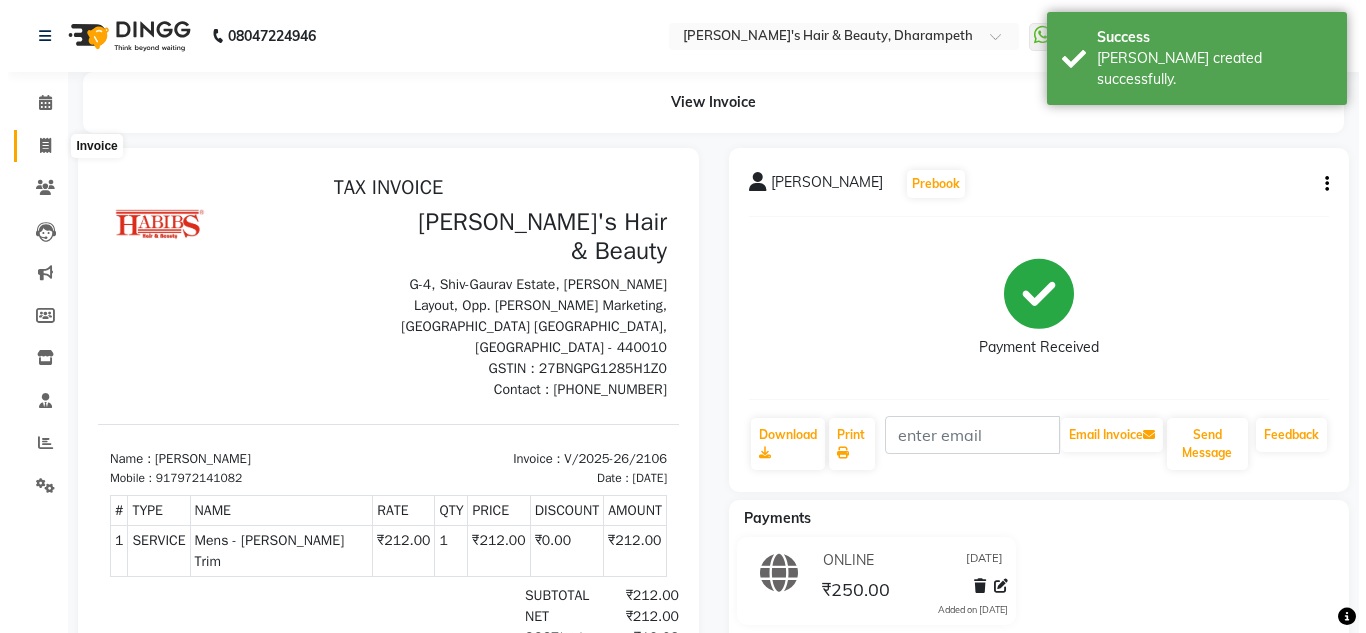 scroll, scrollTop: 0, scrollLeft: 0, axis: both 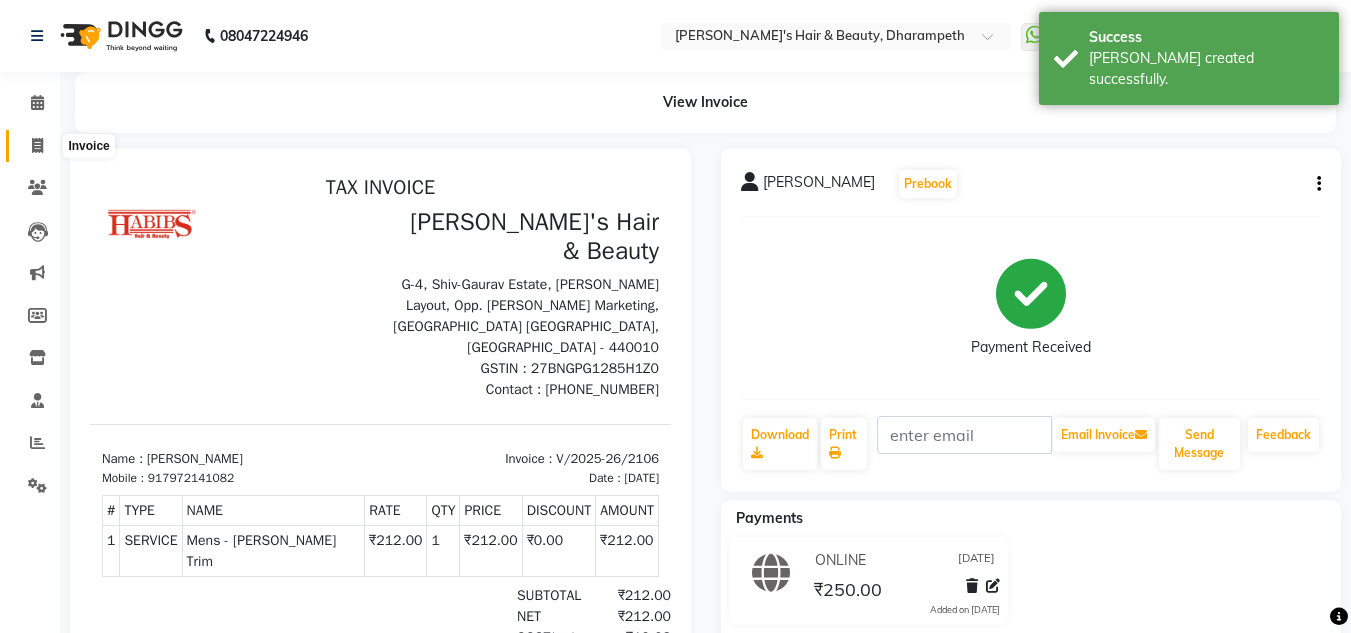 click 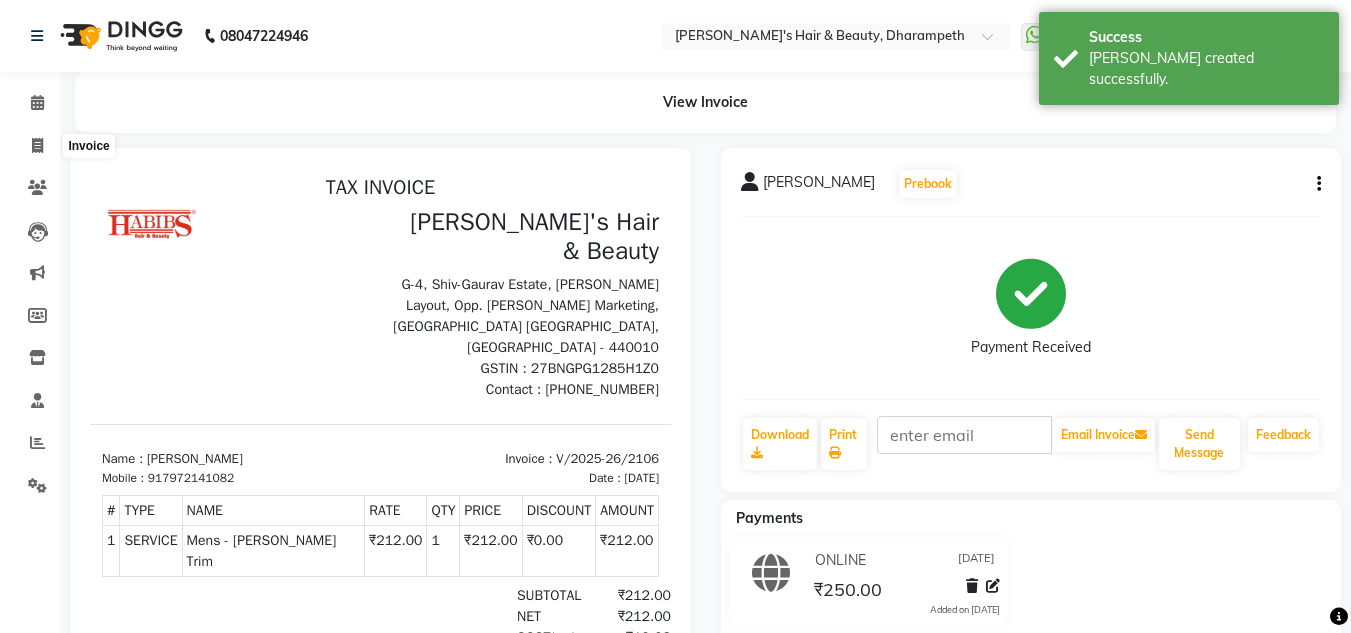 select on "service" 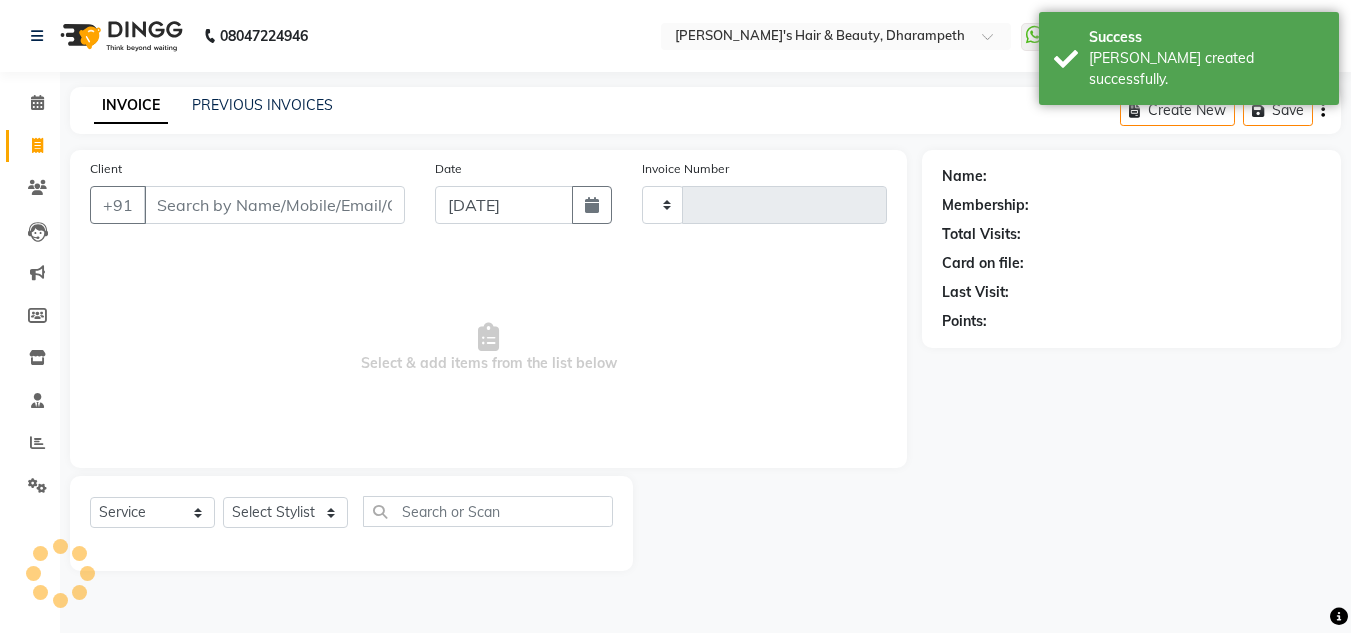 type on "2107" 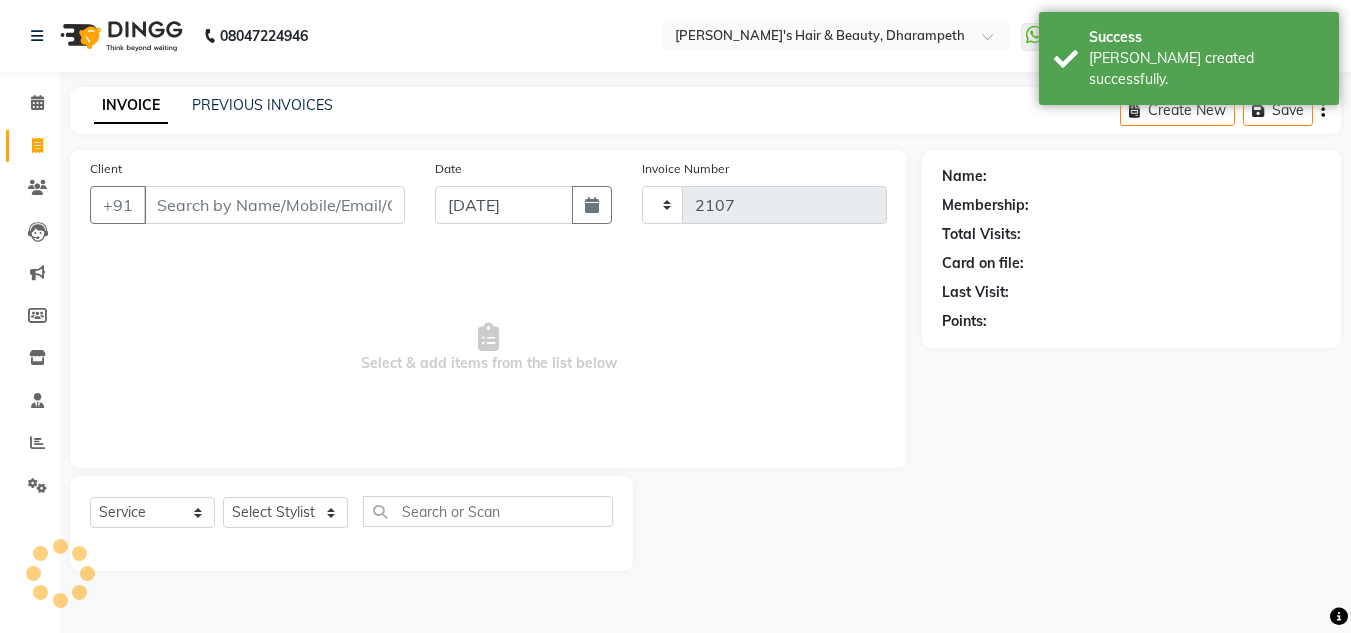 select on "4860" 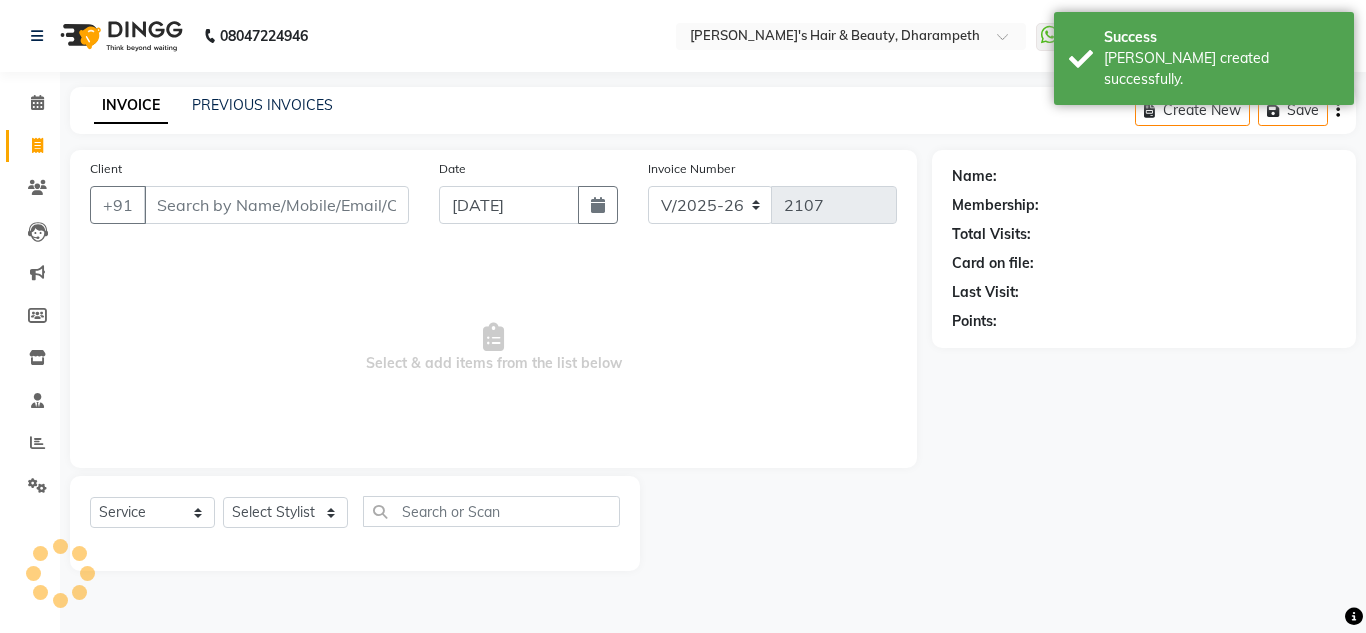 click on "Client" at bounding box center [276, 205] 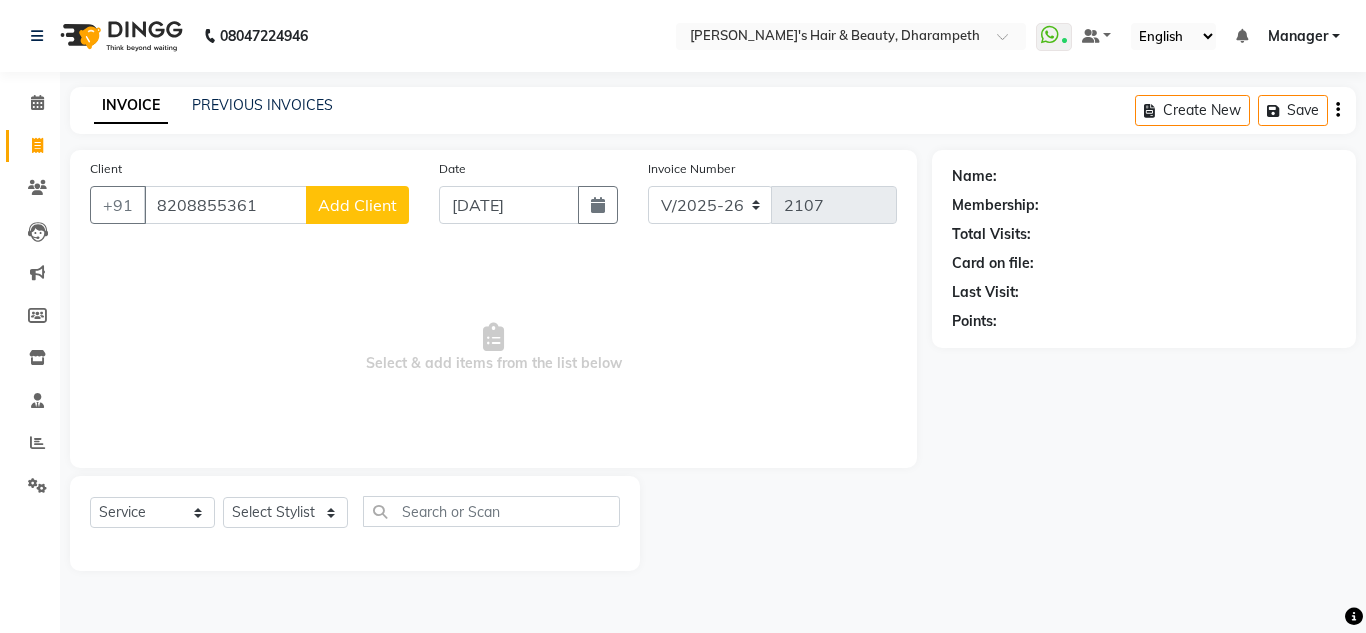 type on "8208855361" 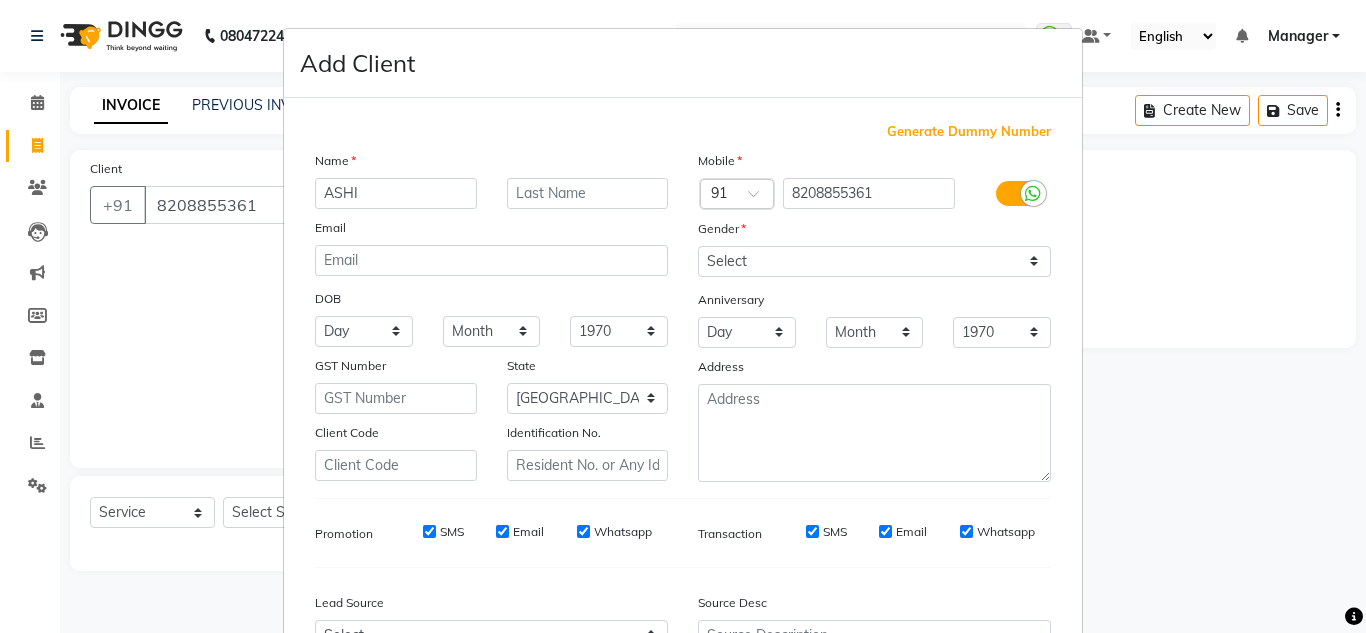 type on "ASHI" 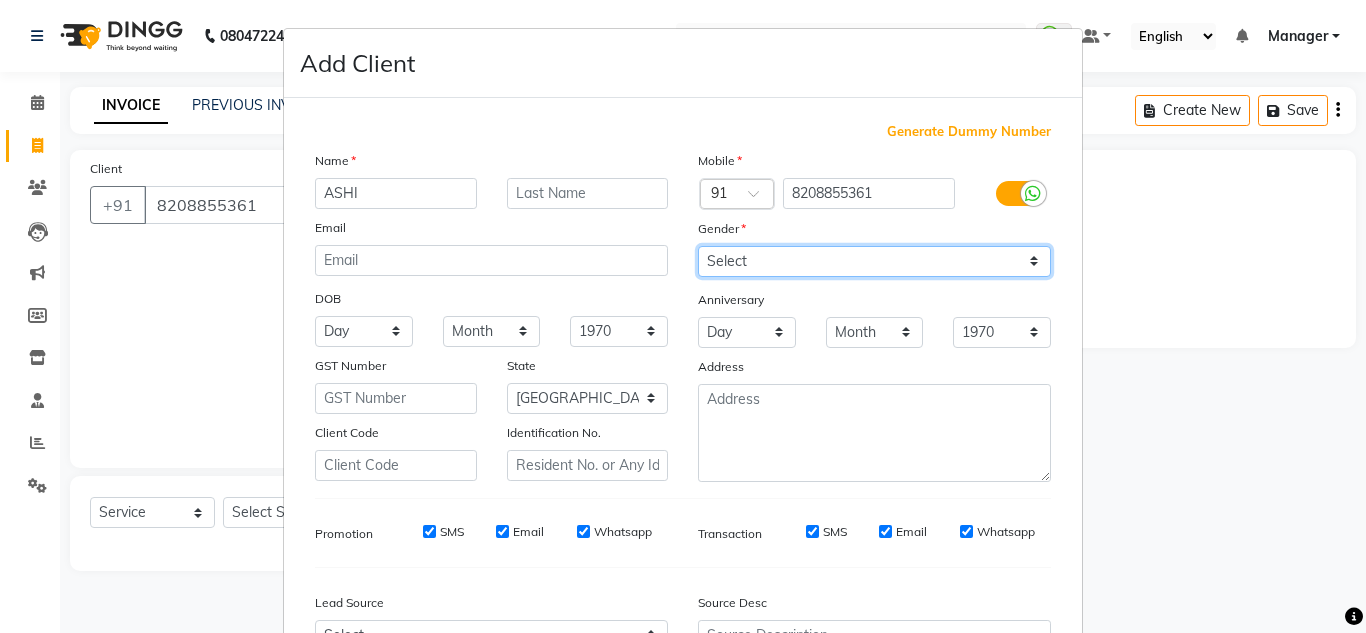 drag, startPoint x: 744, startPoint y: 261, endPoint x: 734, endPoint y: 342, distance: 81.61495 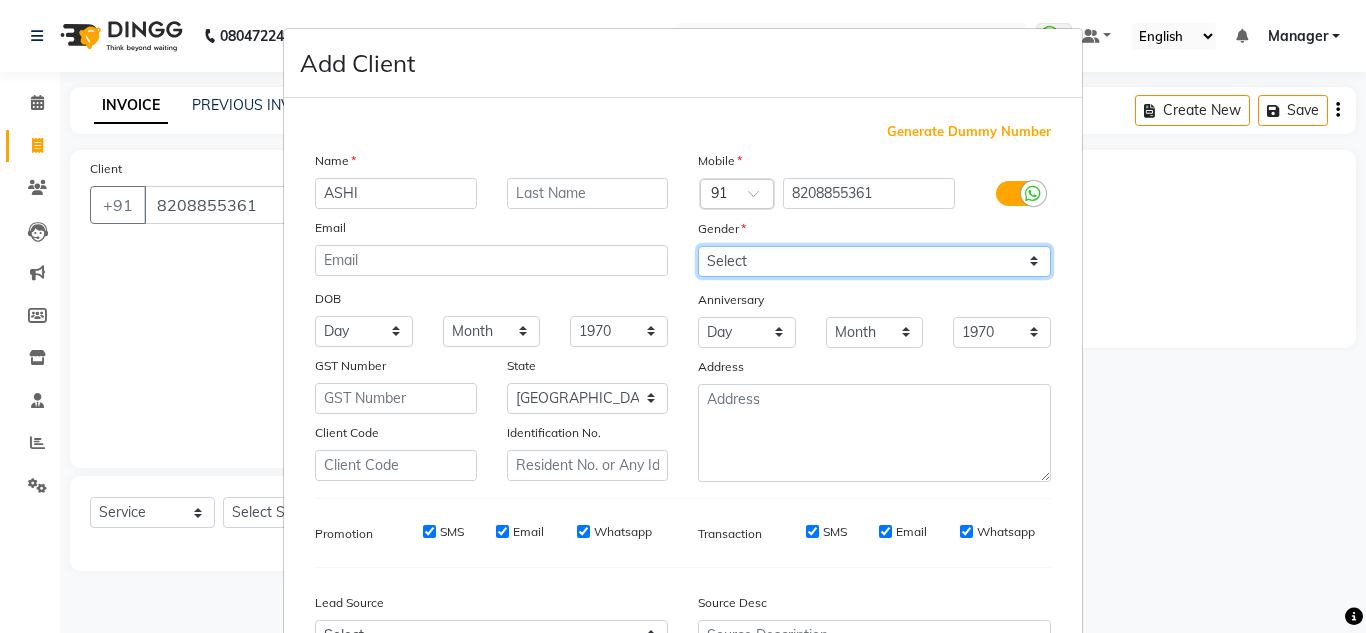 click on "Mobile Country Code × 91 8208855361 Gender Select [DEMOGRAPHIC_DATA] [DEMOGRAPHIC_DATA] Other Prefer Not To Say Anniversary Day 01 02 03 04 05 06 07 08 09 10 11 12 13 14 15 16 17 18 19 20 21 22 23 24 25 26 27 28 29 30 31 Month January February March April May June July August September October November [DATE] 1971 1972 1973 1974 1975 1976 1977 1978 1979 1980 1981 1982 1983 1984 1985 1986 1987 1988 1989 1990 1991 1992 1993 1994 1995 1996 1997 1998 1999 2000 2001 2002 2003 2004 2005 2006 2007 2008 2009 2010 2011 2012 2013 2014 2015 2016 2017 2018 2019 2020 2021 2022 2023 2024 2025 Address" at bounding box center (874, 316) 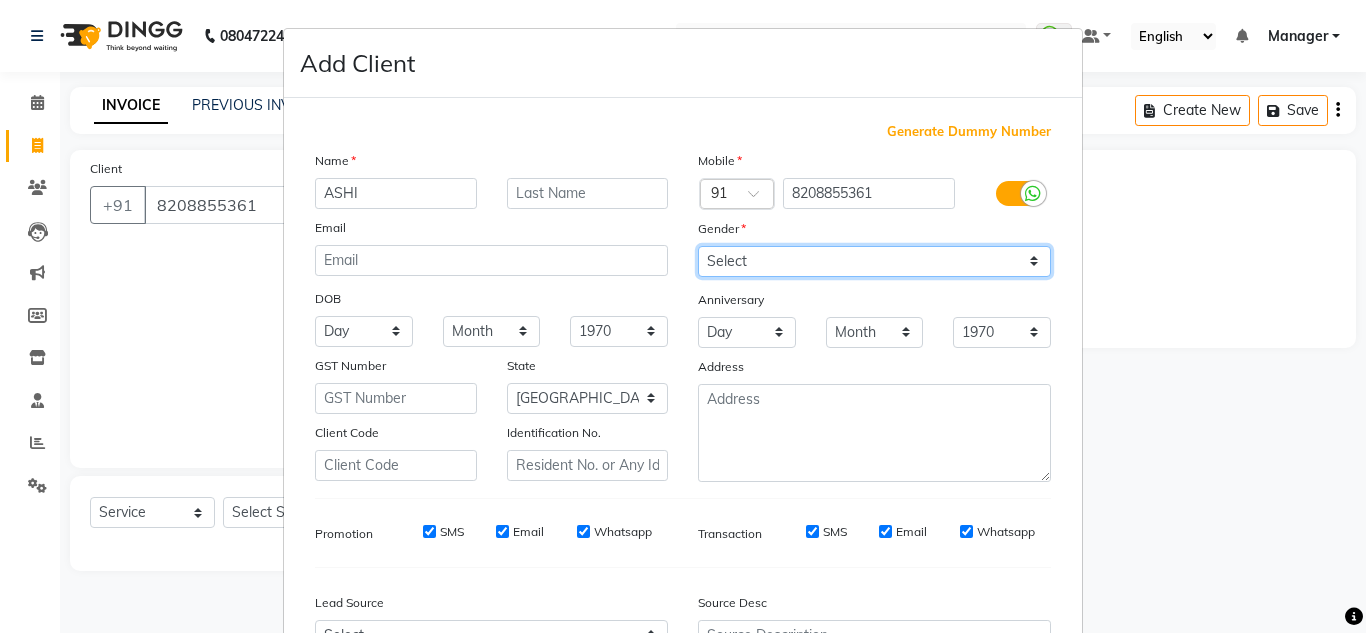 click on "Select [DEMOGRAPHIC_DATA] [DEMOGRAPHIC_DATA] Other Prefer Not To Say" at bounding box center (874, 261) 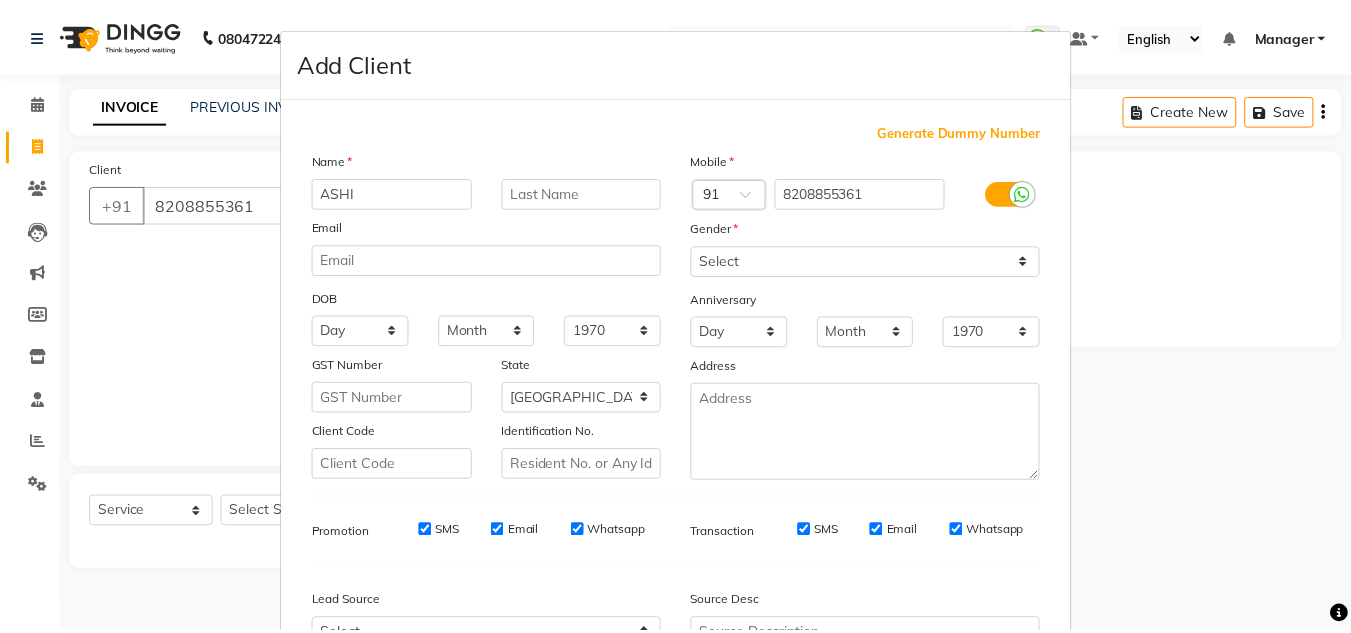 scroll, scrollTop: 216, scrollLeft: 0, axis: vertical 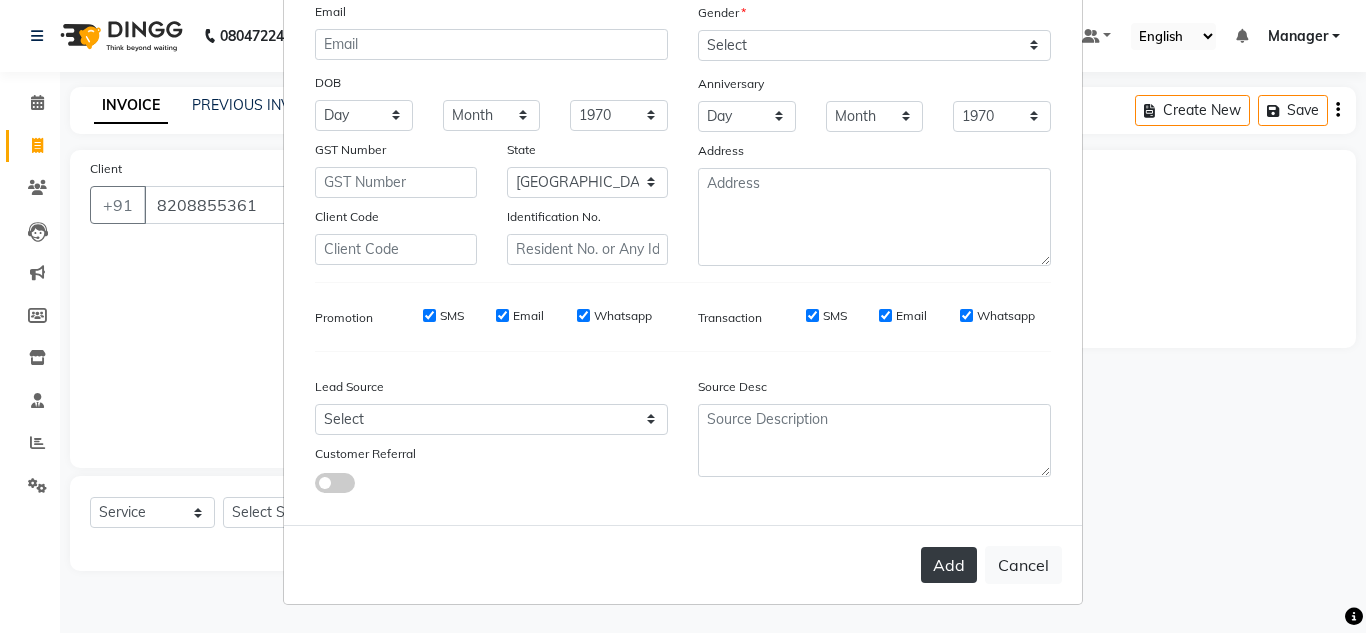click on "Add" at bounding box center (949, 565) 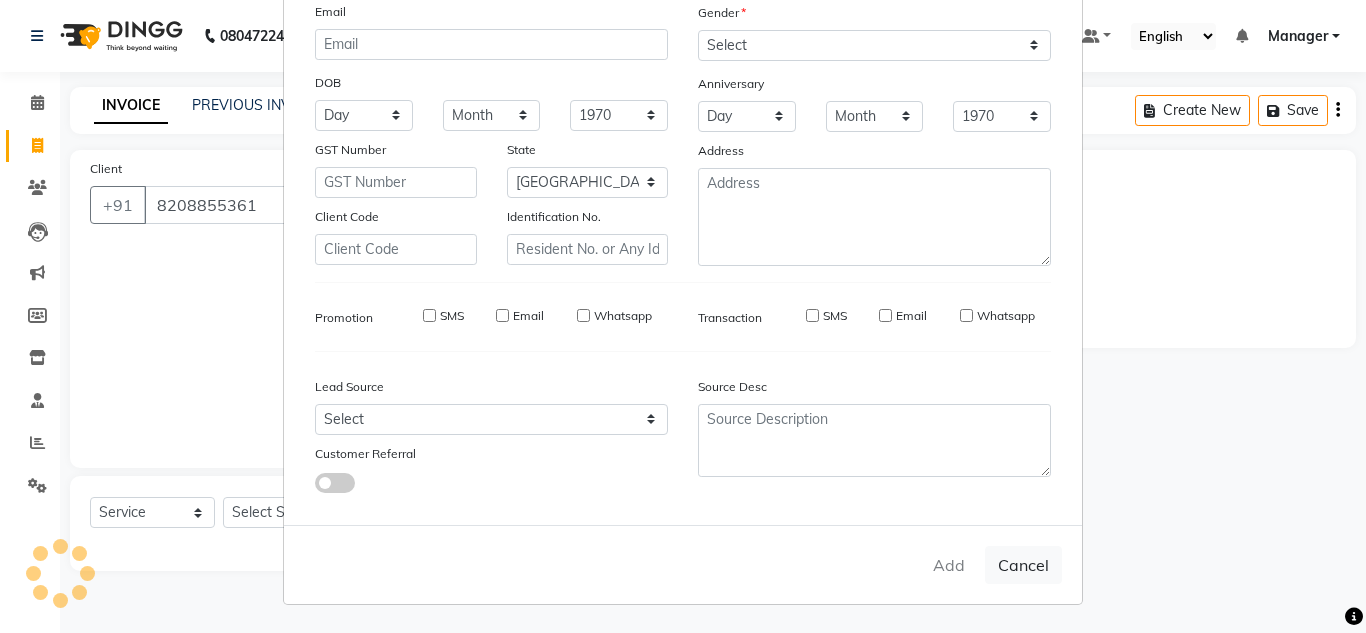 type 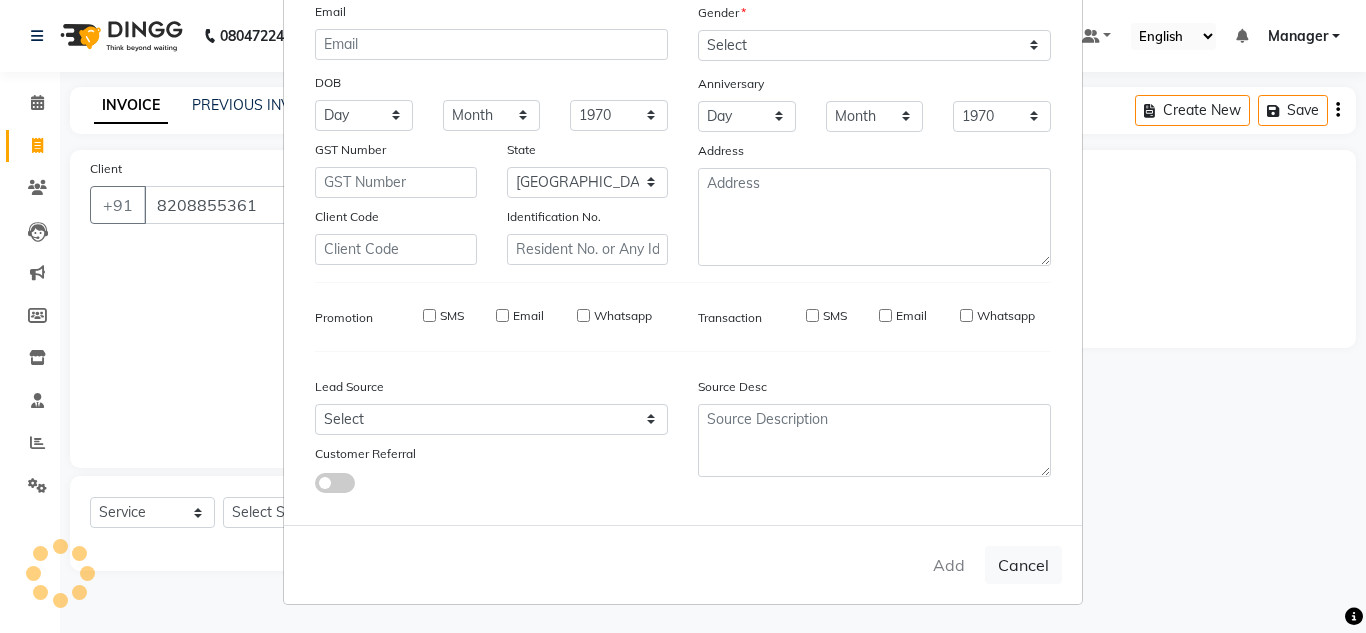 select 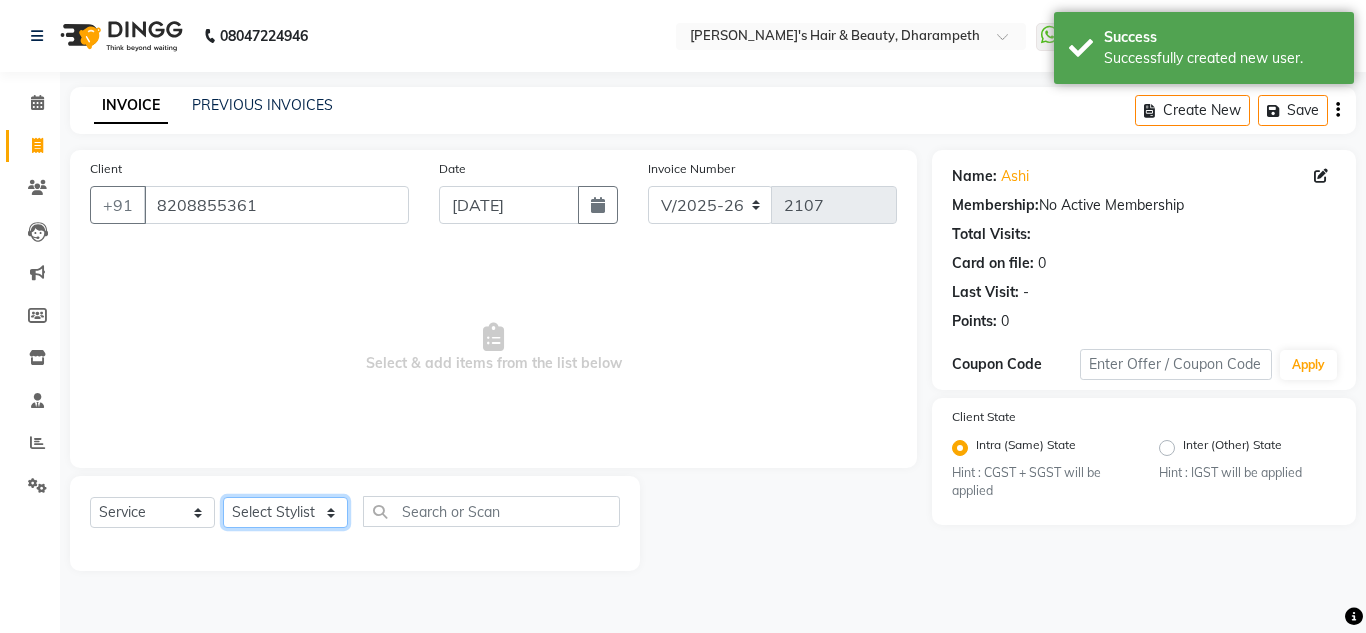 click on "Select Stylist Anuj W [PERSON_NAME] [PERSON_NAME]  Manager [PERSON_NAME] C [PERSON_NAME] S [PERSON_NAME] S Shilpa P Vedant N" 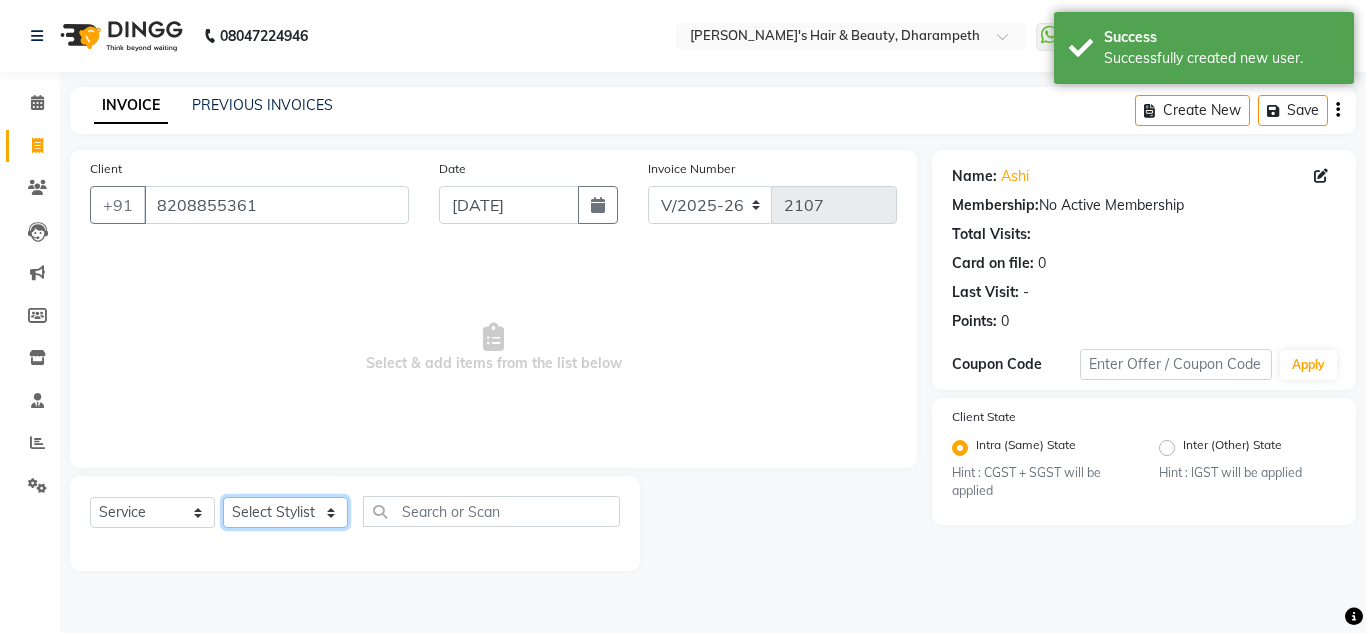 select on "37168" 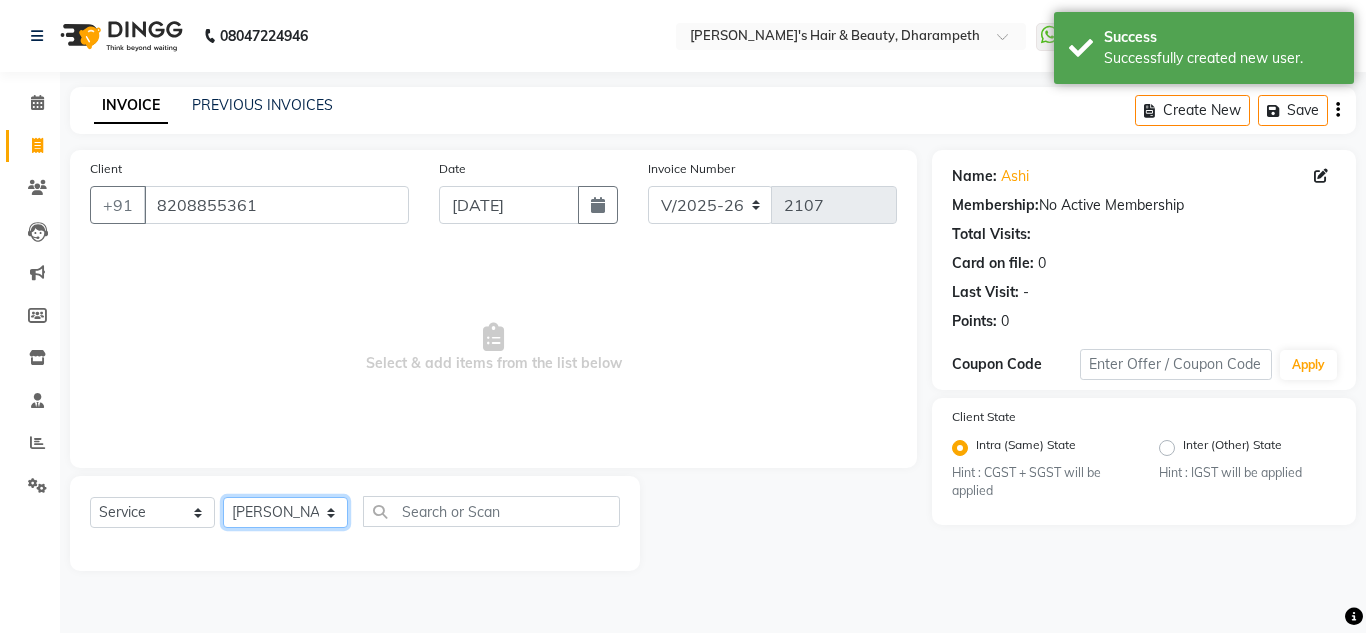 click on "Select Stylist Anuj W [PERSON_NAME] [PERSON_NAME]  Manager [PERSON_NAME] C [PERSON_NAME] S [PERSON_NAME] S Shilpa P Vedant N" 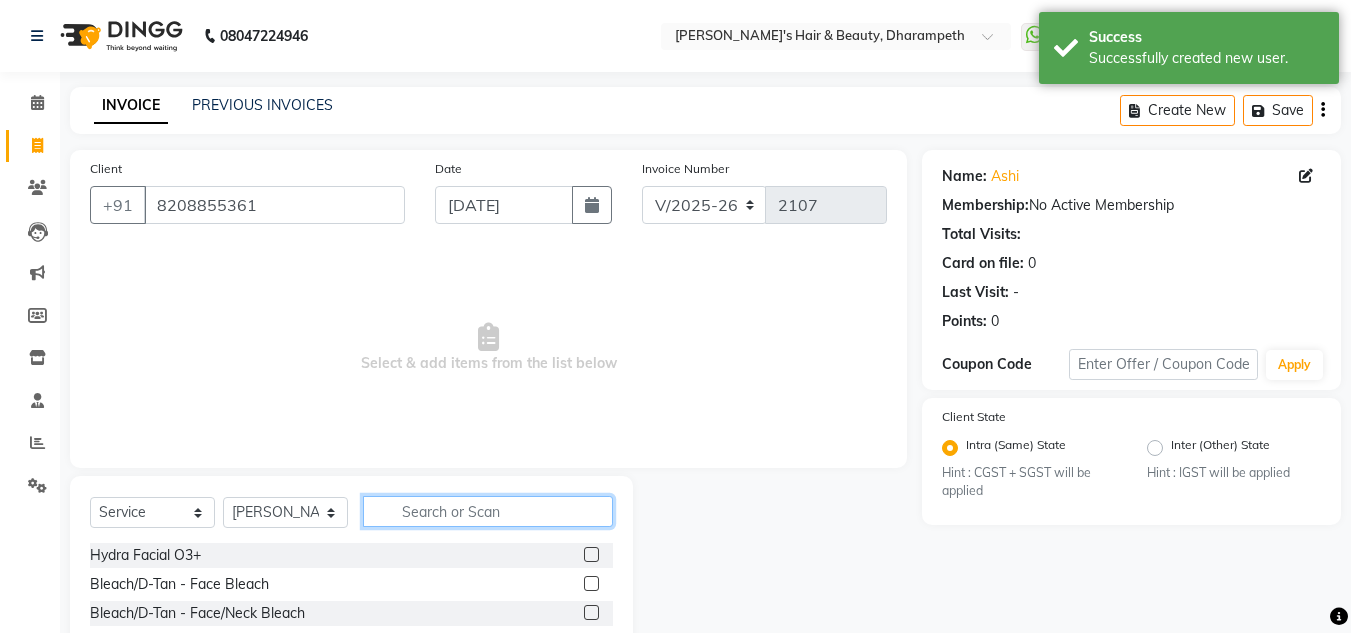 click 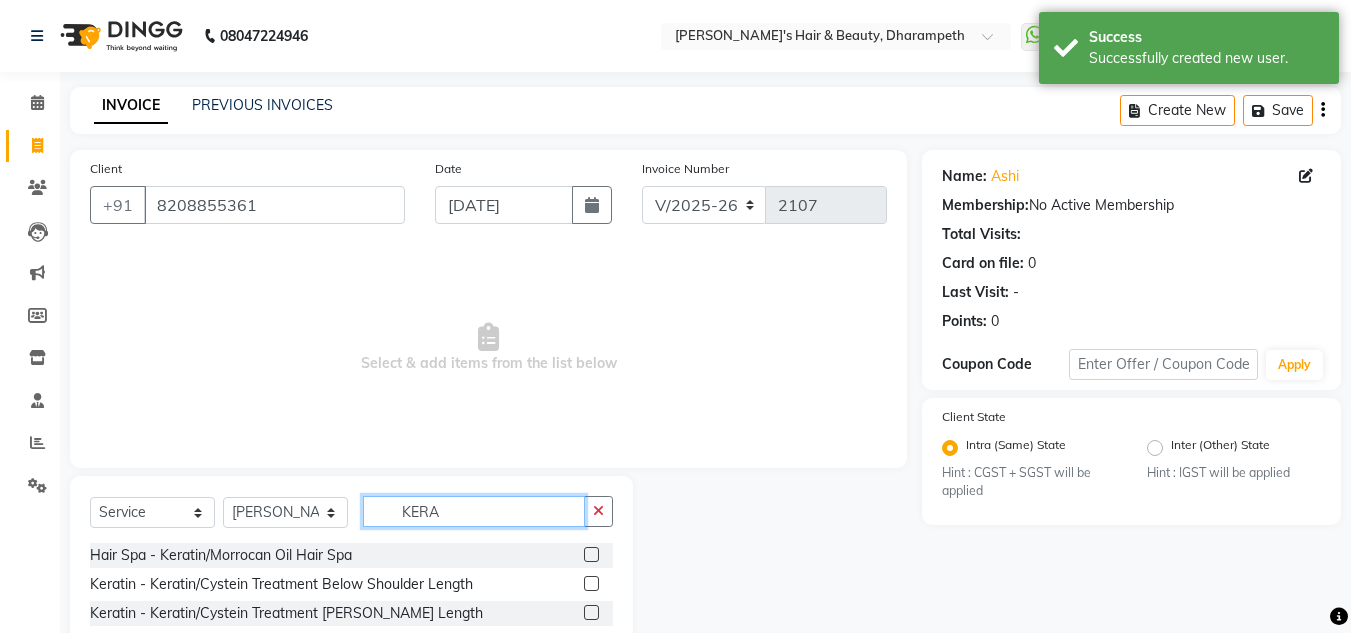 type on "KERA" 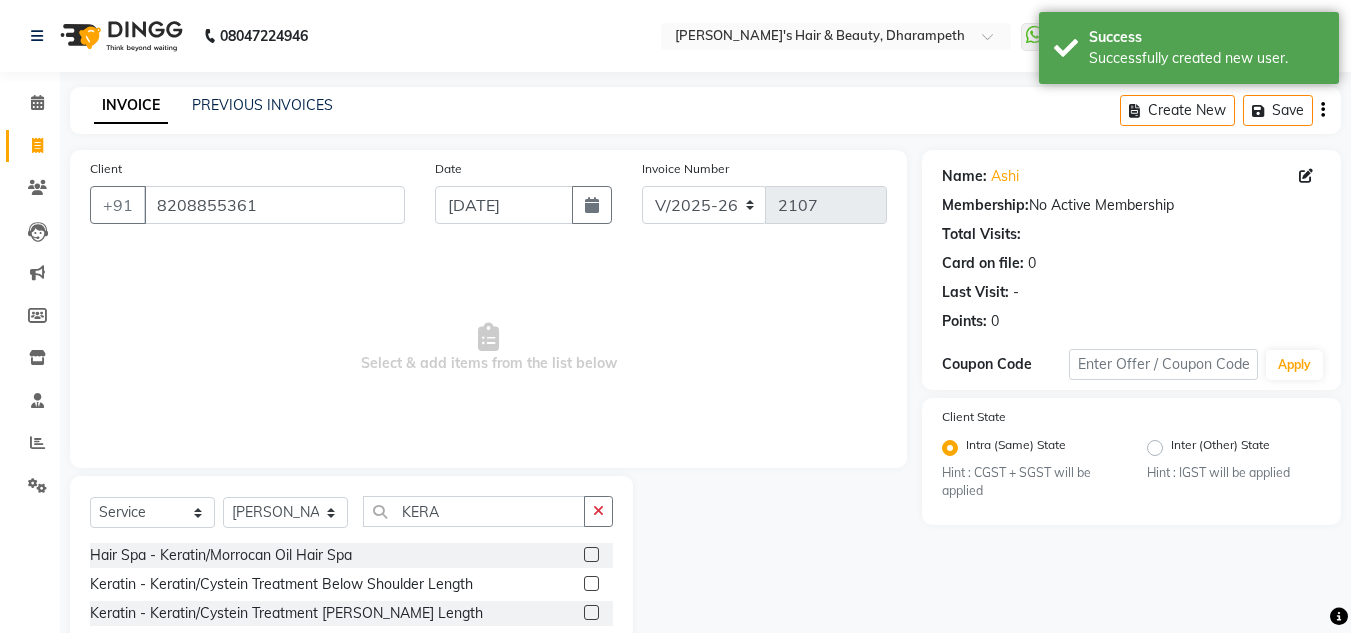 click 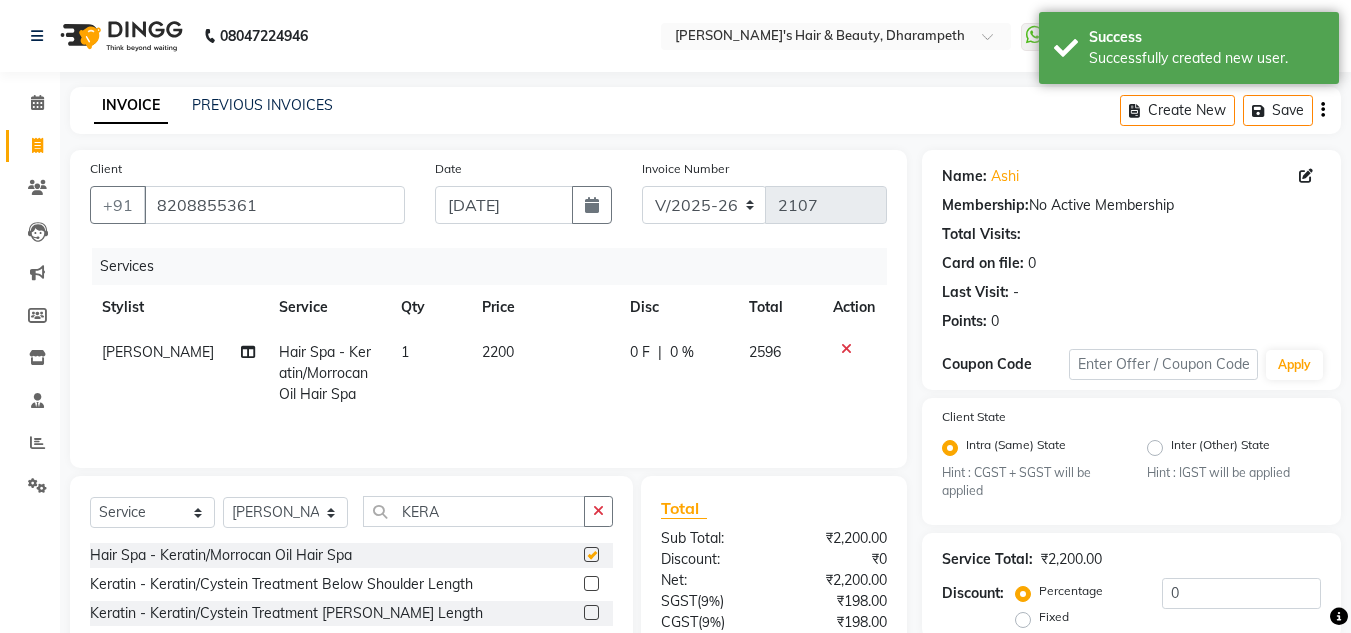 checkbox on "false" 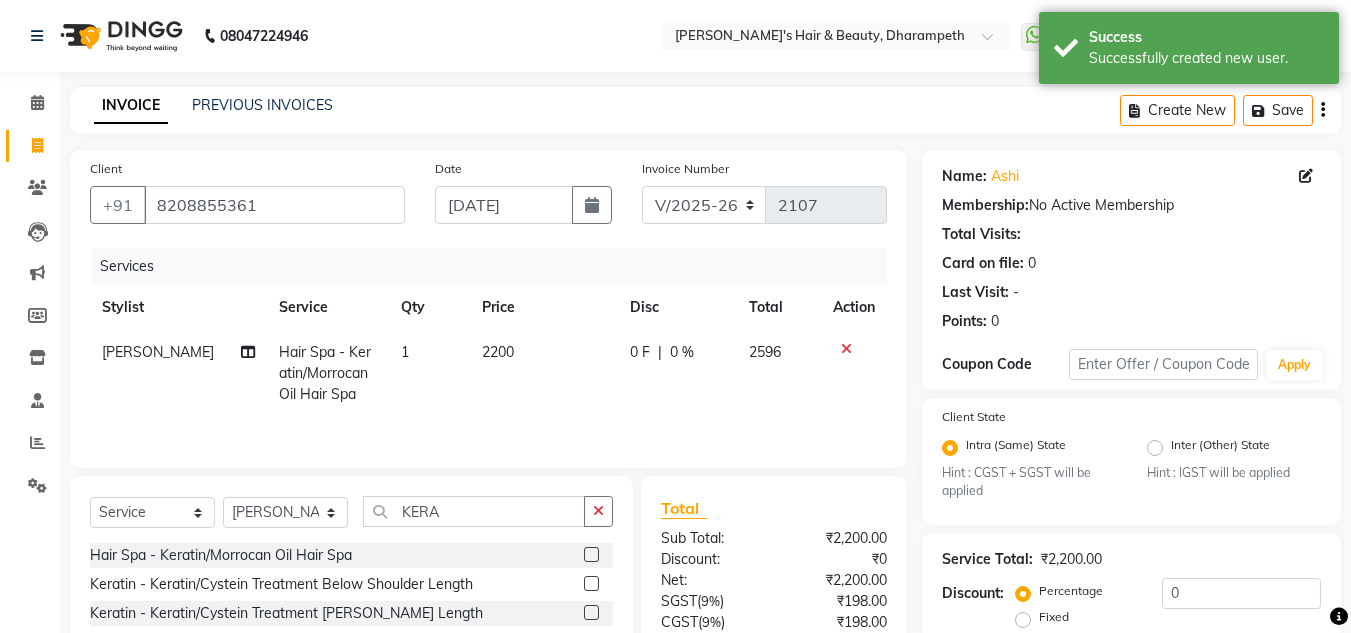 click on "2200" 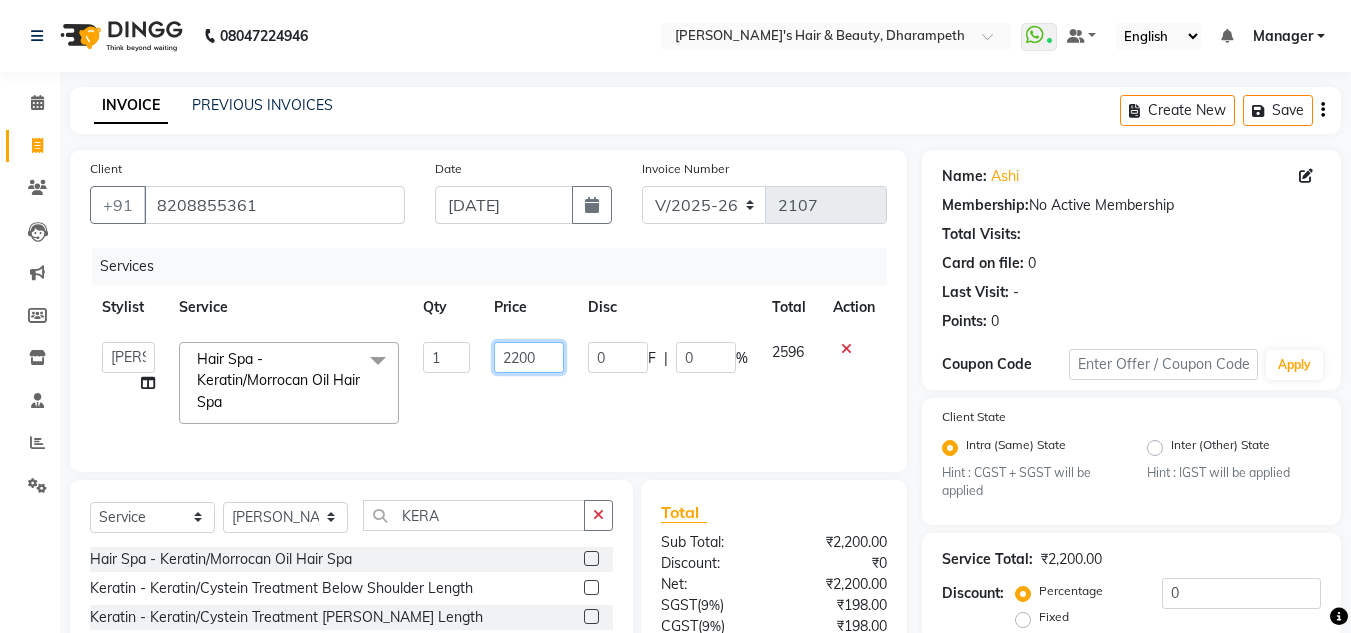 drag, startPoint x: 545, startPoint y: 360, endPoint x: 400, endPoint y: 380, distance: 146.37282 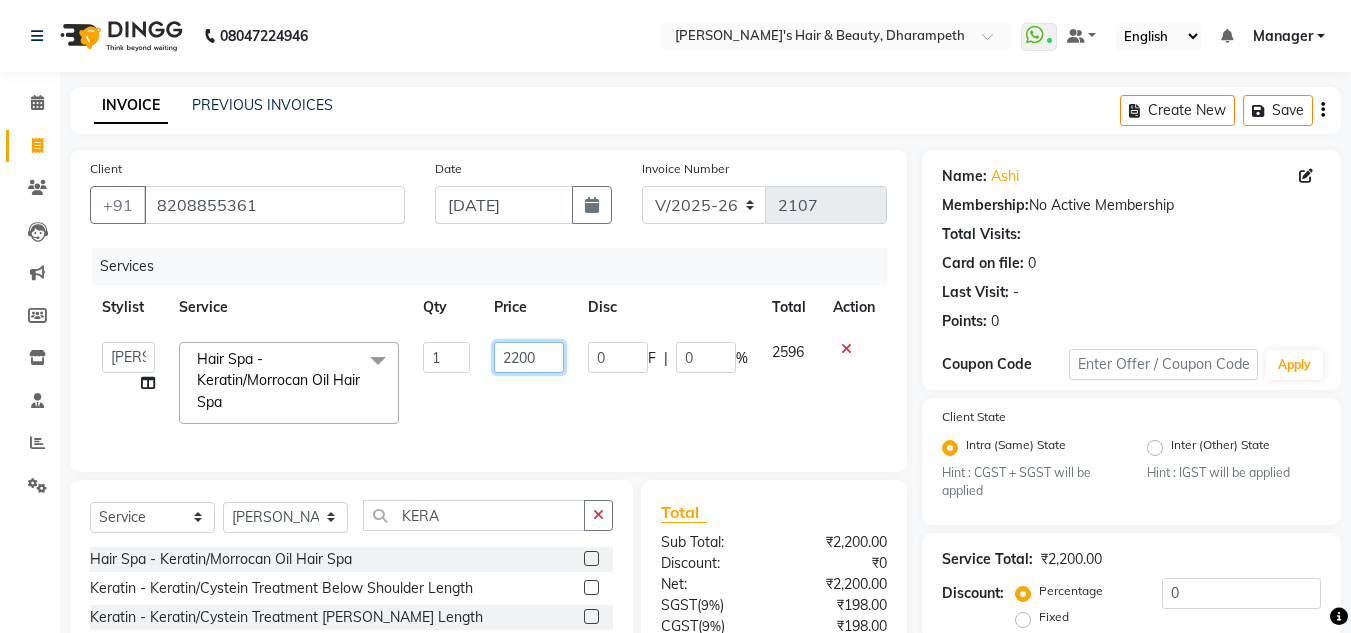 click on "Anuj W   [PERSON_NAME]   [PERSON_NAME]    Manager   [PERSON_NAME] C   [PERSON_NAME] S   [PERSON_NAME] S   Shilpa P   Vedant N  Hair Spa - Keratin/Morrocan Oil Hair Spa  x Hydra Facial O3+ Bleach/D-Tan - Face  Bleach Bleach/D-Tan - Face/Neck Bleach Bleach/D-Tan - Full Body Bleach Bleach/D-Tan - Hand Bleach Bleach/D-Tan - Legs Bleach Bleach/D-Tan - O3 D-Tan Bleach/D-Tan - Raga D- Tan NANO PLASTIA SHOULDER LENGTH Mintree Tan- Go Manicure Mintree Tan-Go Pedicure TIP Deep Conditioning  Whitening Facial O3+ Facial Mediceuticals dand treatment BOOKING AMT OF SERVICE Fibre Complex Treatment [DEMOGRAPHIC_DATA] Lower Lips -Threading Knot Free Service Blow Dry - Blow Dry Below Shoulder Length Blow Dry - Blow Dry Shoulder Length Blow Dry - Blow Dry Waist Length Clean Up - Aroma Clean Up Clean Up - Herbal Cleanup Clean Up - Instglow Claenup Clean Up - O3 Pore Clean Up Clean Up - Vlcc Gold Clean Up Clean Up - D Tan Clean UP Face Pack - Black Mask Charcoal Face Pack - Black Mask O3 Face Pack - O3 Peel Off Face Pack - Thermal Sheet Mask Nail cut 1 0" 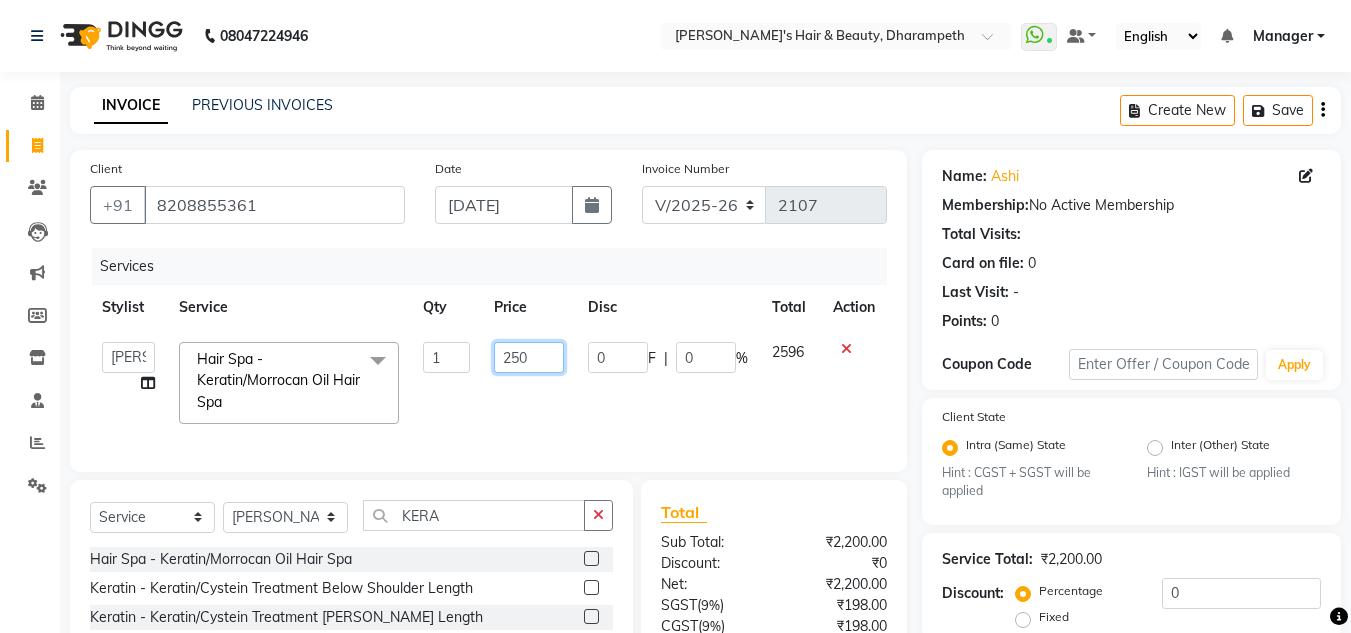 type on "2500" 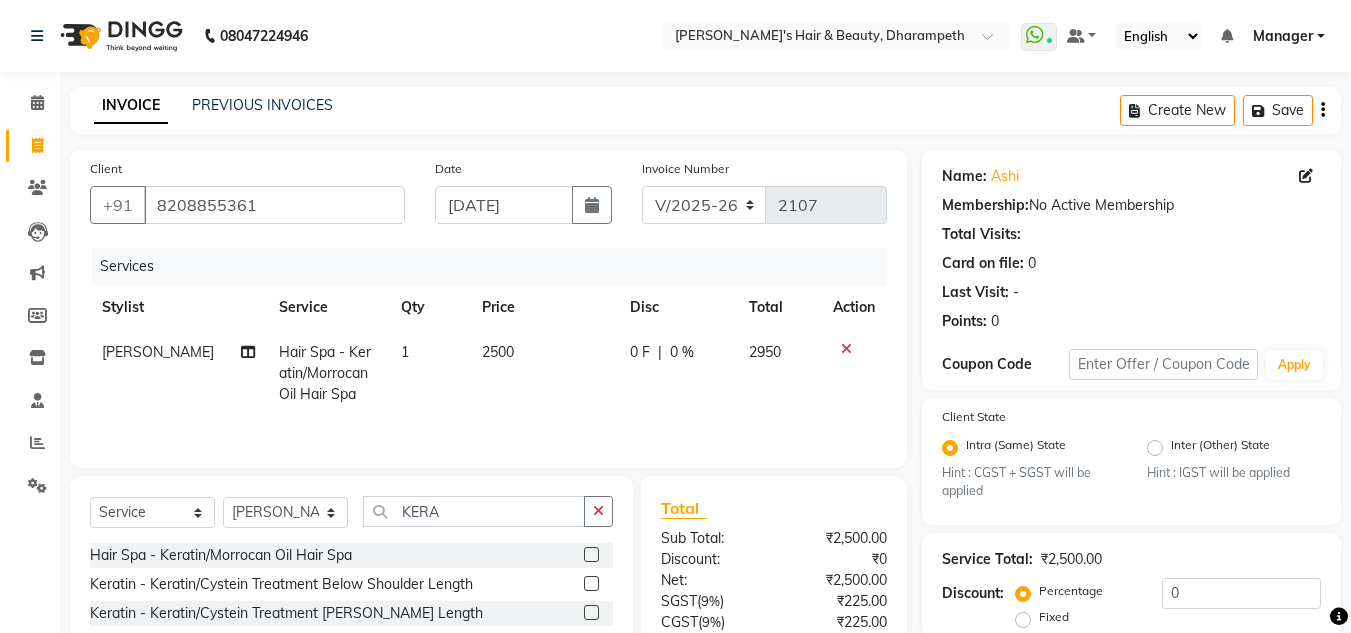 click on "2950" 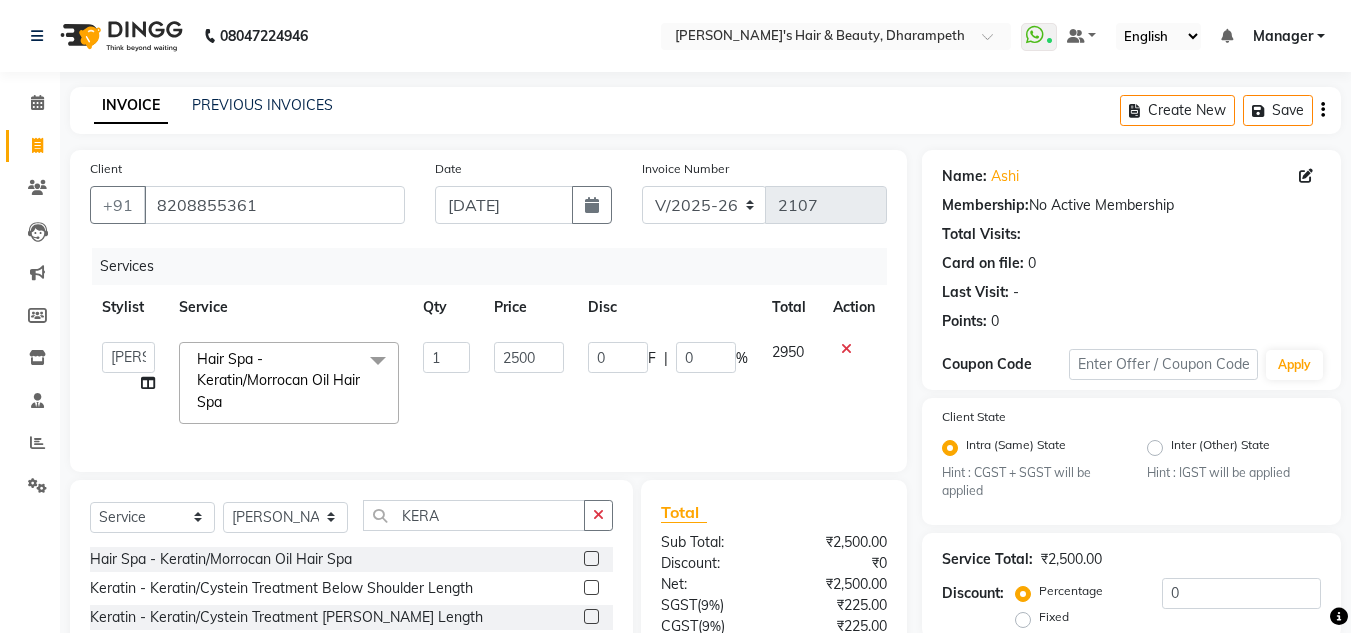 drag, startPoint x: 1319, startPoint y: 257, endPoint x: 1365, endPoint y: 230, distance: 53.338543 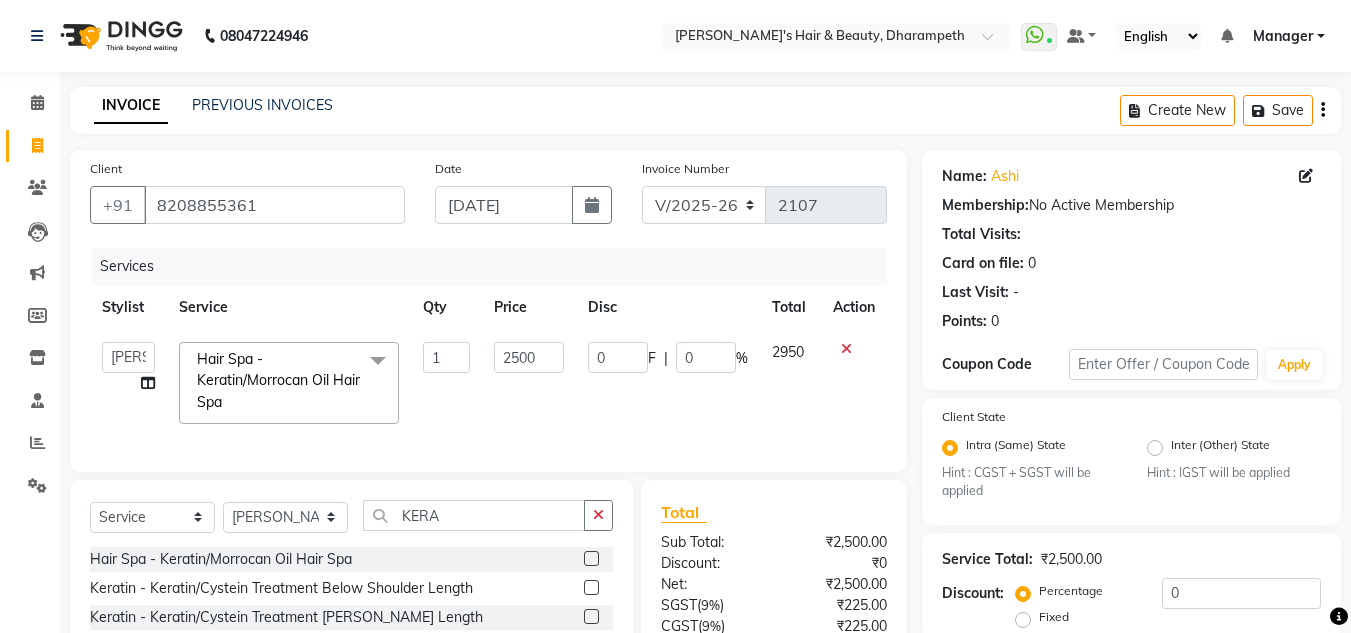 click on "08047224946 Select Location × [PERSON_NAME]'s Hair & Beauty, Dharampeth  WhatsApp Status  ✕ Status:  Connected Most Recent Message: [DATE]     05:26 PM Recent Service Activity: [DATE]     03:24 PM Default Panel My Panel English ENGLISH Español العربية मराठी हिंदी ગુજરાતી தமிழ் 中文 Notifications nothing to show Manager Manage Profile Change Password Sign out  Version:3.15.3  ☀ [PERSON_NAME]'s Hair & Beauty, Dharampeth  Calendar  Invoice  Clients  Leads   Marketing  Members  Inventory  Staff  Reports  Settings Completed InProgress Upcoming Dropped Tentative Check-In Confirm Bookings Generate Report Segments Page Builder INVOICE PREVIOUS INVOICES Create New   Save  Client [PHONE_NUMBER] Date [DATE] Invoice Number V/2025 V/[PHONE_NUMBER] Services Stylist Service Qty Price Disc Total Action  Anuj W   [GEOGRAPHIC_DATA]   [PERSON_NAME]    Manager   [PERSON_NAME] C   [PERSON_NAME] S   [PERSON_NAME] S   Shilpa P   Vedant N  Hair Spa - Keratin/Morrocan Oil Hair Spa  x 1" at bounding box center [675, 316] 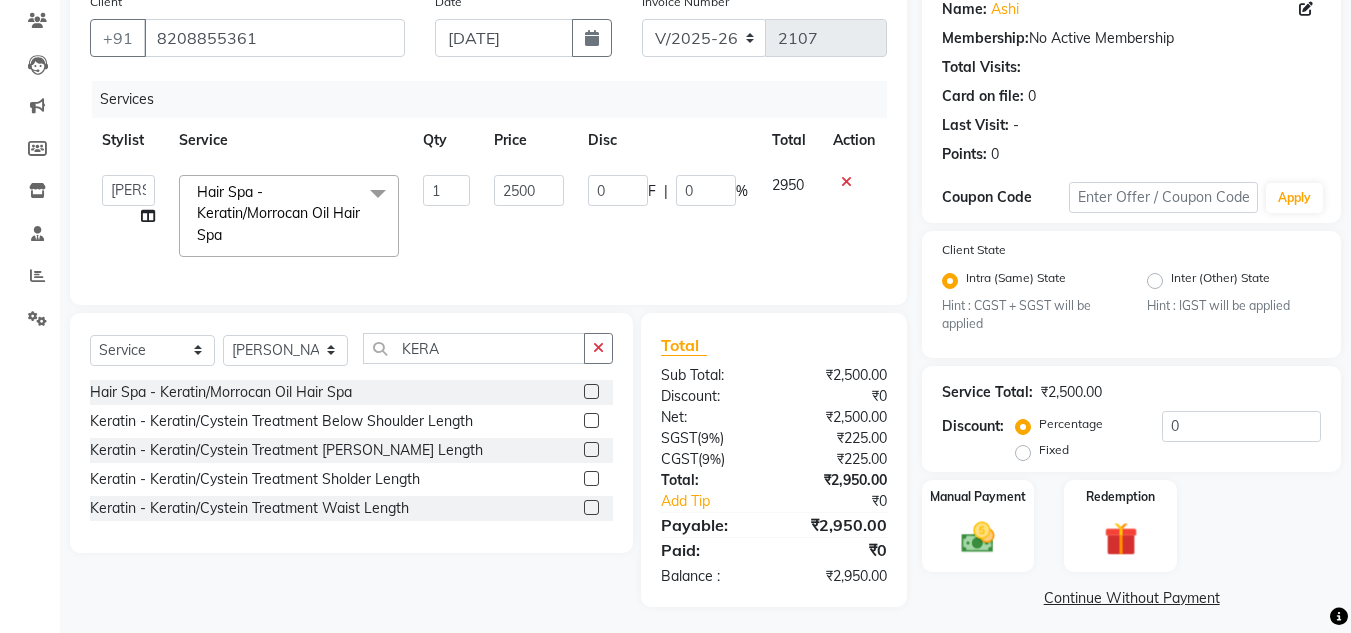scroll, scrollTop: 186, scrollLeft: 0, axis: vertical 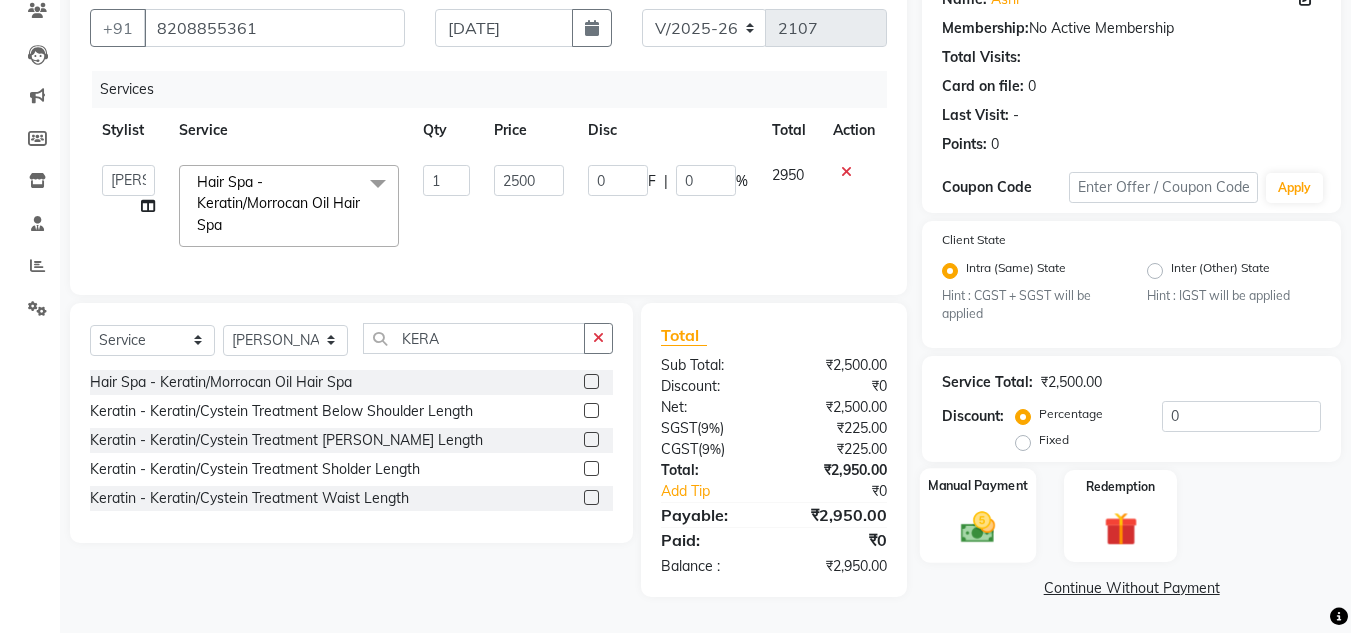 click 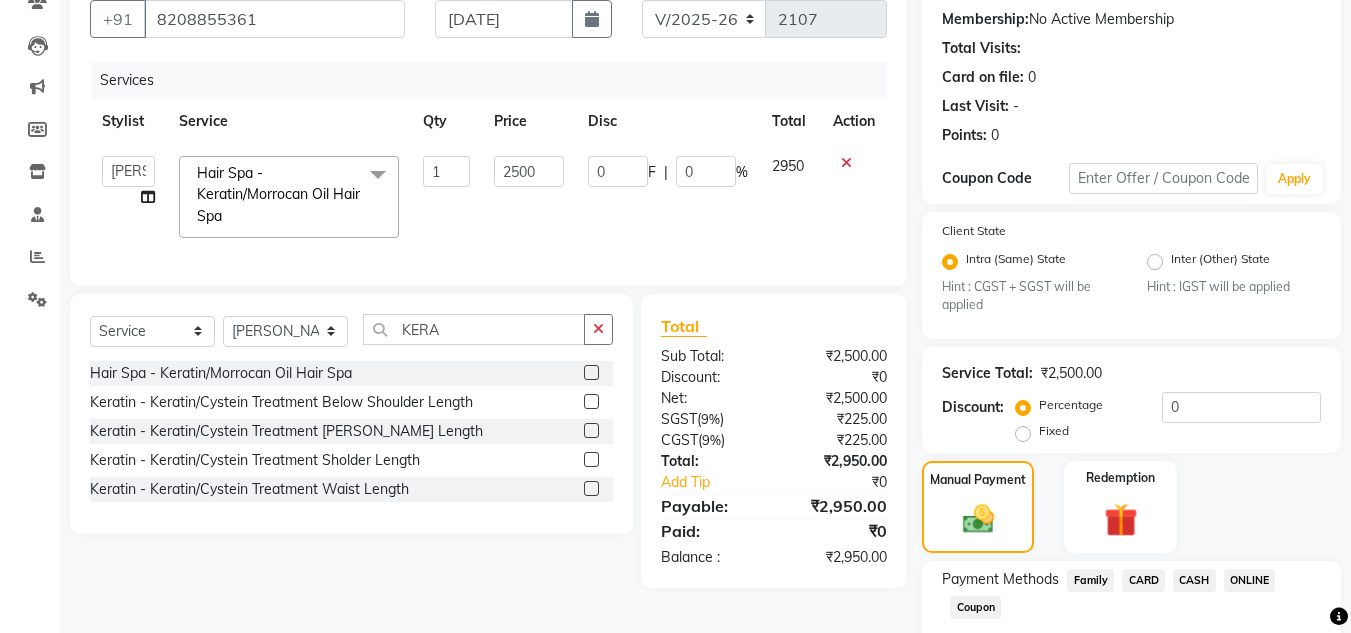 click on "CARD" 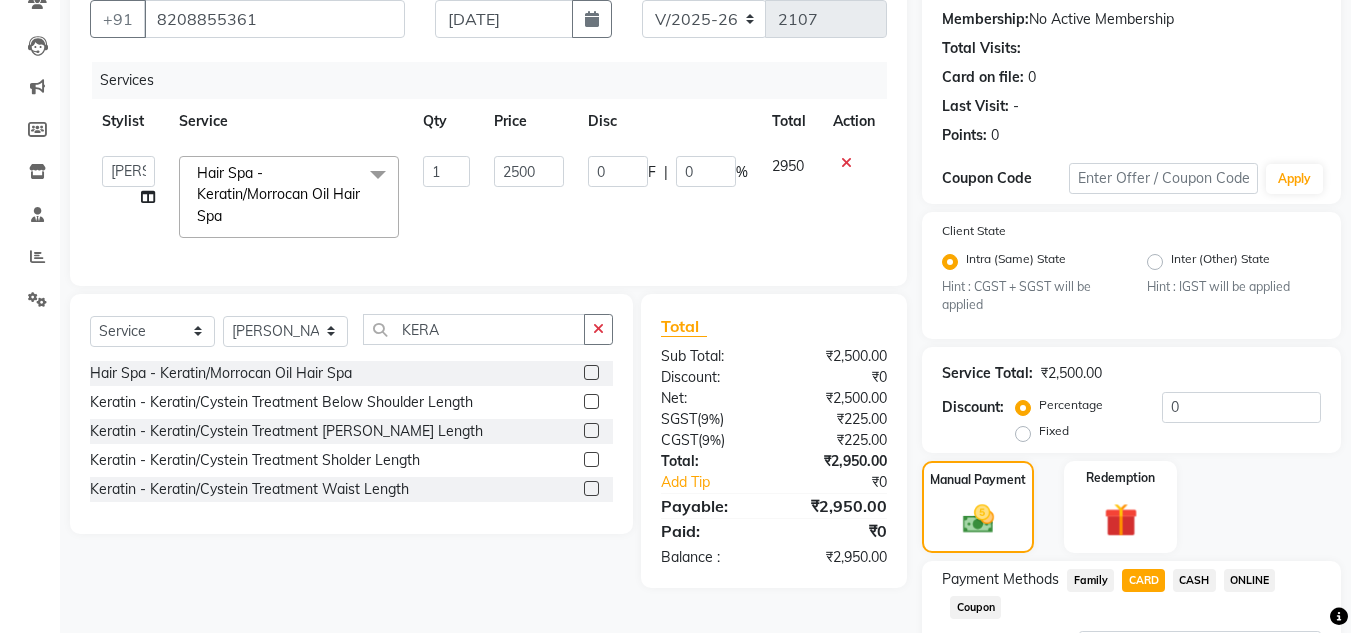 scroll, scrollTop: 361, scrollLeft: 0, axis: vertical 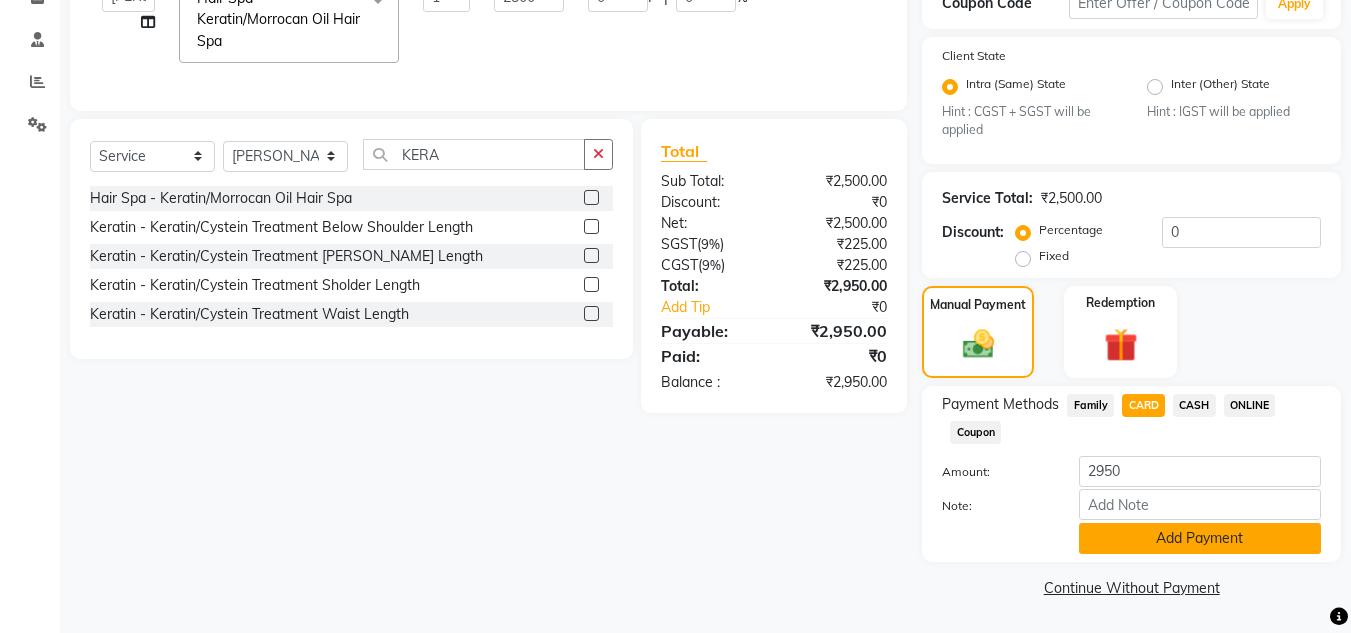 click on "Add Payment" 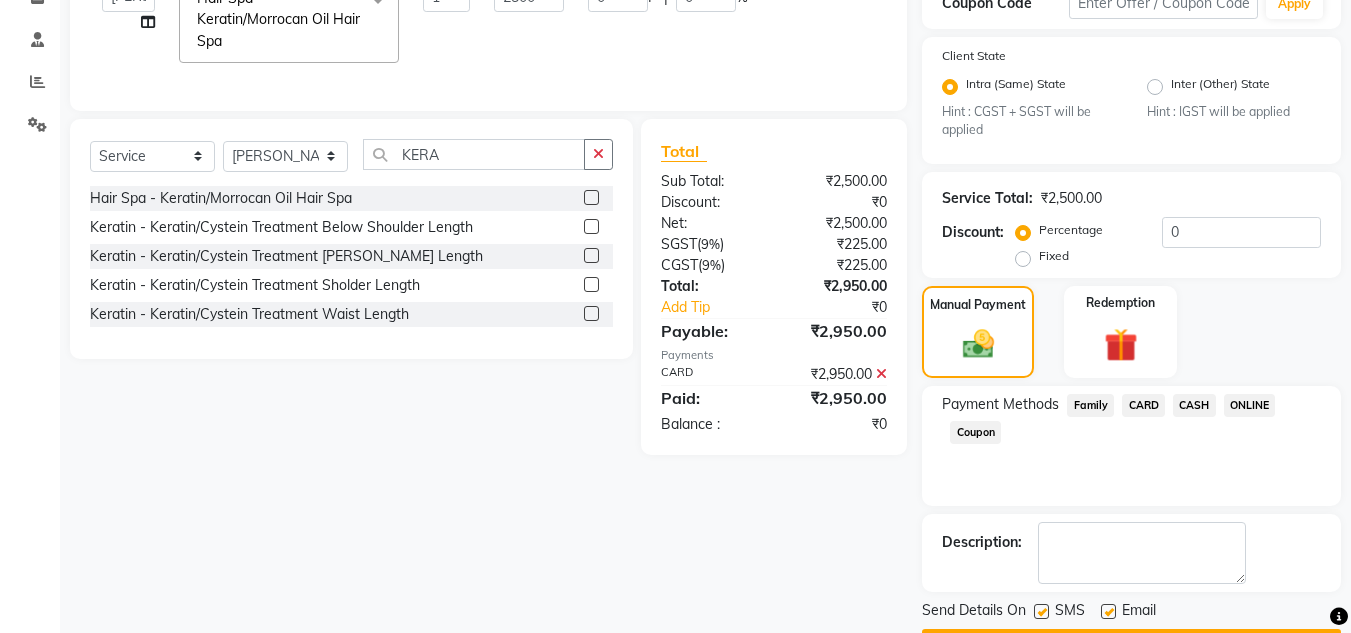 scroll, scrollTop: 418, scrollLeft: 0, axis: vertical 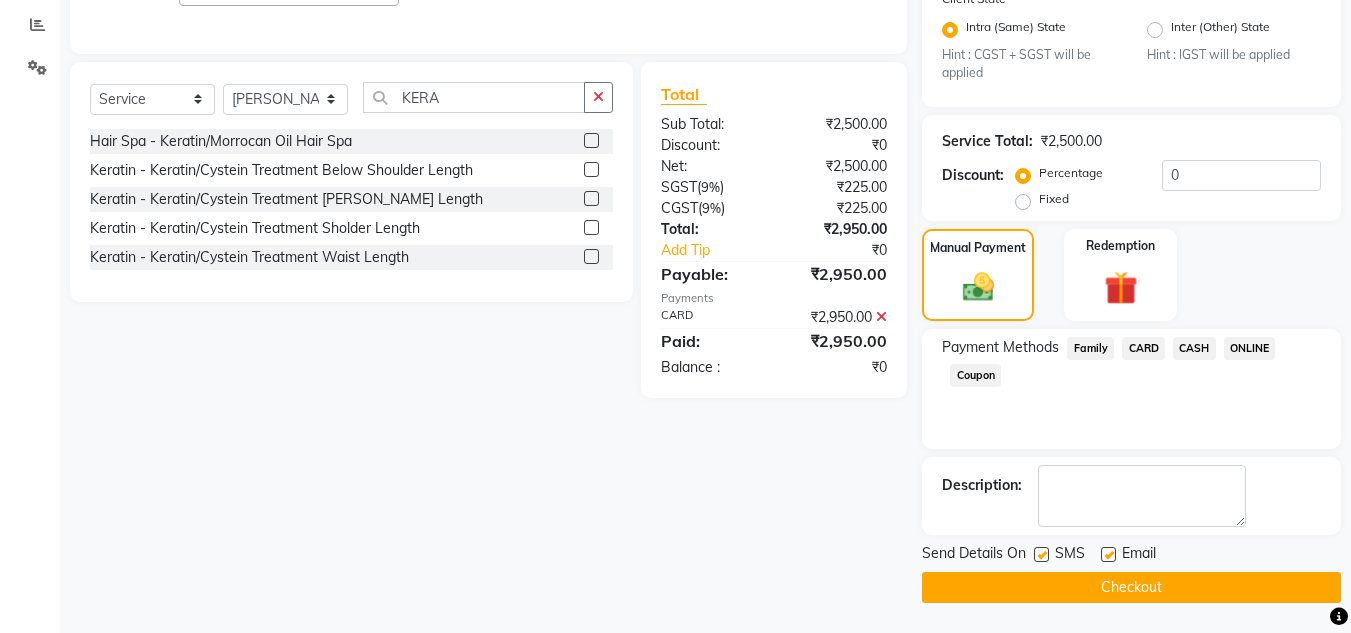 click on "Checkout" 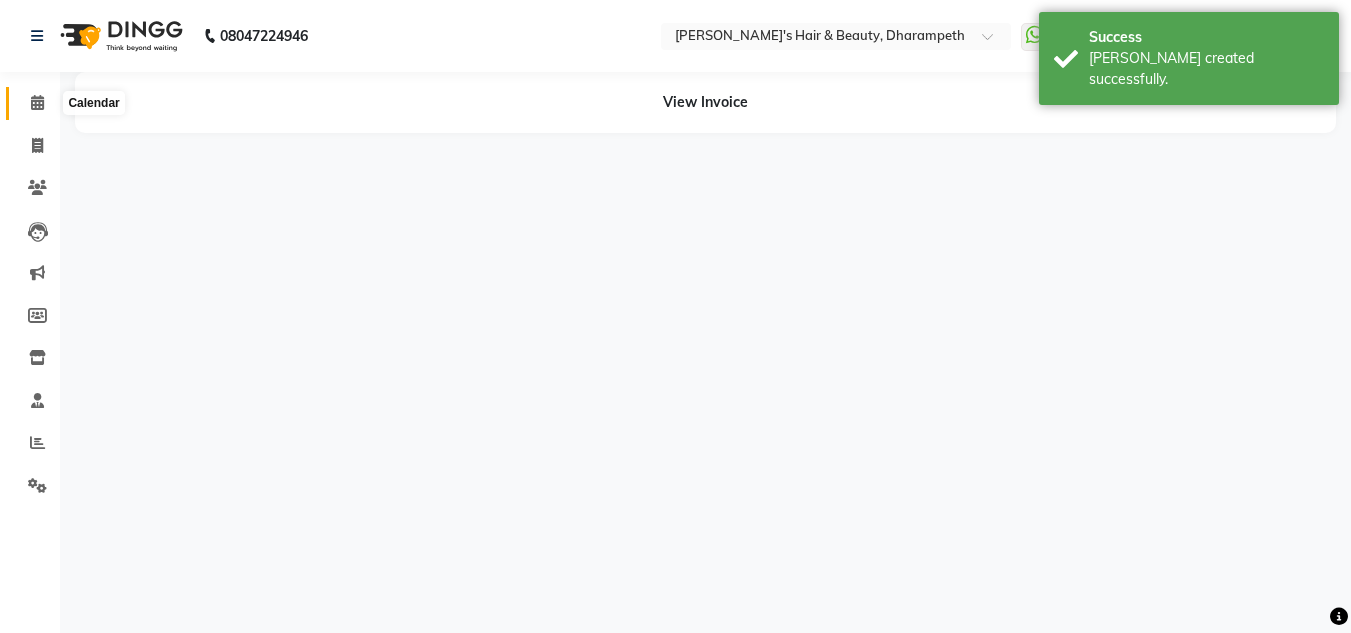 scroll, scrollTop: 0, scrollLeft: 0, axis: both 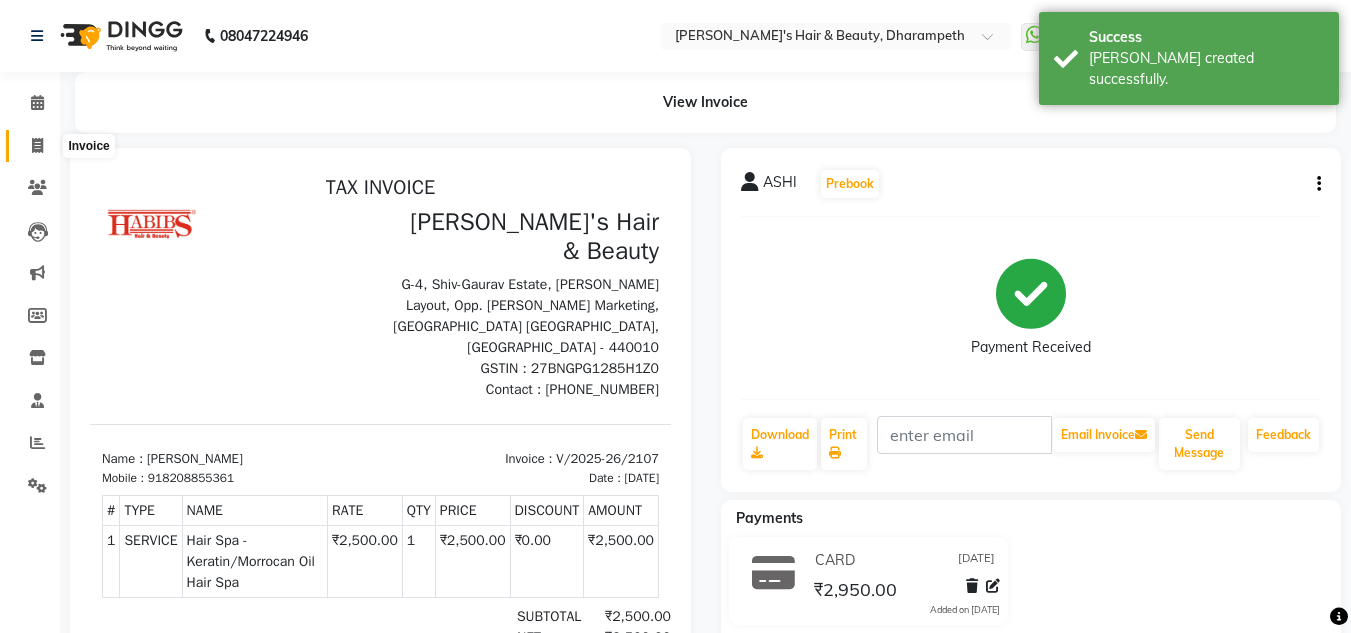 click 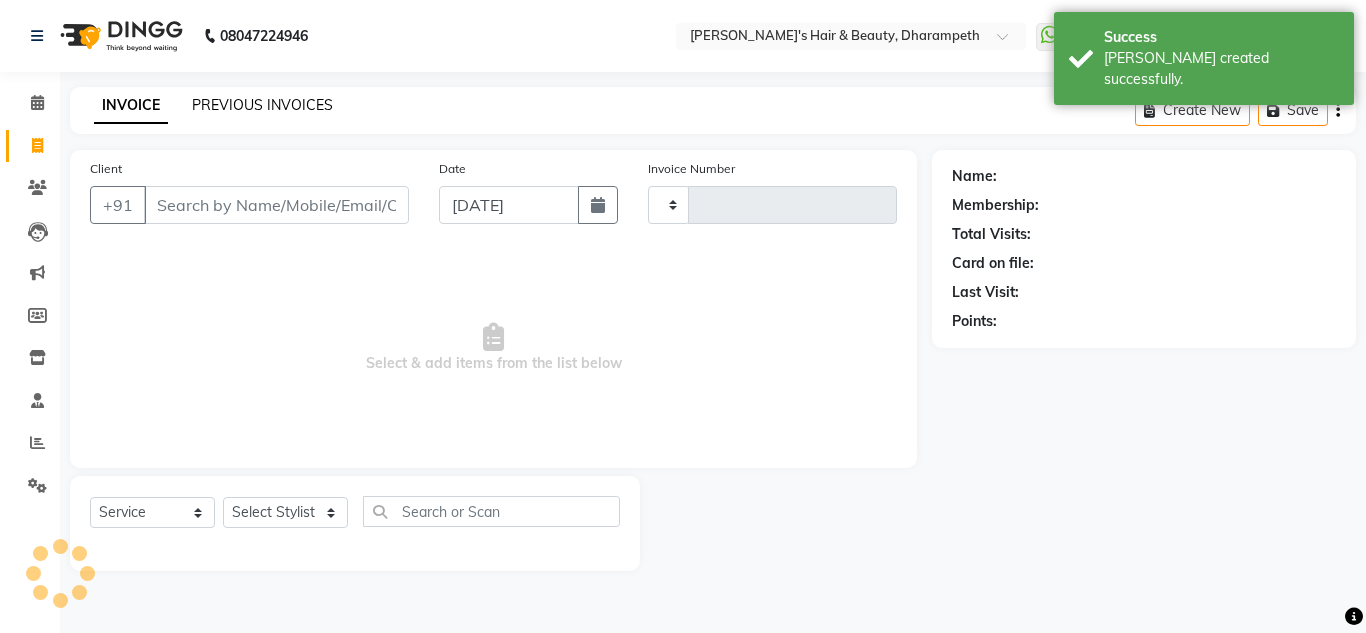 type on "2108" 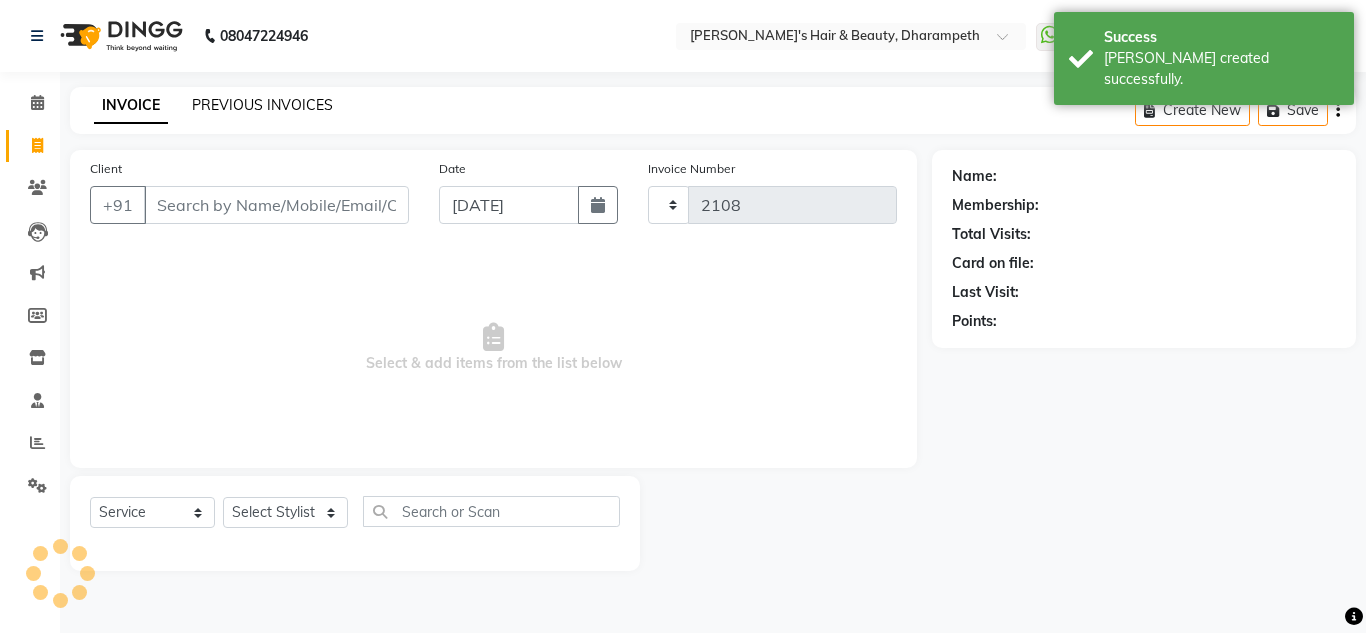 click on "PREVIOUS INVOICES" 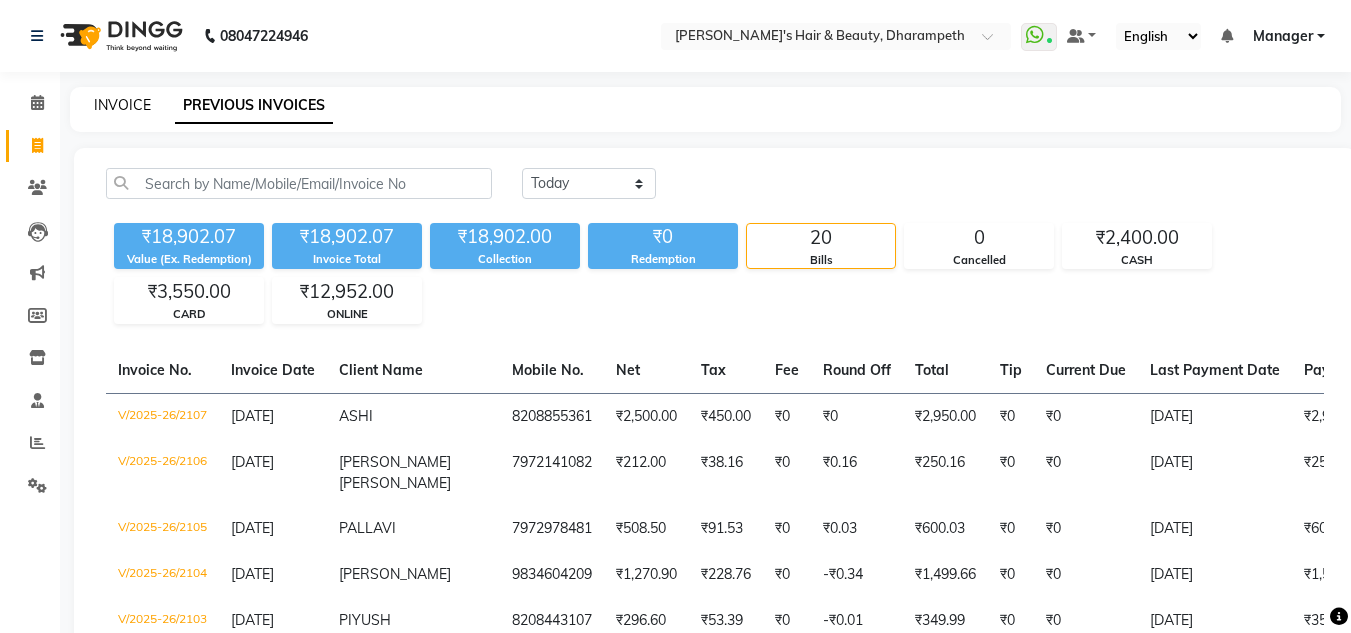 click on "INVOICE" 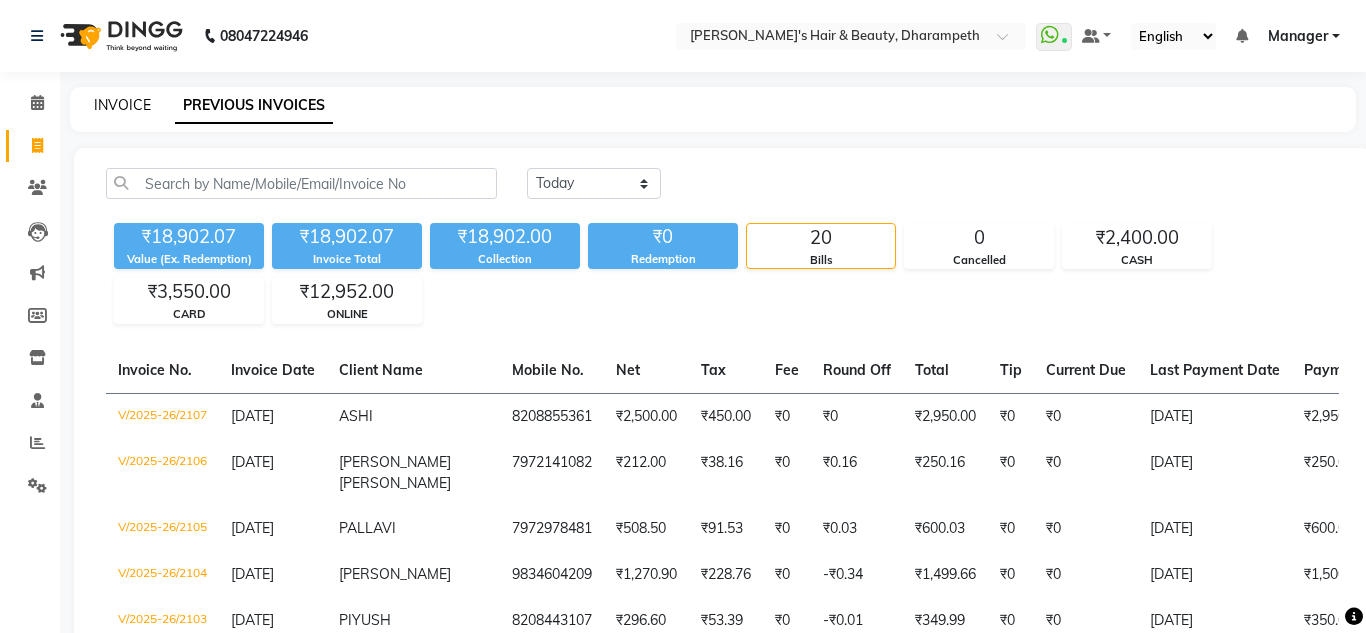 select on "4860" 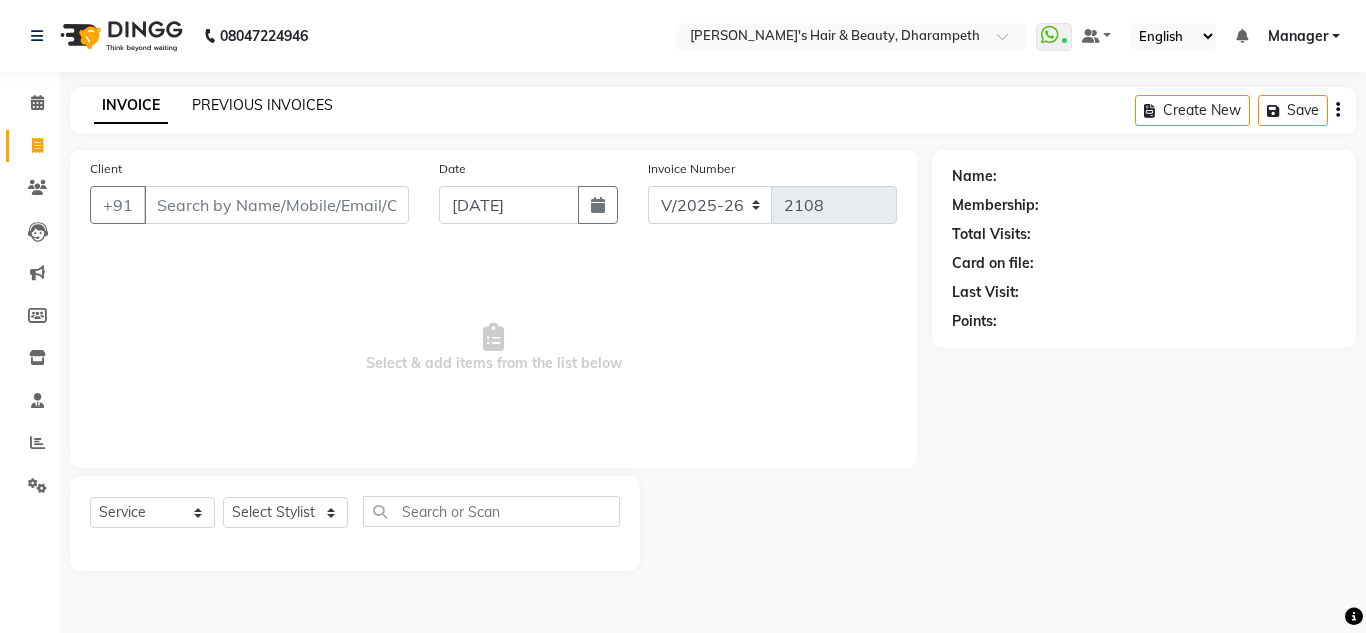 click on "PREVIOUS INVOICES" 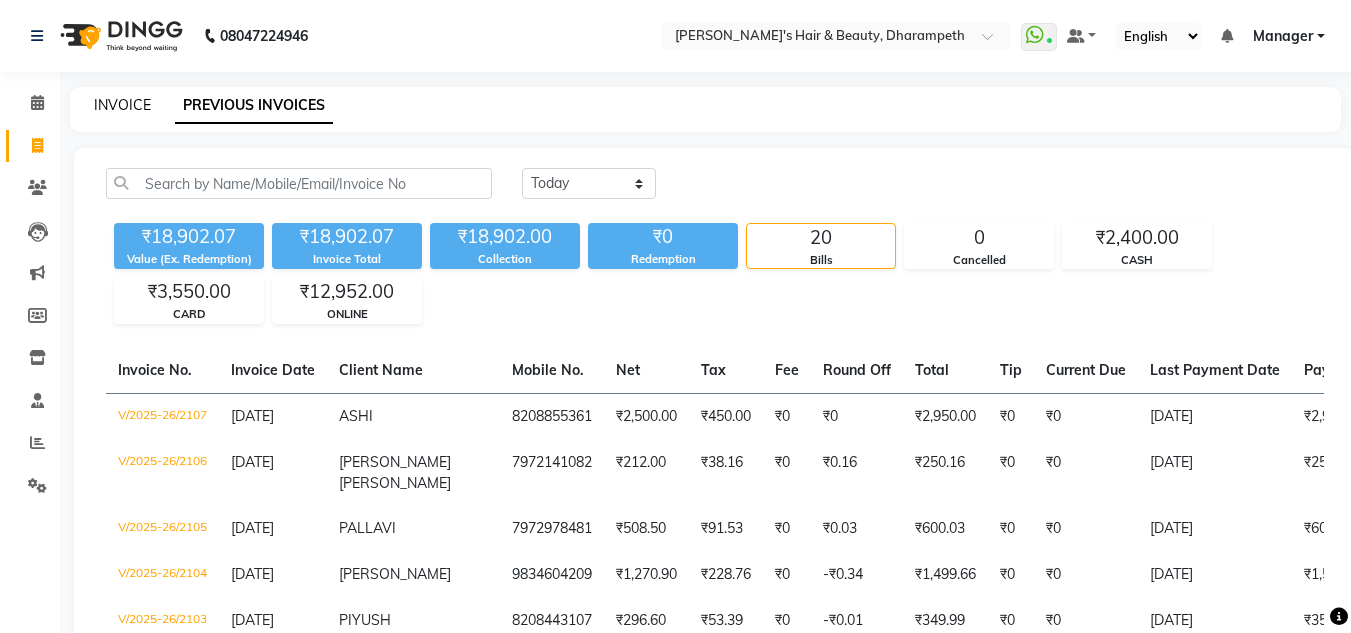 click on "INVOICE" 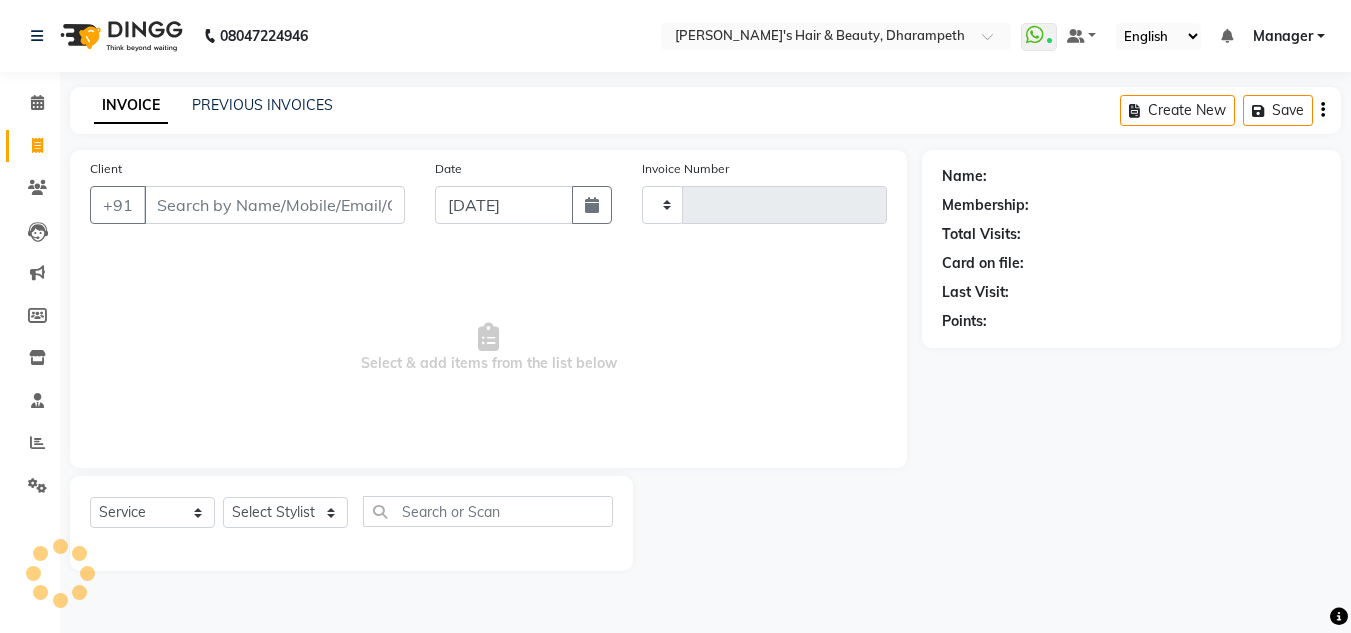 type on "2108" 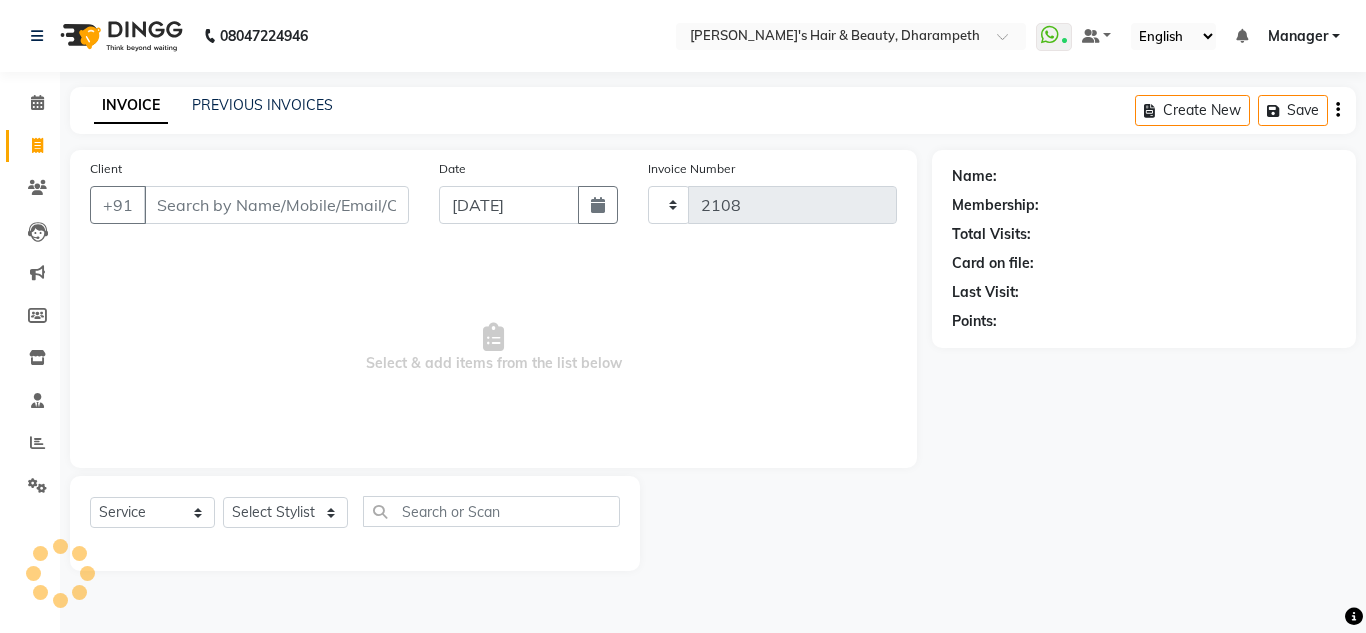 select on "4860" 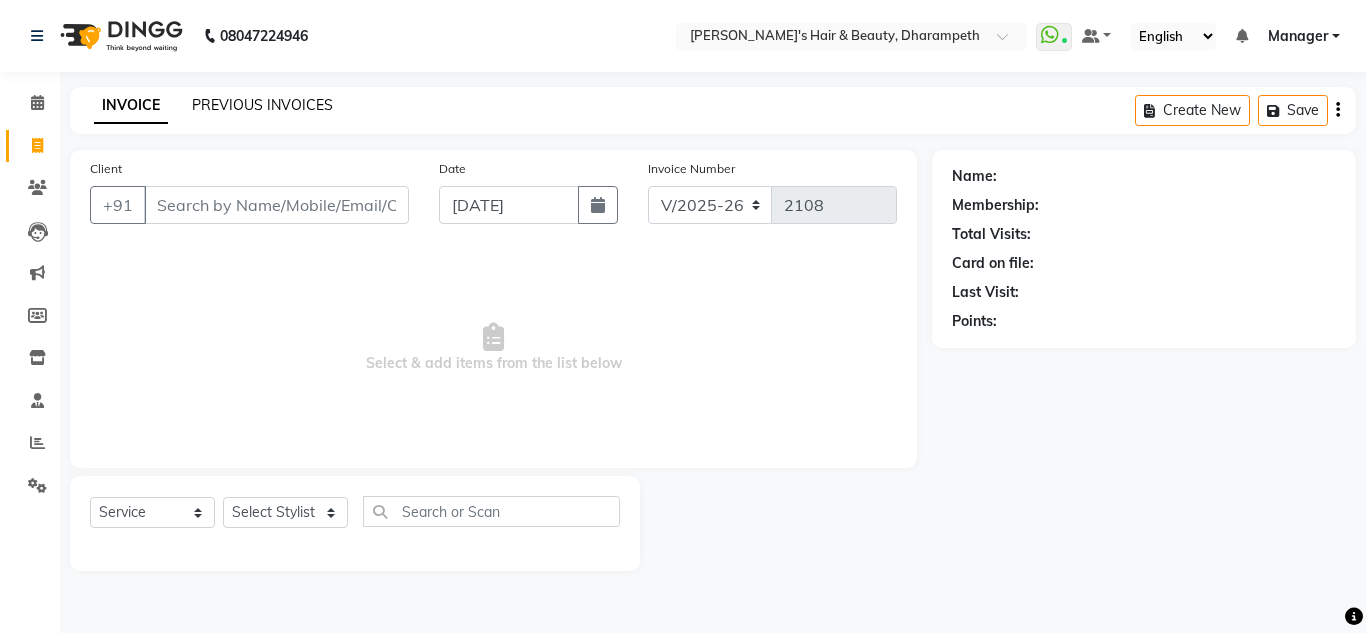 click on "PREVIOUS INVOICES" 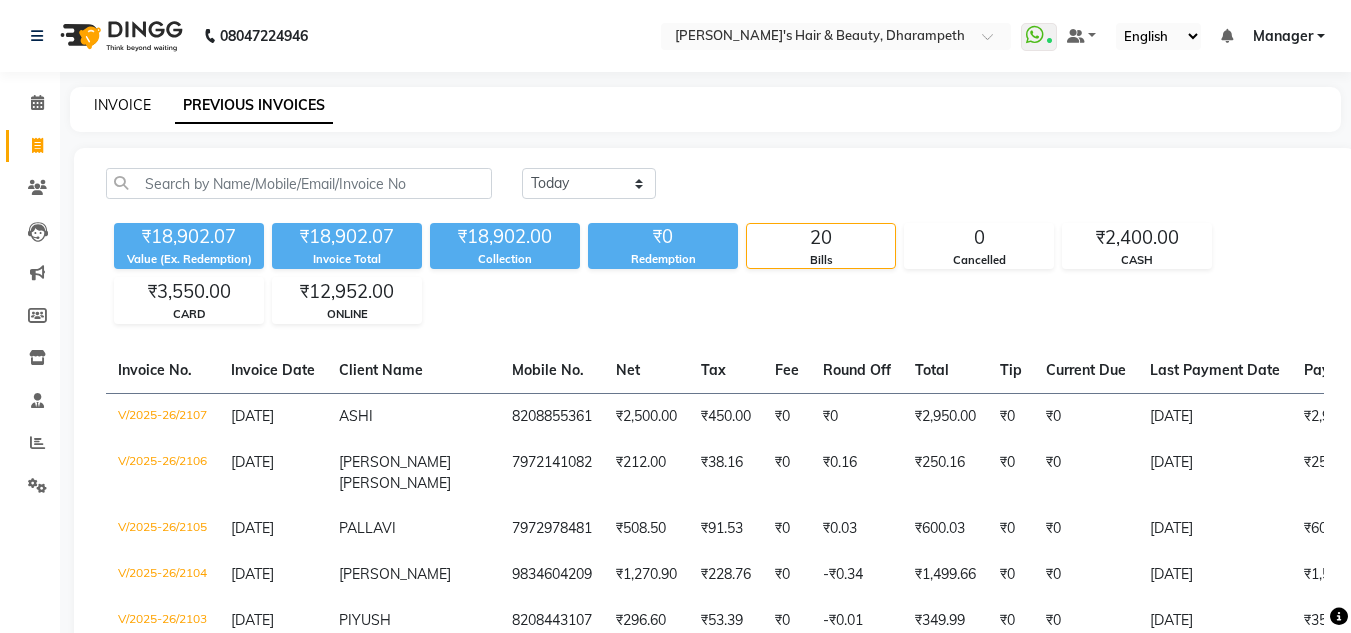 click on "INVOICE" 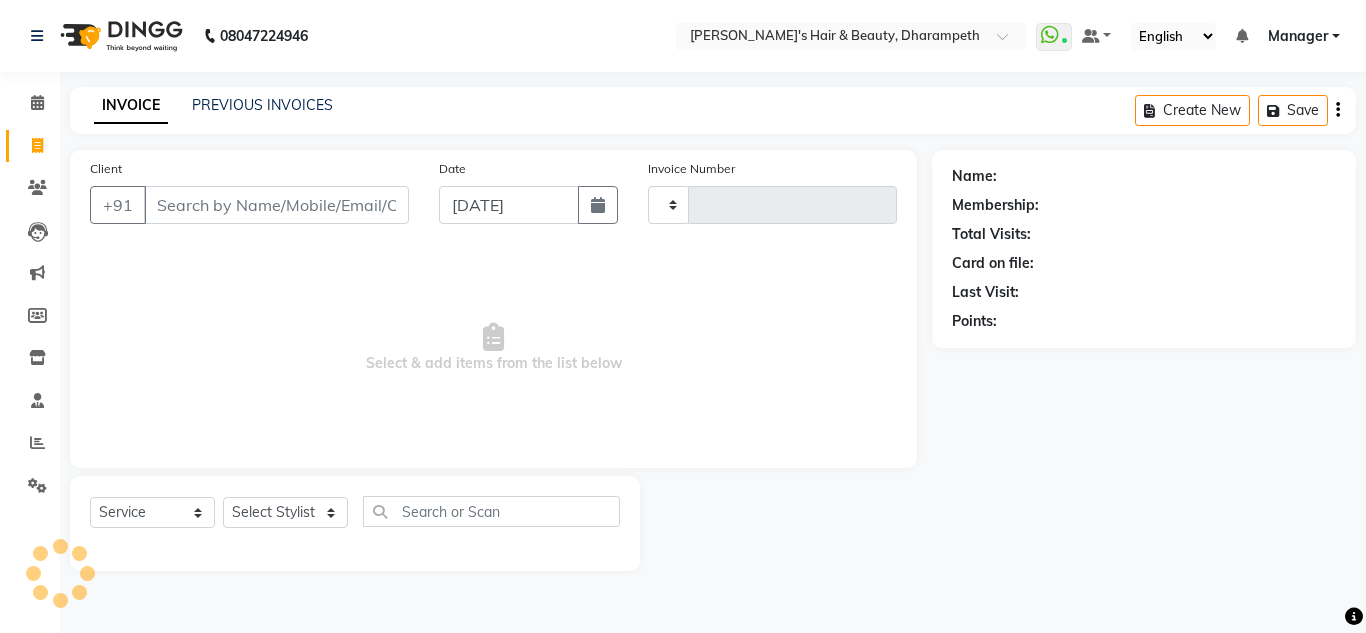 type on "2108" 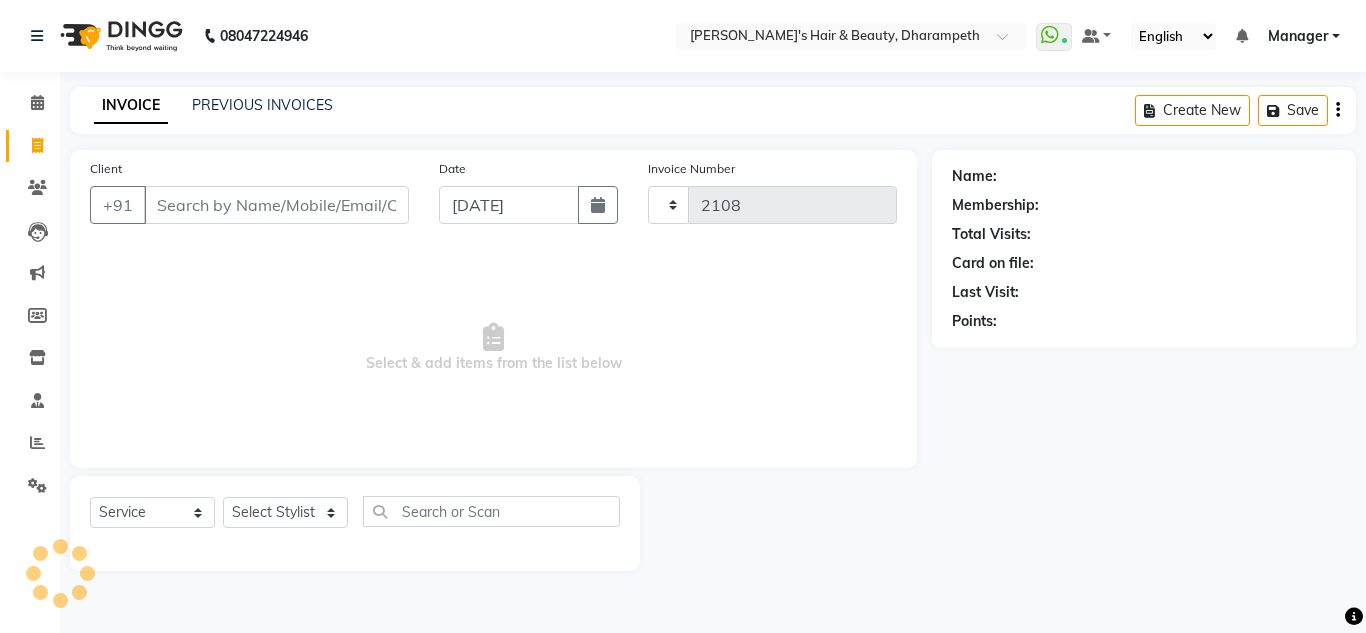 select on "4860" 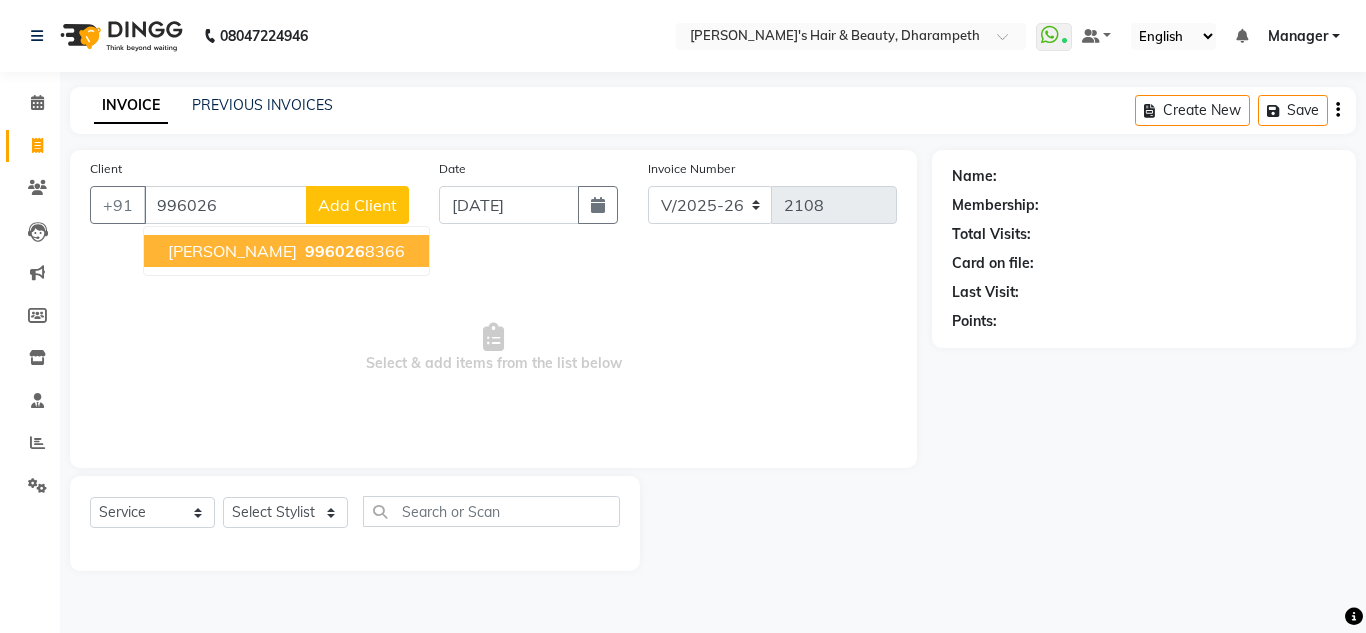 click on "[PERSON_NAME]   996026 8366" at bounding box center (286, 251) 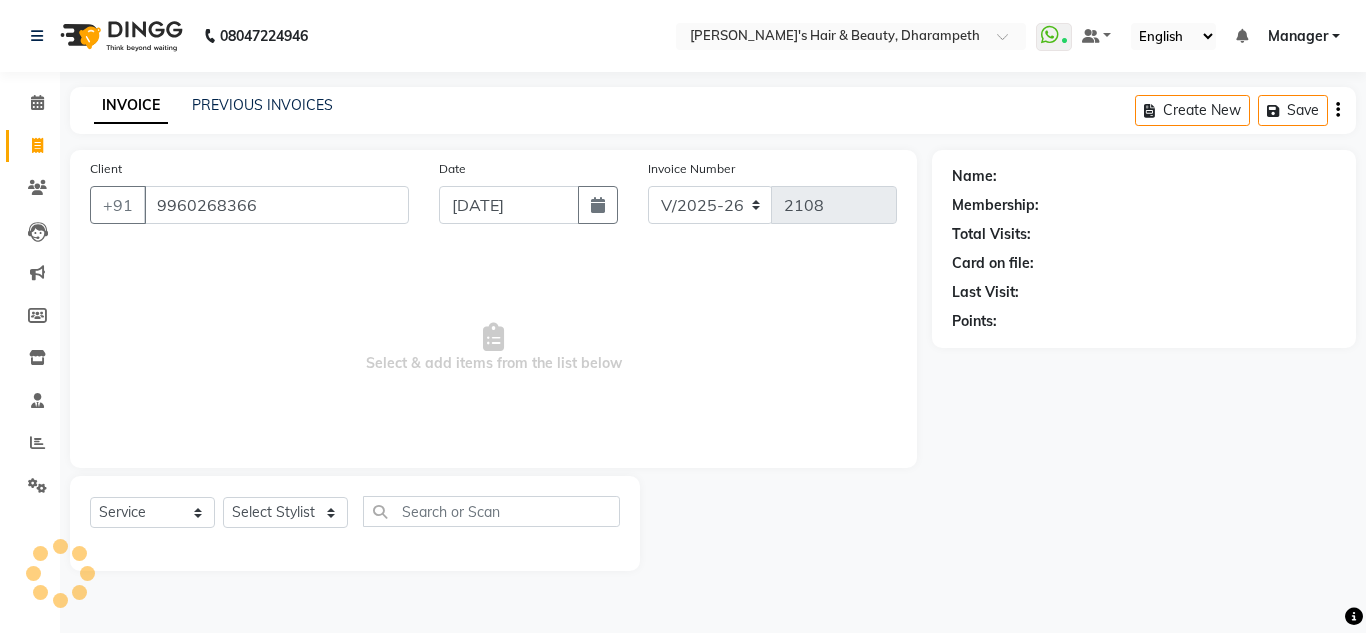 type on "9960268366" 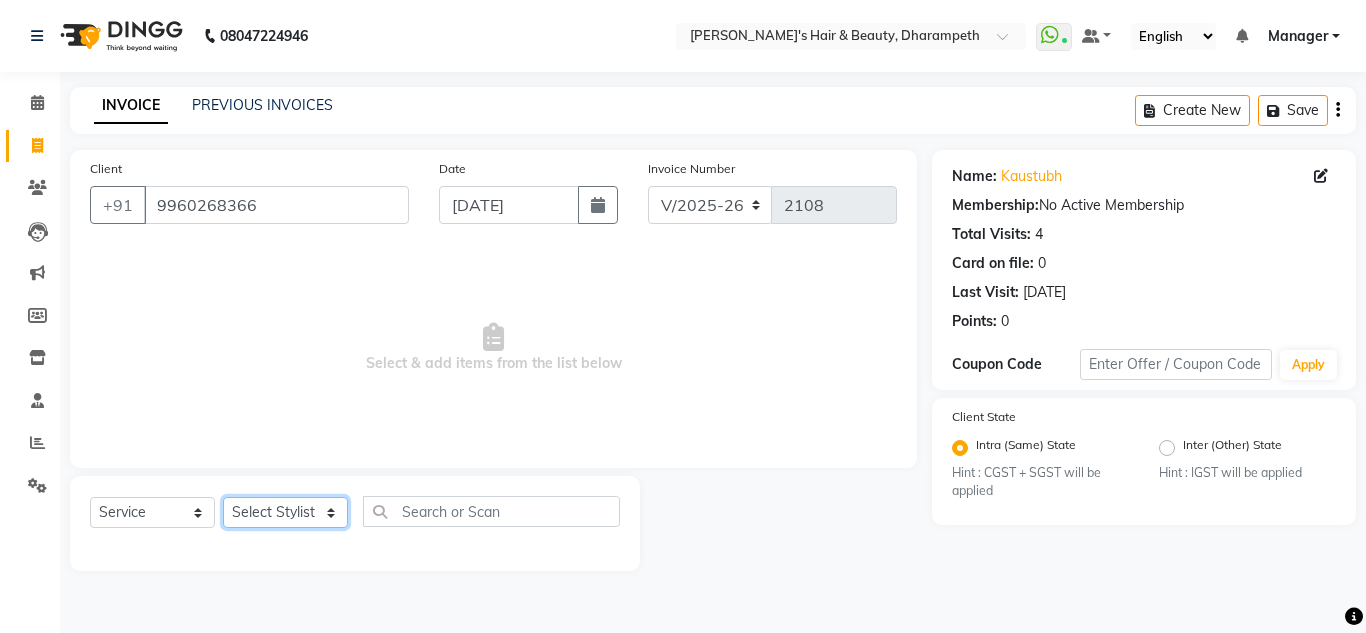 click on "Select Stylist Anuj W [PERSON_NAME] [PERSON_NAME]  Manager [PERSON_NAME] C [PERSON_NAME] S [PERSON_NAME] S Shilpa P Vedant N" 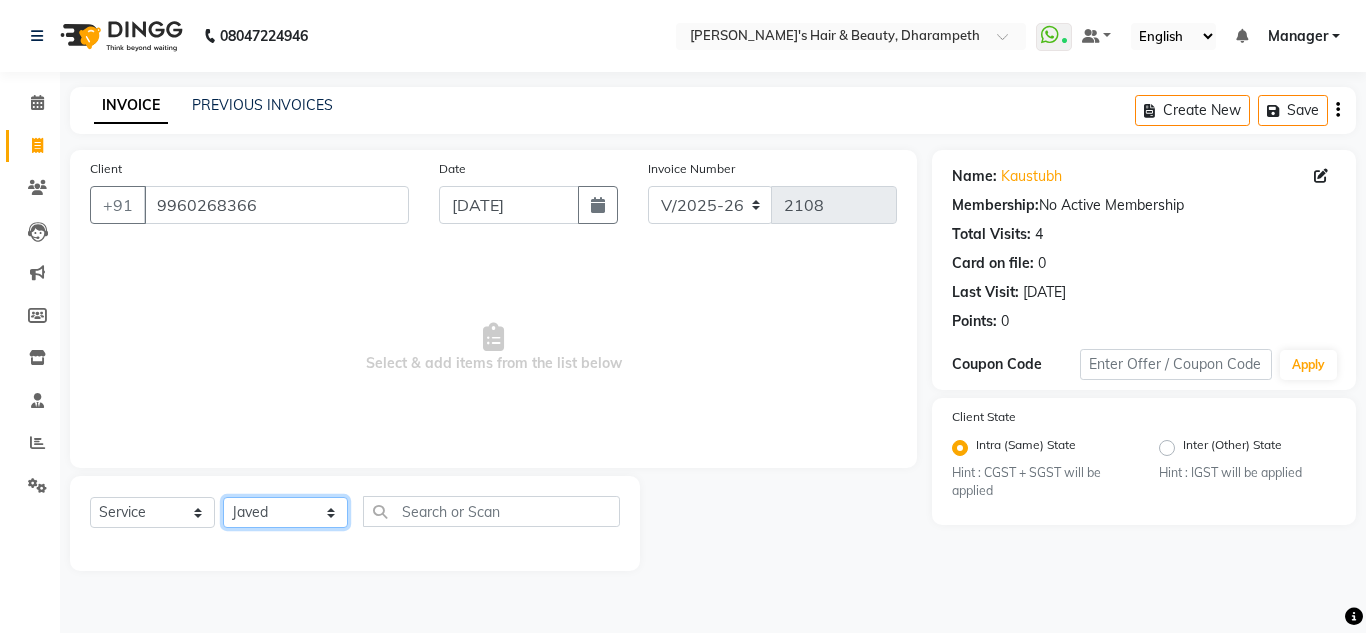 click on "Select Stylist Anuj W [PERSON_NAME] [PERSON_NAME]  Manager [PERSON_NAME] C [PERSON_NAME] S [PERSON_NAME] S Shilpa P Vedant N" 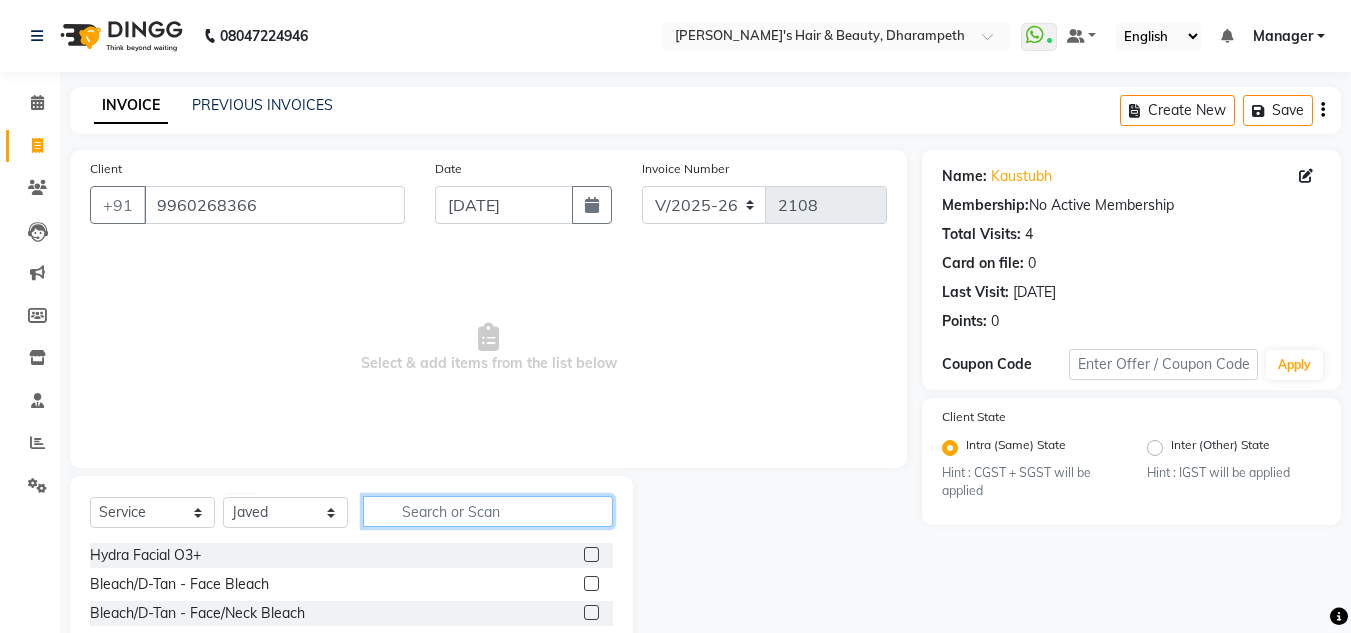 click 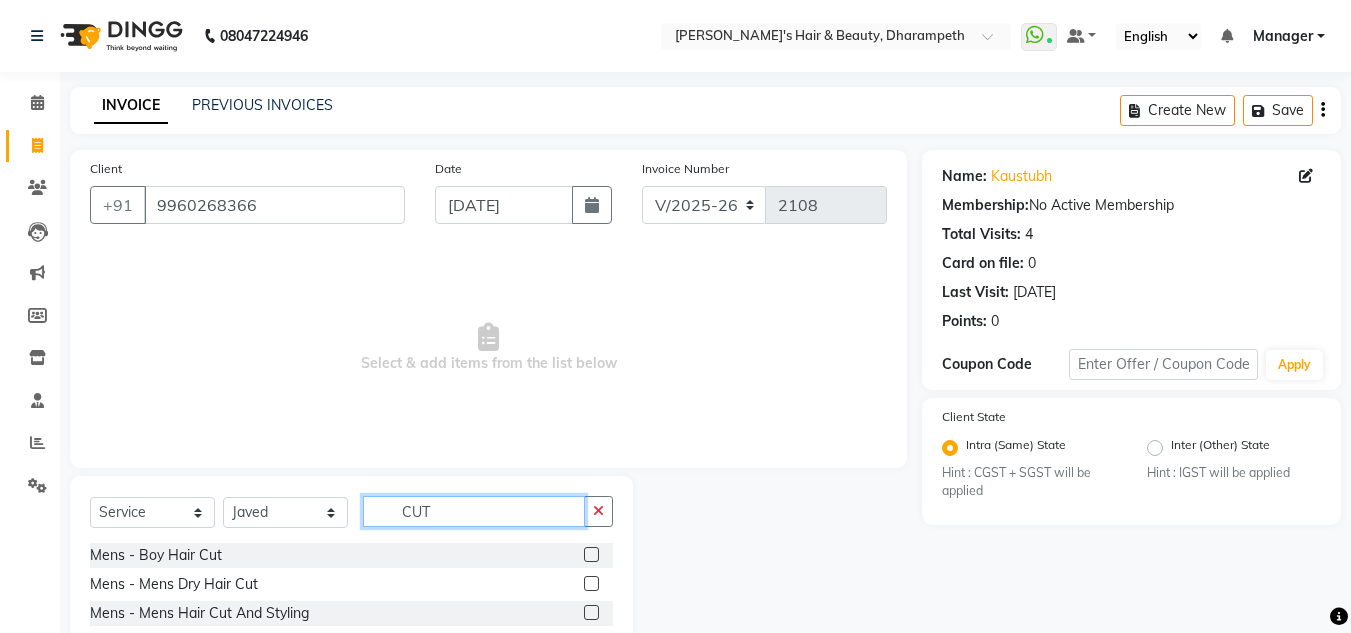type on "CUT" 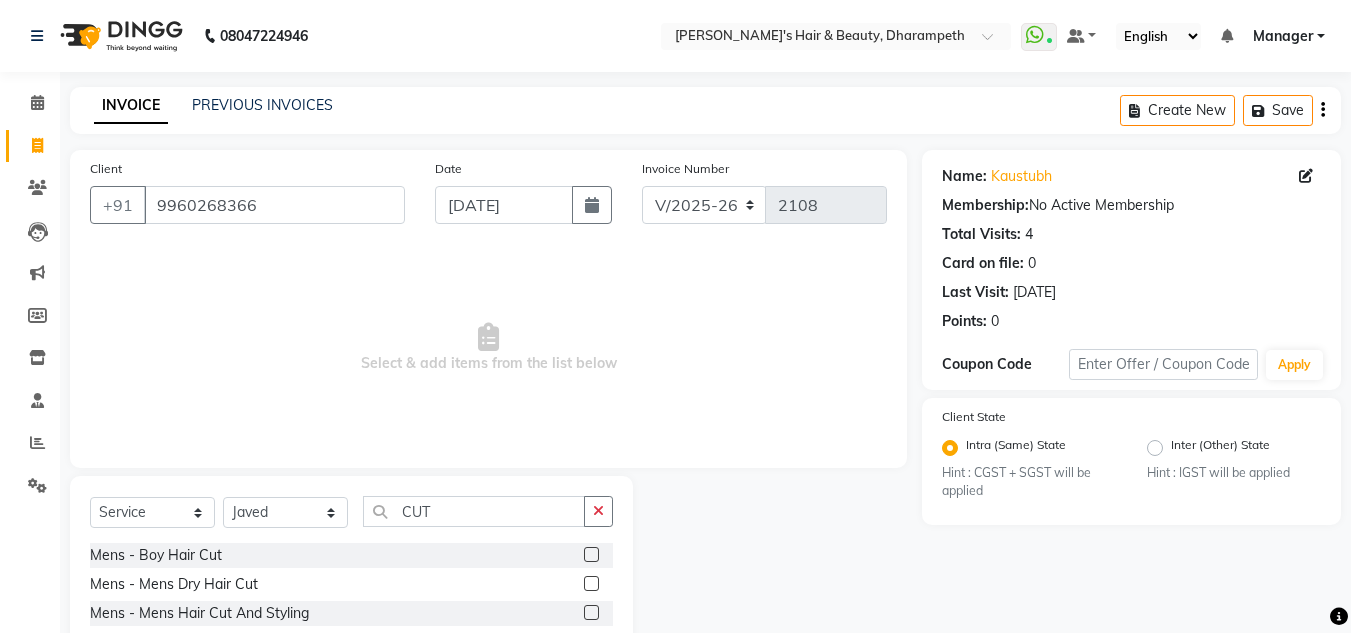 click 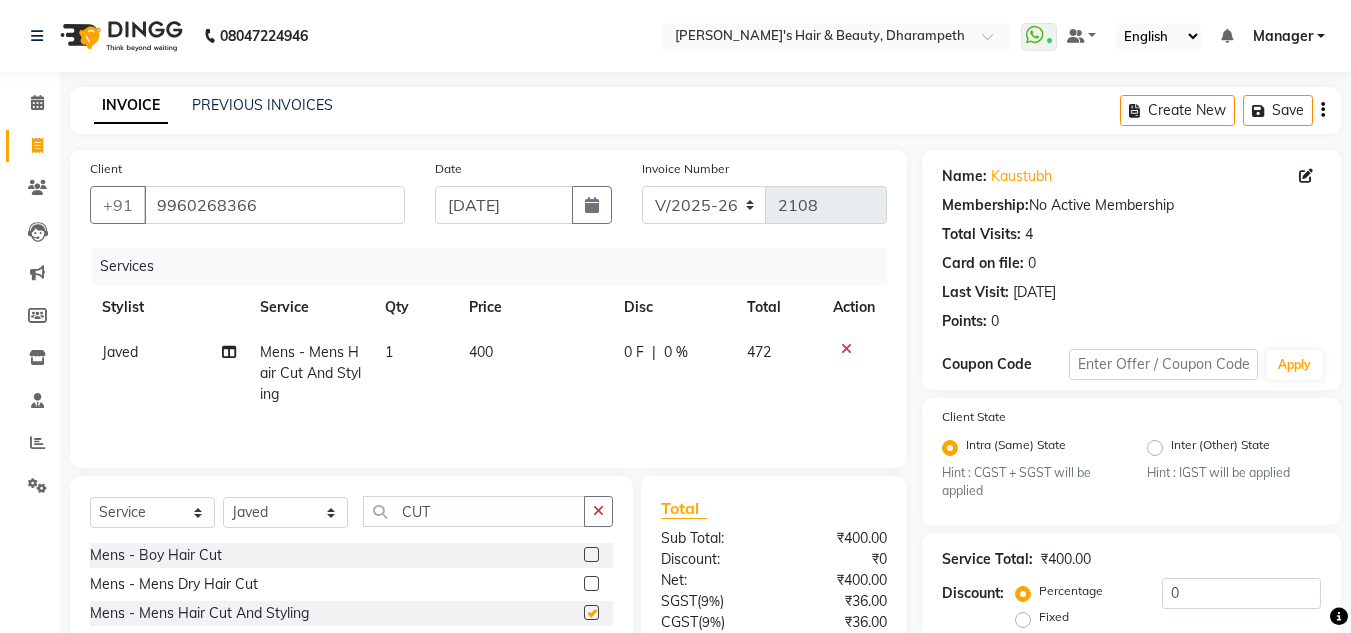 checkbox on "false" 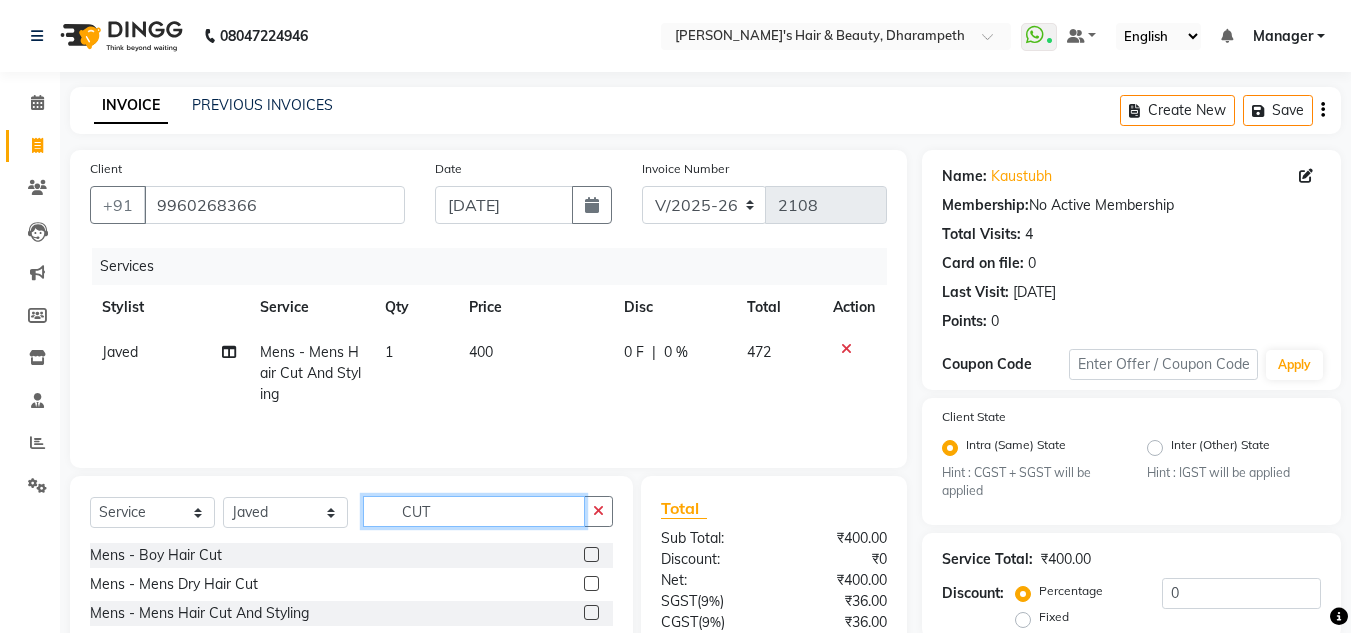 click on "CUT" 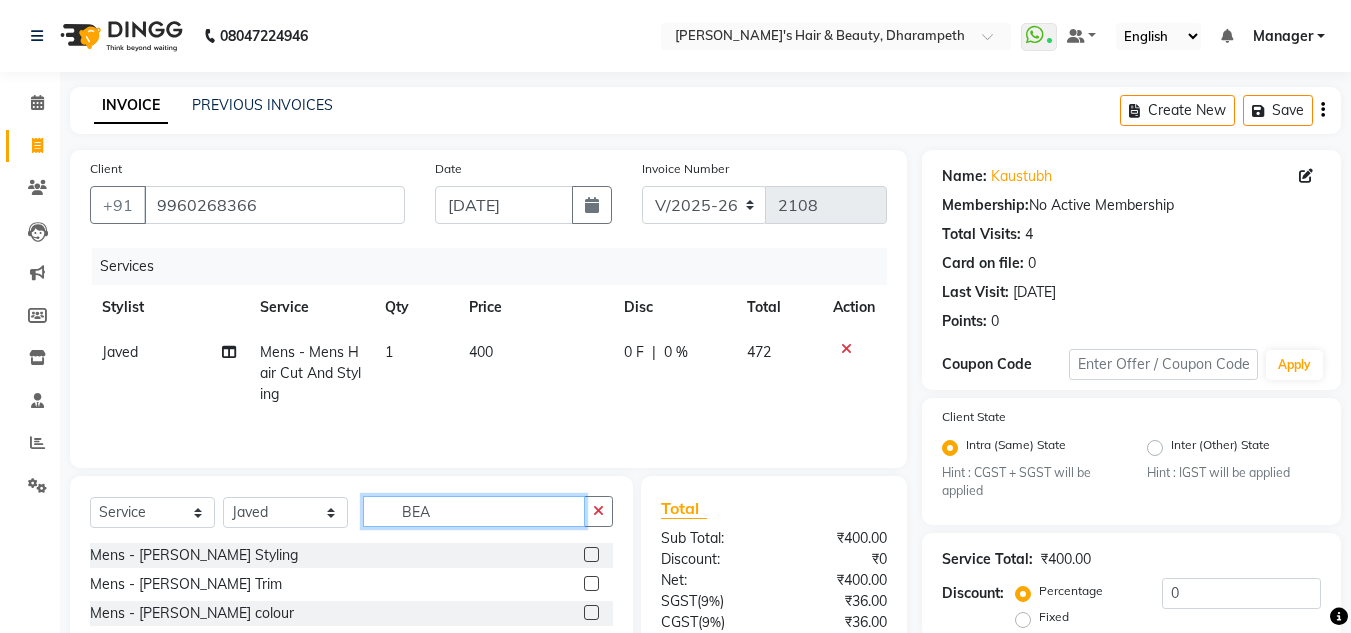 type on "BEA" 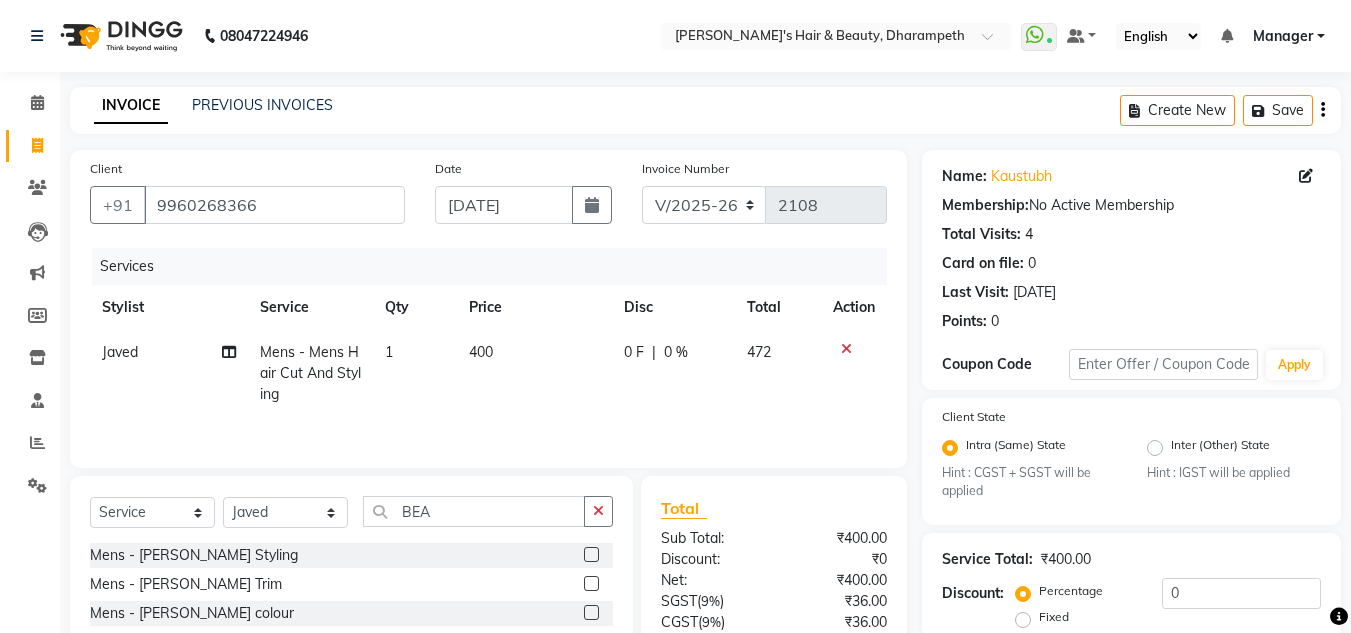 click 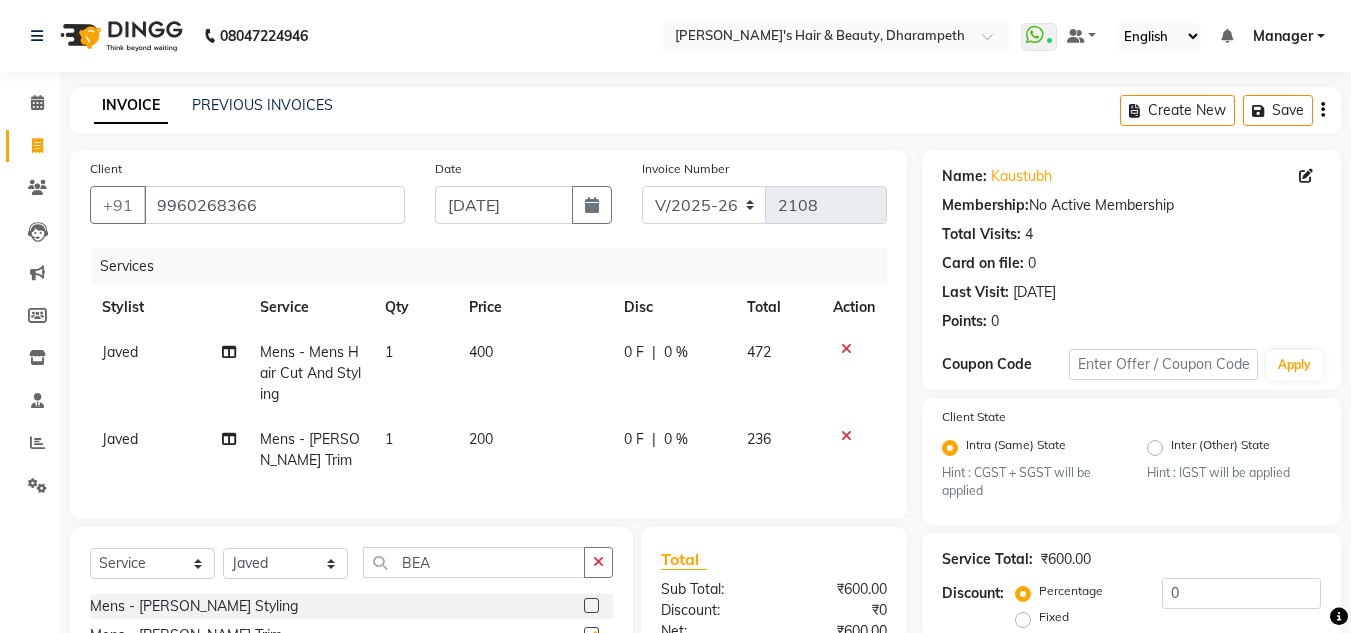 checkbox on "false" 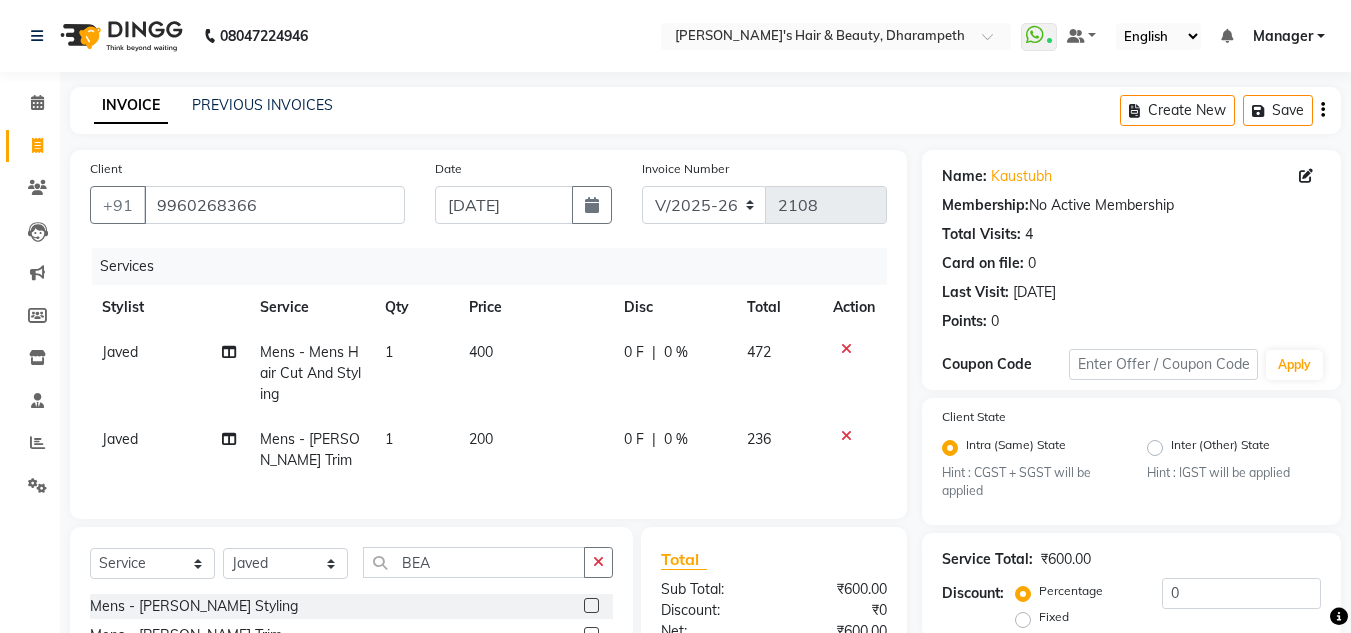 click on "200" 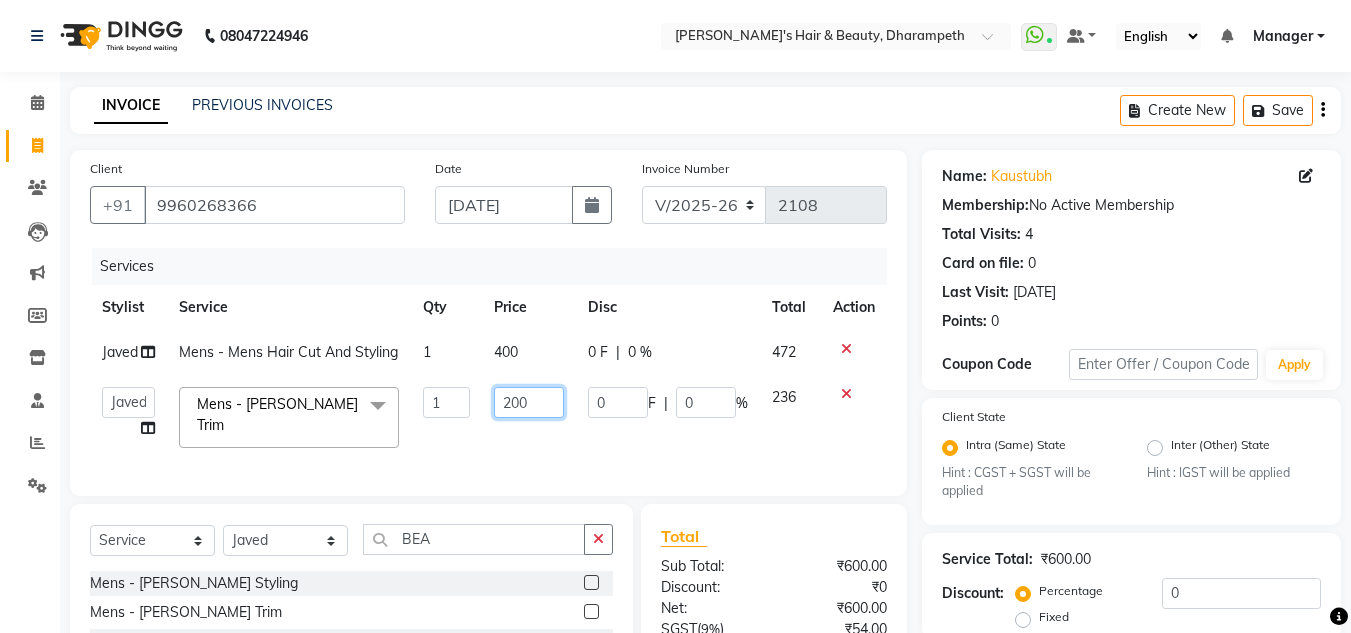 drag, startPoint x: 545, startPoint y: 396, endPoint x: 241, endPoint y: 444, distance: 307.76614 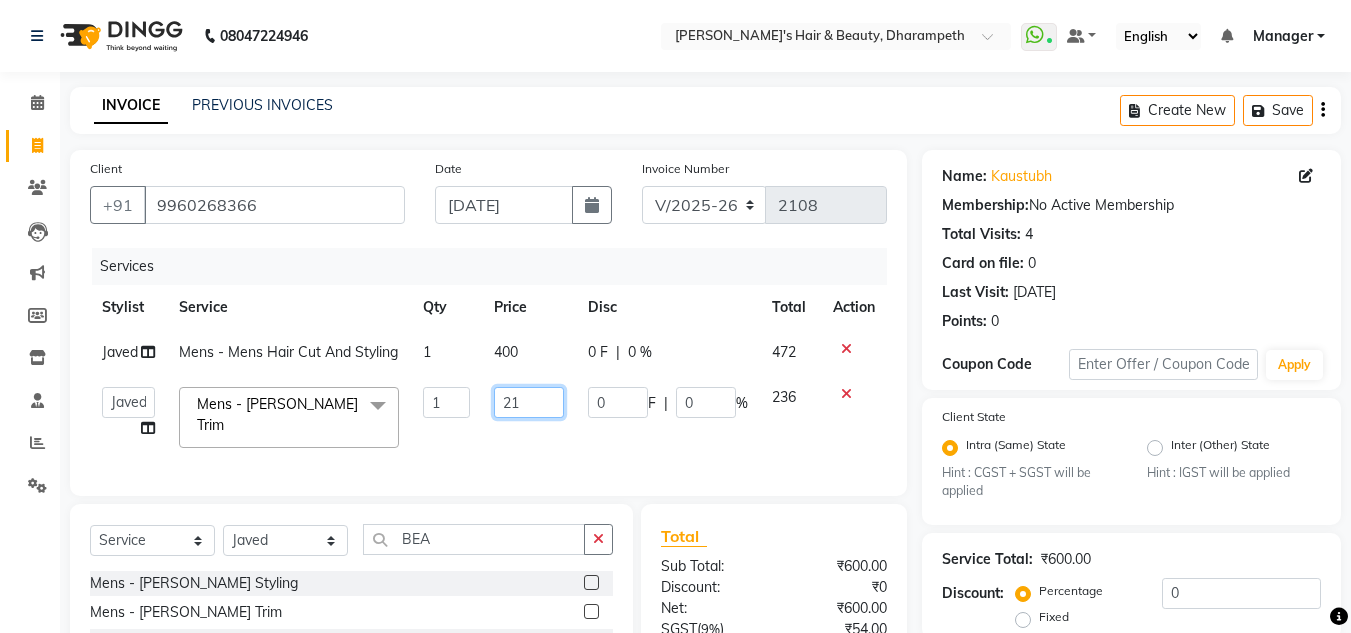 type on "212" 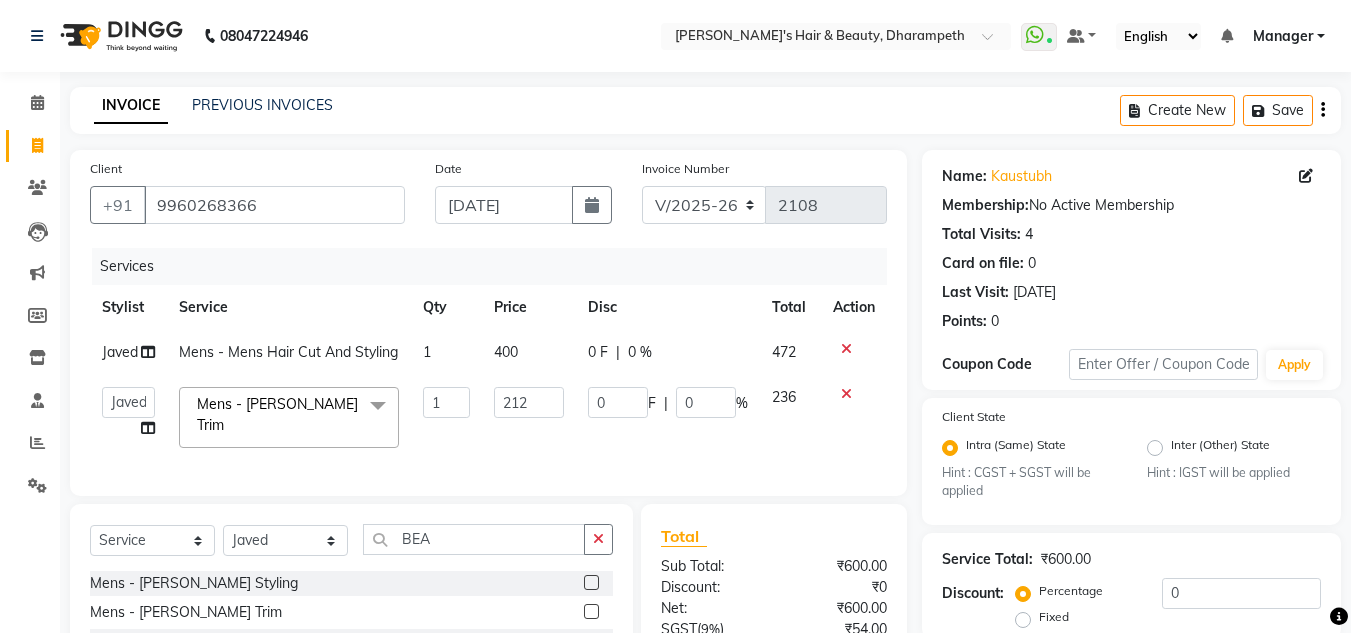 click on "Javed  Mens - Mens Hair Cut And Styling 1 400 0 F | 0 % 472  Anuj W   [PERSON_NAME]   [PERSON_NAME]    Manager   [PERSON_NAME] C   [PERSON_NAME] S   [PERSON_NAME] S   Shilpa P   Vedant N  Mens - [PERSON_NAME] Trim  x Hydra Facial O3+ Bleach/D-Tan - Face  Bleach Bleach/D-Tan - Face/Neck Bleach Bleach/D-Tan - Full Body Bleach Bleach/D-Tan - Hand Bleach Bleach/D-Tan - Legs Bleach Bleach/D-Tan - O3 D-Tan Bleach/D-Tan - Raga D- Tan NANO PLASTIA SHOULDER LENGTH Mintree Tan- Go Manicure Mintree Tan-Go Pedicure TIP Deep Conditioning  Whitening Facial O3+ Facial Mediceuticals dand treatment BOOKING AMT OF SERVICE Fibre Complex Treatment [DEMOGRAPHIC_DATA] Lower Lips -Threading Knot Free Service Blow Dry - Blow Dry Below Shoulder Length Blow Dry - Blow Dry Shoulder Length Blow Dry - Blow Dry Waist Length Clean Up - Aroma Clean Up Clean Up - Herbal Cleanup Clean Up - Instglow Claenup Clean Up - O3 Pore Clean Up Clean Up - Vlcc Gold Clean Up Clean Up - D Tan Clean UP Face Pack - Black Mask Charcoal Face Pack - Black Mask O3 Face Pack - O3 Peel Off 1 212" 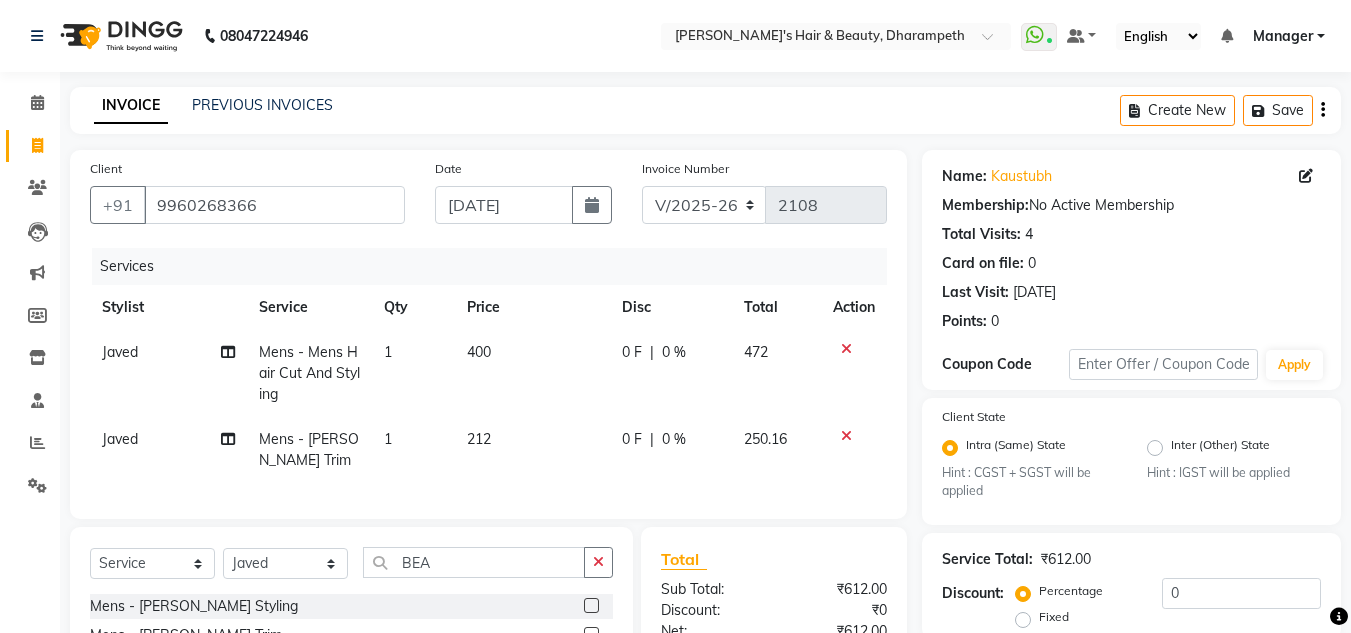click on "400" 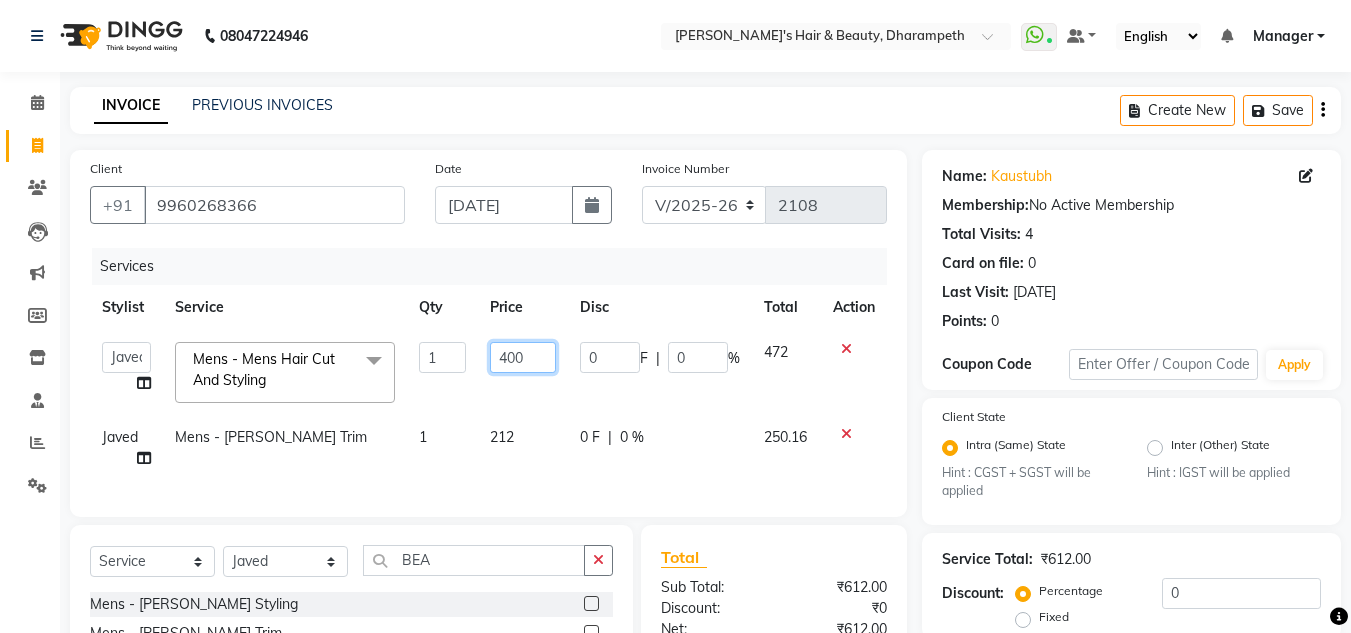 drag, startPoint x: 547, startPoint y: 353, endPoint x: 270, endPoint y: 364, distance: 277.21832 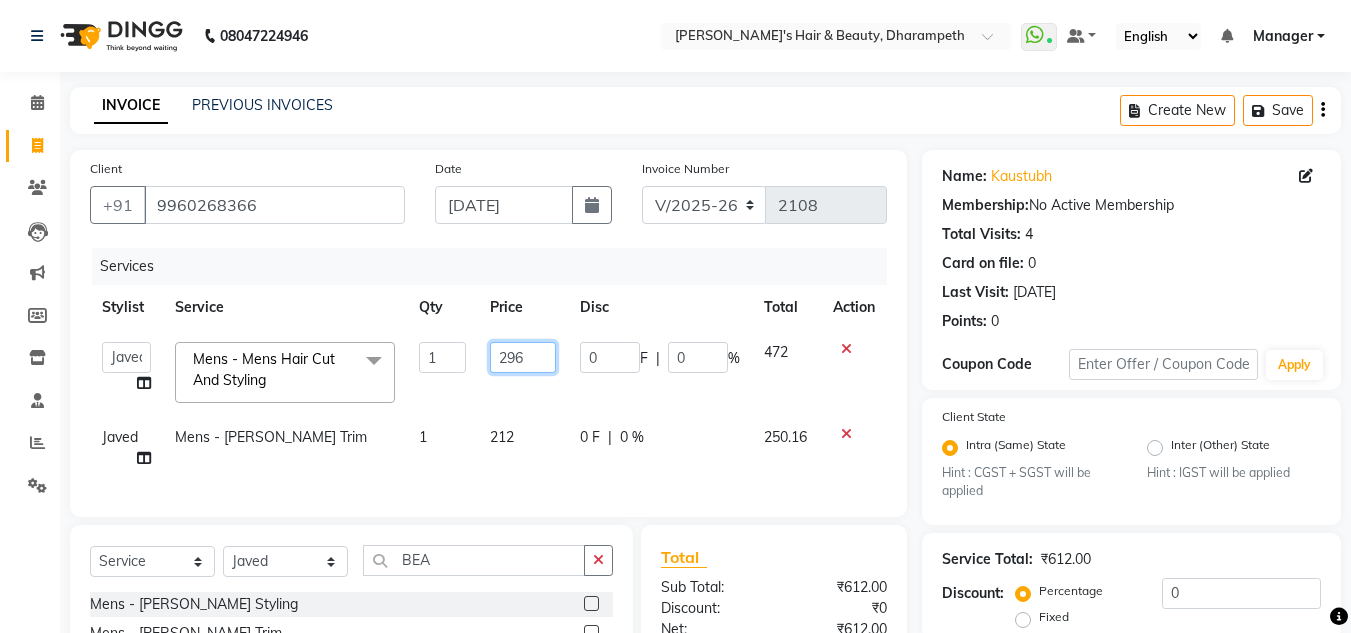 type on "296.5" 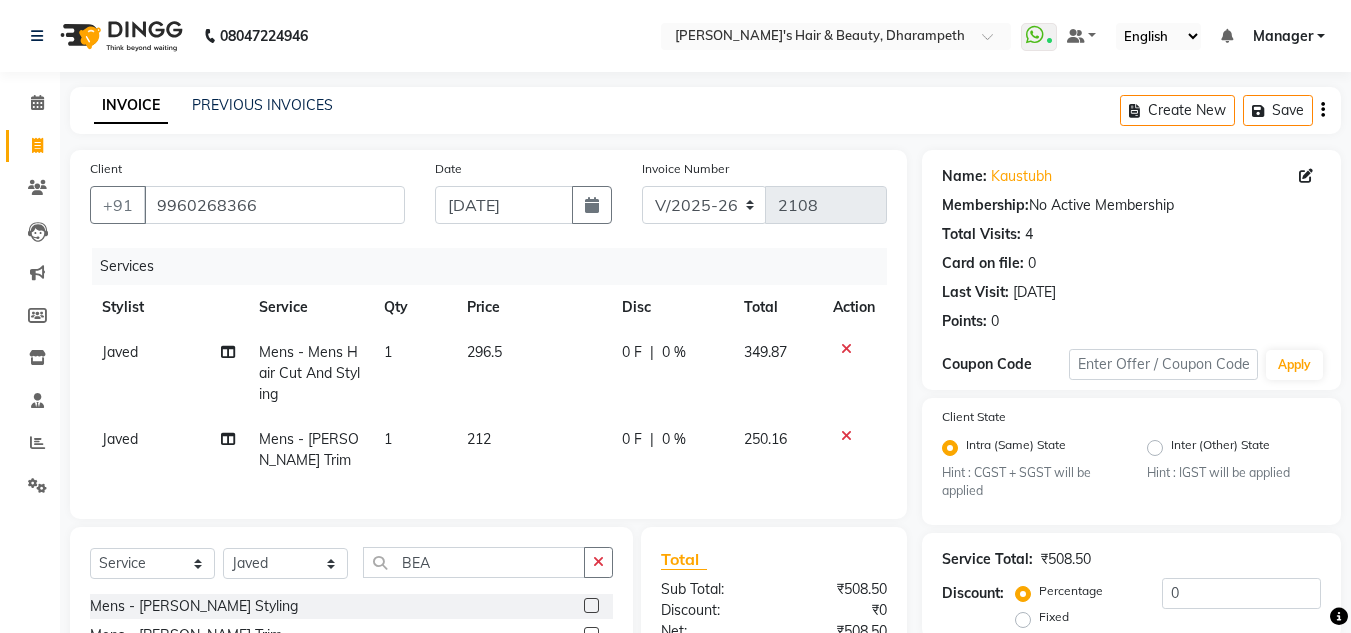 click on "349.87" 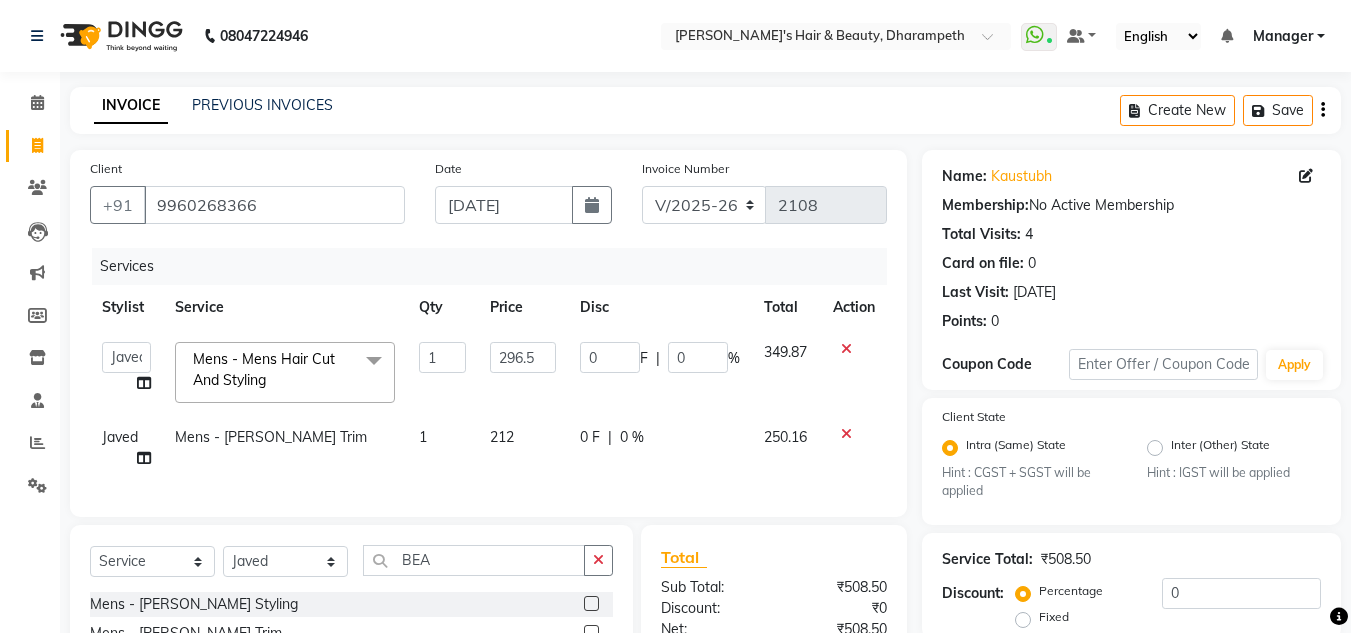 drag, startPoint x: 1348, startPoint y: 265, endPoint x: 1365, endPoint y: 253, distance: 20.808653 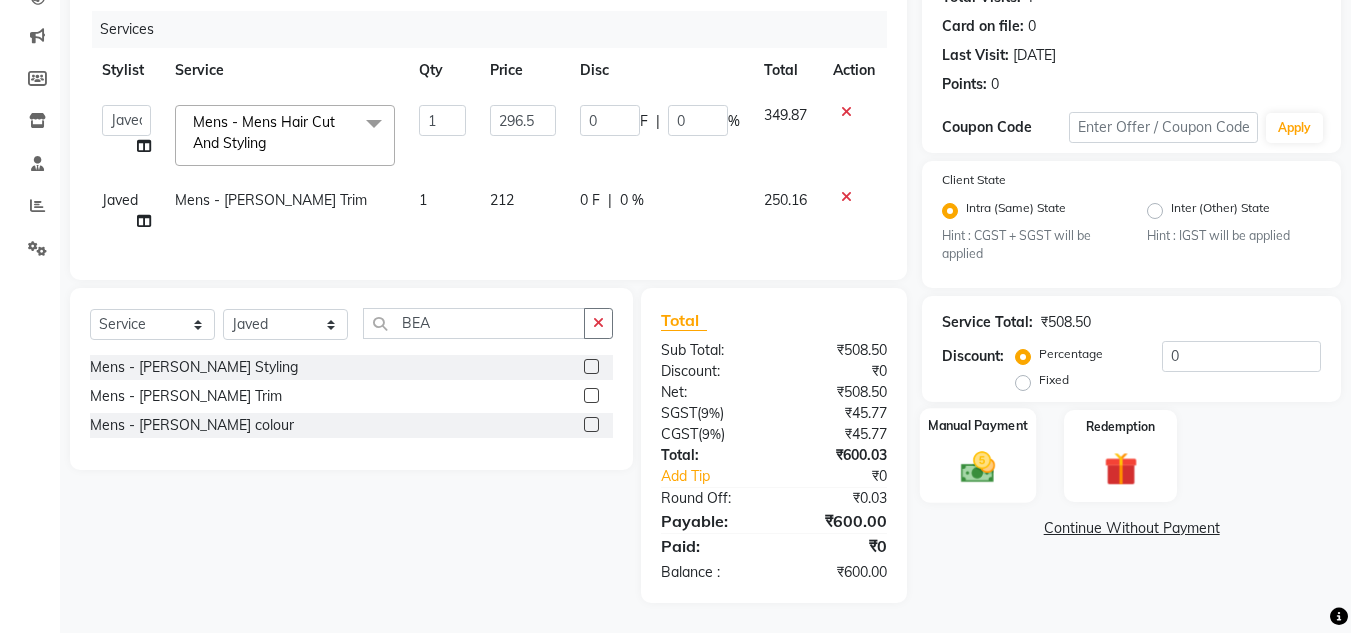 click 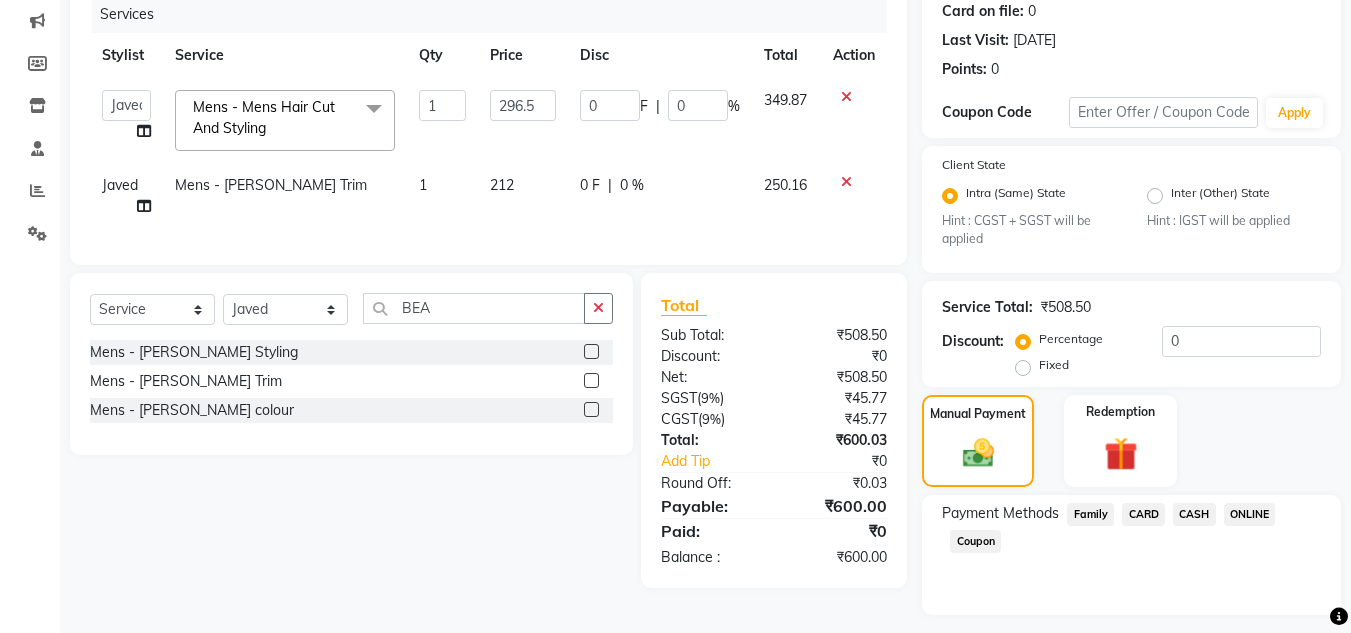 click on "ONLINE" 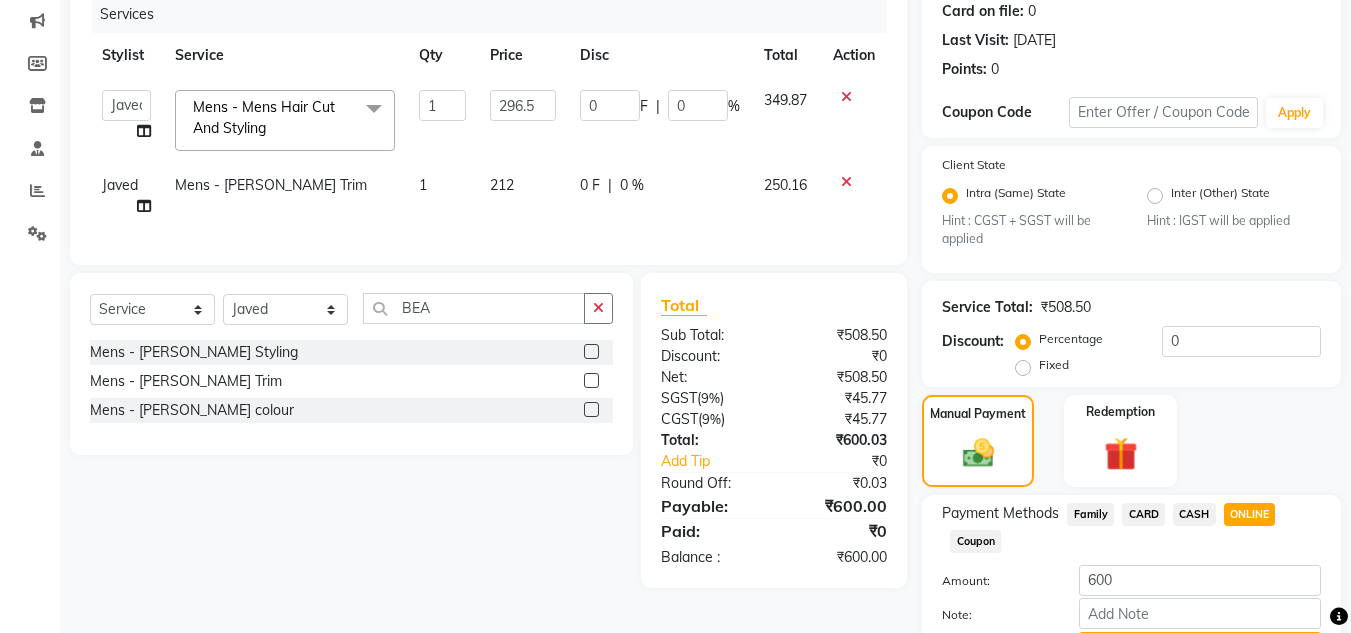 scroll, scrollTop: 361, scrollLeft: 0, axis: vertical 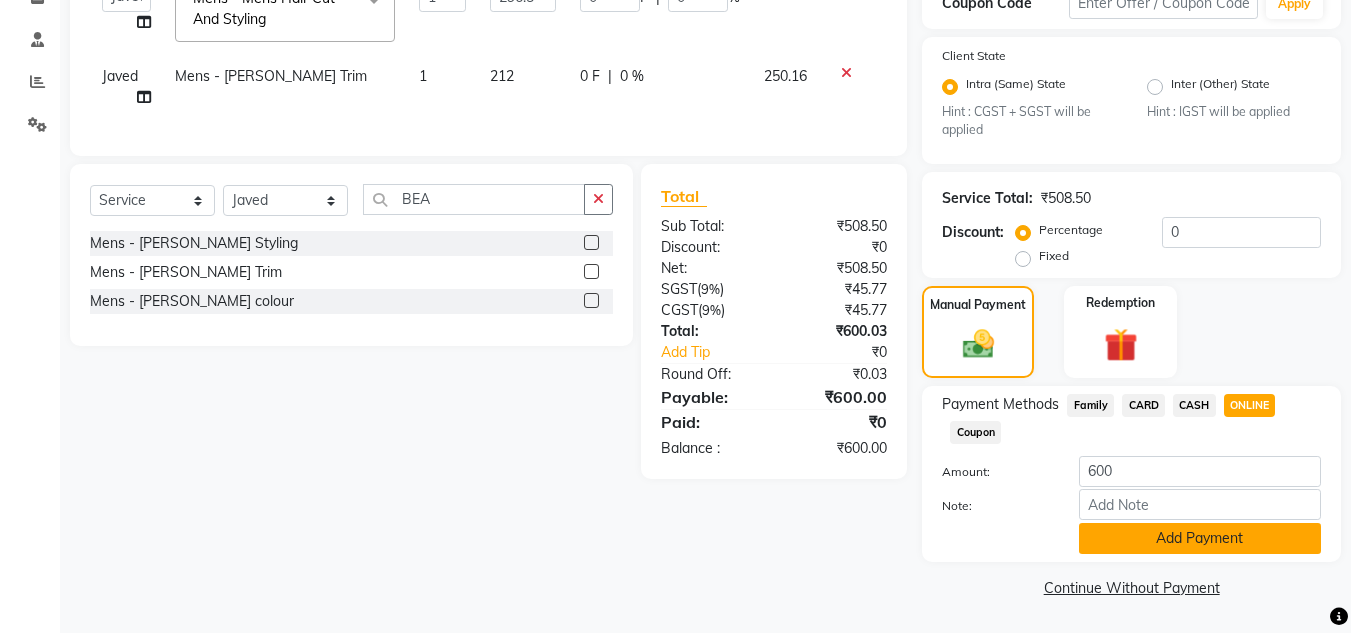 click on "Add Payment" 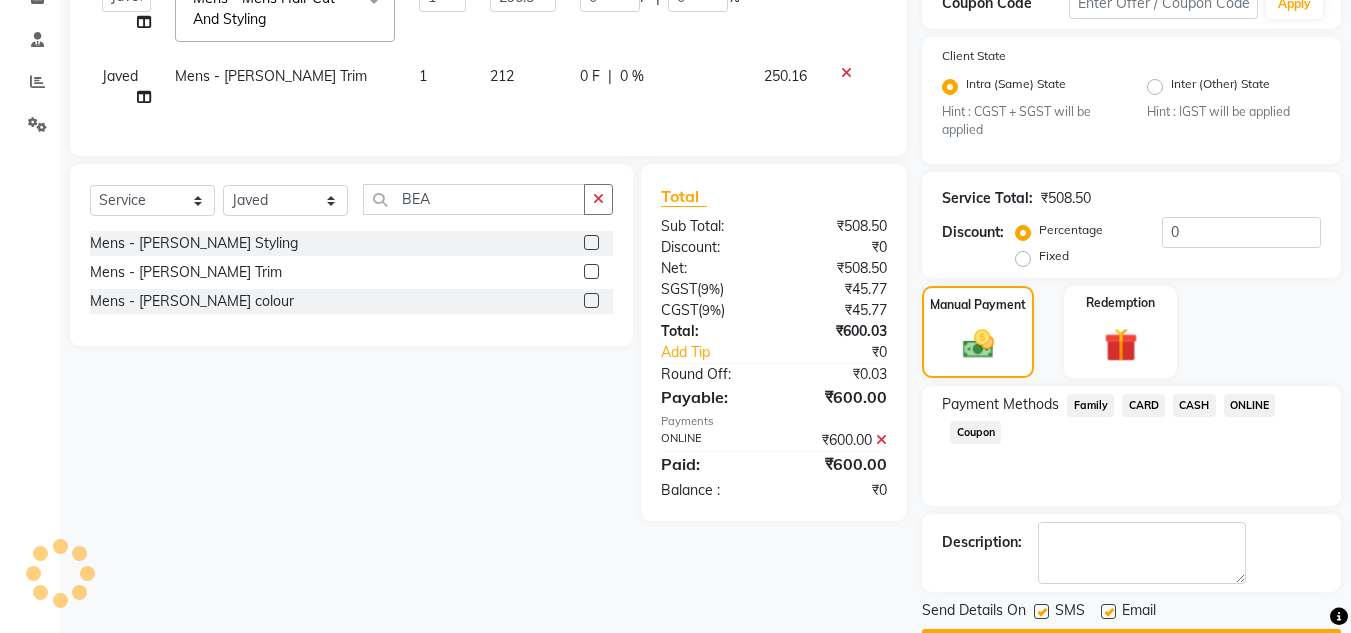 scroll, scrollTop: 418, scrollLeft: 0, axis: vertical 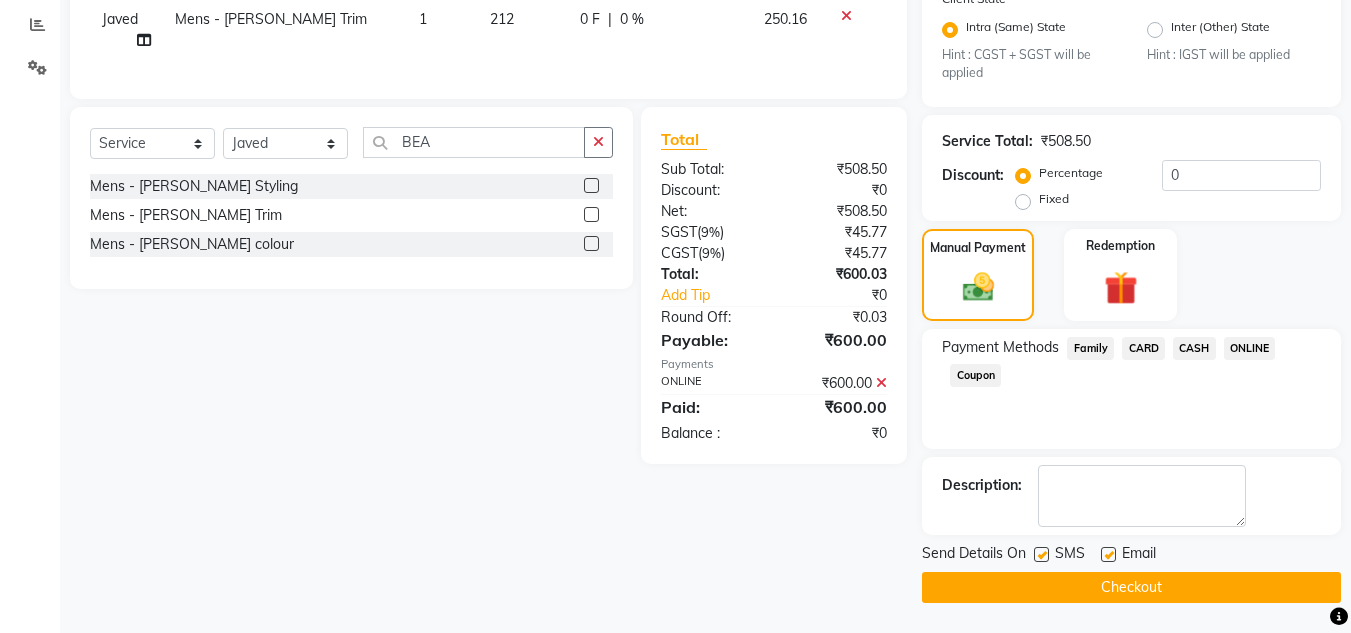 click on "Checkout" 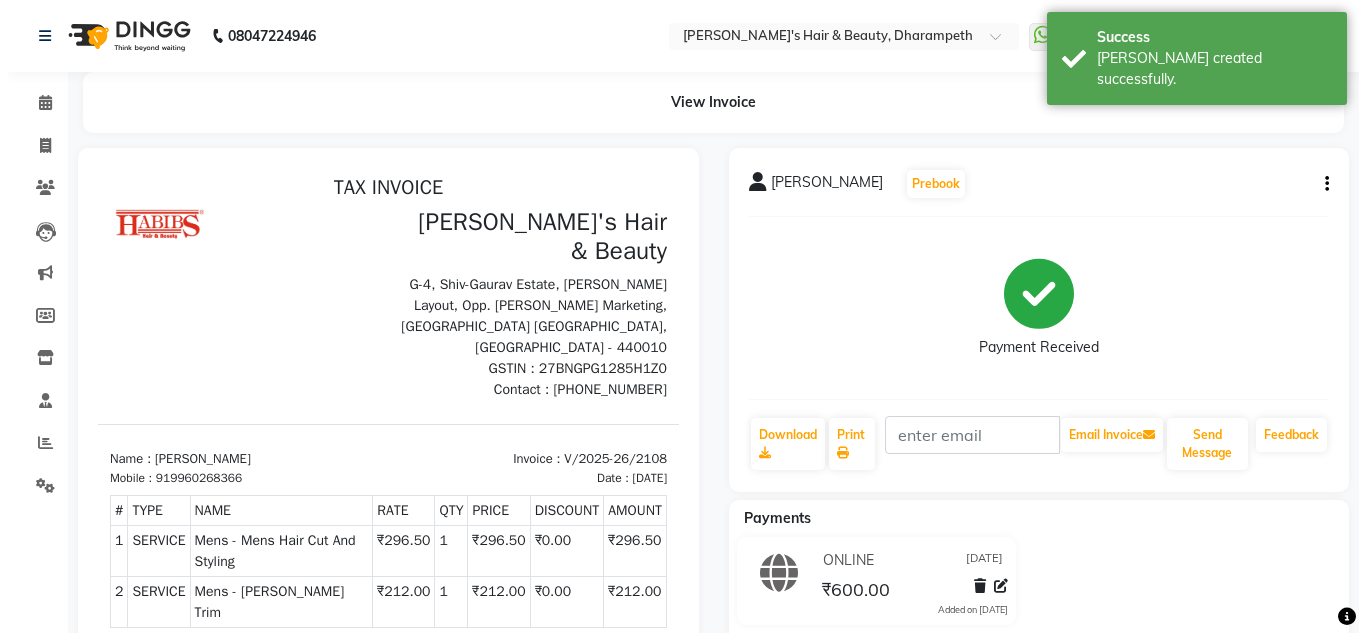 scroll, scrollTop: 0, scrollLeft: 0, axis: both 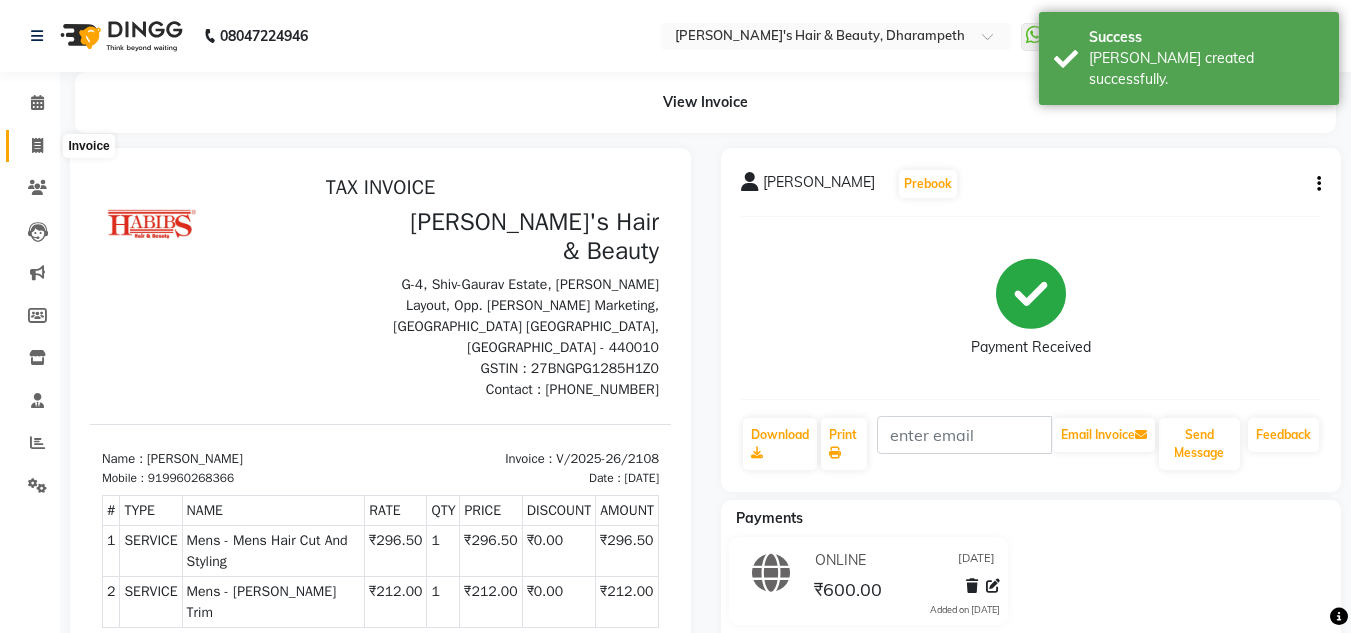 click 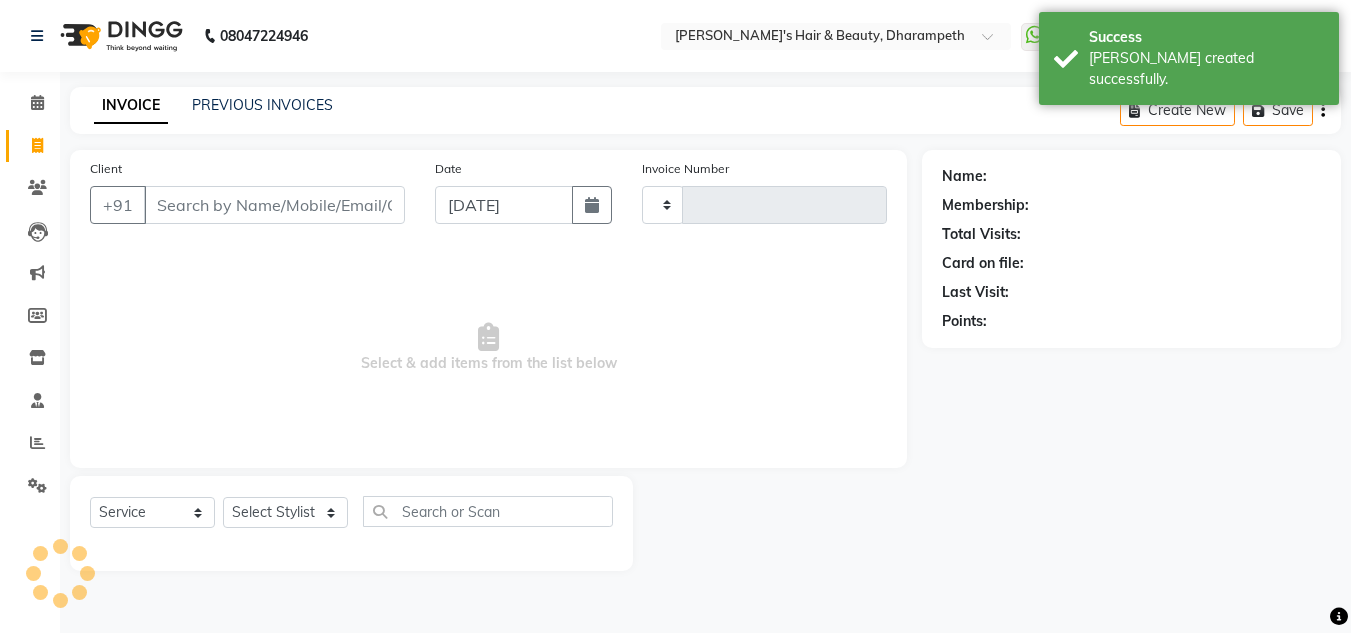 type on "2109" 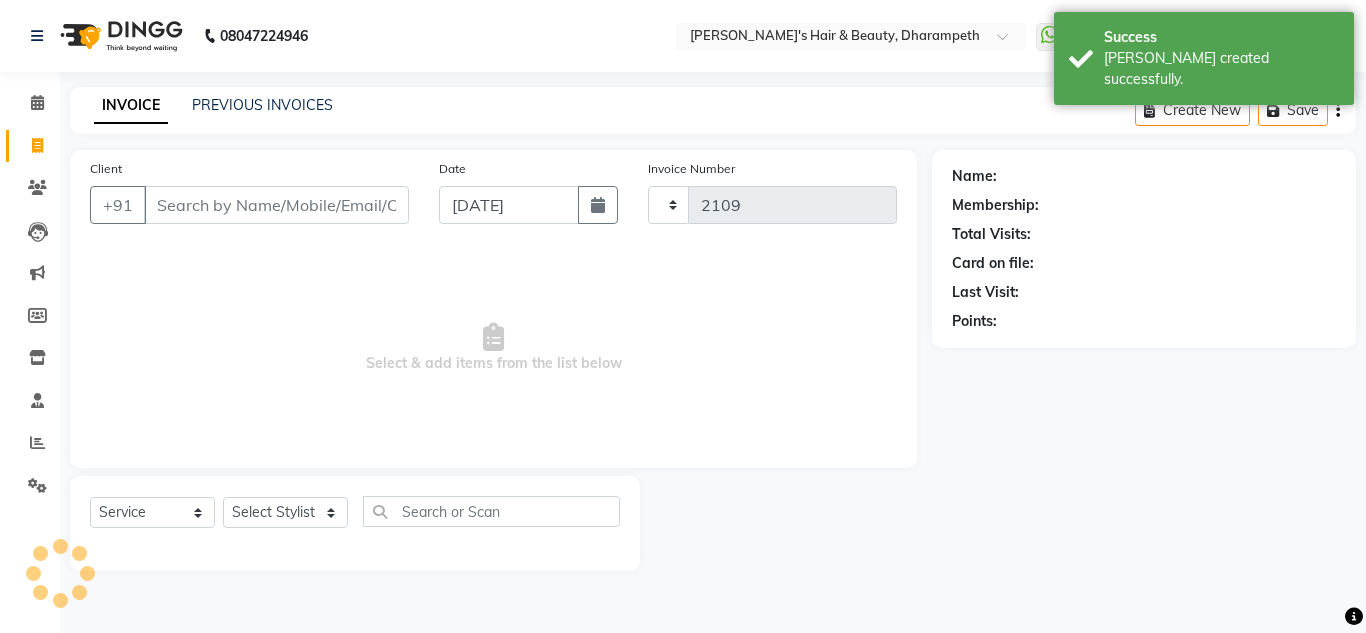 select on "4860" 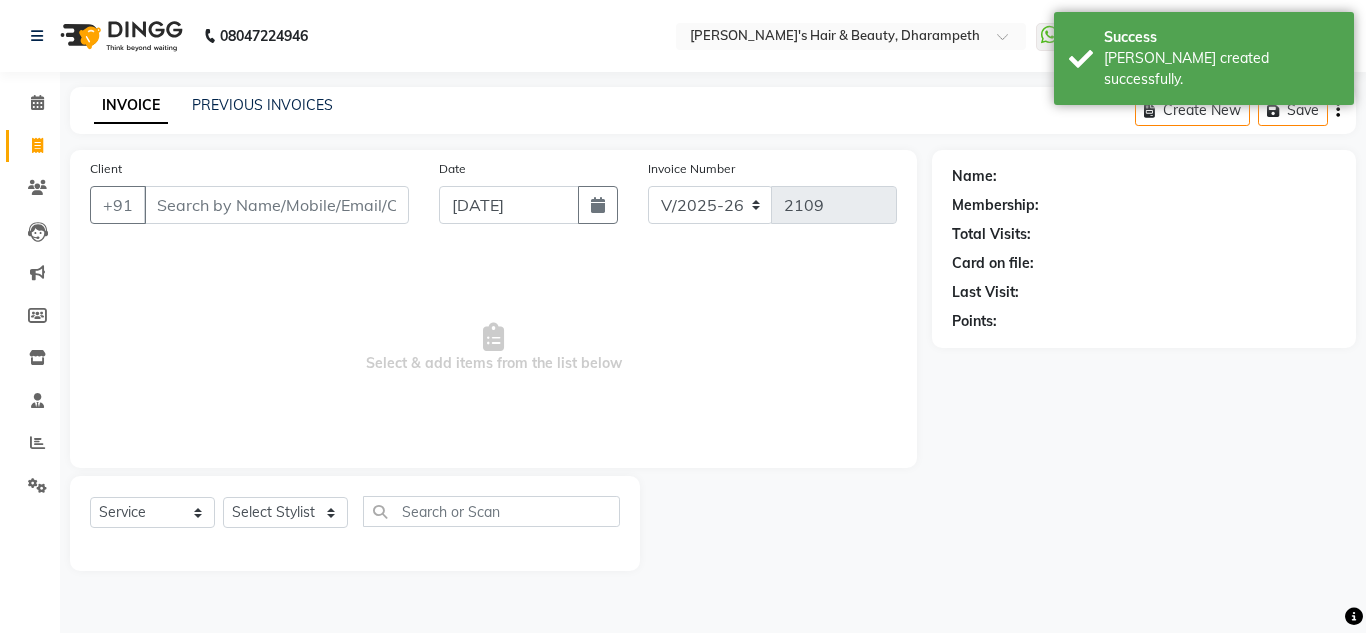 click on "Client" at bounding box center (276, 205) 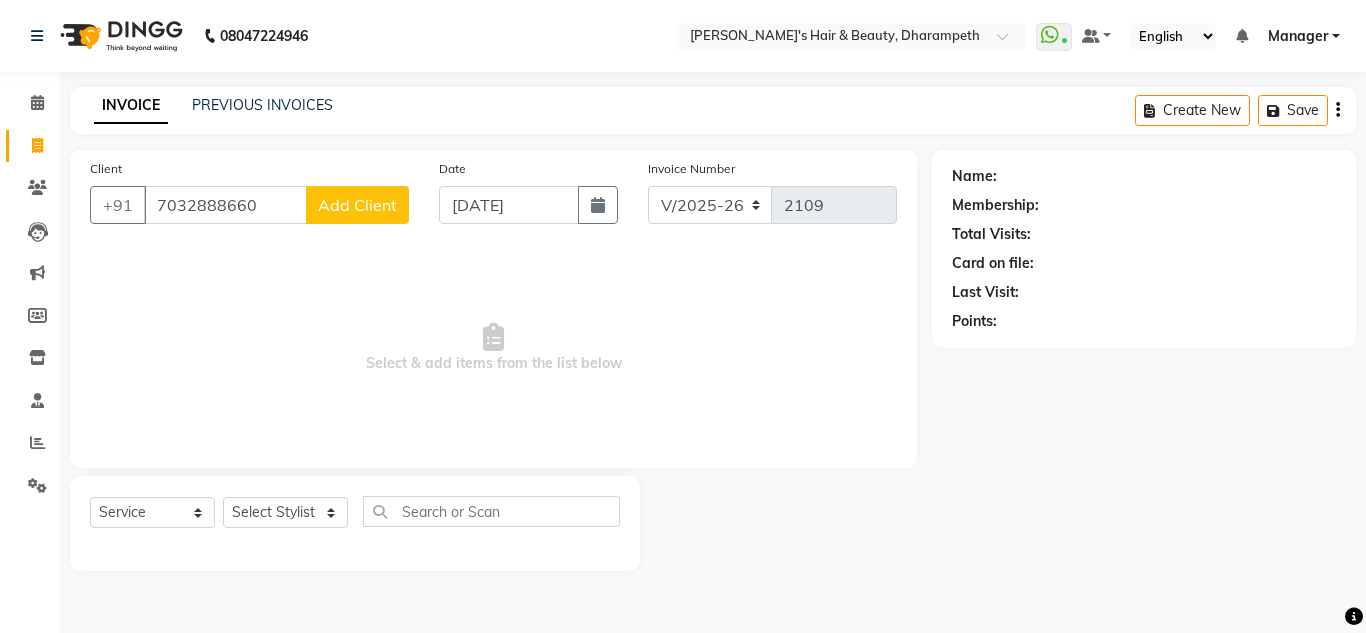 type on "7032888660" 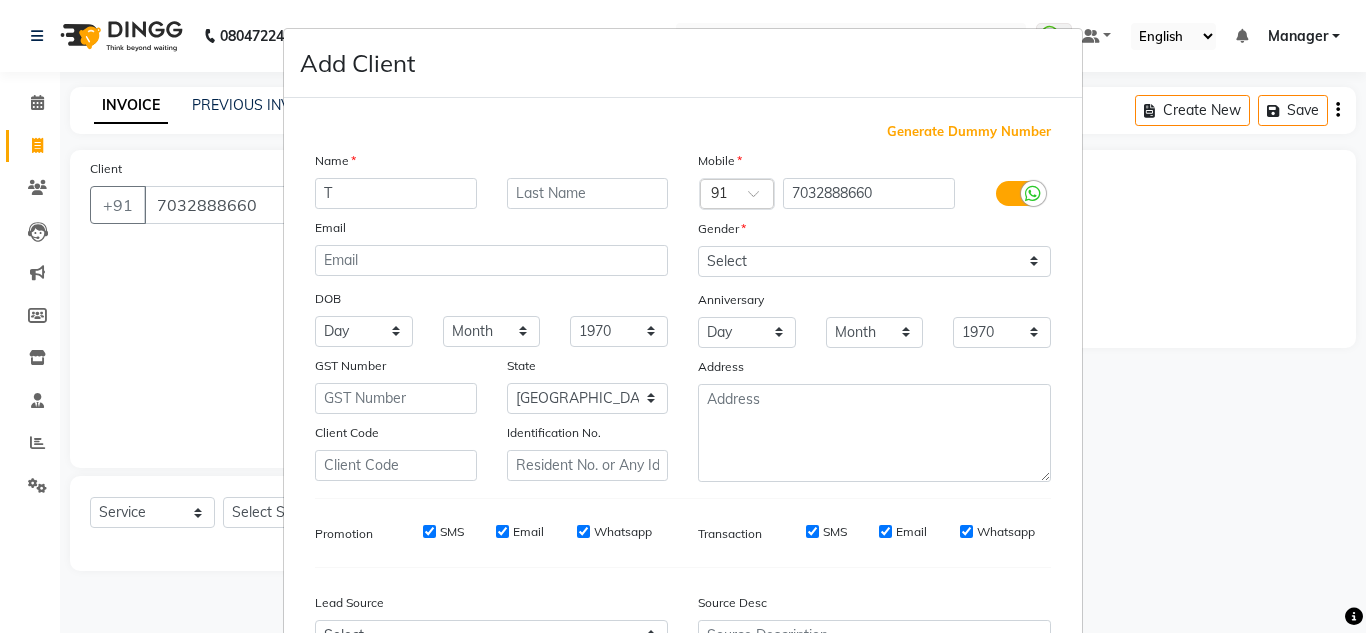 type on "T" 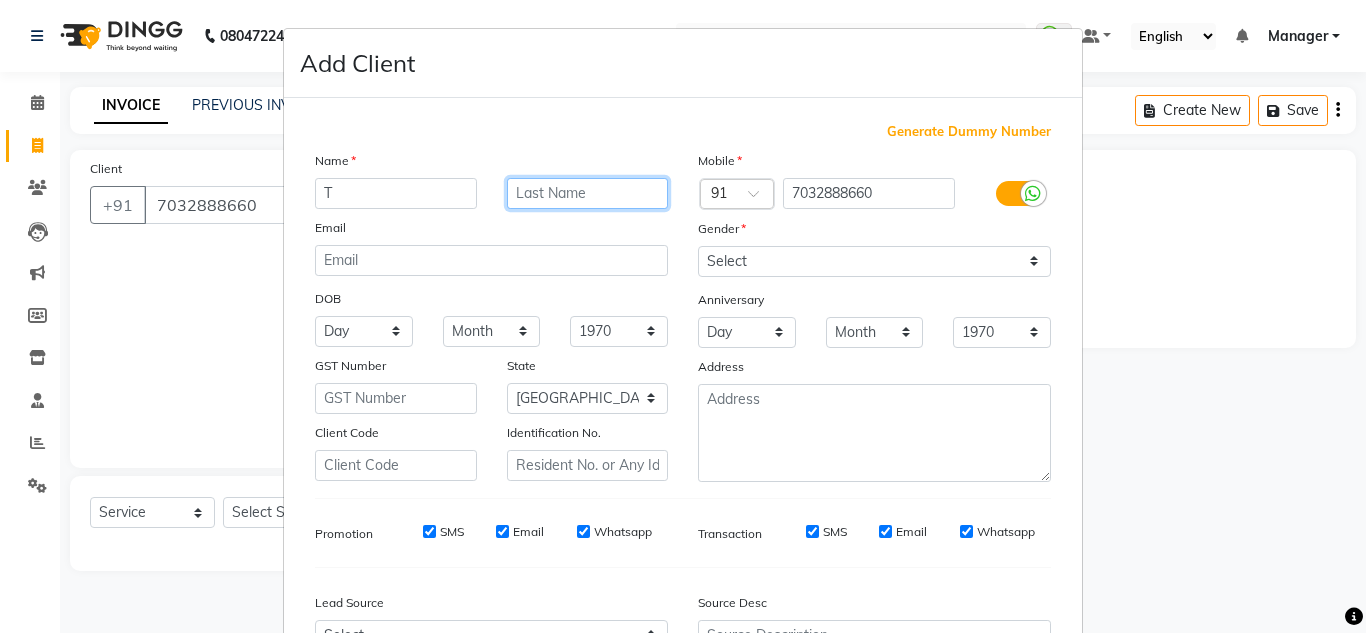 click at bounding box center (588, 193) 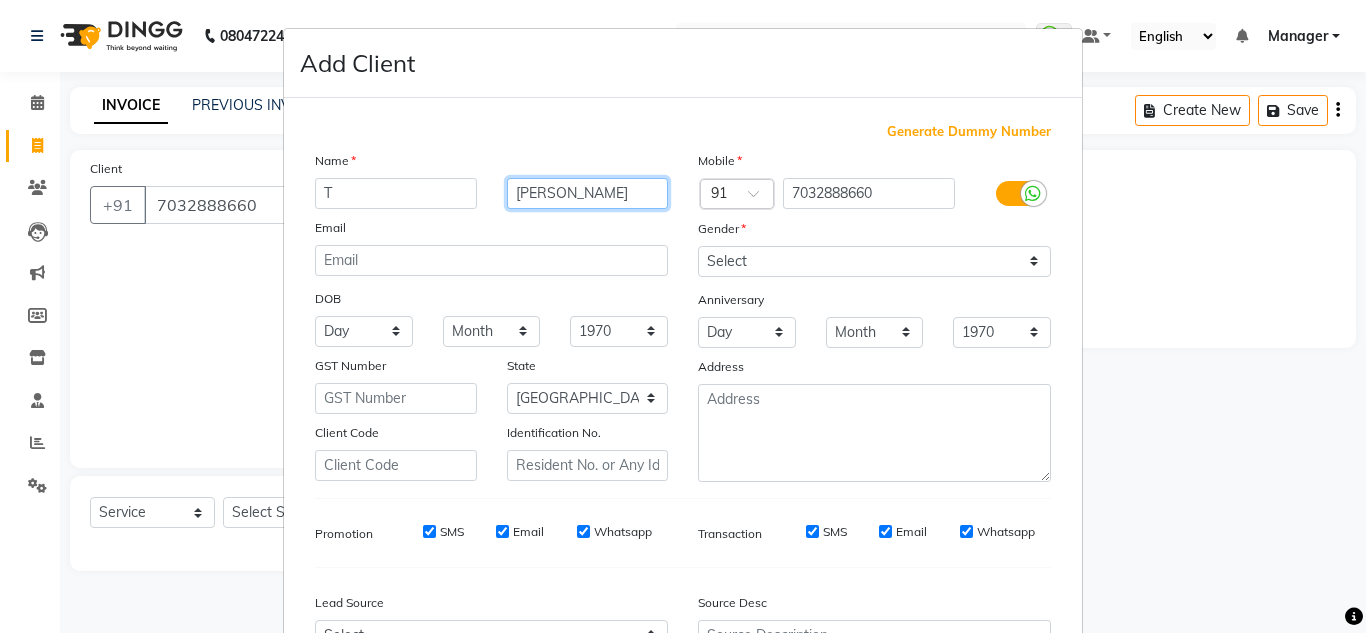 type on "[PERSON_NAME]" 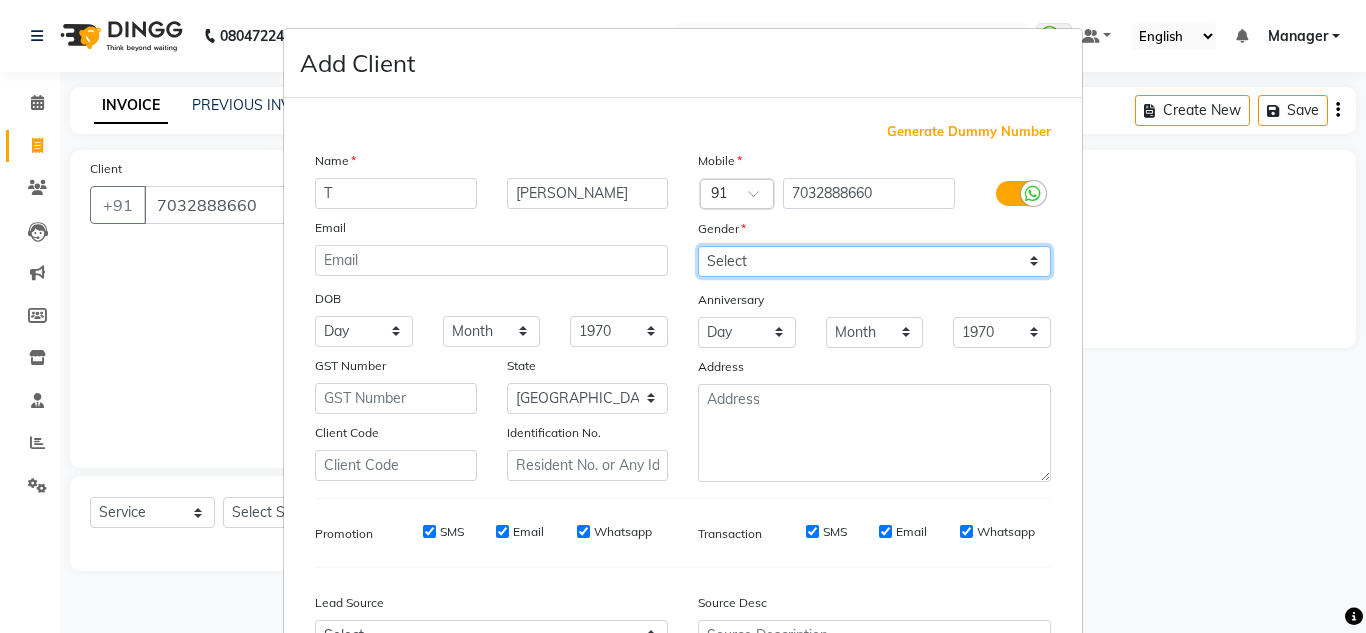 click on "Select [DEMOGRAPHIC_DATA] [DEMOGRAPHIC_DATA] Other Prefer Not To Say" at bounding box center (874, 261) 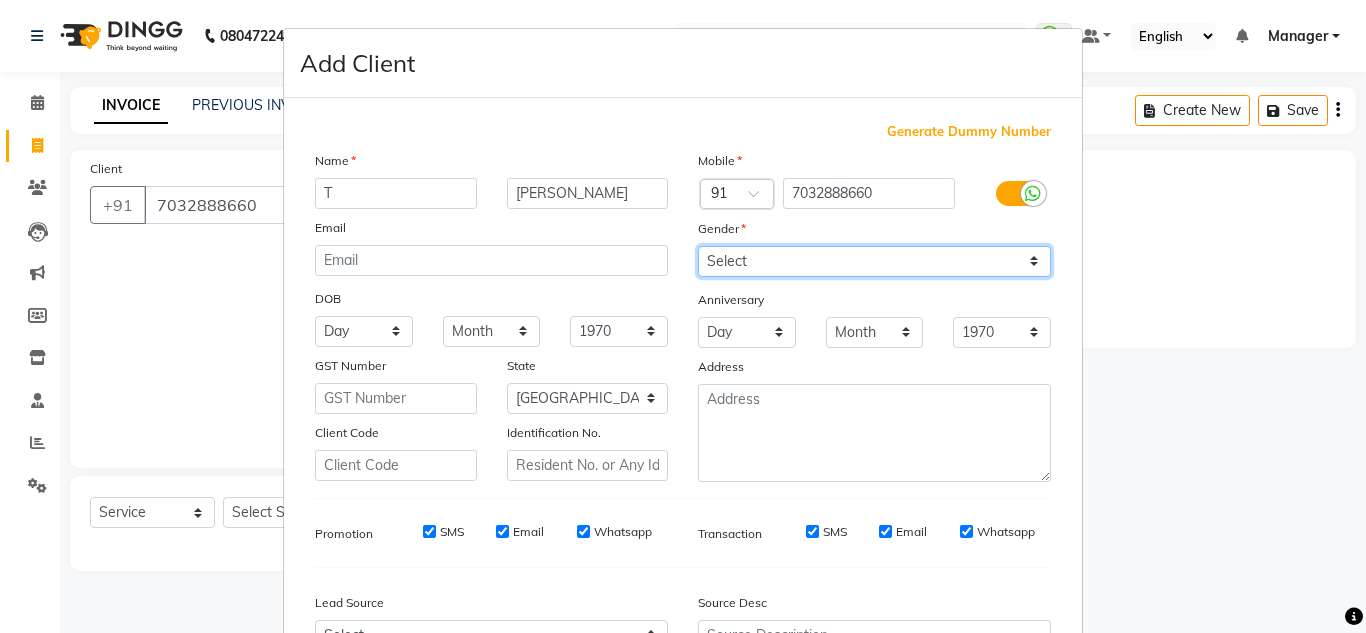 select on "[DEMOGRAPHIC_DATA]" 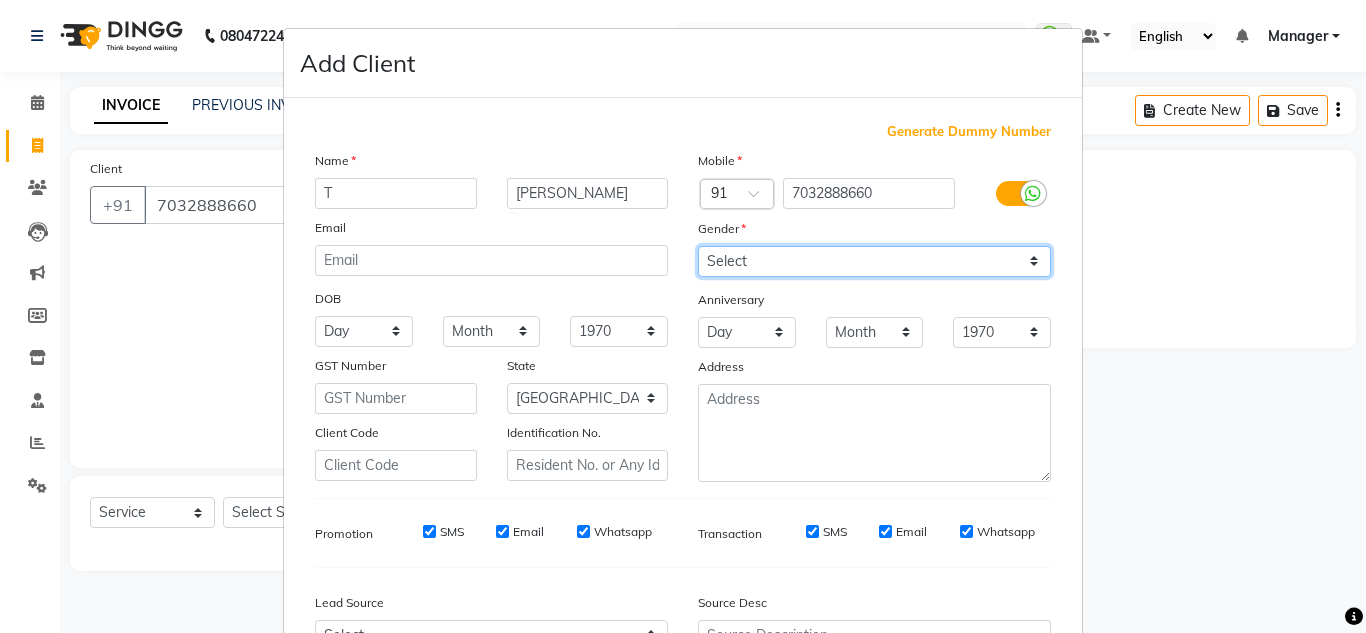 click on "Select [DEMOGRAPHIC_DATA] [DEMOGRAPHIC_DATA] Other Prefer Not To Say" at bounding box center [874, 261] 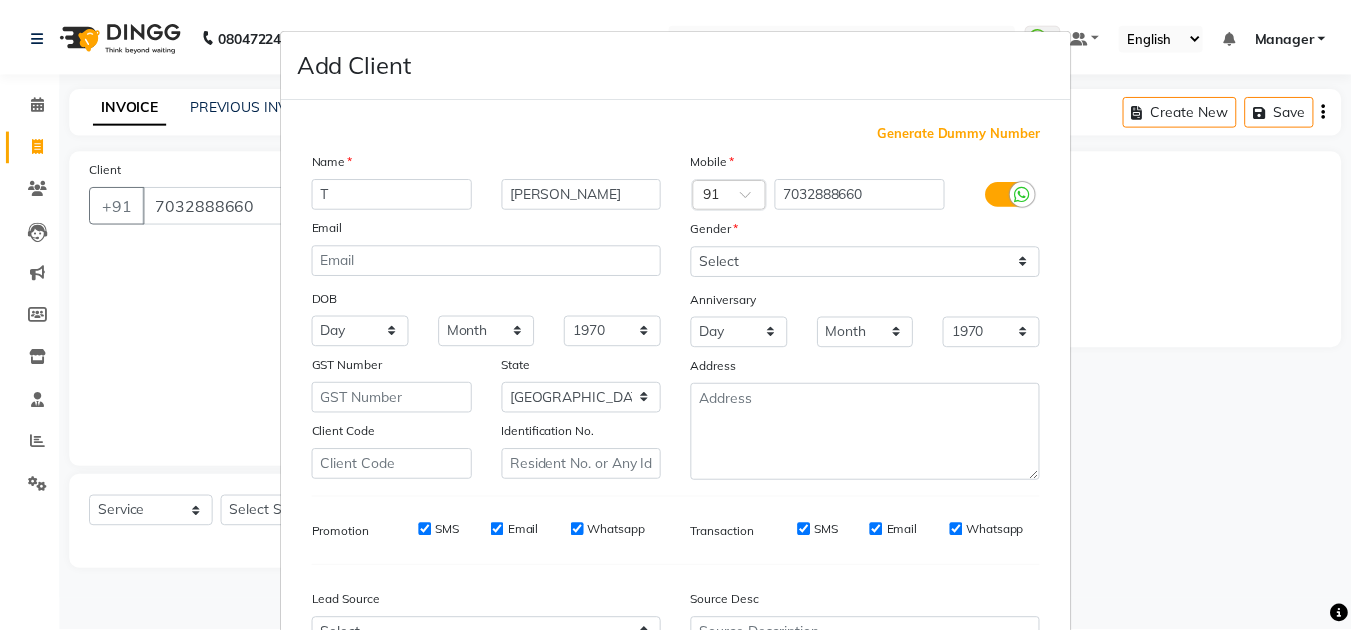 scroll, scrollTop: 216, scrollLeft: 0, axis: vertical 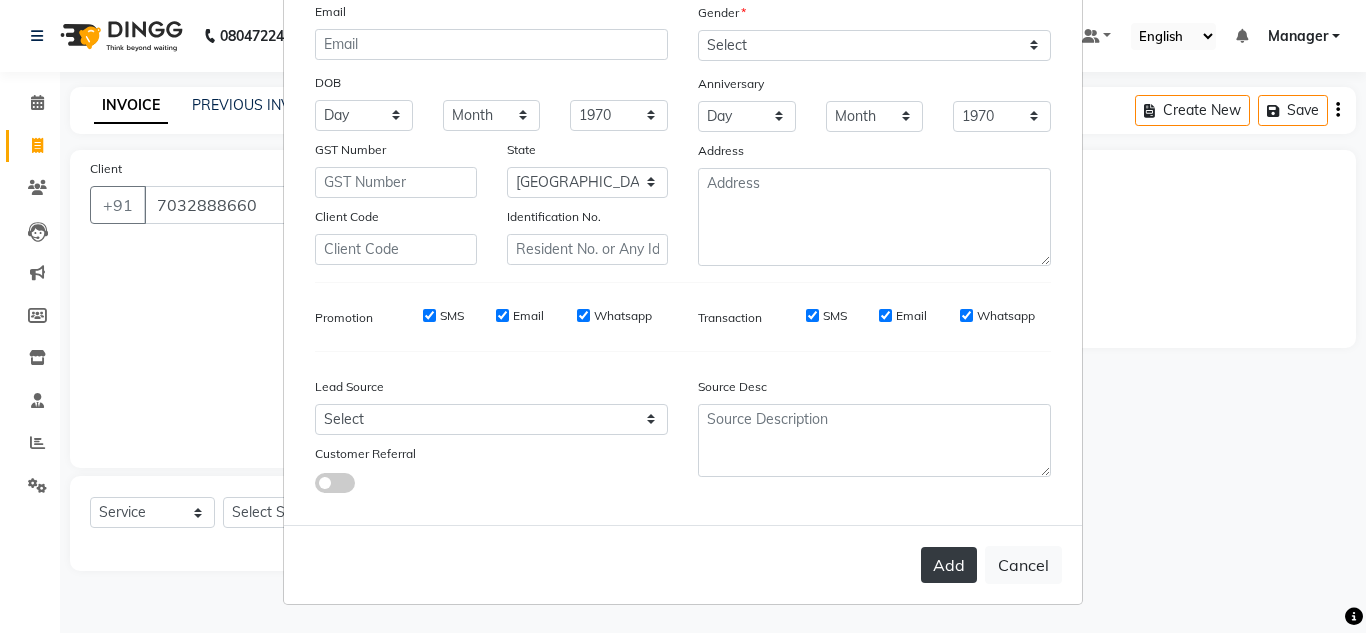 click on "Add" at bounding box center [949, 565] 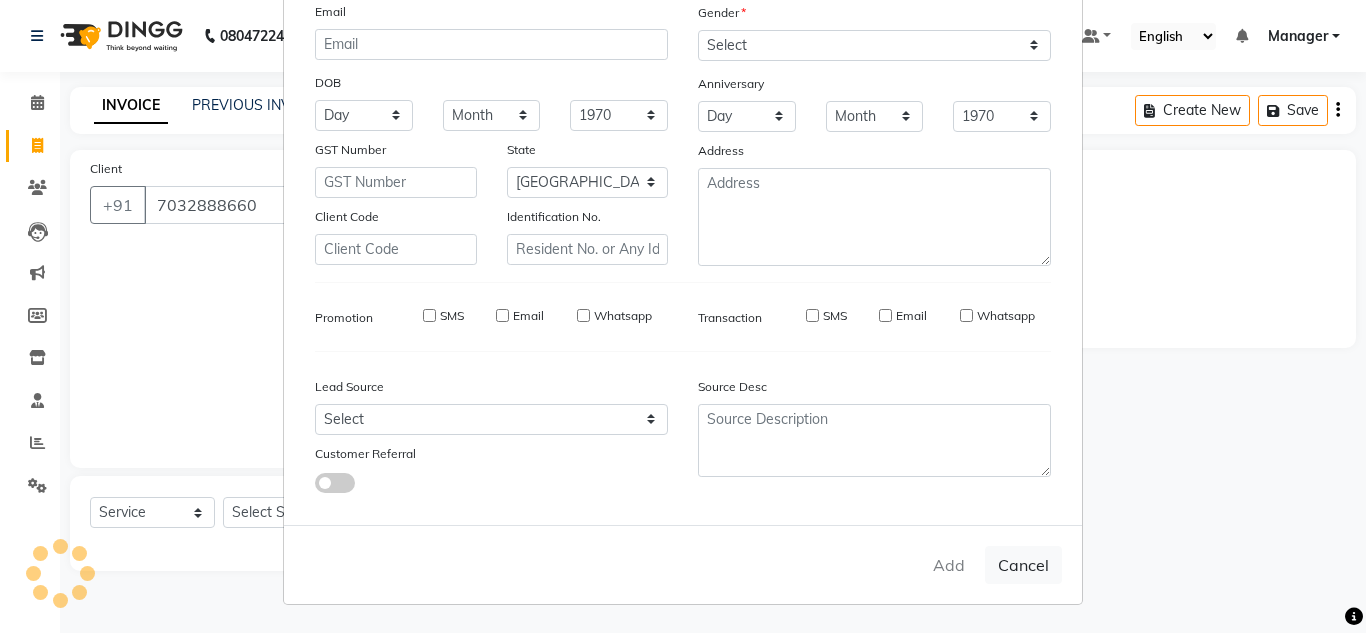 type 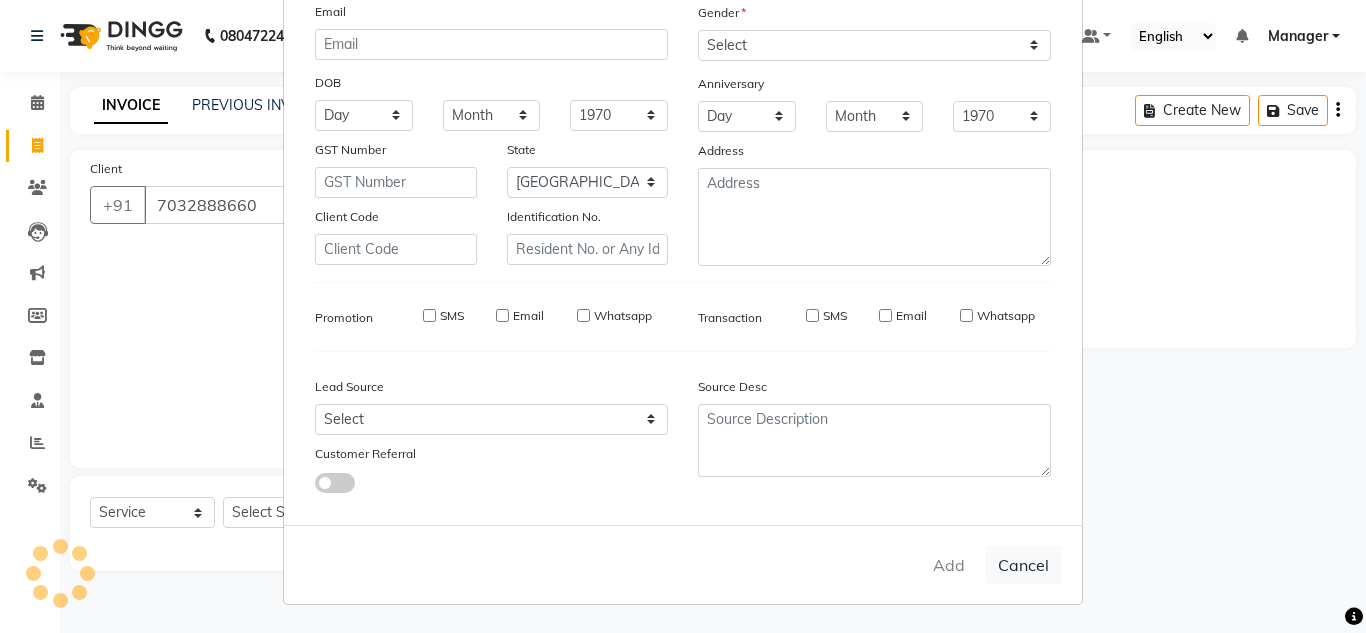 type 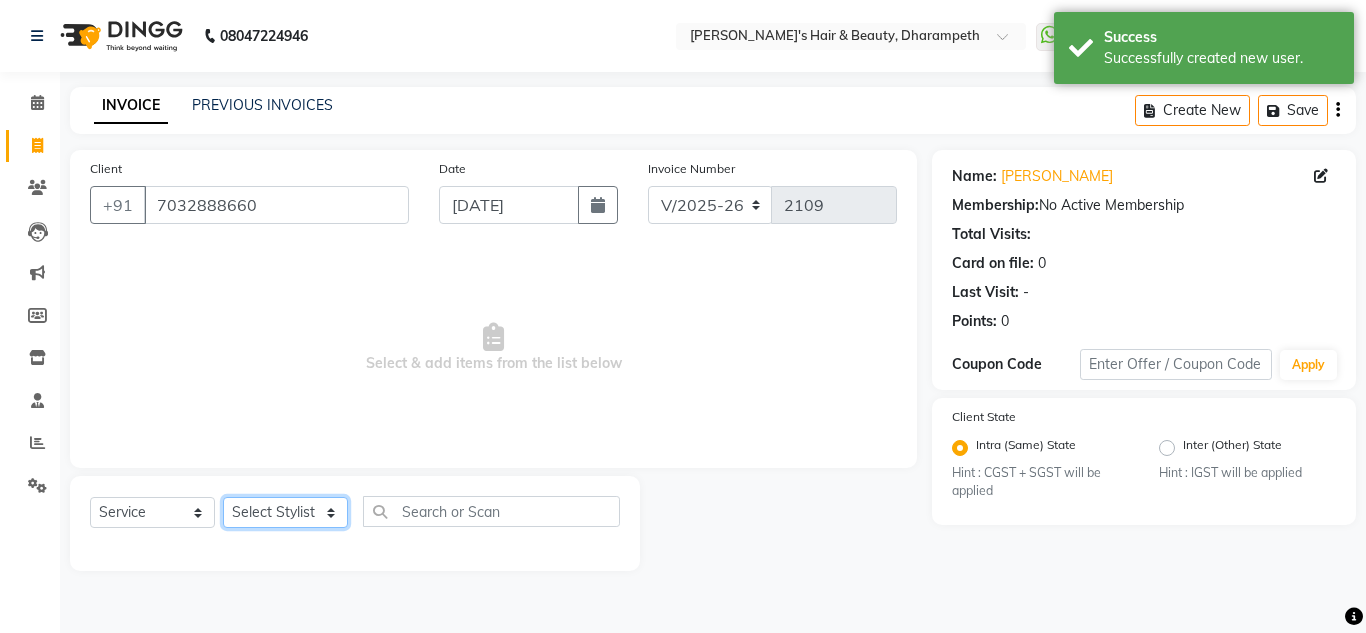 click on "Select Stylist Anuj W [PERSON_NAME] [PERSON_NAME]  Manager [PERSON_NAME] C [PERSON_NAME] S [PERSON_NAME] S Shilpa P Vedant N" 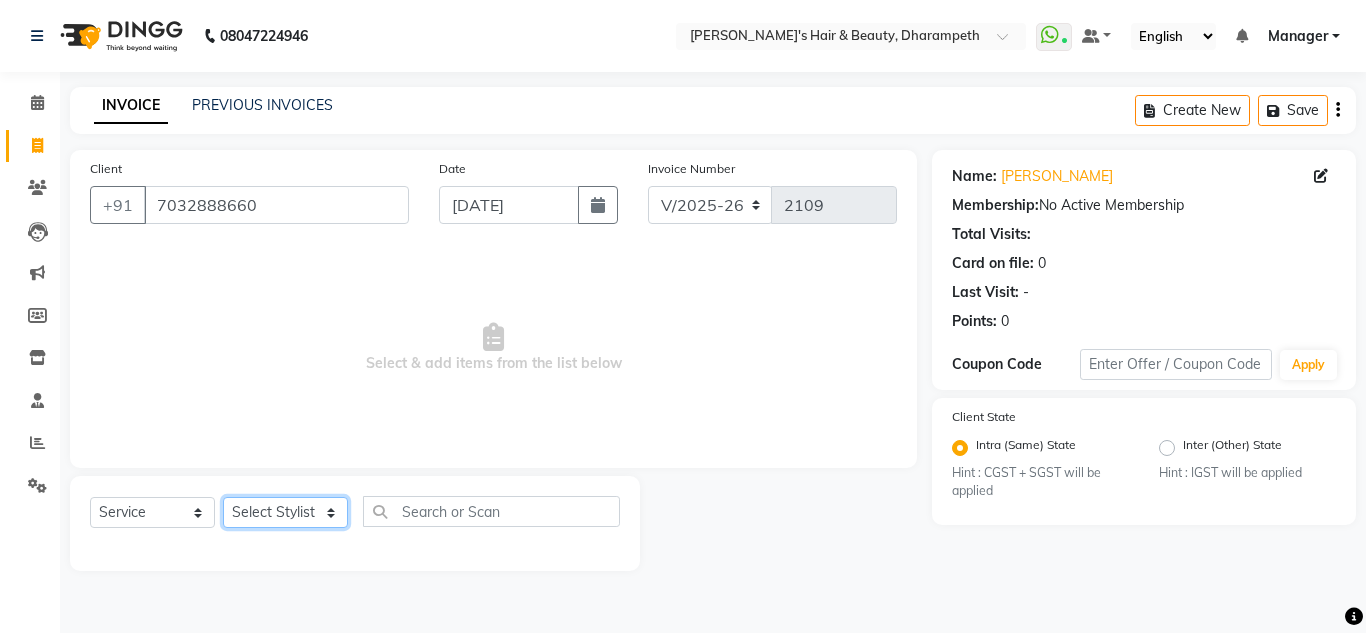 select on "49108" 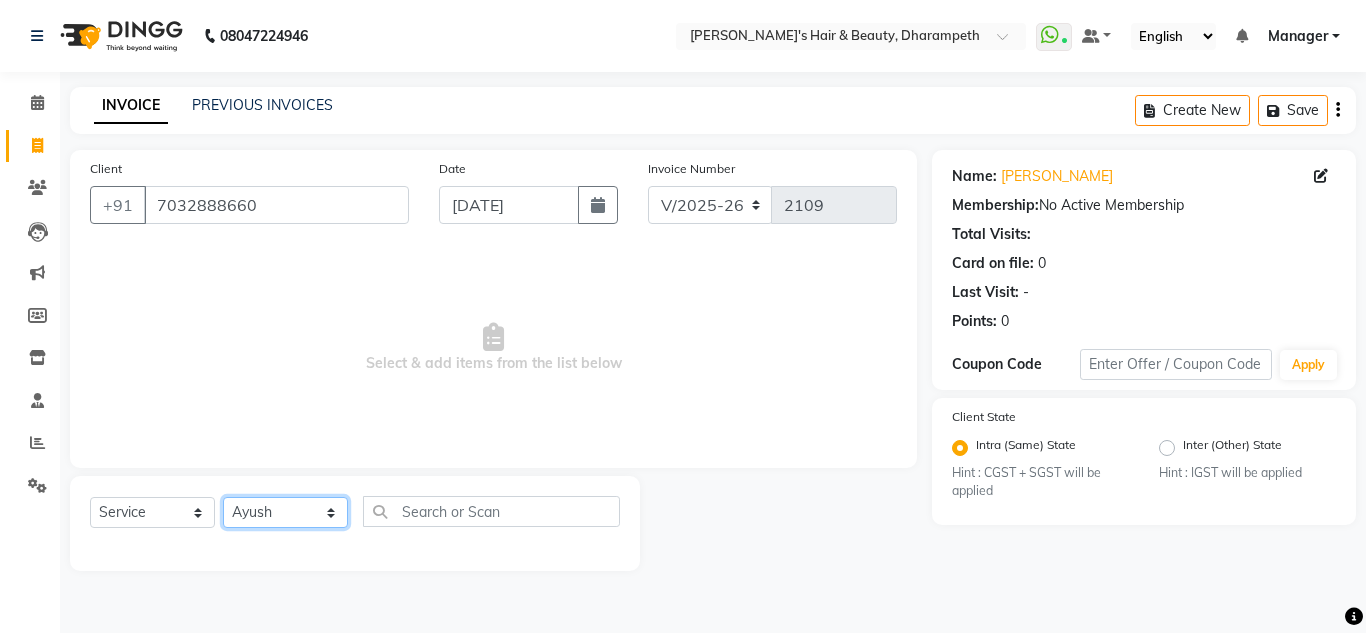 click on "Select Stylist Anuj W [PERSON_NAME] [PERSON_NAME]  Manager [PERSON_NAME] C [PERSON_NAME] S [PERSON_NAME] S Shilpa P Vedant N" 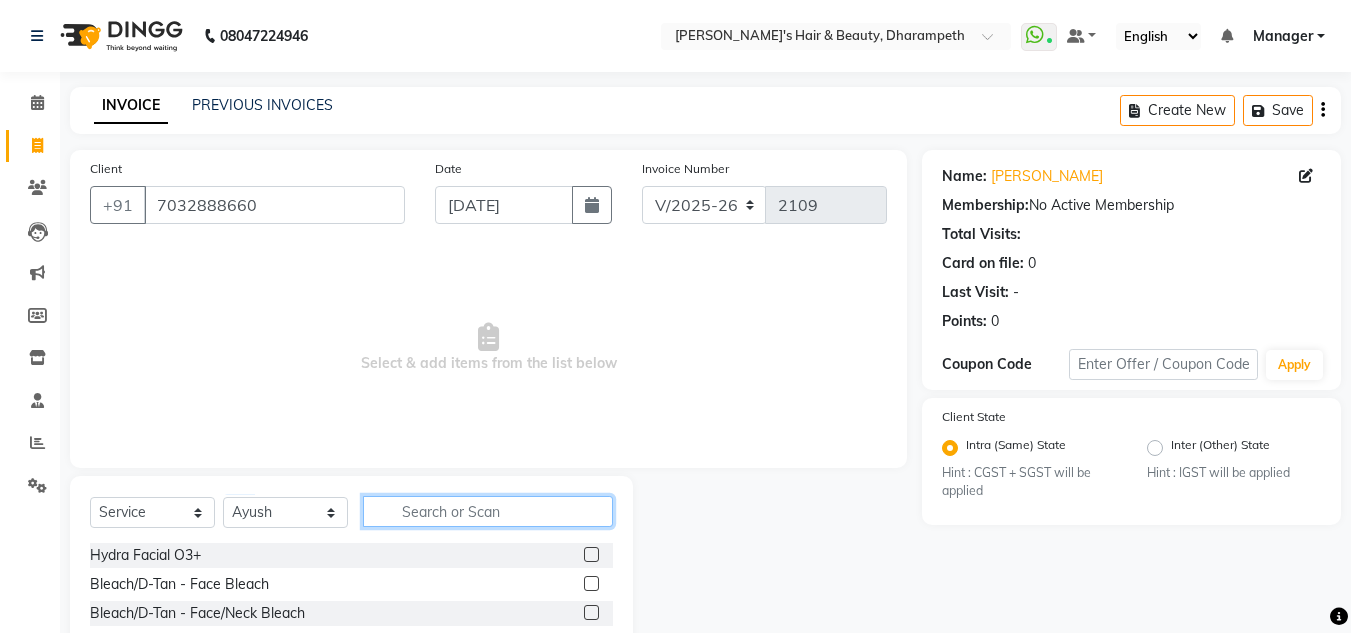 click 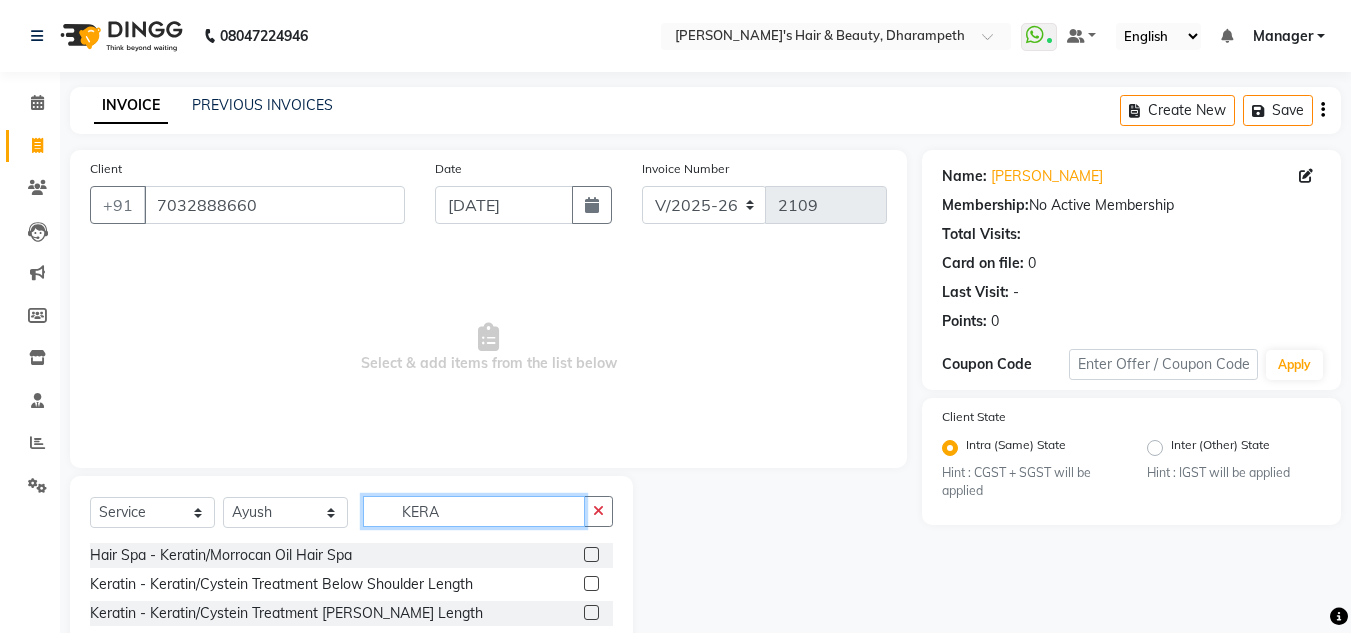 scroll, scrollTop: 113, scrollLeft: 0, axis: vertical 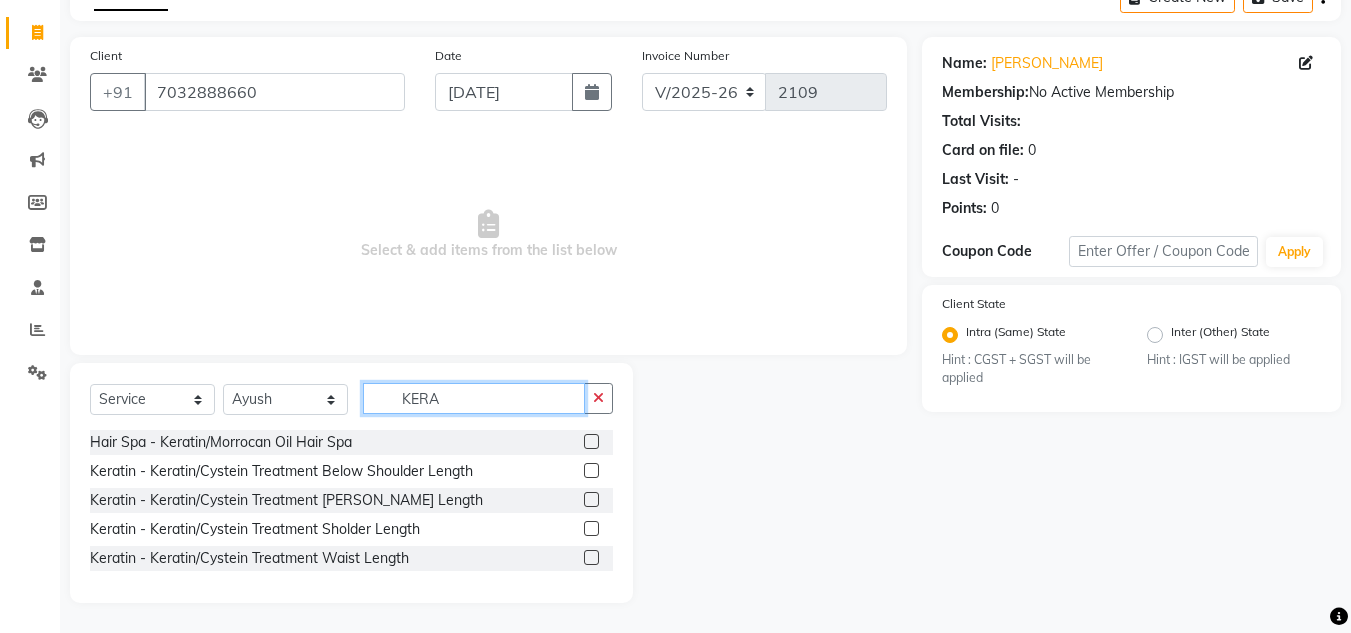 type on "KERA" 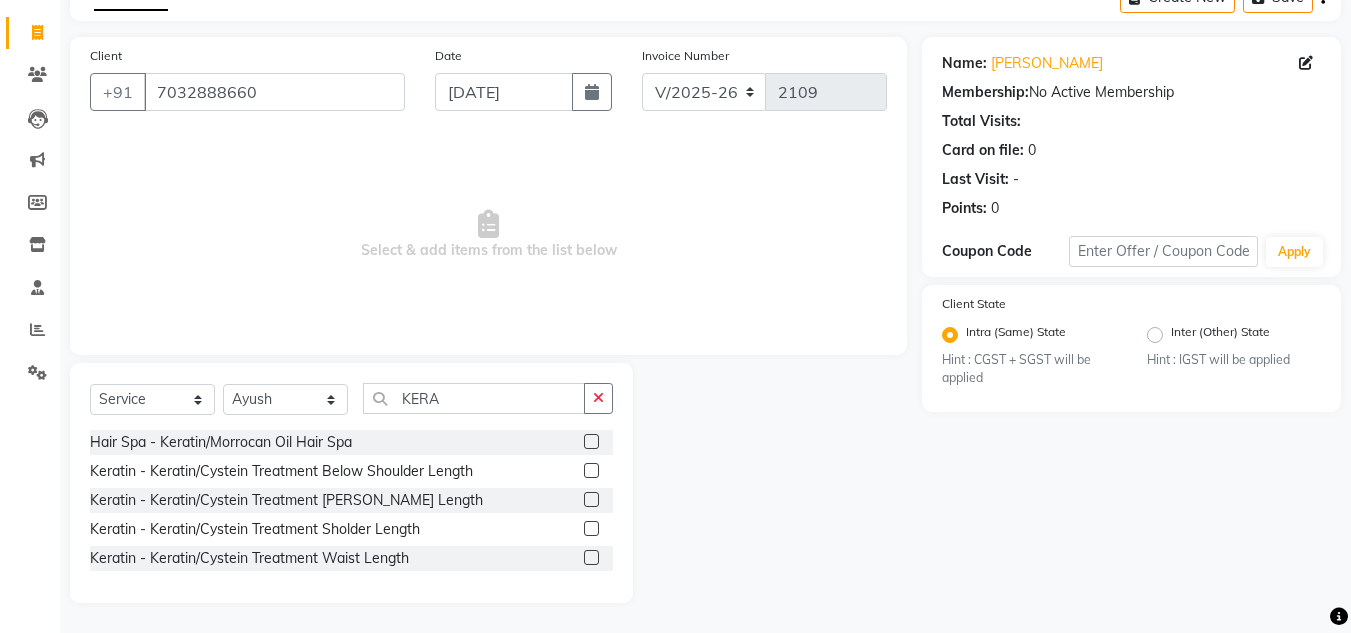 click 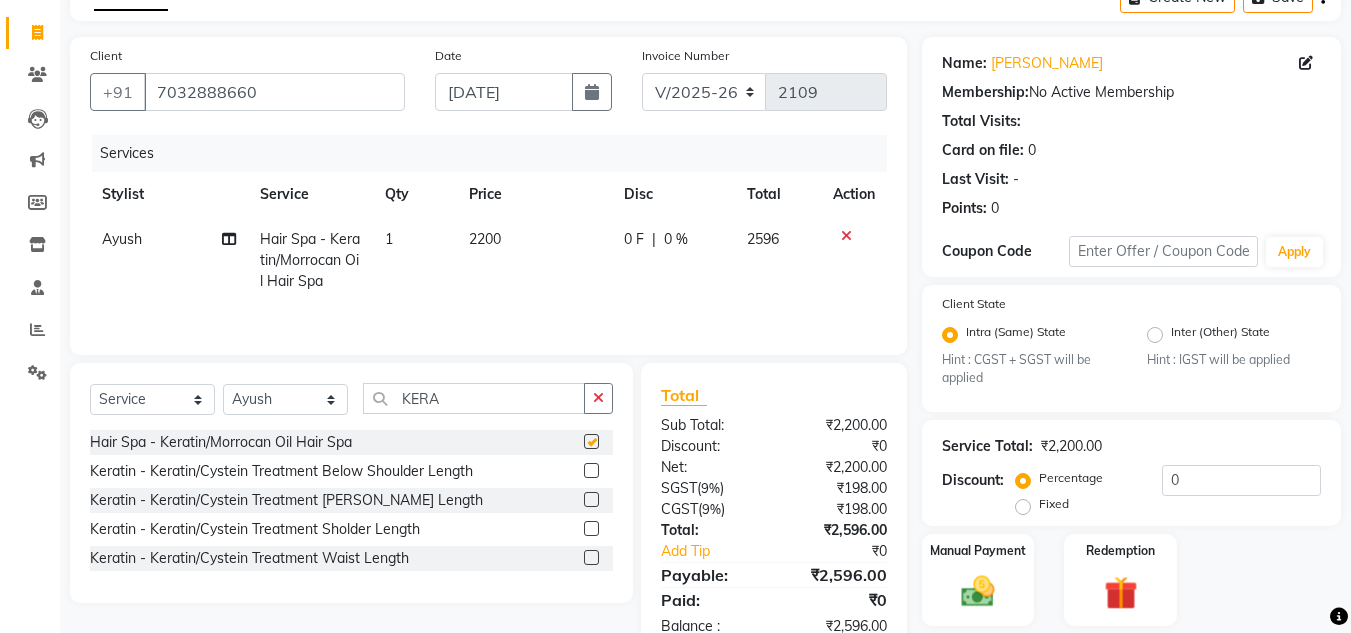 checkbox on "false" 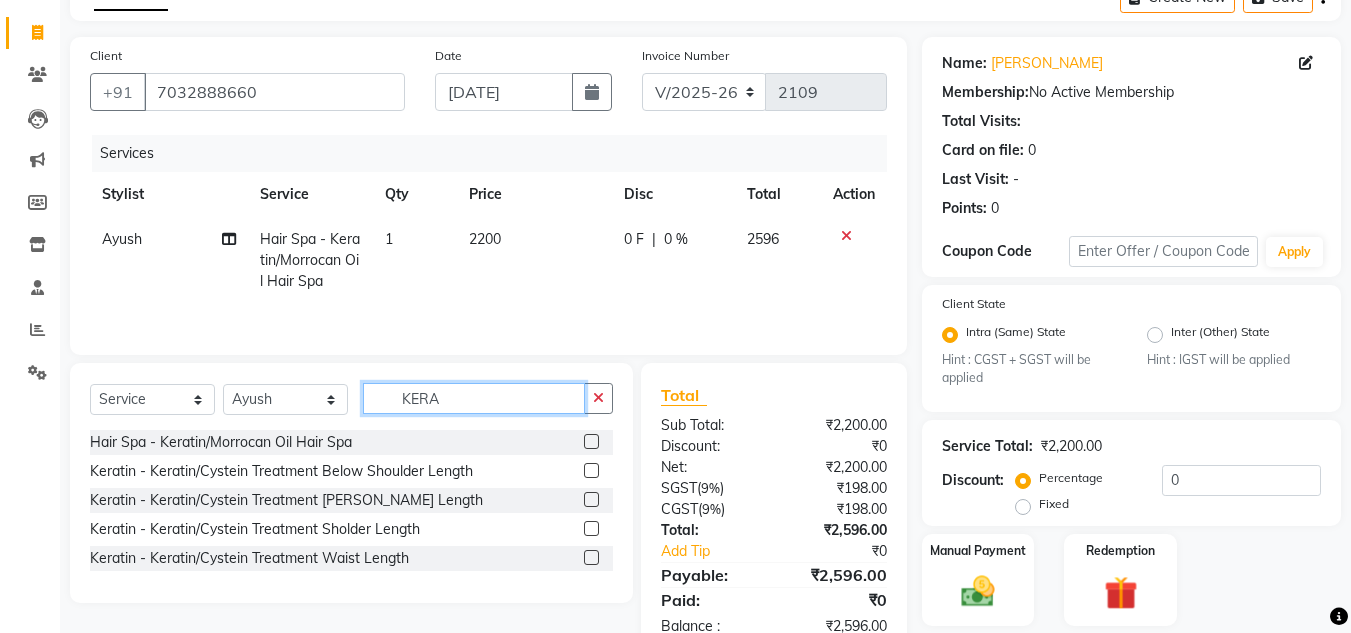 click on "KERA" 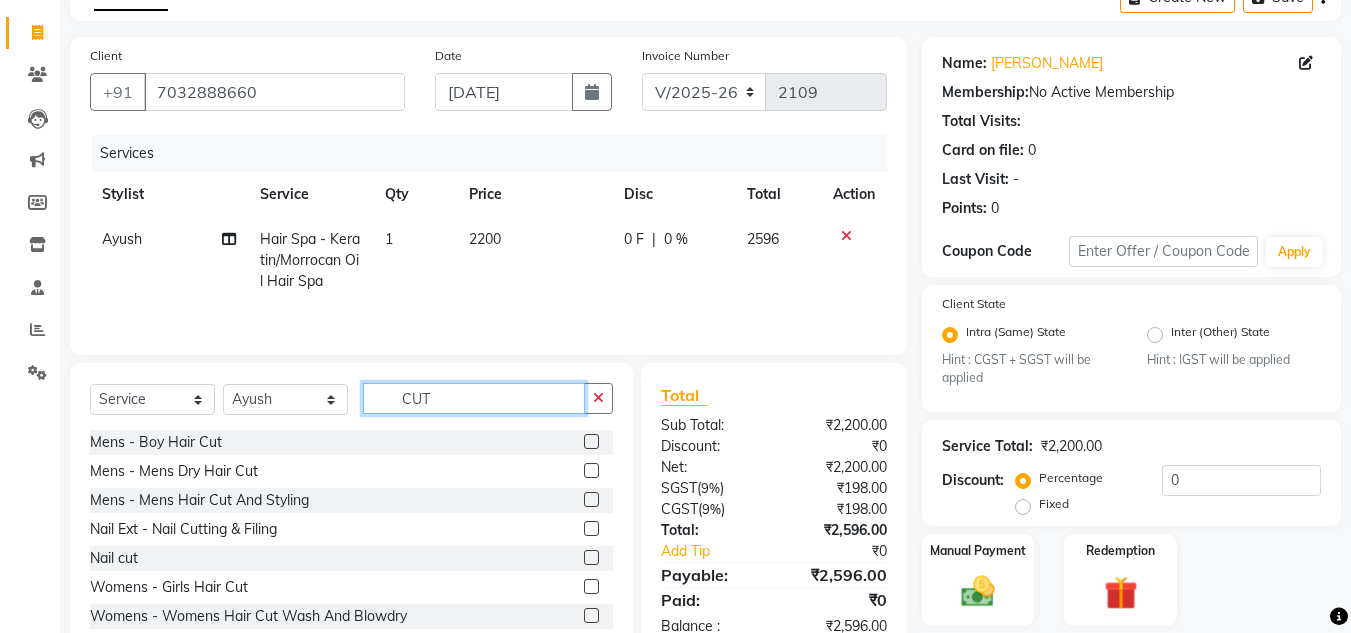 type on "CUT" 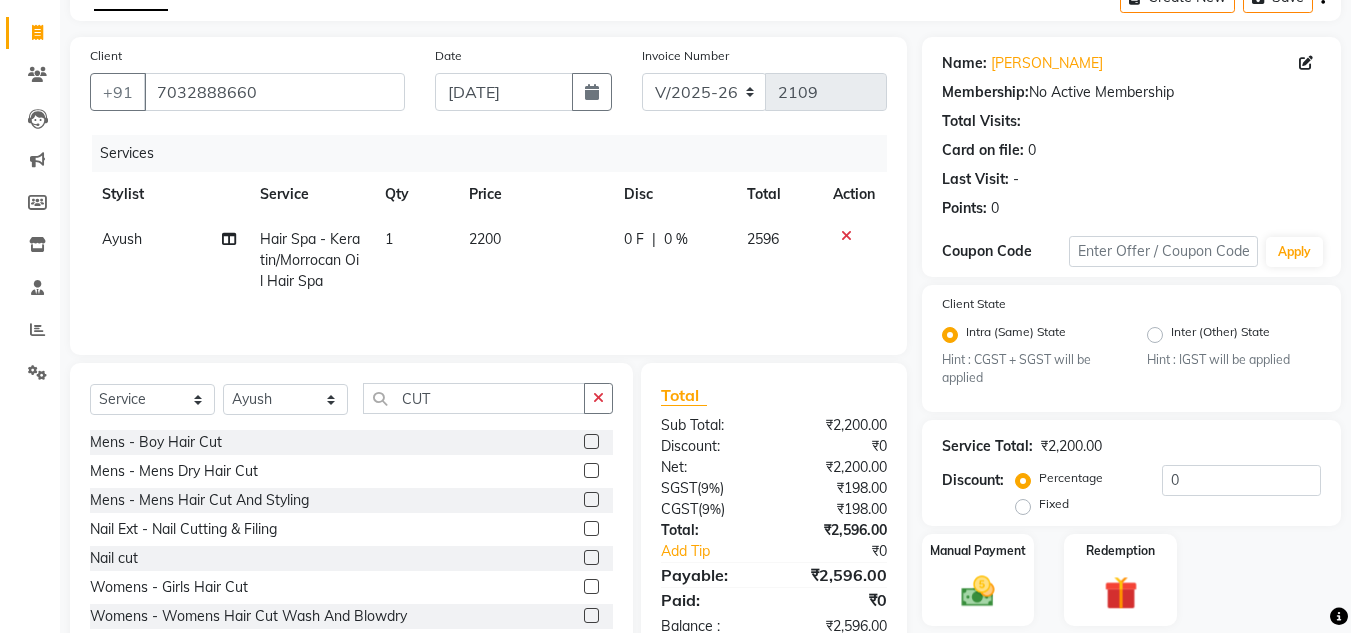 click 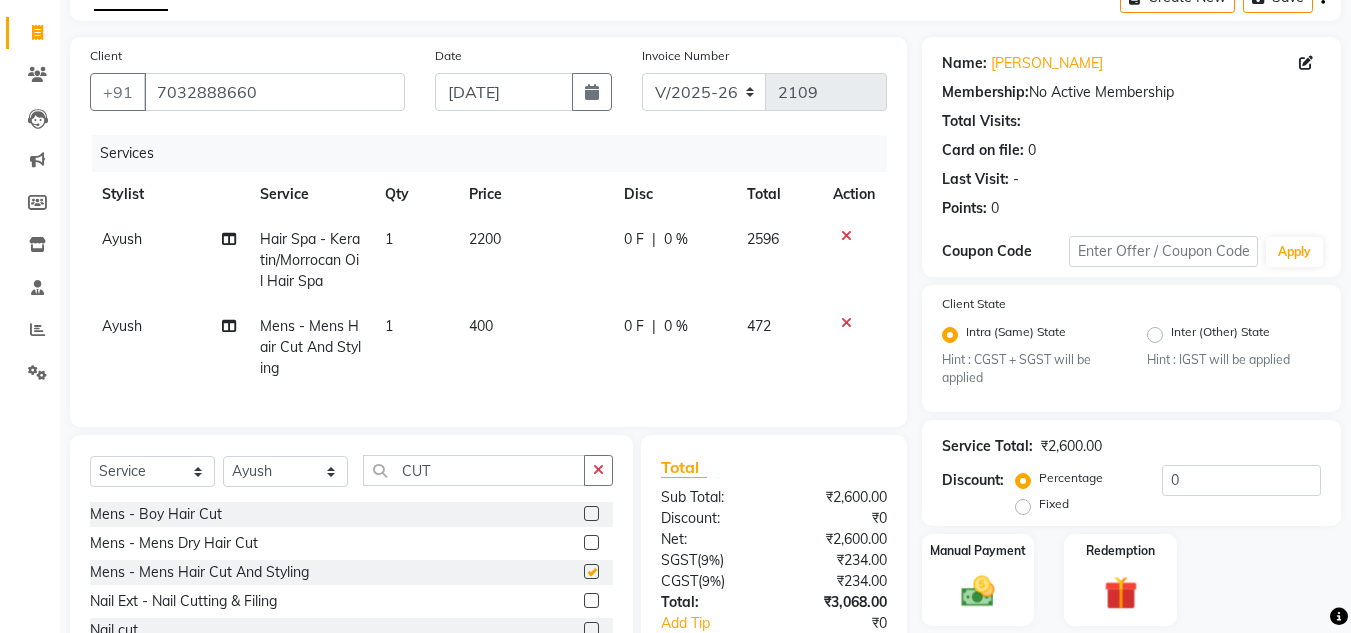 checkbox on "false" 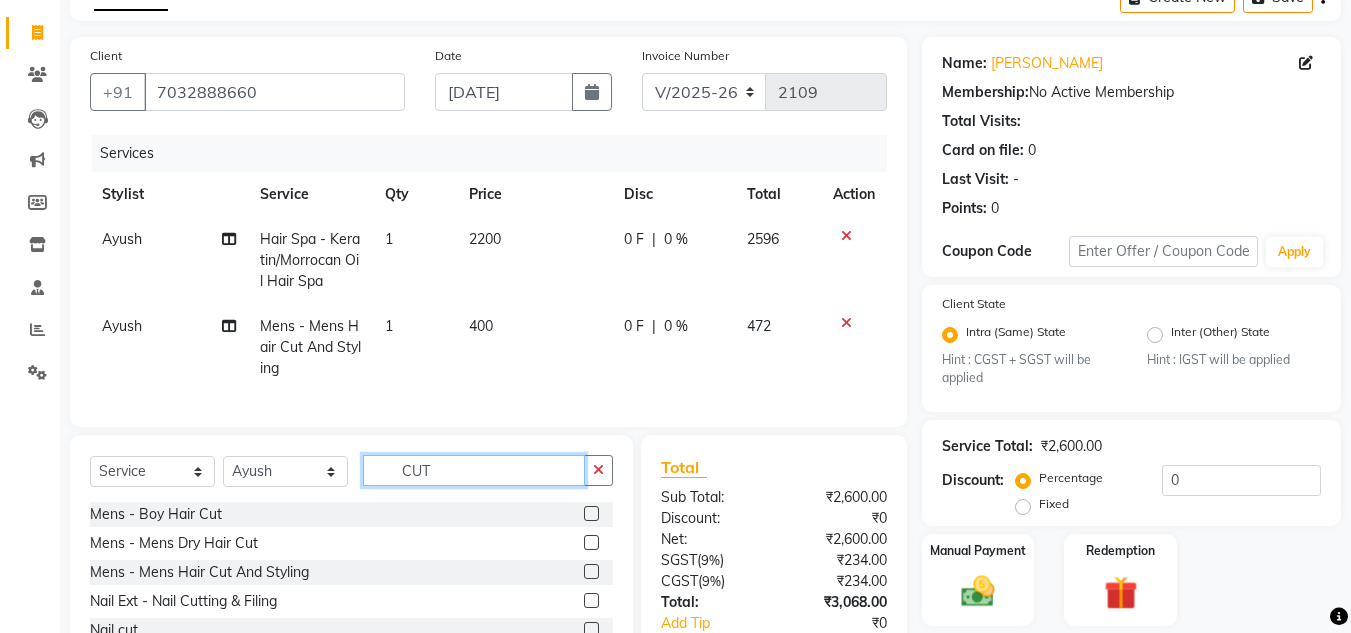 click on "CUT" 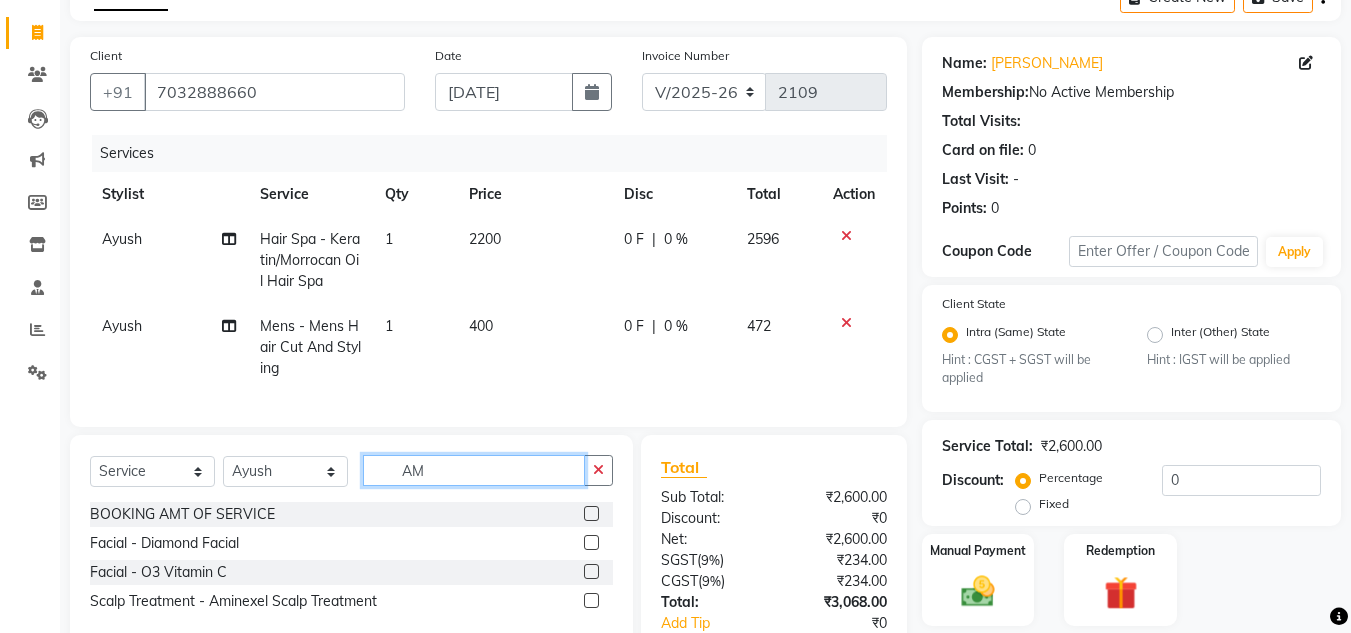 type on "AM" 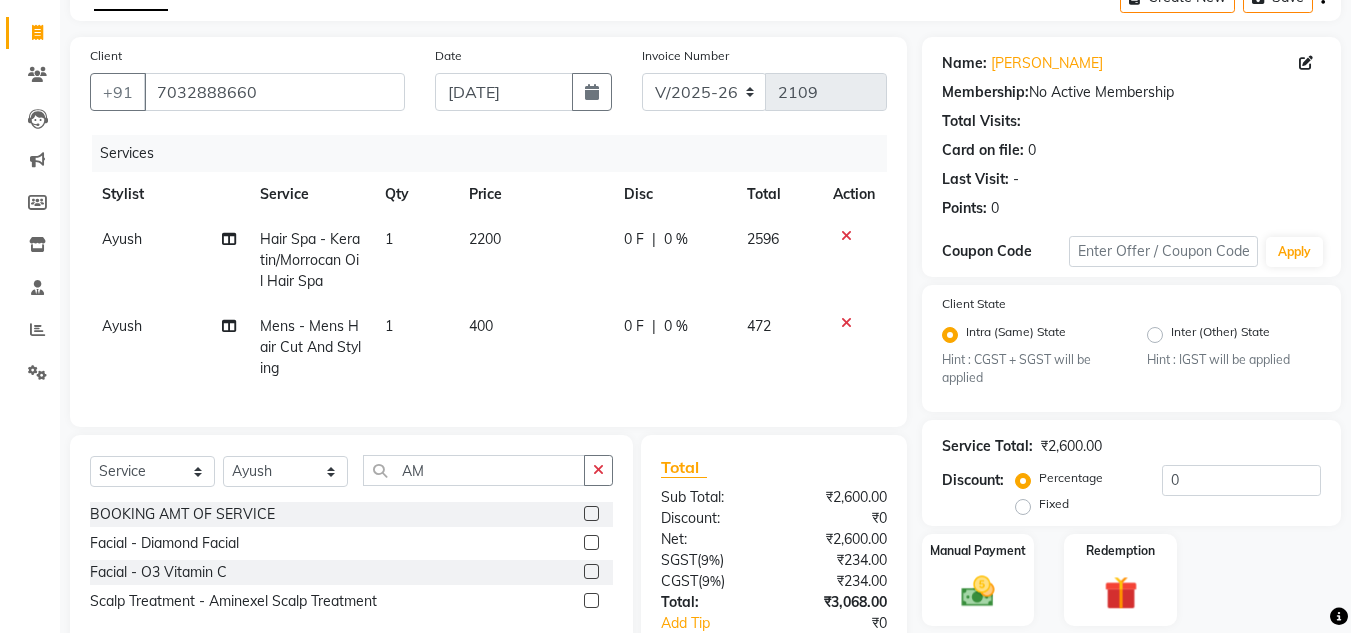 click 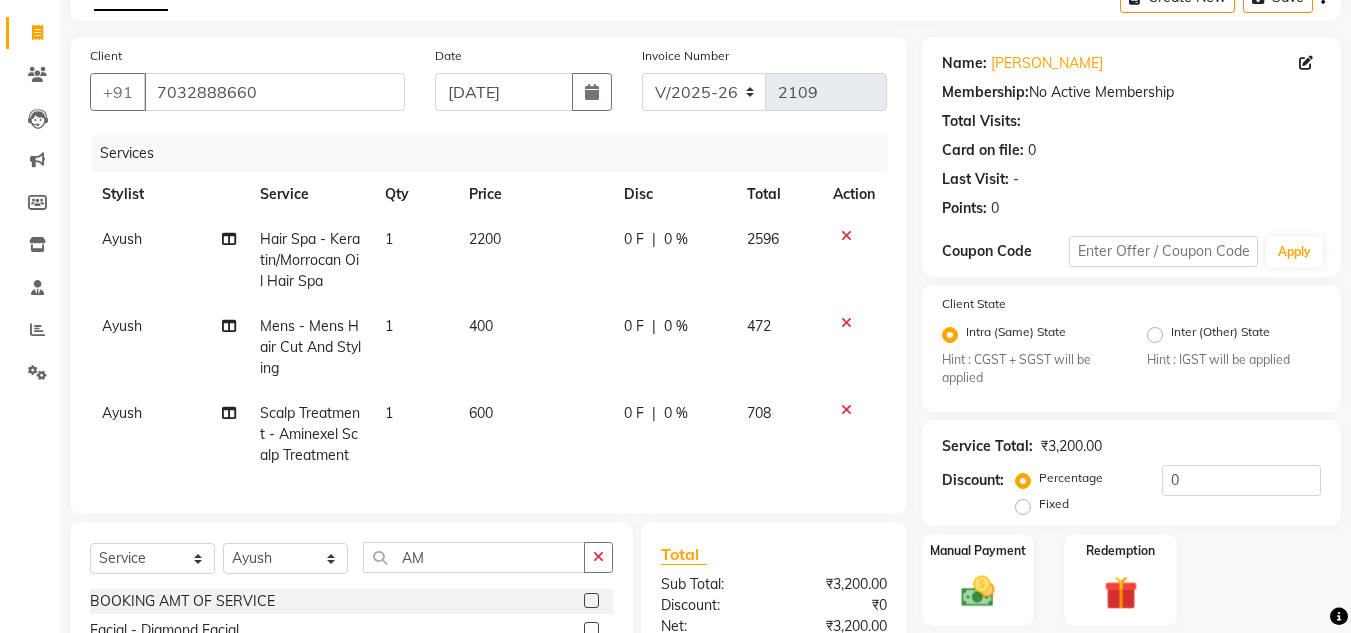 checkbox on "false" 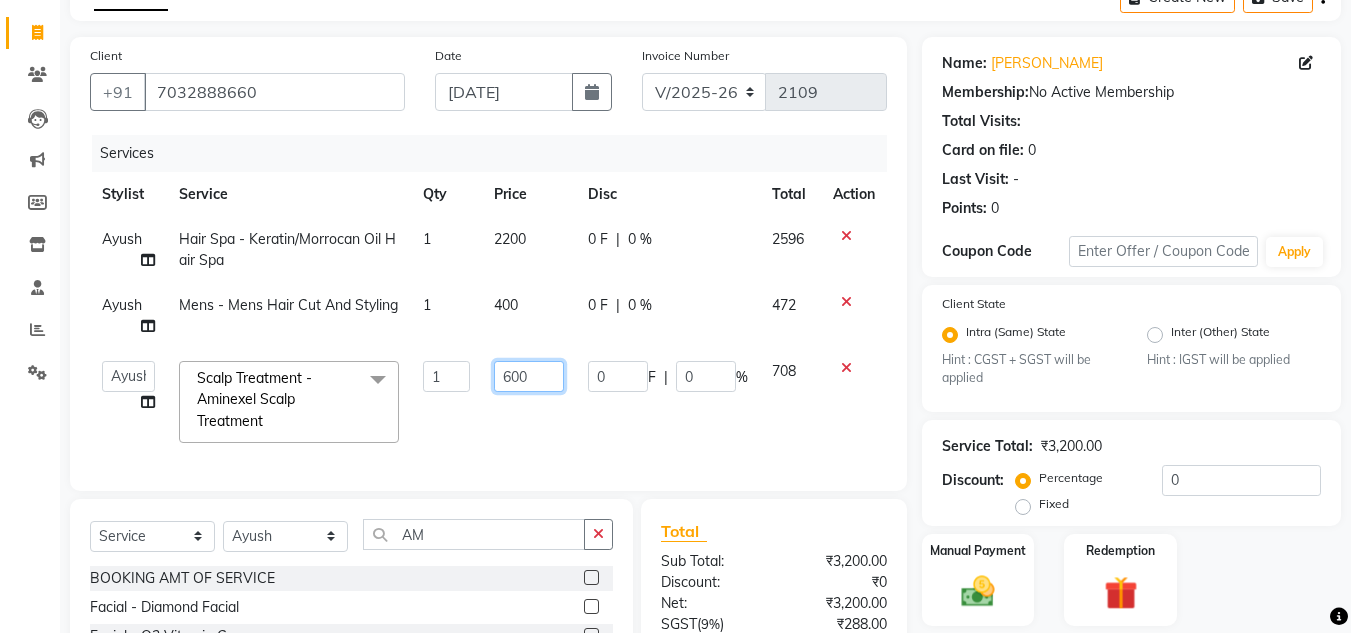 drag, startPoint x: 544, startPoint y: 376, endPoint x: 424, endPoint y: 379, distance: 120.03749 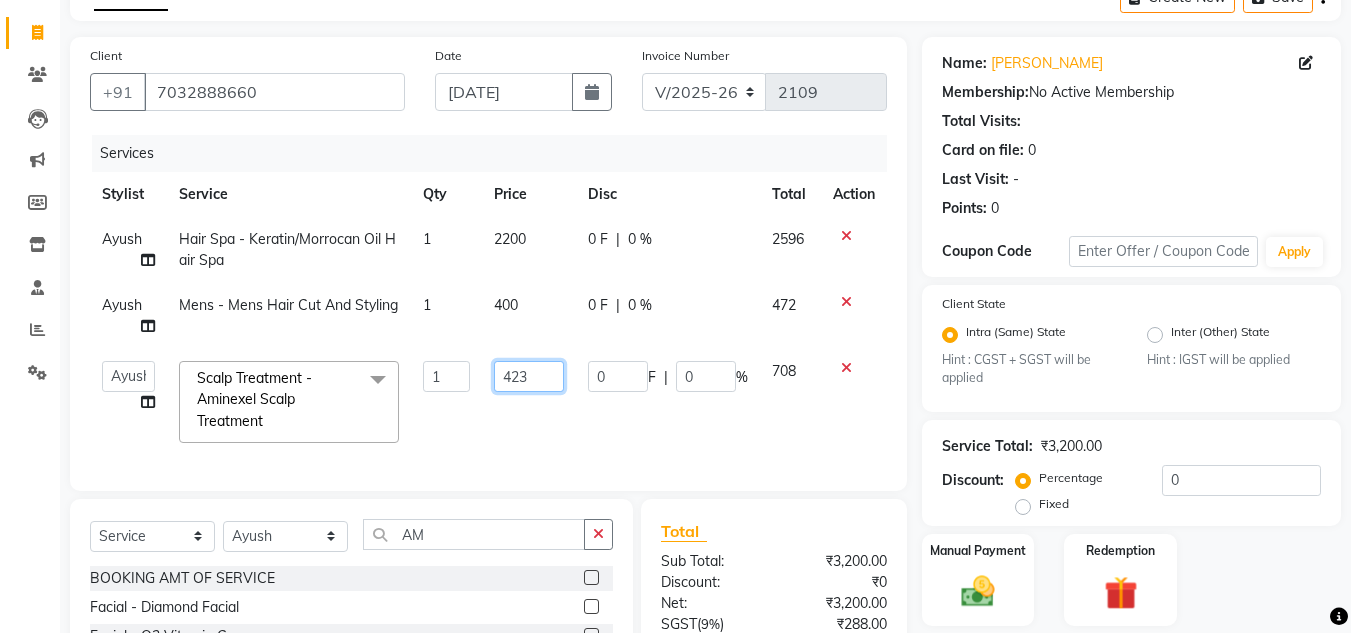 type on "423.5" 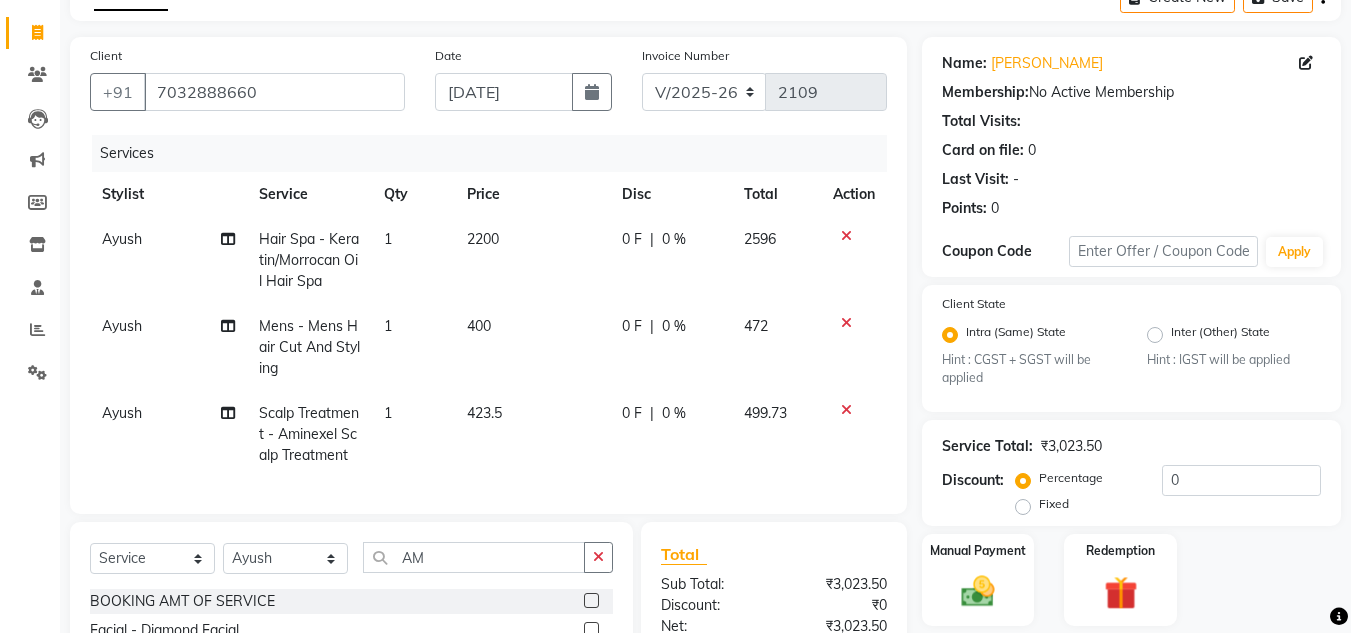 click on "[PERSON_NAME] Hair Spa - Keratin/Morrocan Oil Hair Spa 1 2200 0 F | 0 % 2596 [PERSON_NAME] Mens - Mens Hair Cut And Styling 1 400 0 F | 0 % 472 [PERSON_NAME] Scalp Treatment - Aminexel Scalp Treatment 1 423.5 0 F | 0 % 499.73" 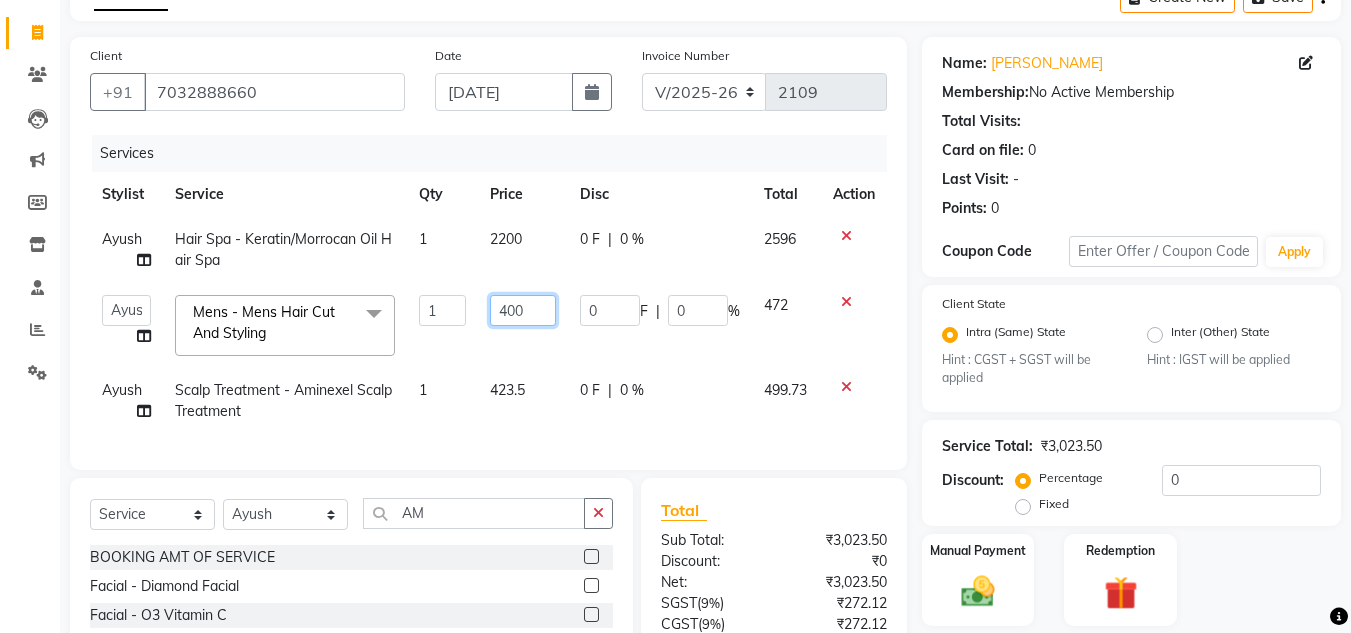 drag, startPoint x: 533, startPoint y: 317, endPoint x: 410, endPoint y: 336, distance: 124.45883 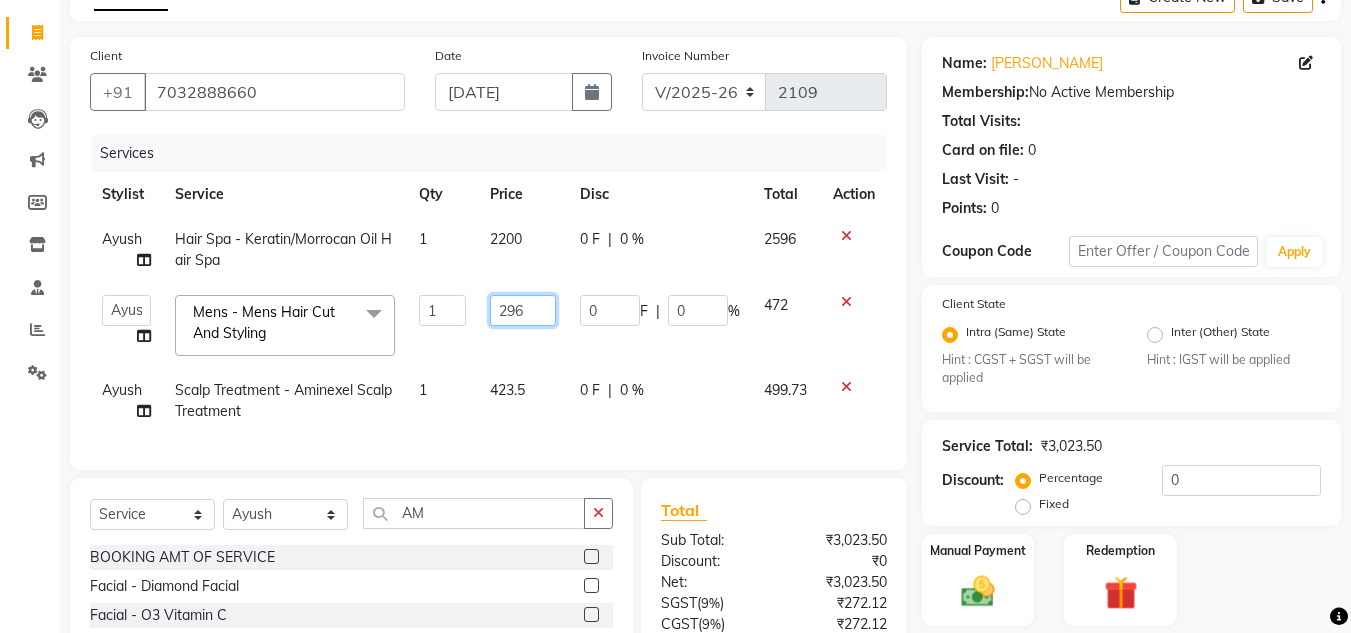 type on "296.6" 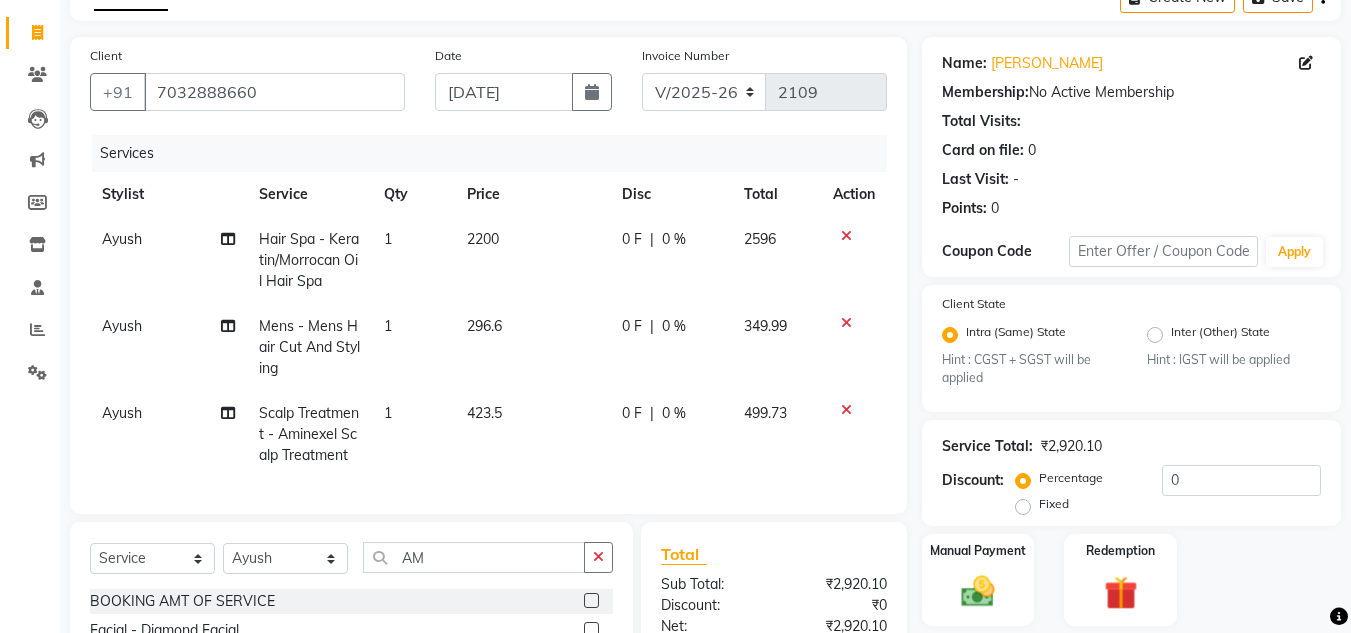 click on "349.99" 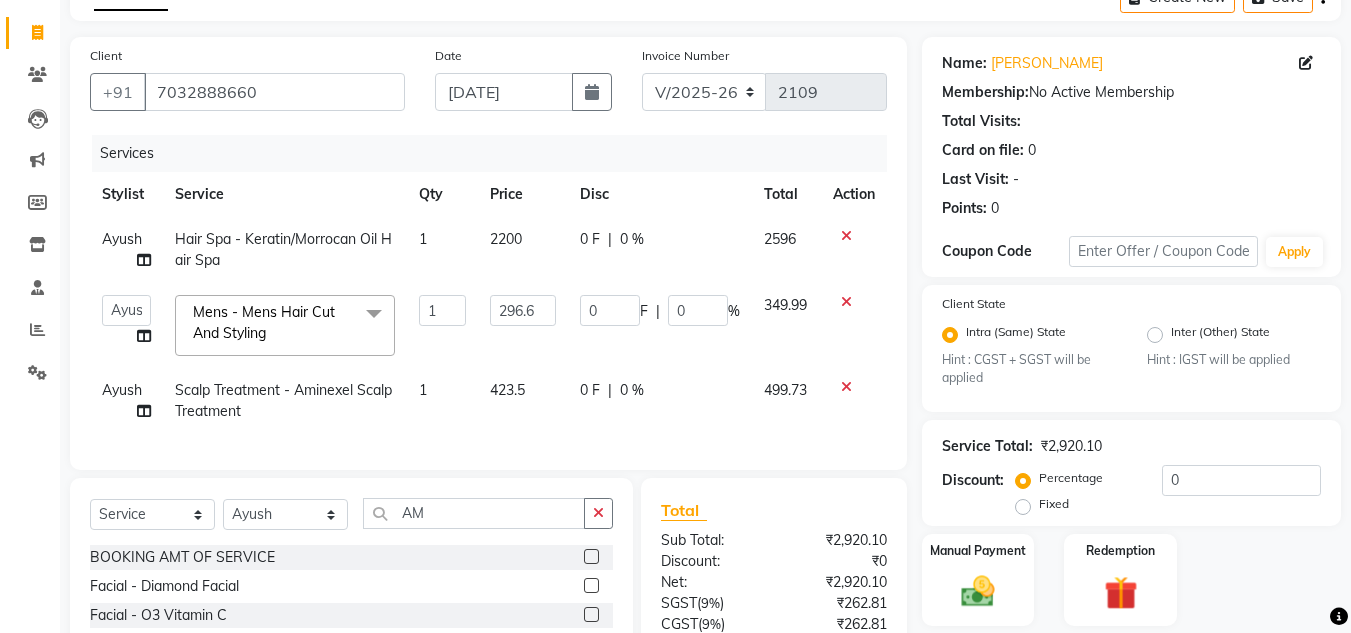 click on "2200" 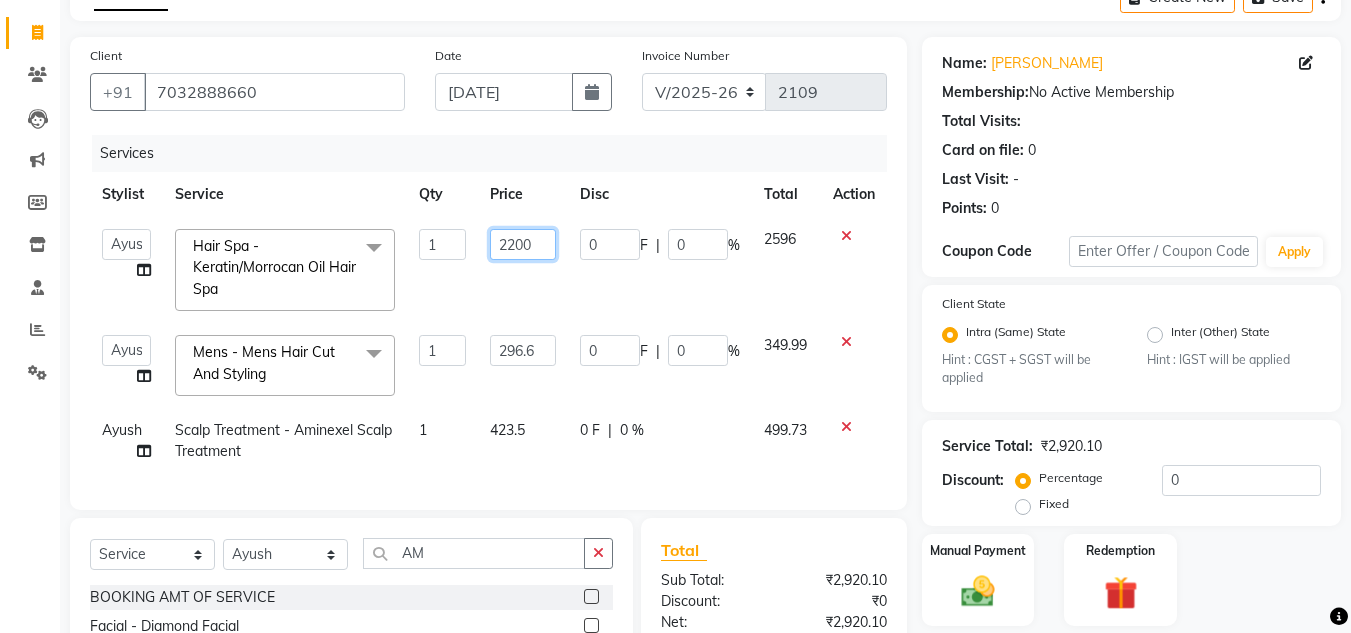 click on "2200" 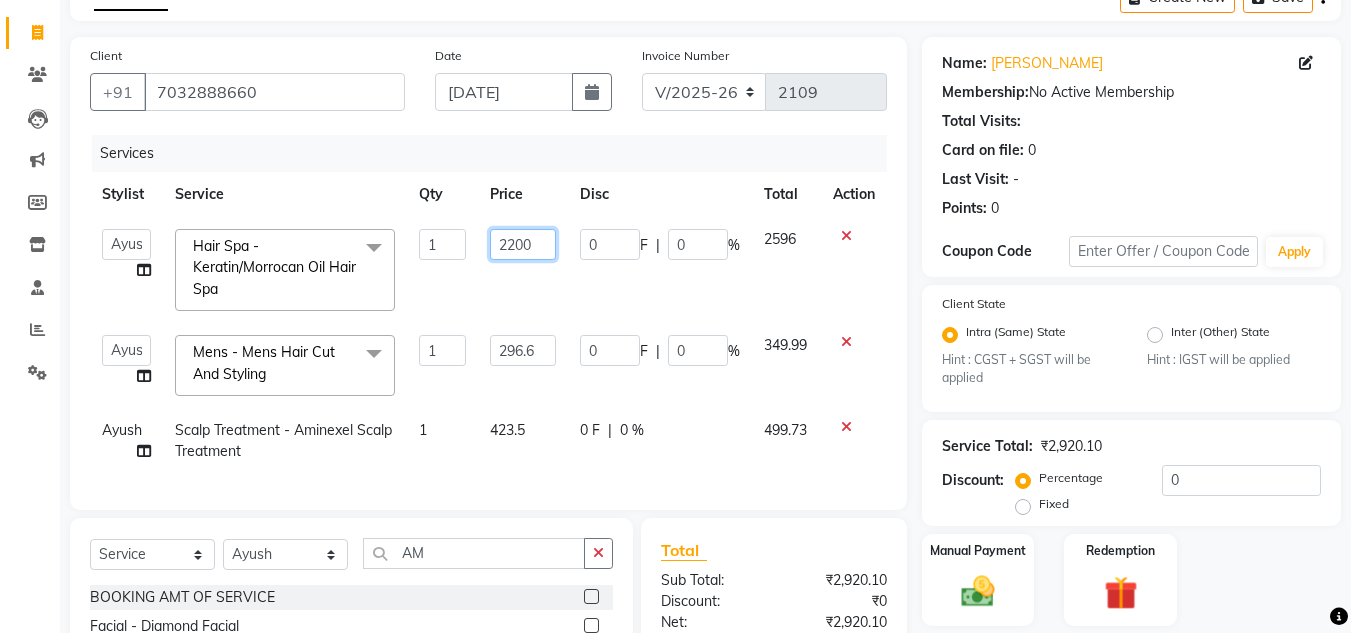 click on "2200" 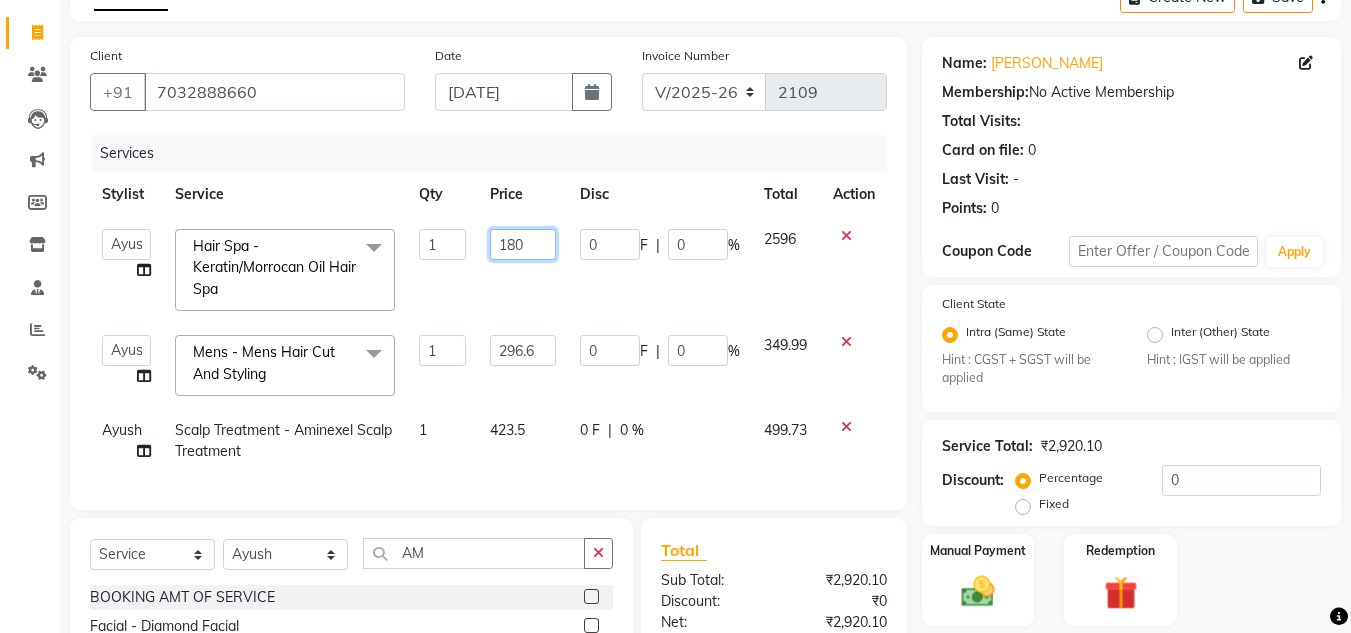 type on "1800" 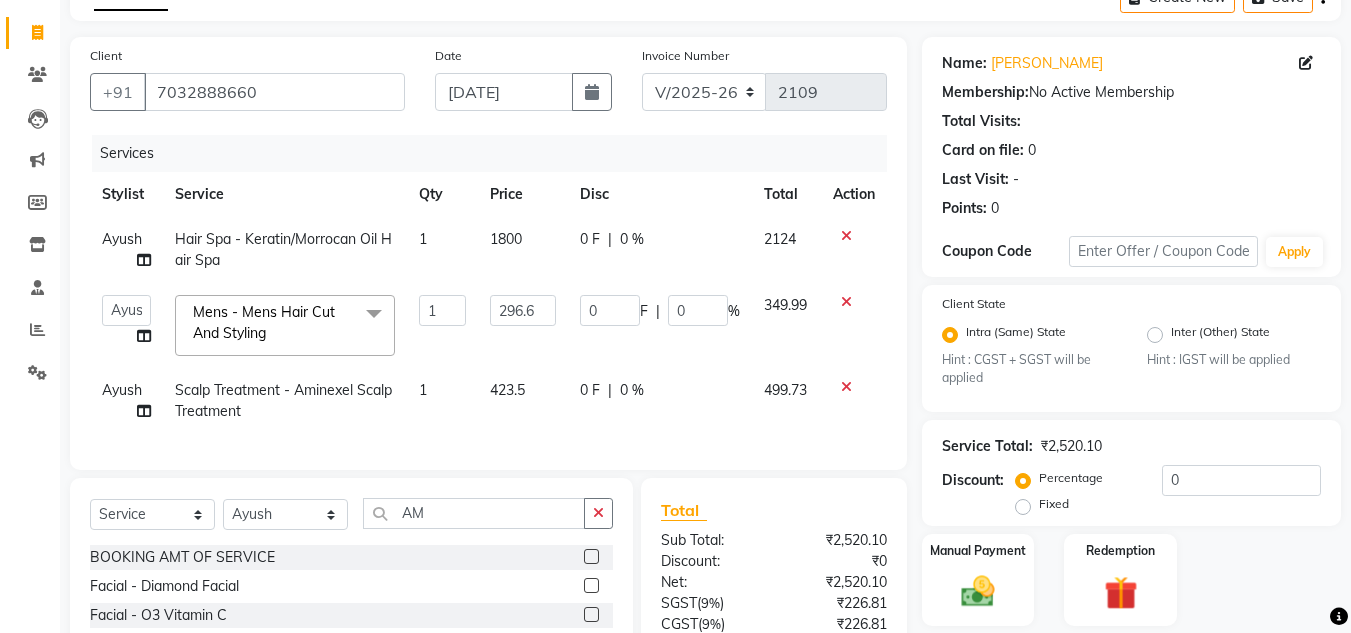 click on "2124" 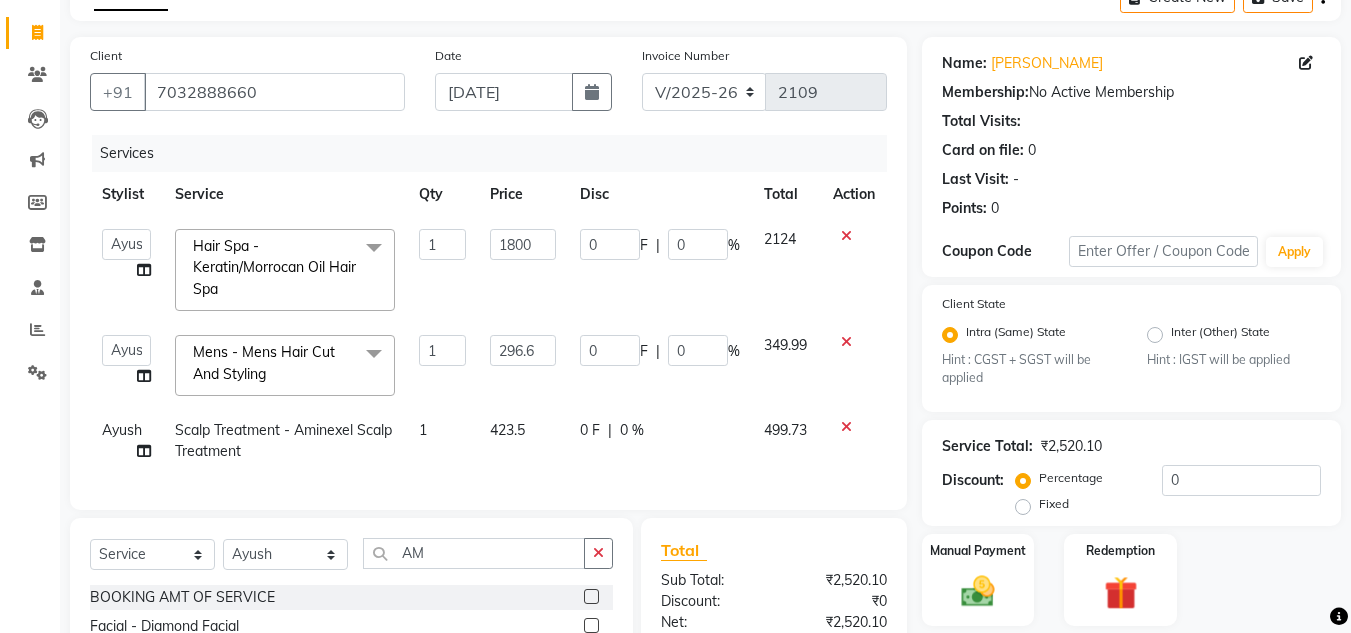 scroll, scrollTop: 358, scrollLeft: 0, axis: vertical 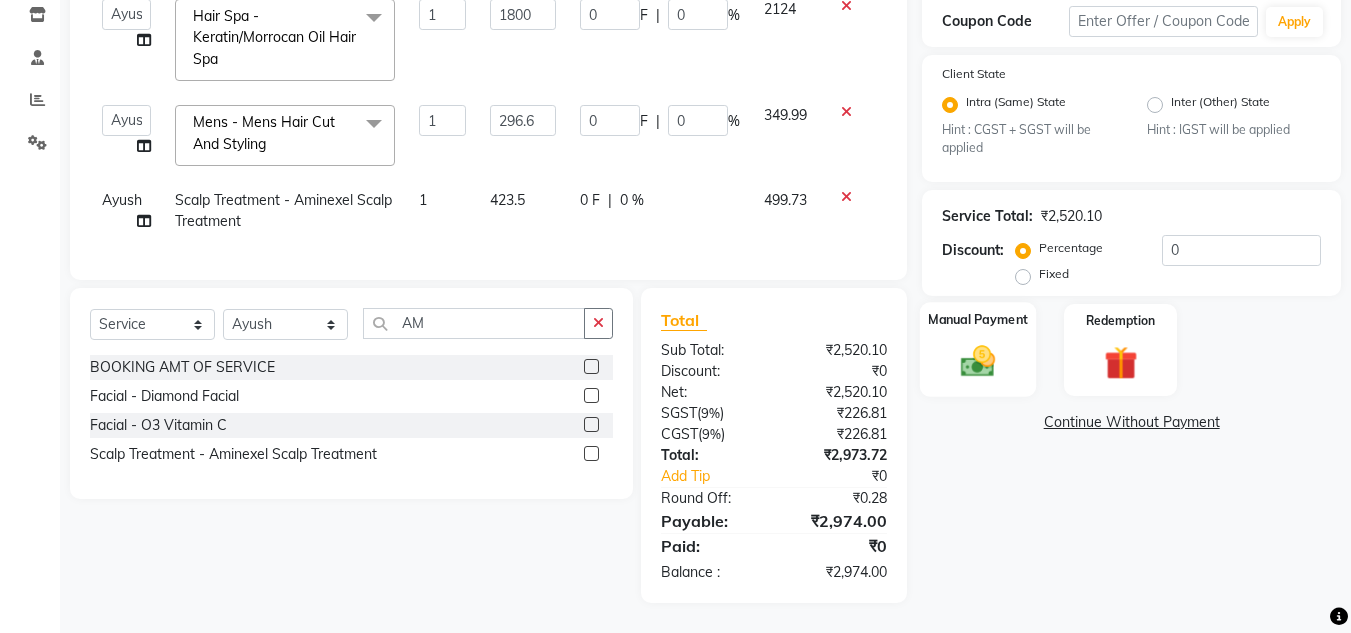click 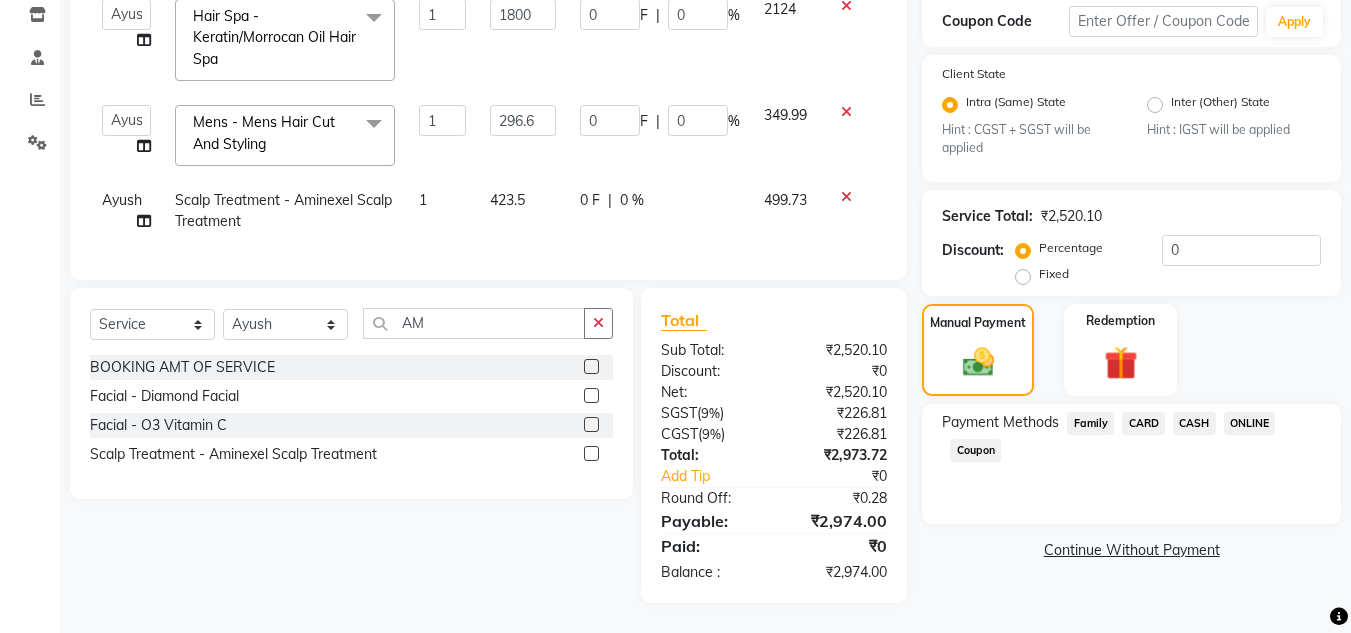 click on "CASH" 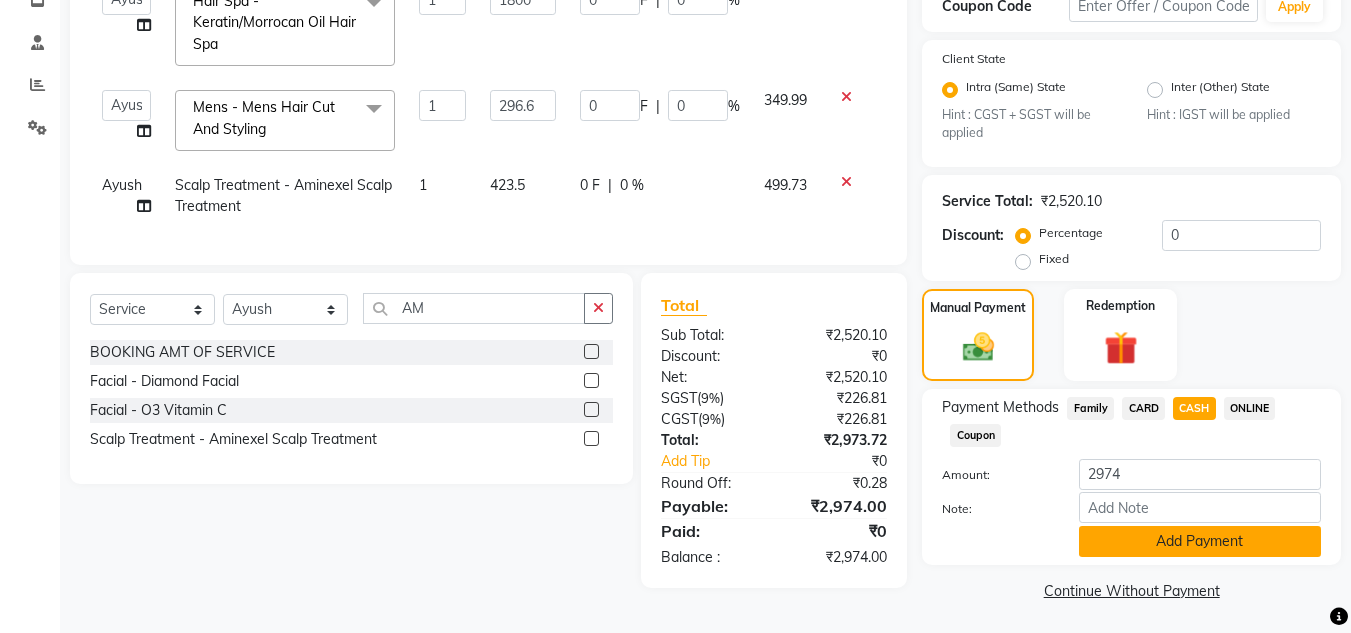 click on "Add Payment" 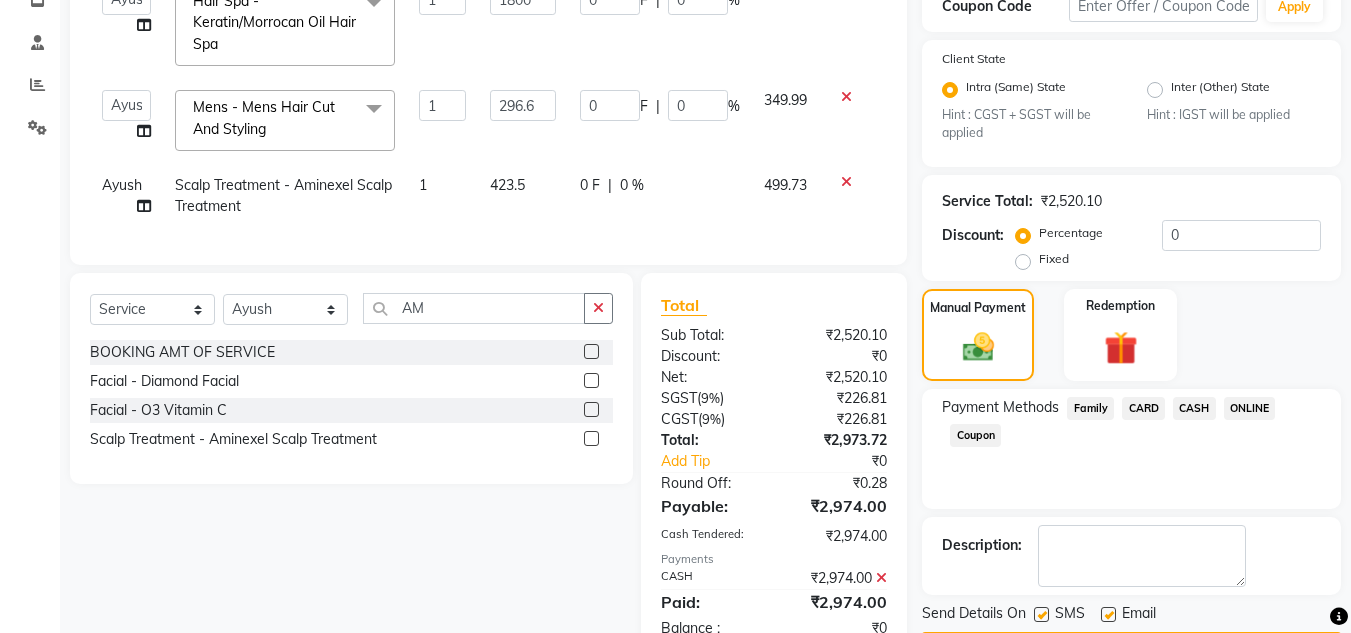 scroll, scrollTop: 429, scrollLeft: 0, axis: vertical 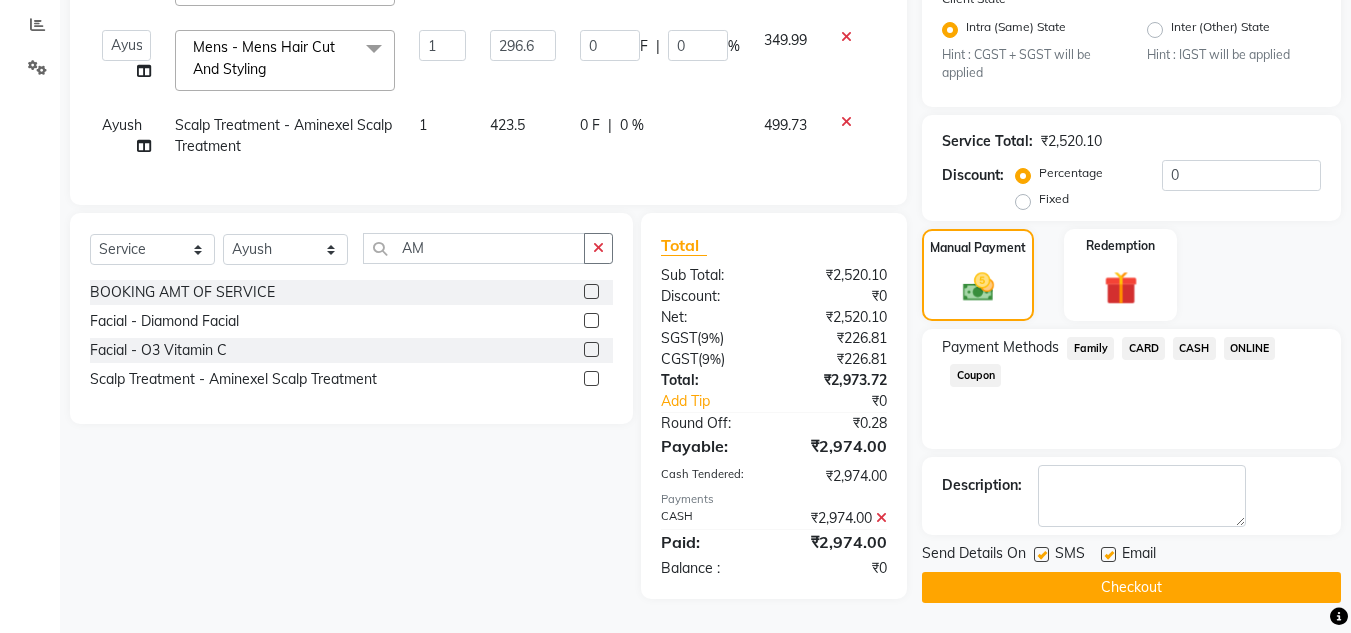 click on "Checkout" 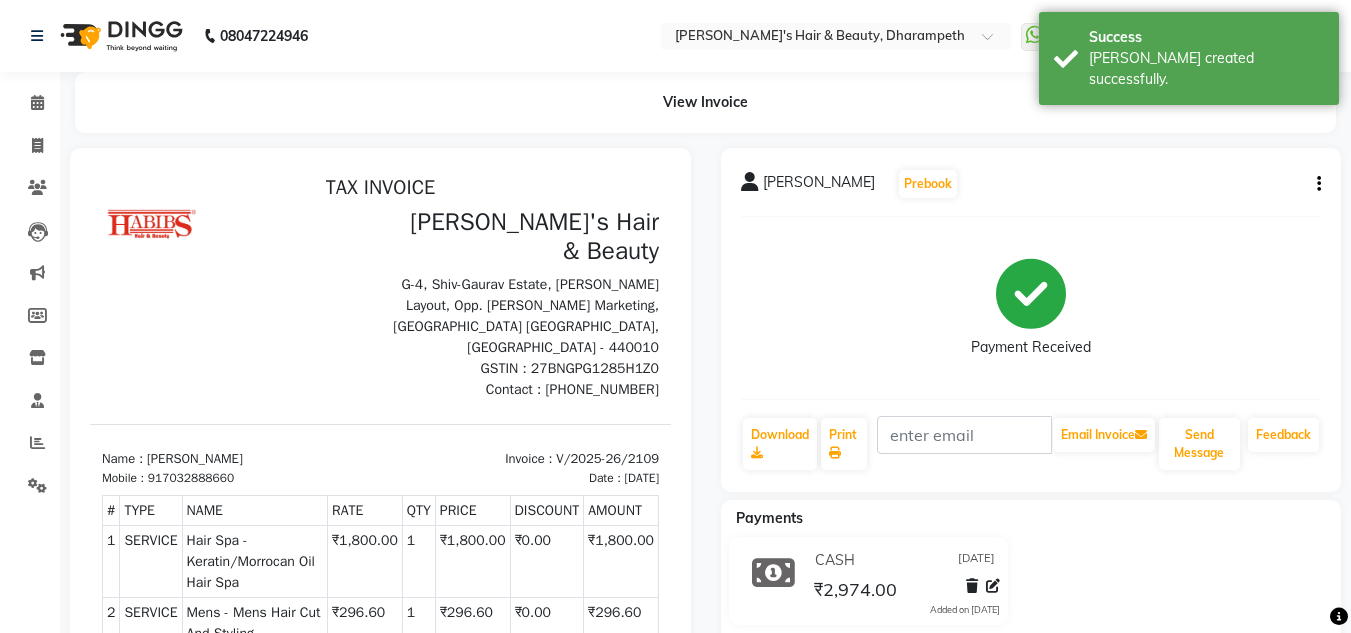 scroll, scrollTop: 0, scrollLeft: 0, axis: both 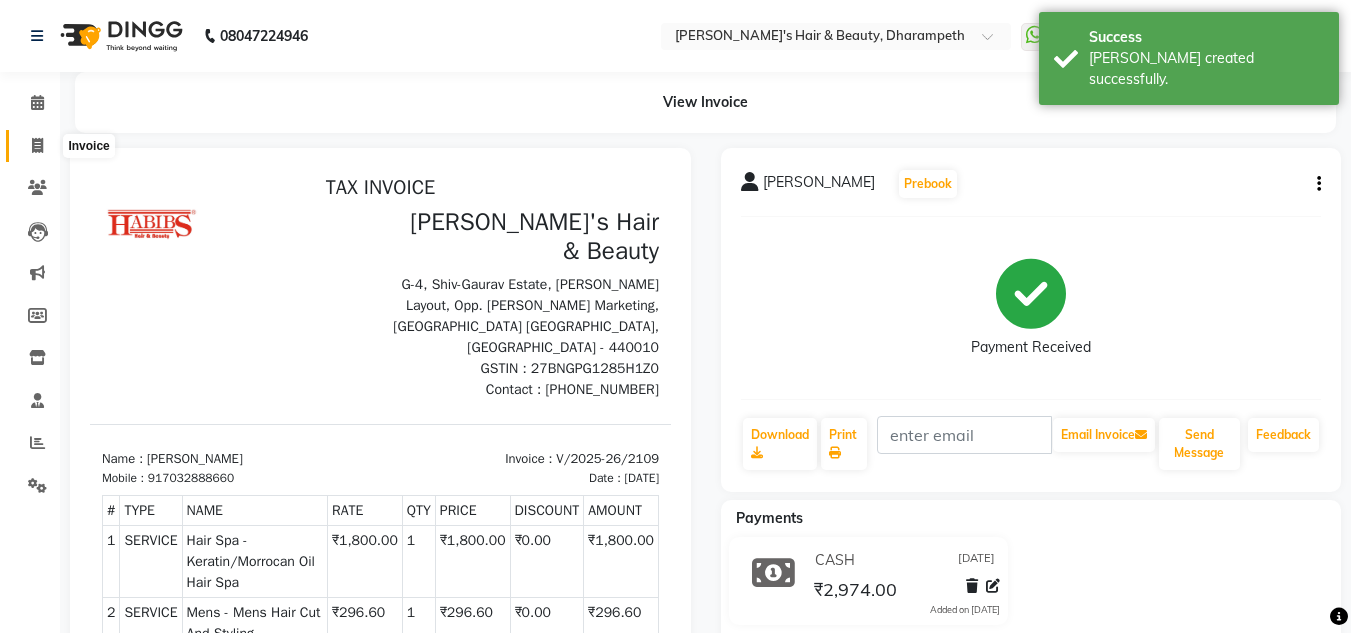 click 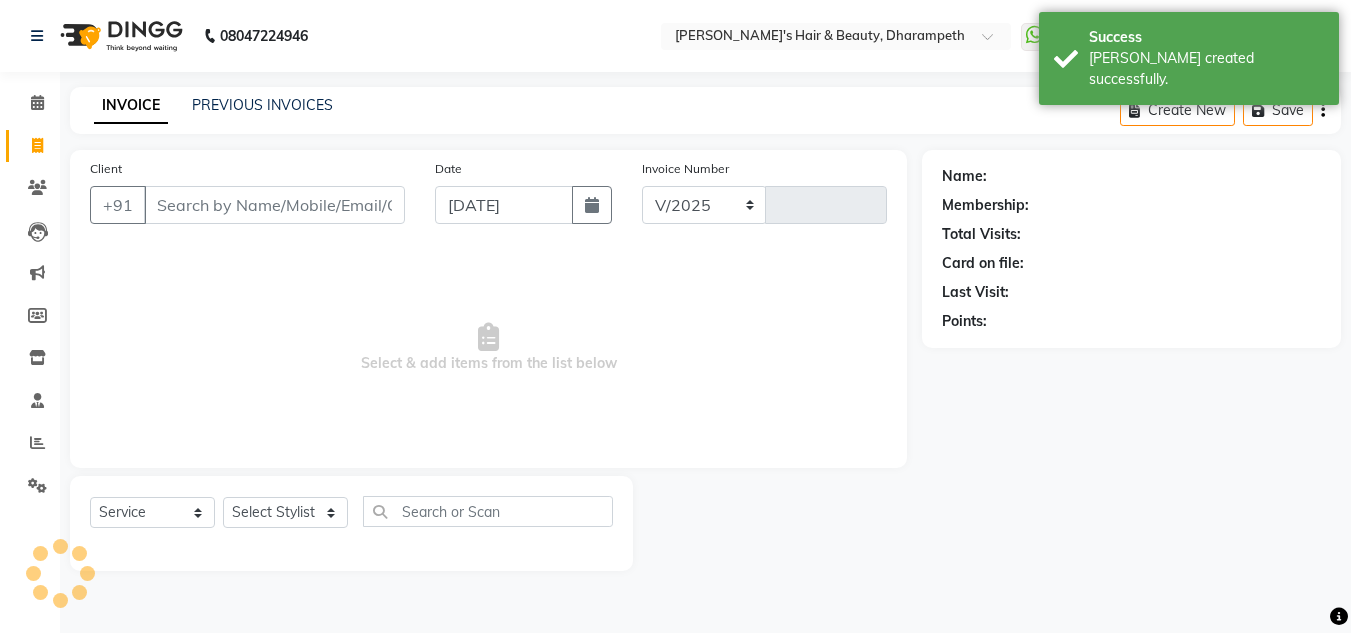 select on "4860" 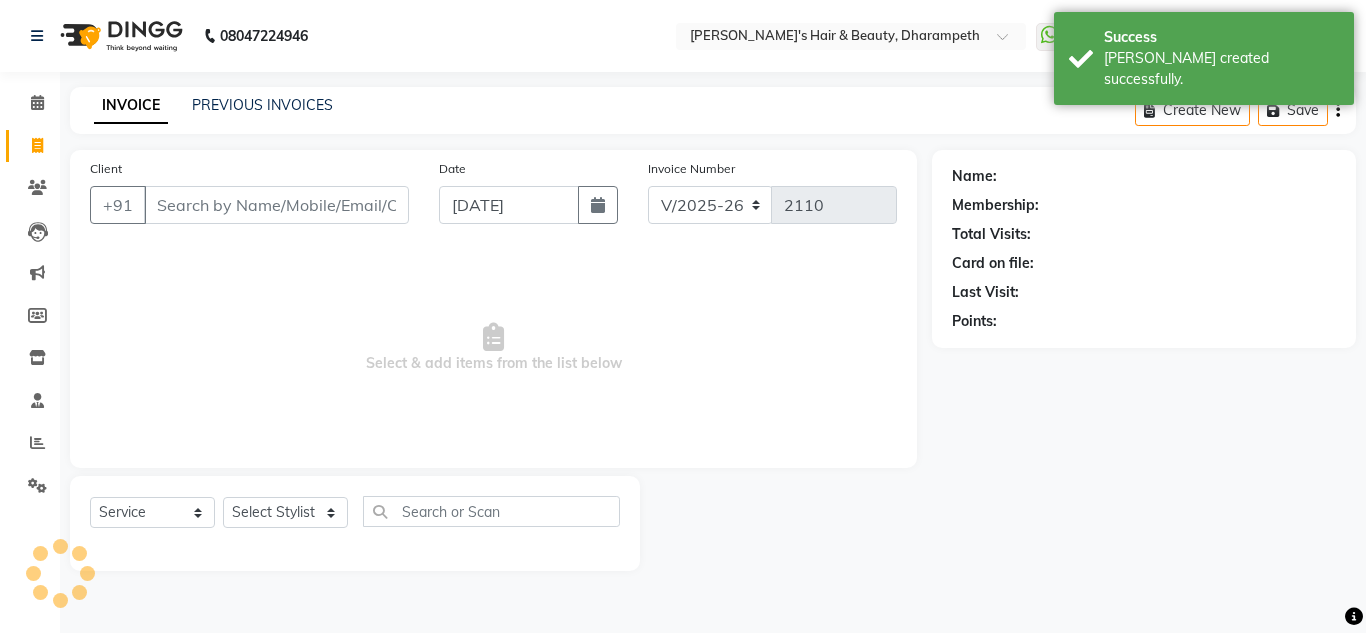 click on "Client" at bounding box center (276, 205) 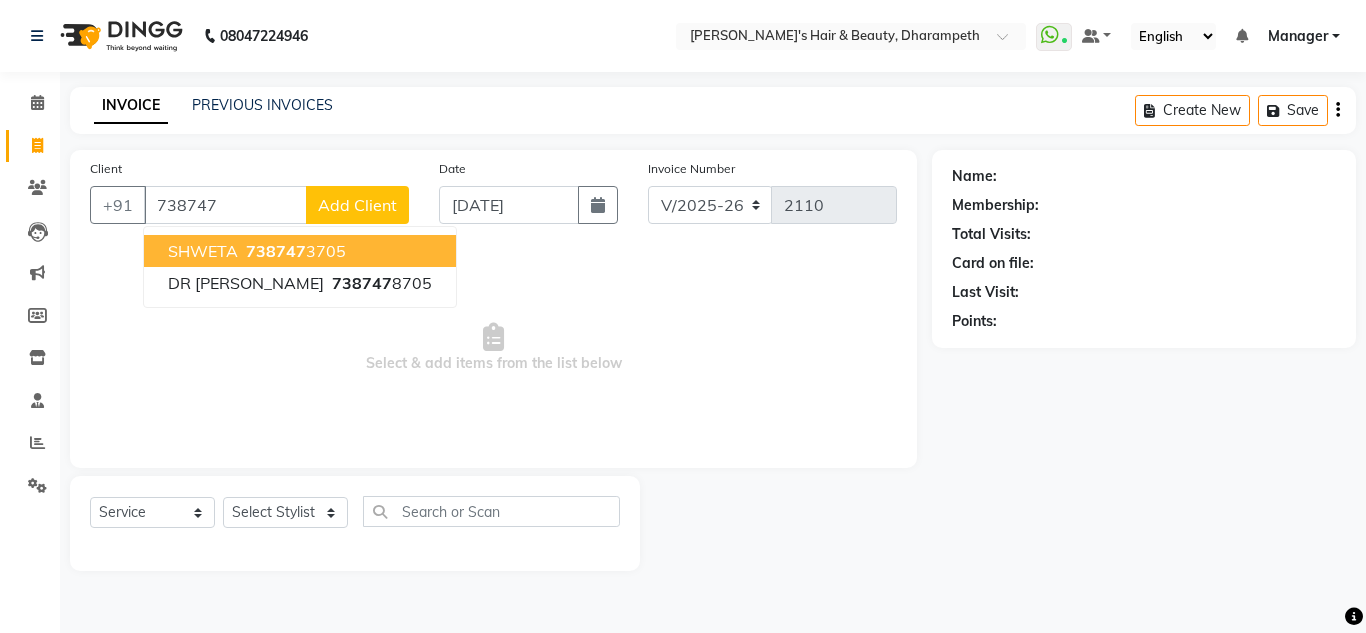 click on "738747 3705" at bounding box center [294, 251] 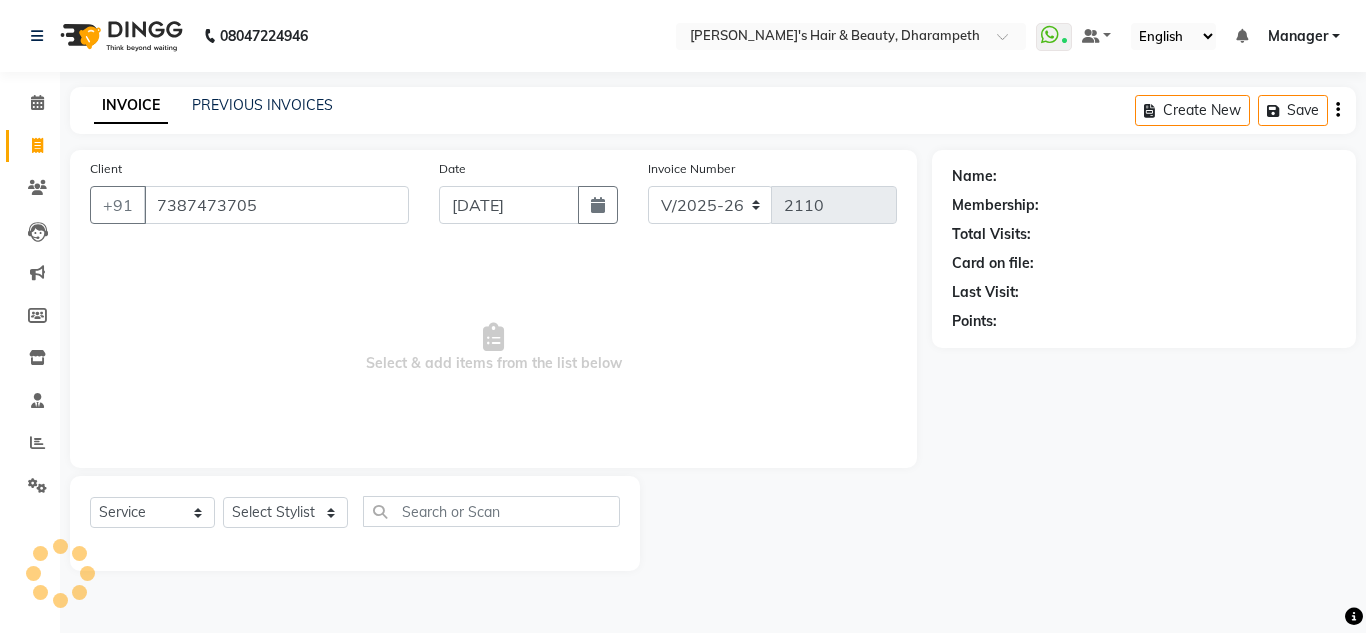 type on "7387473705" 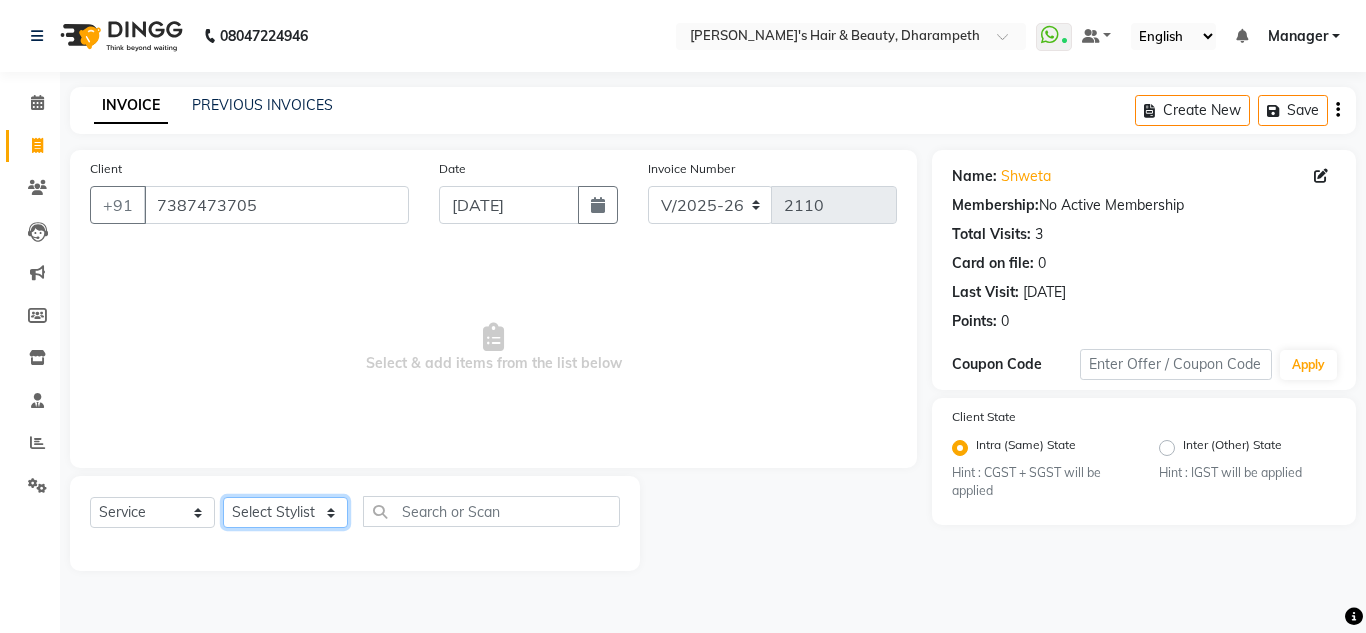 click on "Select Stylist Anuj W [PERSON_NAME] [PERSON_NAME]  Manager [PERSON_NAME] C [PERSON_NAME] S [PERSON_NAME] S Shilpa P Vedant N" 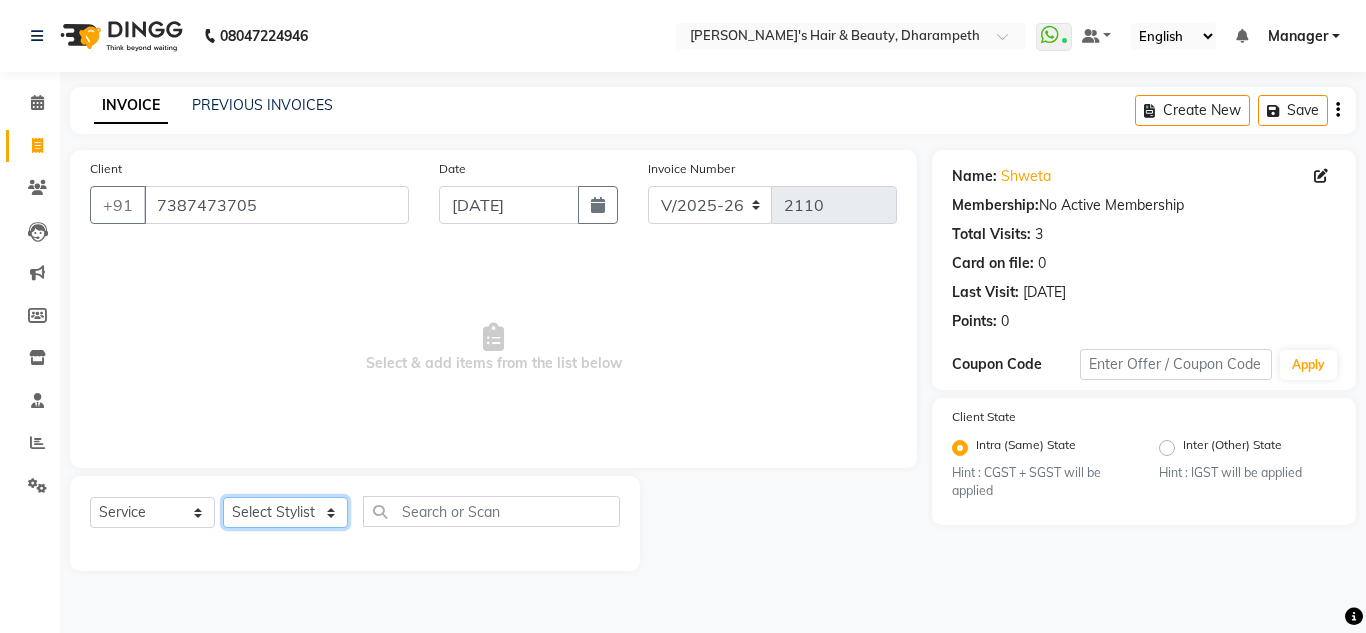 select on "69525" 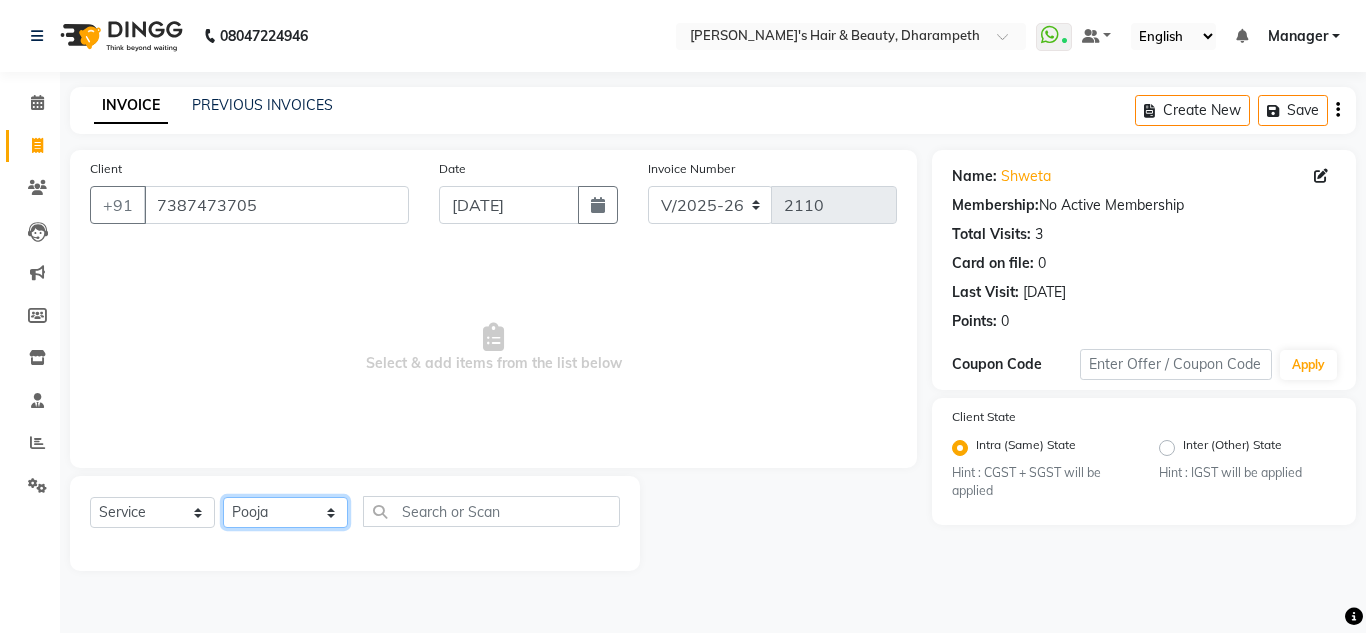 click on "Select Stylist Anuj W [PERSON_NAME] [PERSON_NAME]  Manager [PERSON_NAME] C [PERSON_NAME] S [PERSON_NAME] S Shilpa P Vedant N" 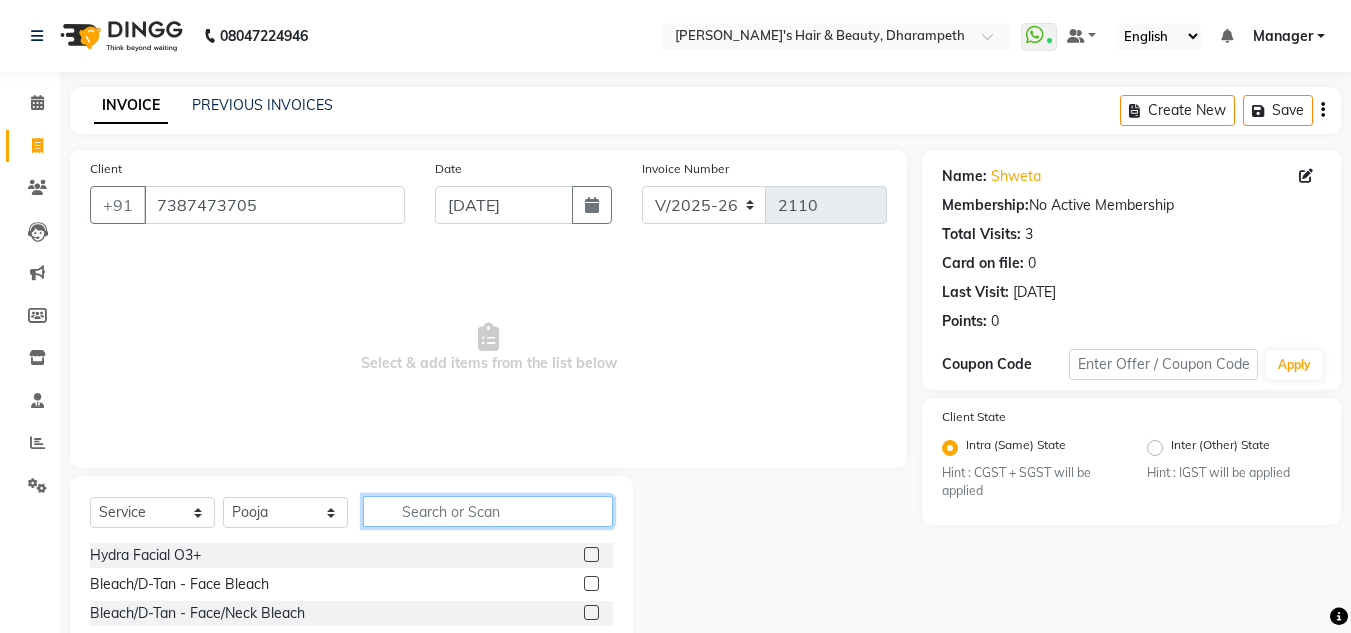 click 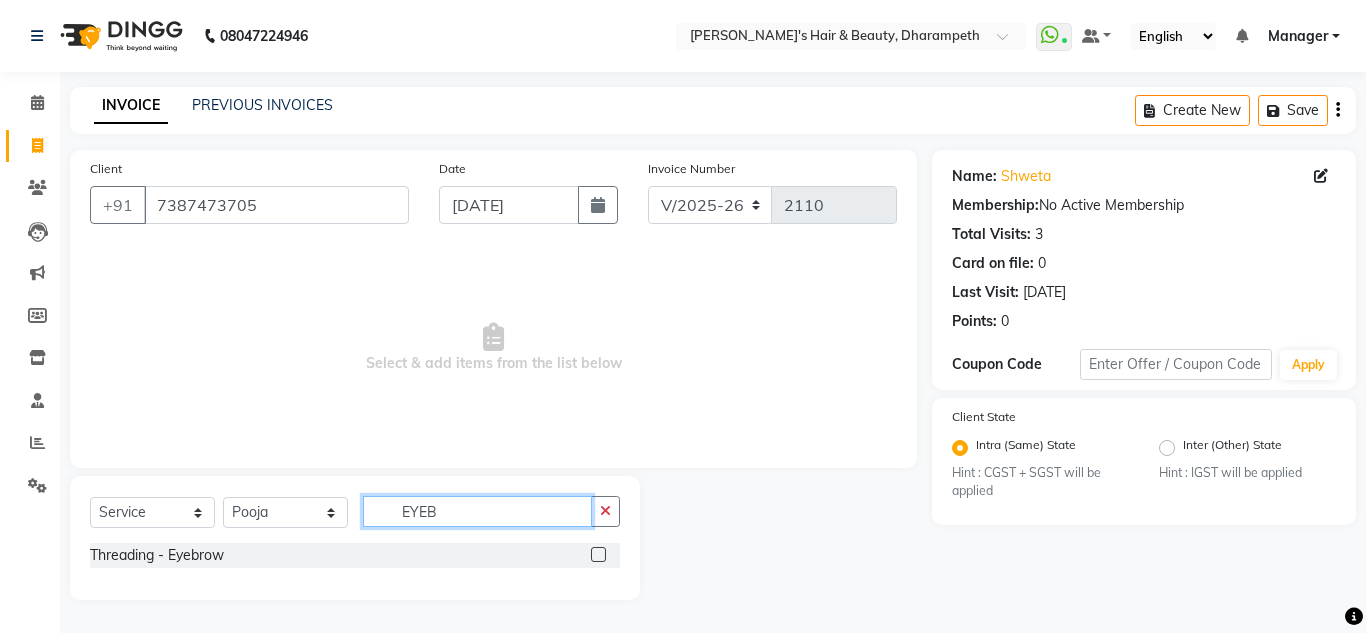 type on "EYEB" 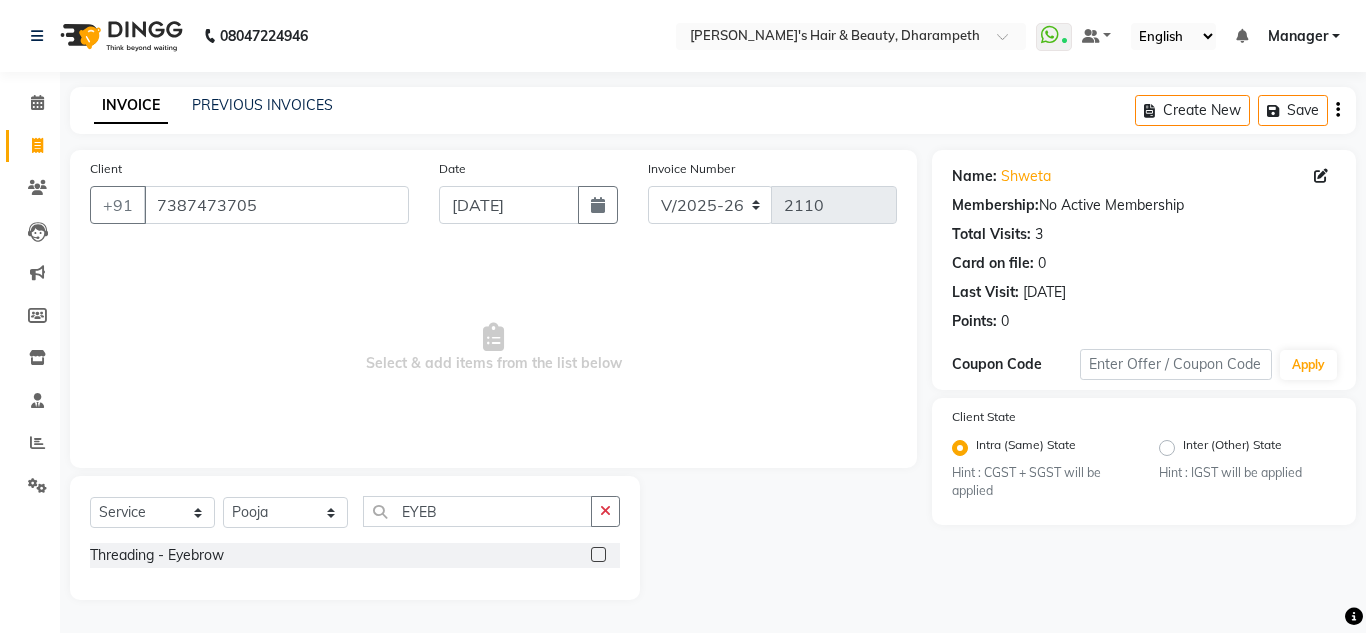 click 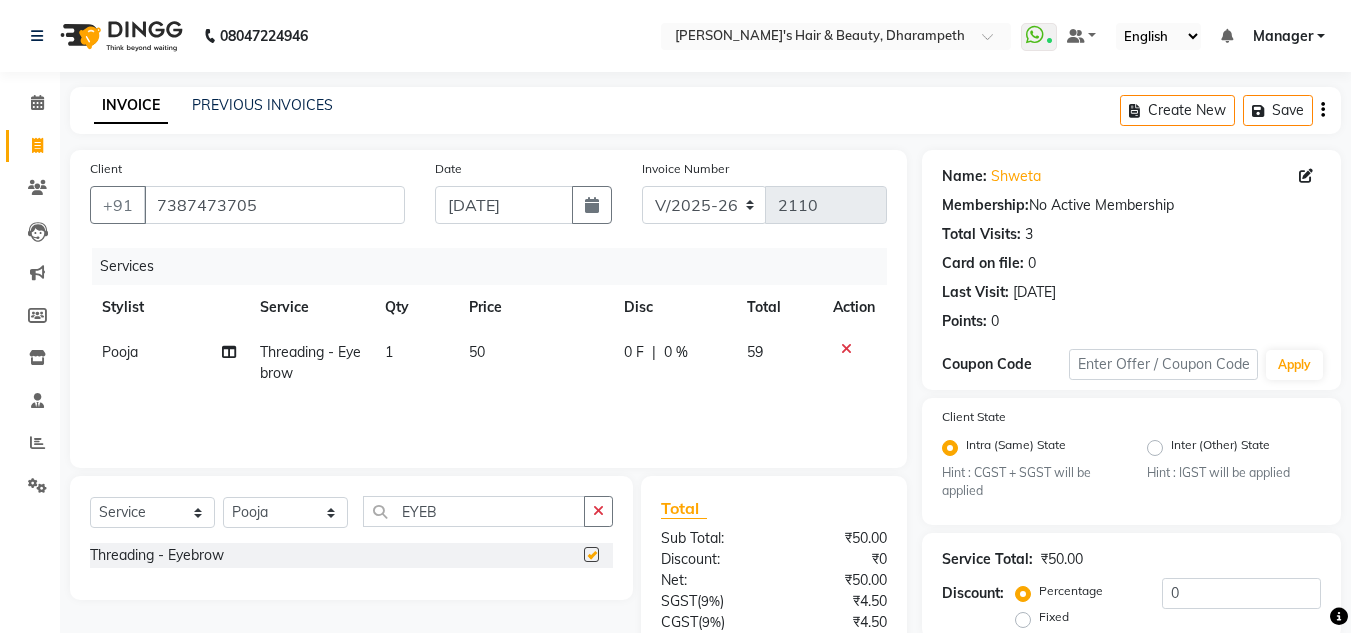 checkbox on "false" 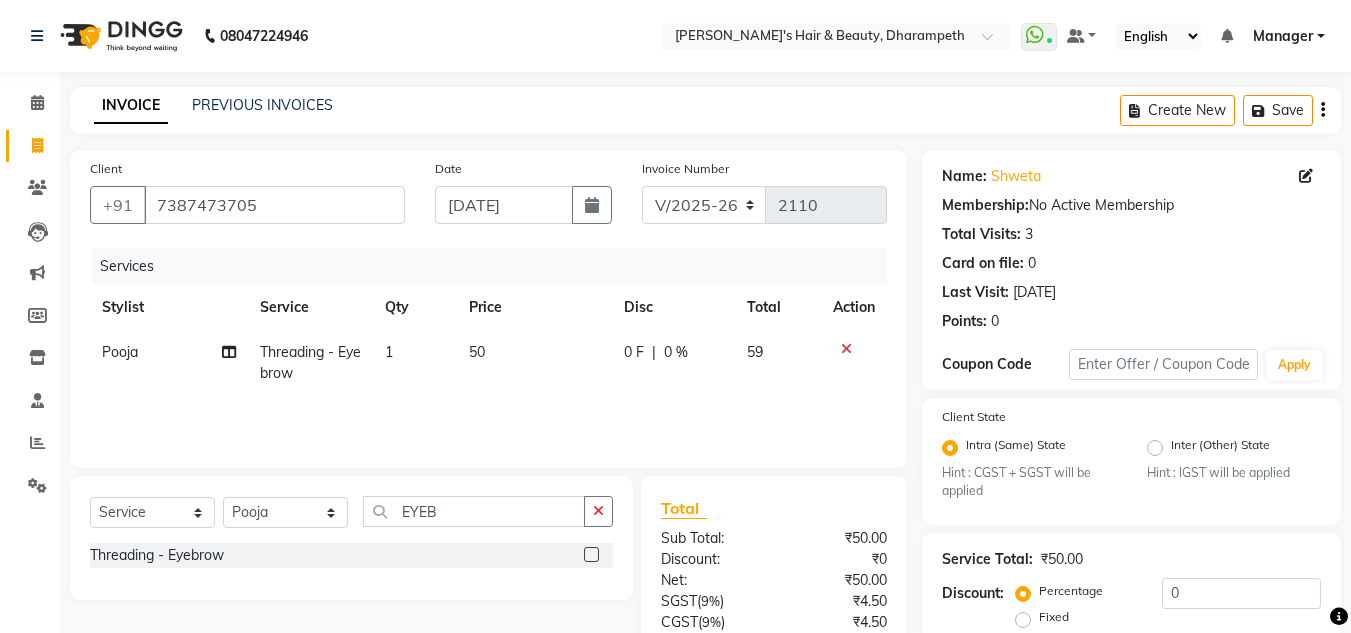 click on "50" 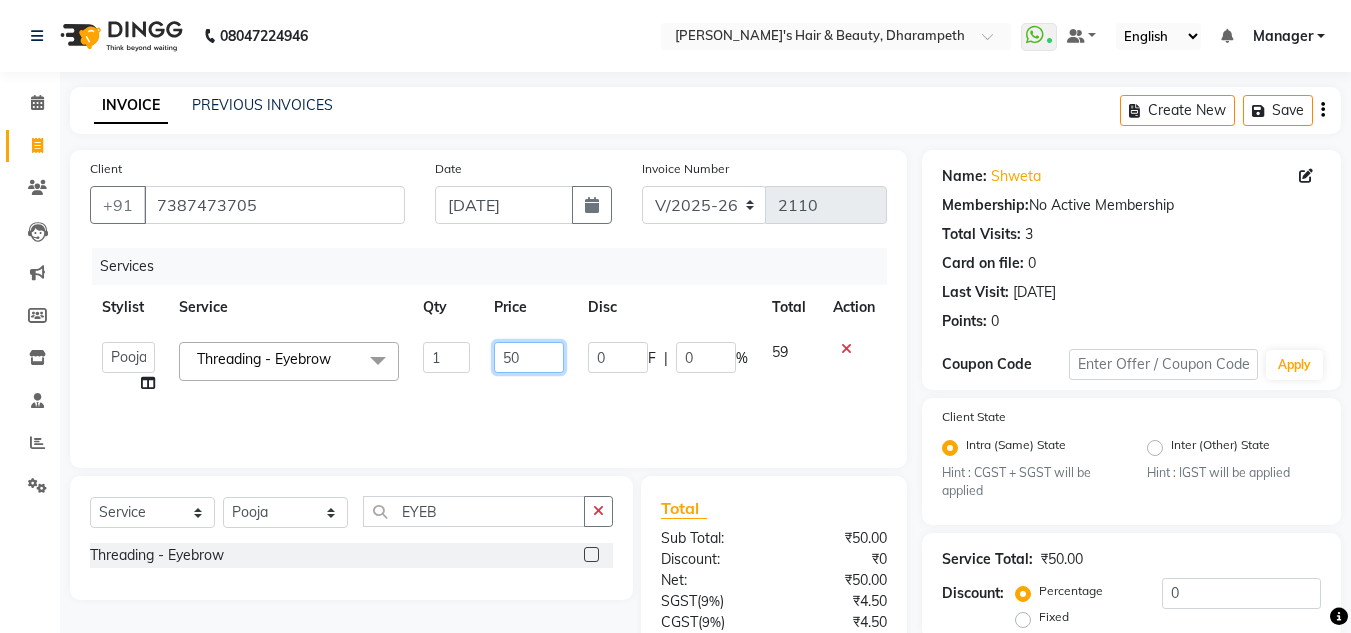 click on "50" 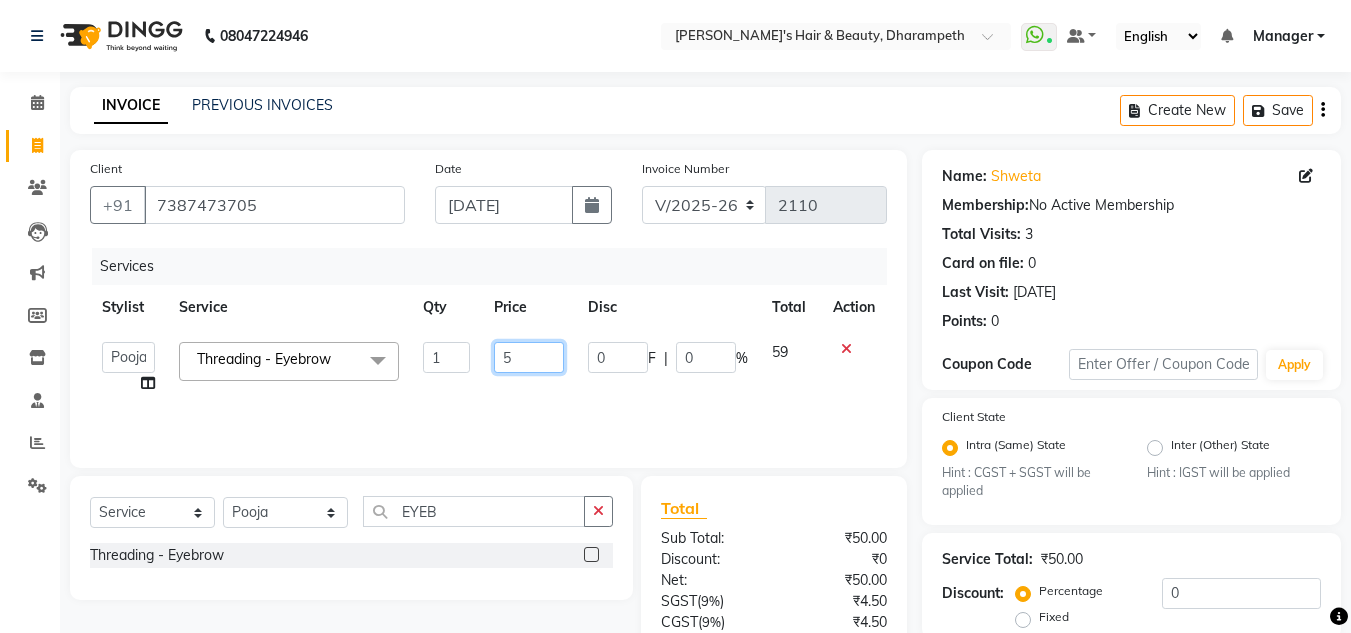 type on "51" 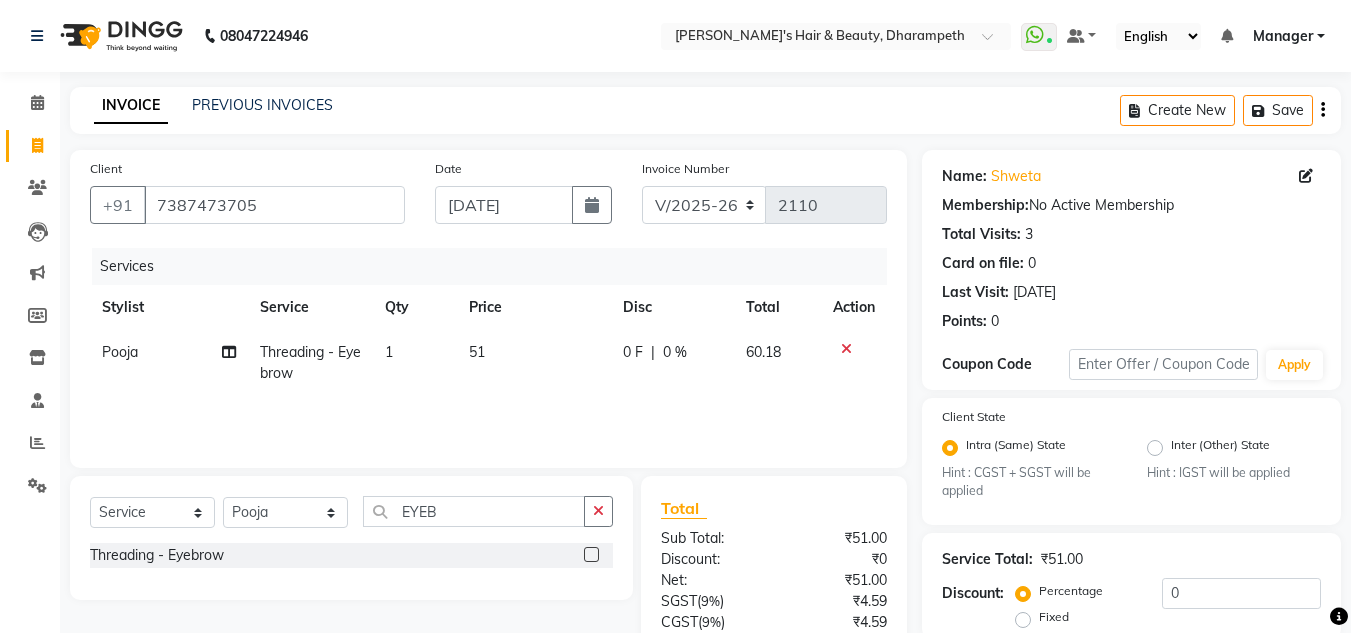 click on "60.18" 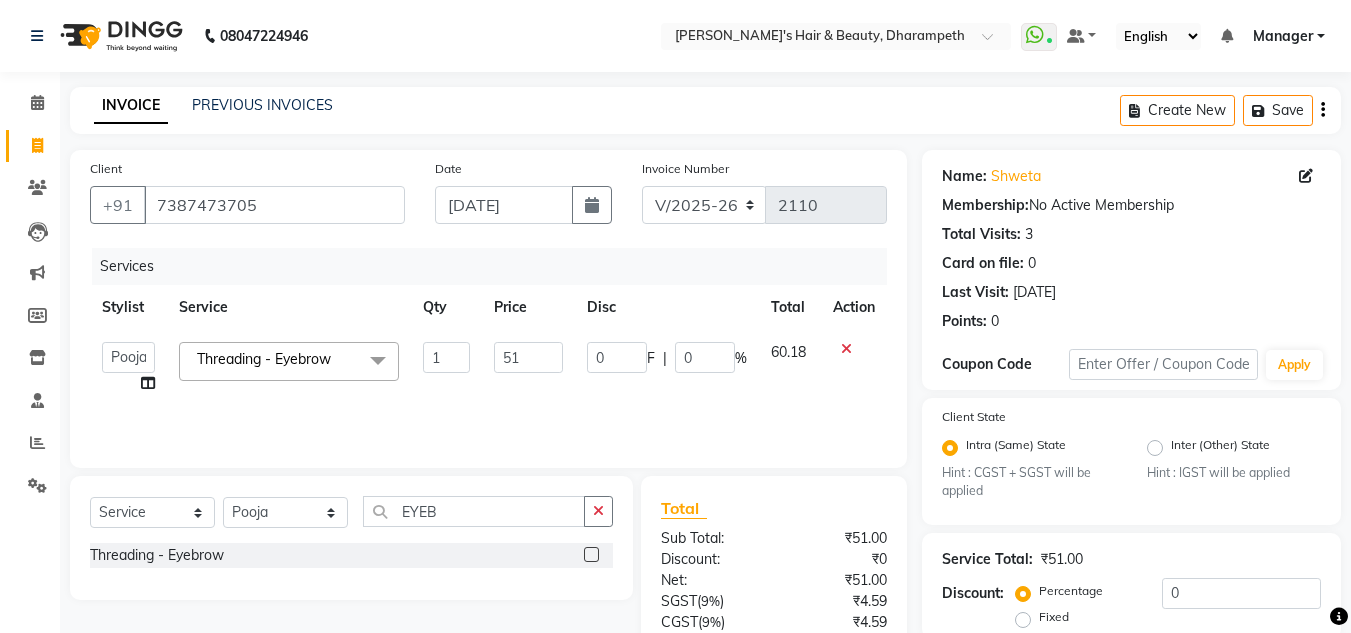 scroll, scrollTop: 188, scrollLeft: 0, axis: vertical 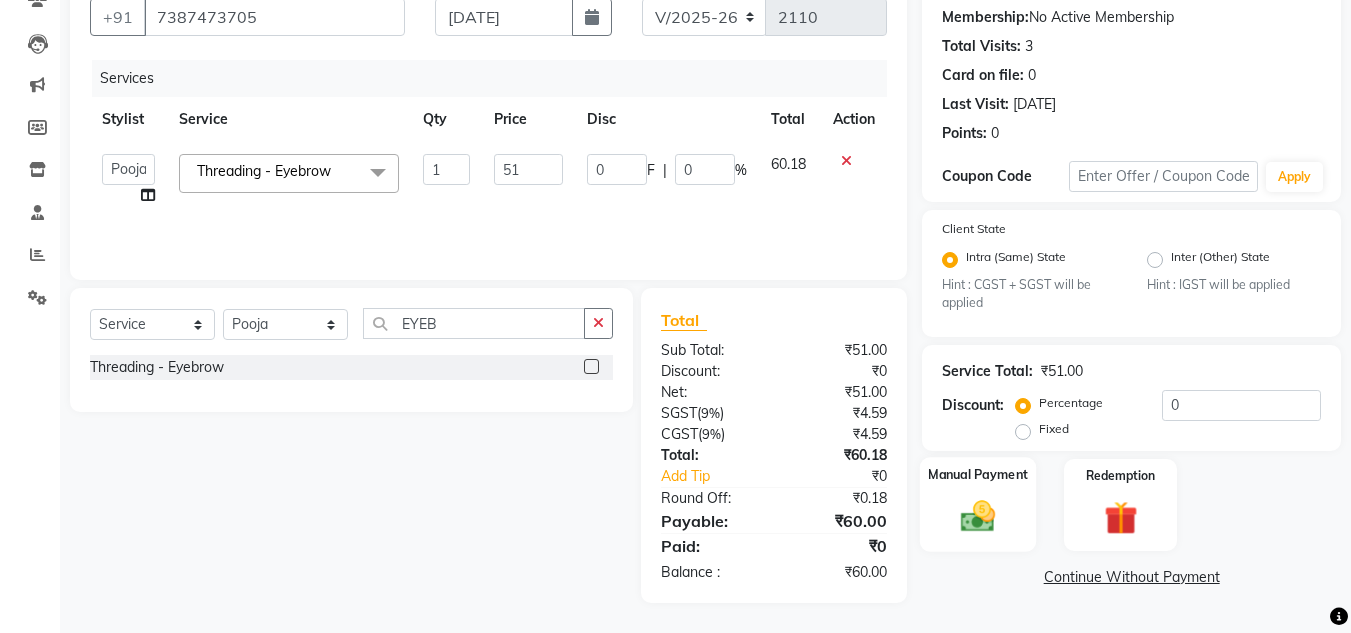 click 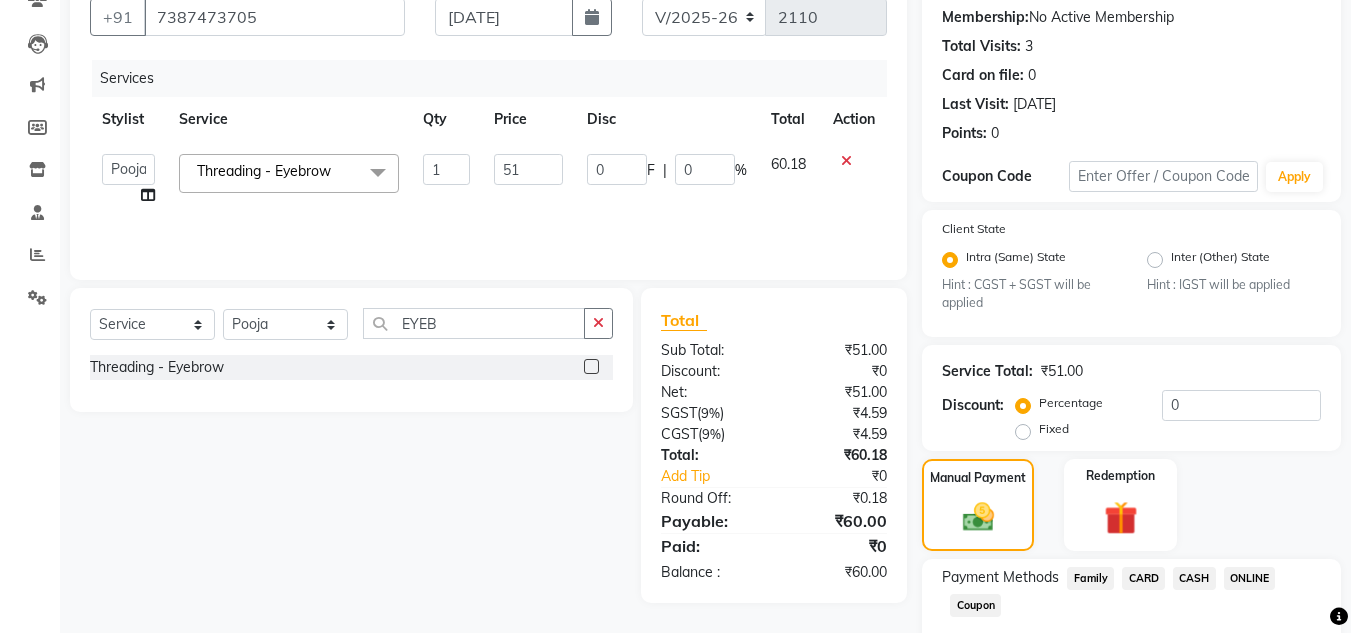 click on "ONLINE" 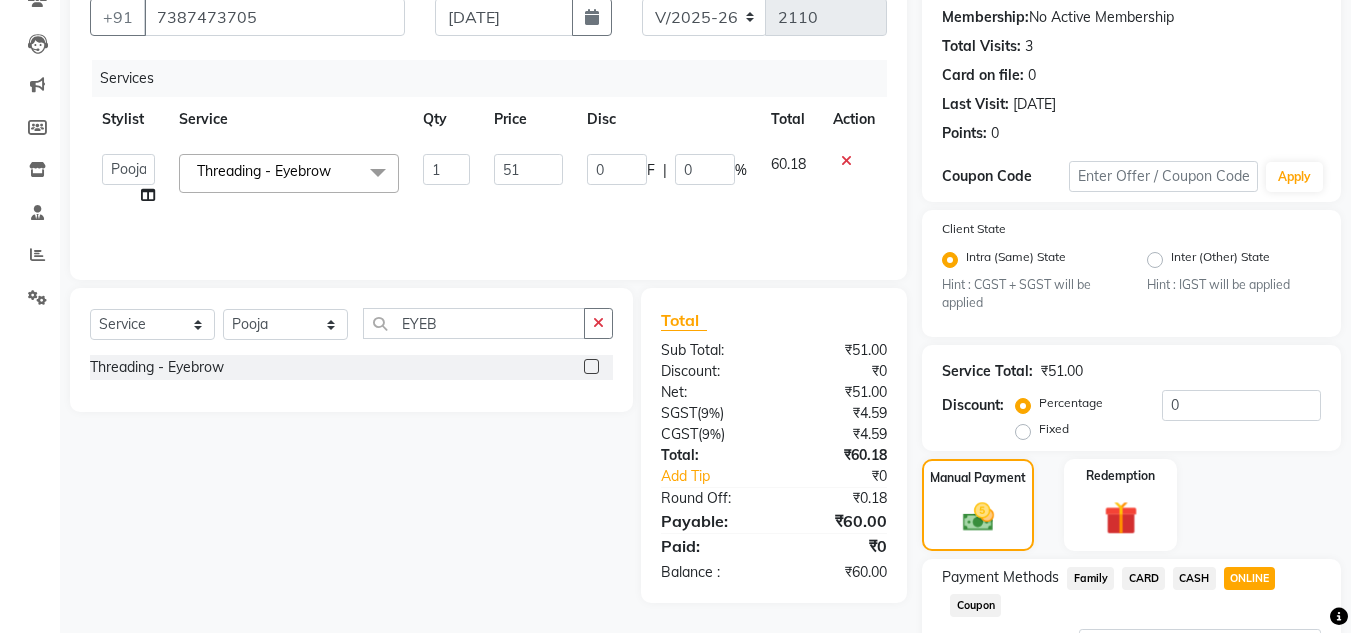 scroll, scrollTop: 361, scrollLeft: 0, axis: vertical 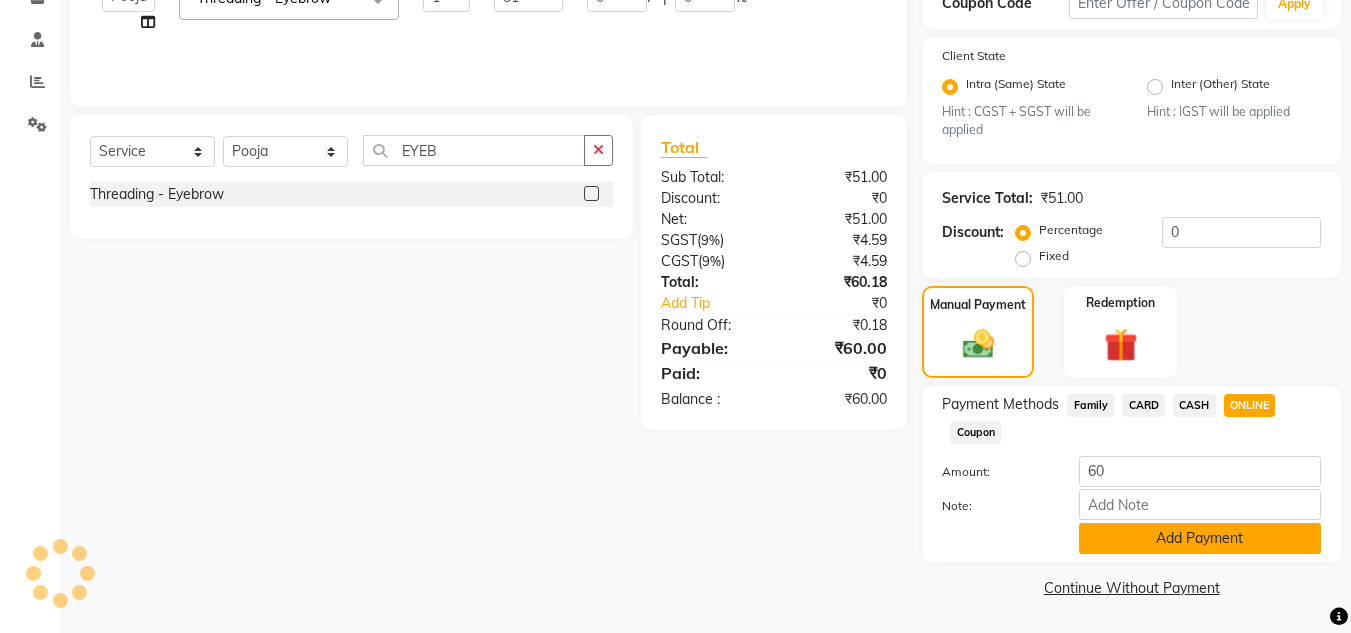 click on "Add Payment" 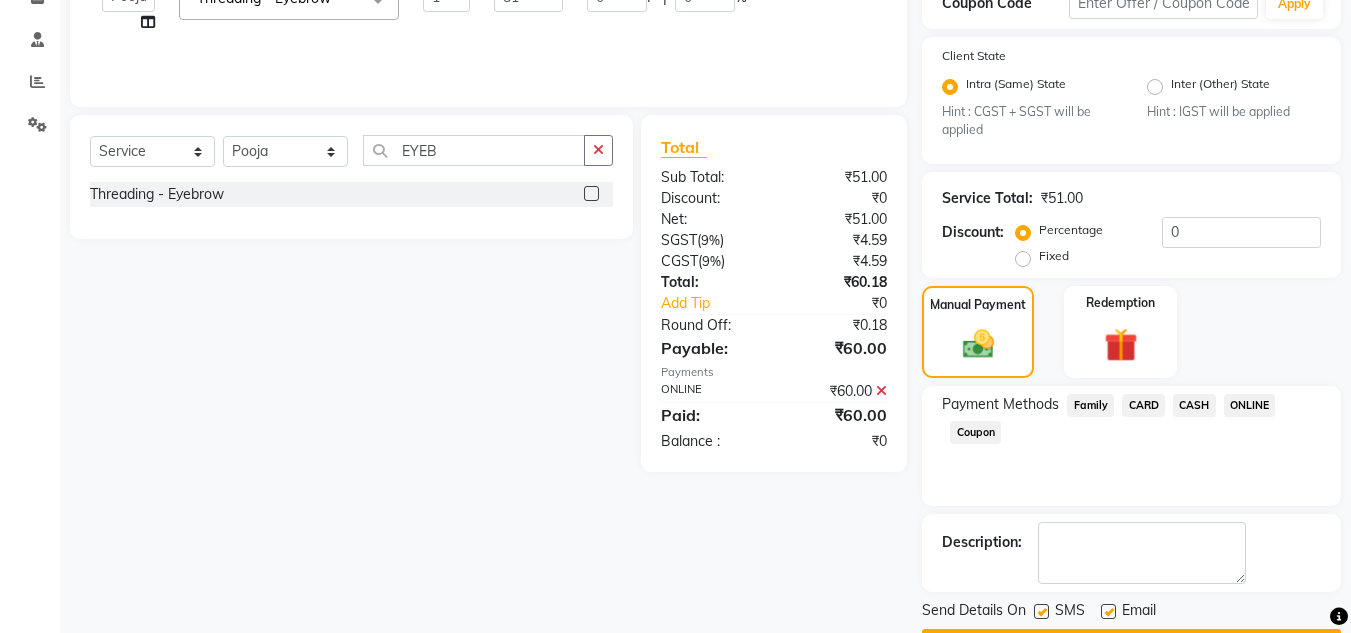 scroll, scrollTop: 418, scrollLeft: 0, axis: vertical 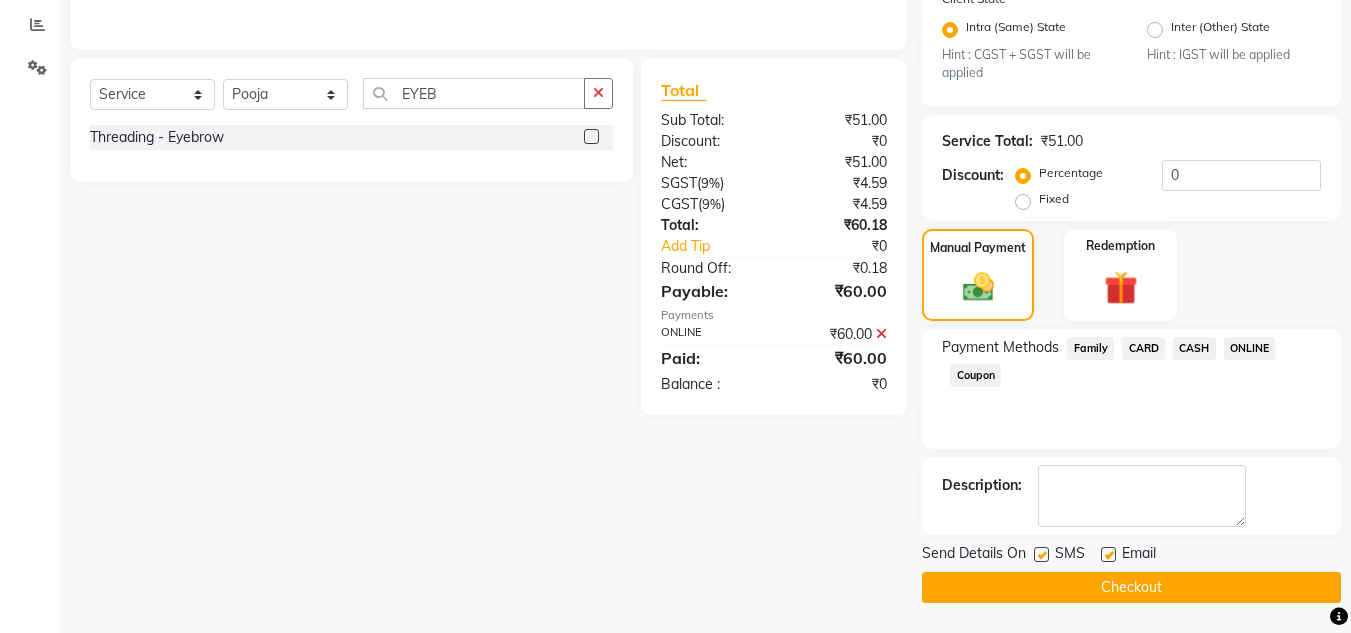 click on "Checkout" 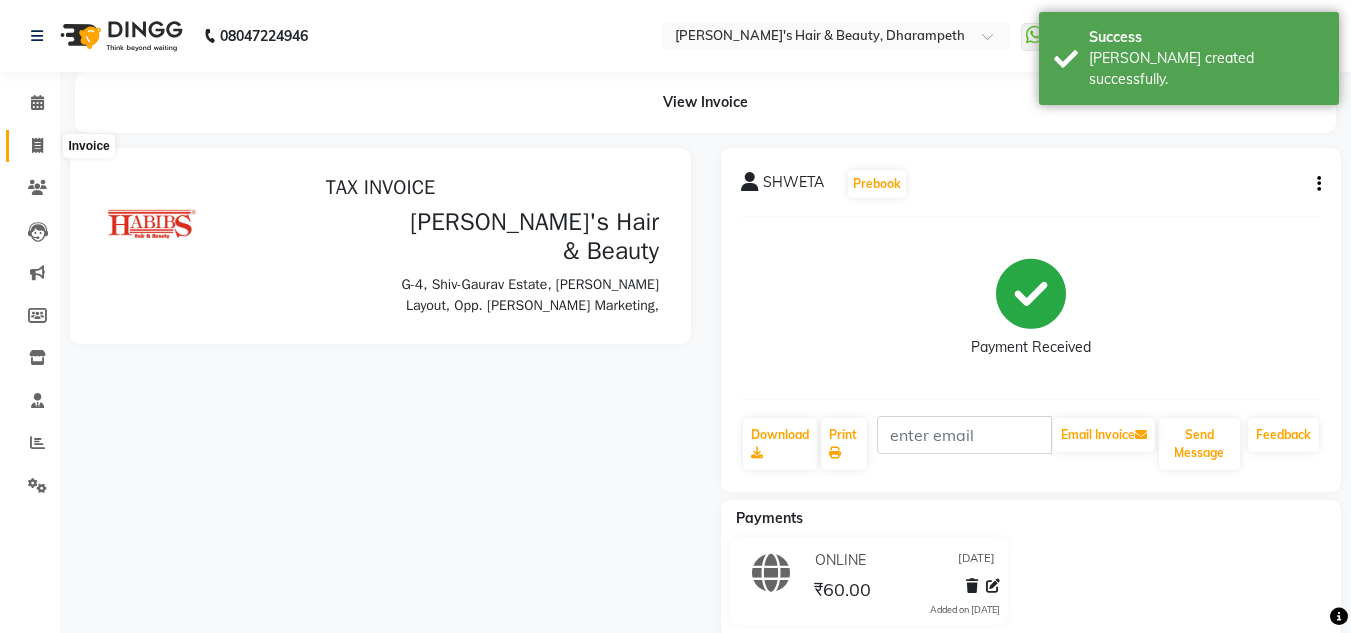 scroll, scrollTop: 0, scrollLeft: 0, axis: both 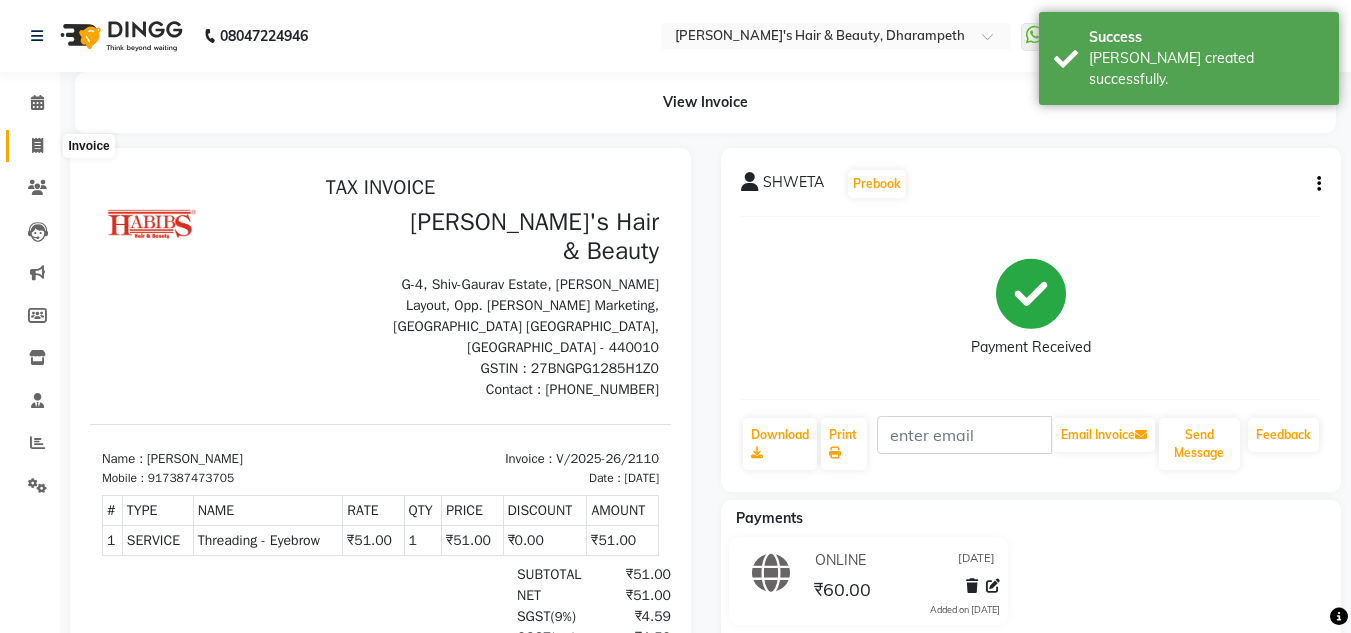 click 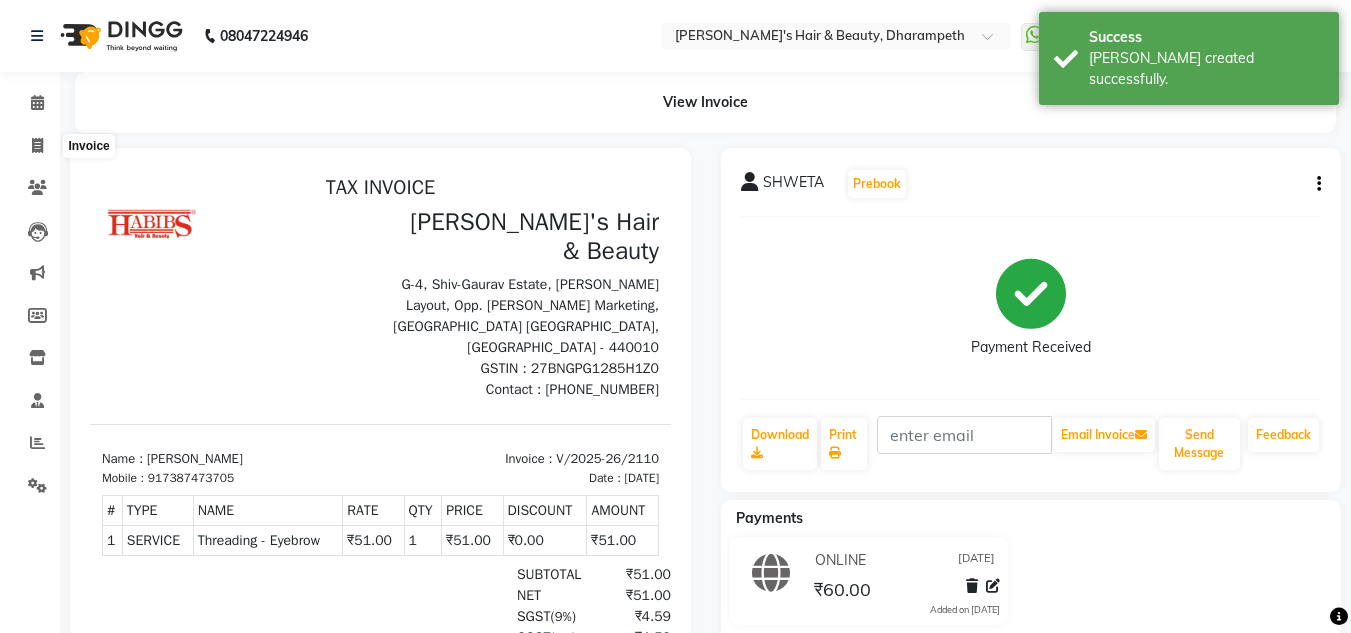 select on "service" 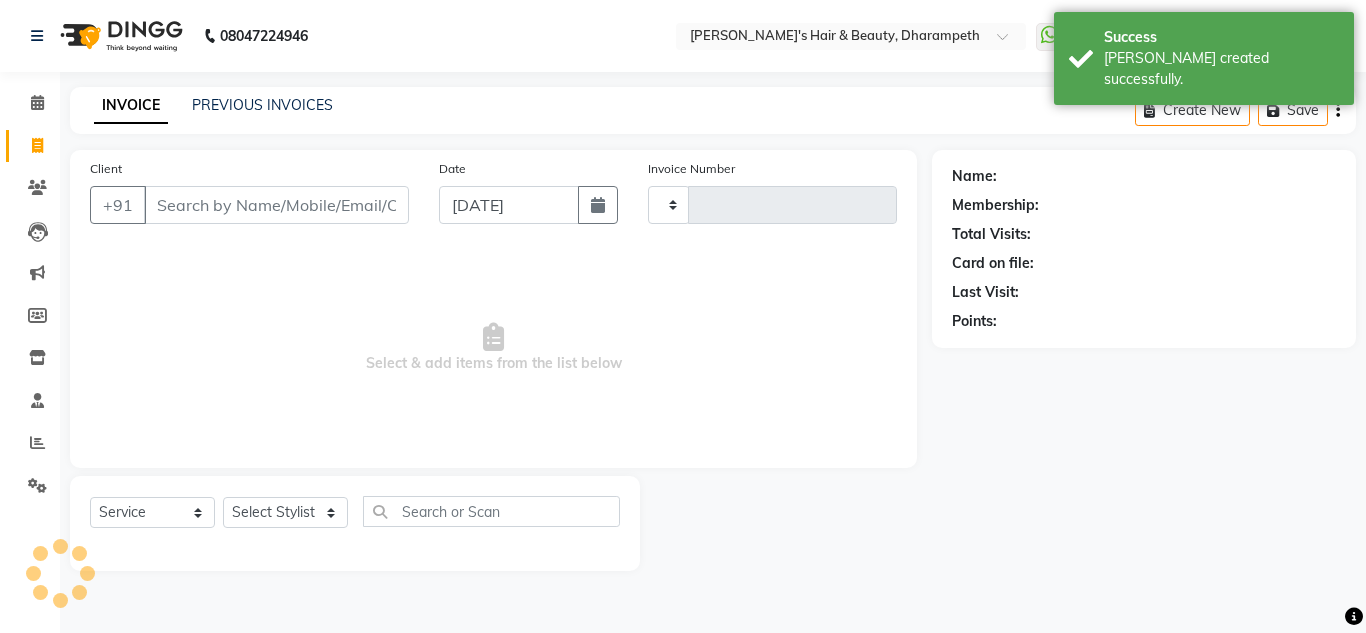 type on "2111" 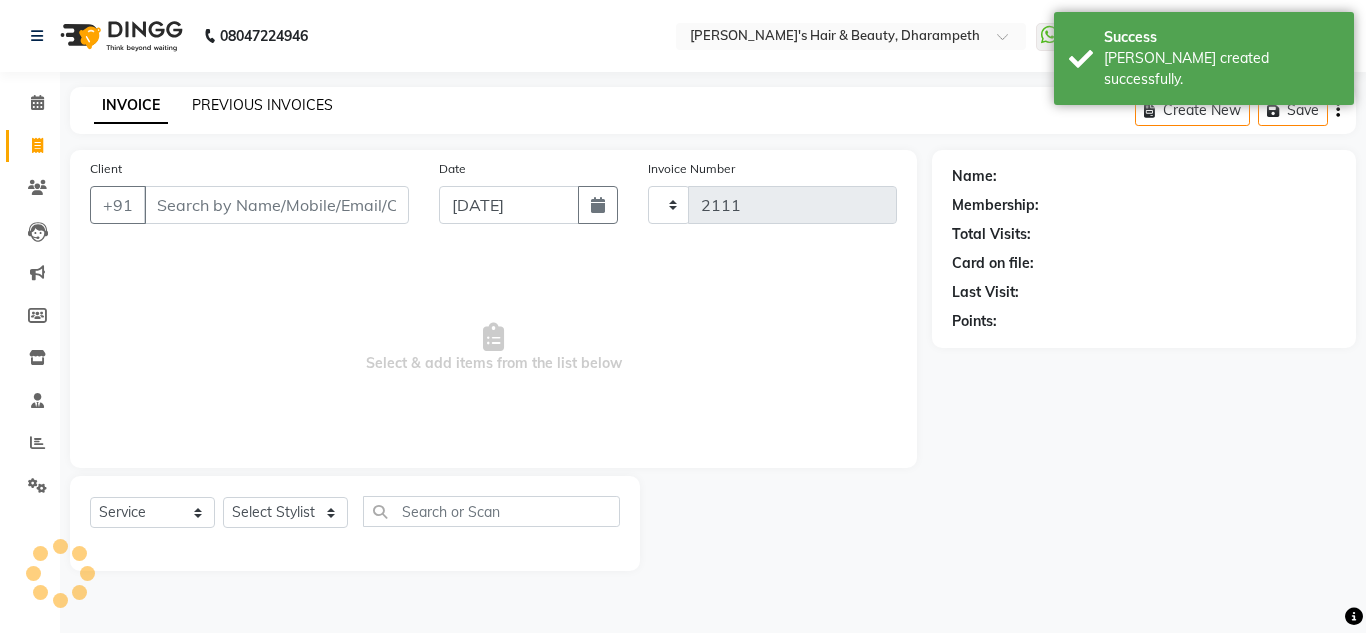 select on "4860" 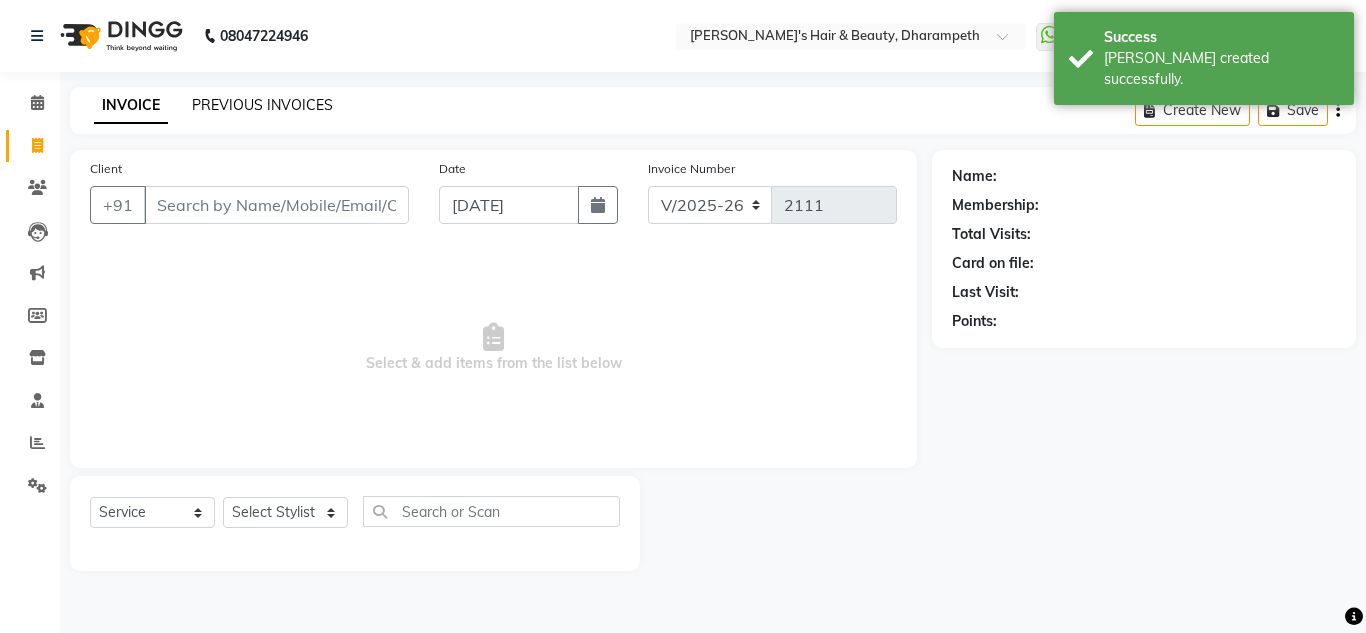 click on "PREVIOUS INVOICES" 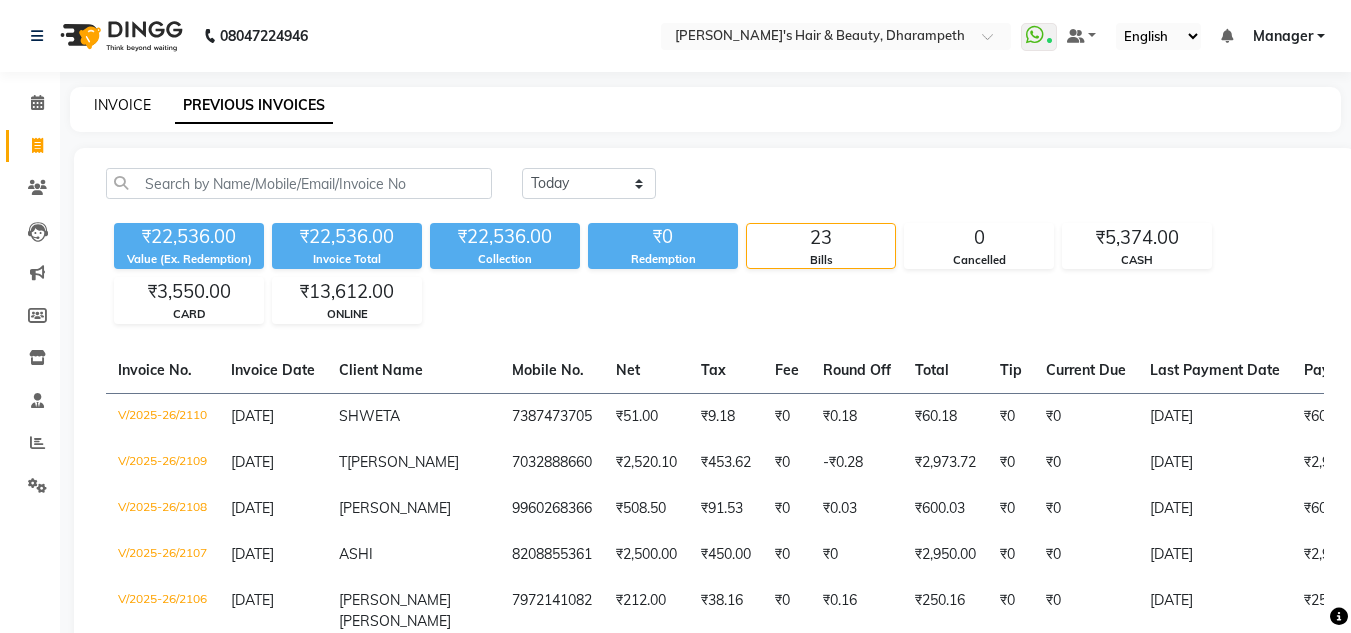 click on "INVOICE" 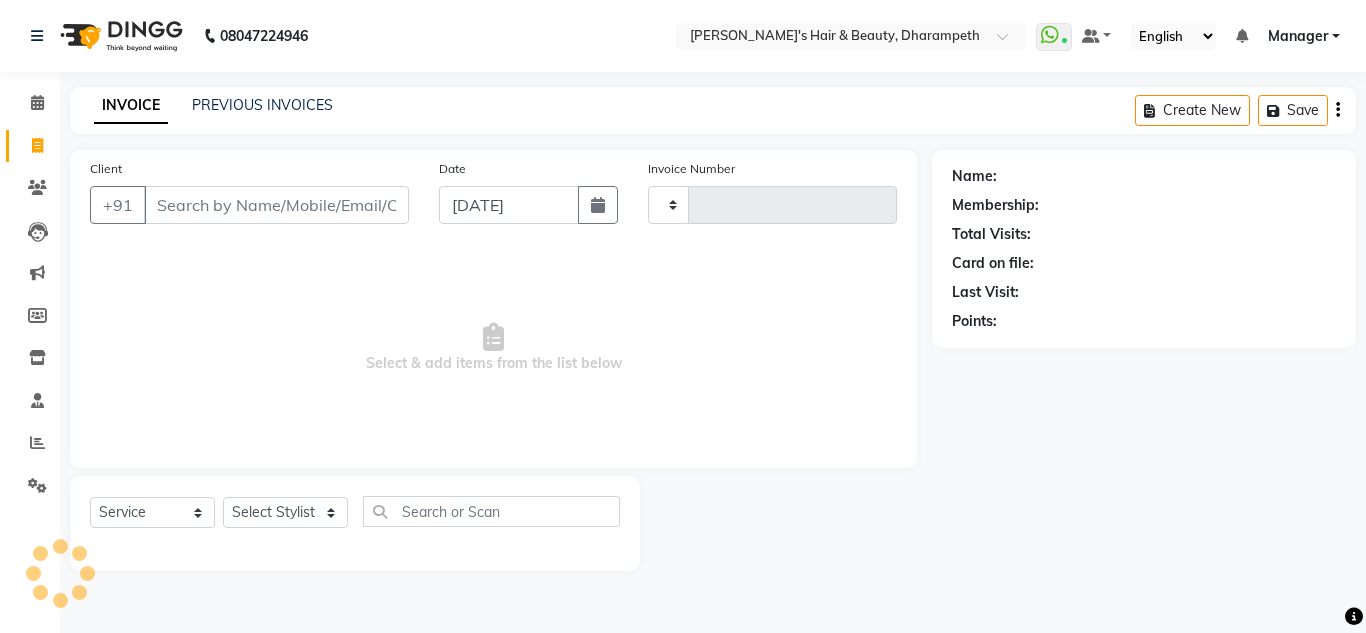 type on "2111" 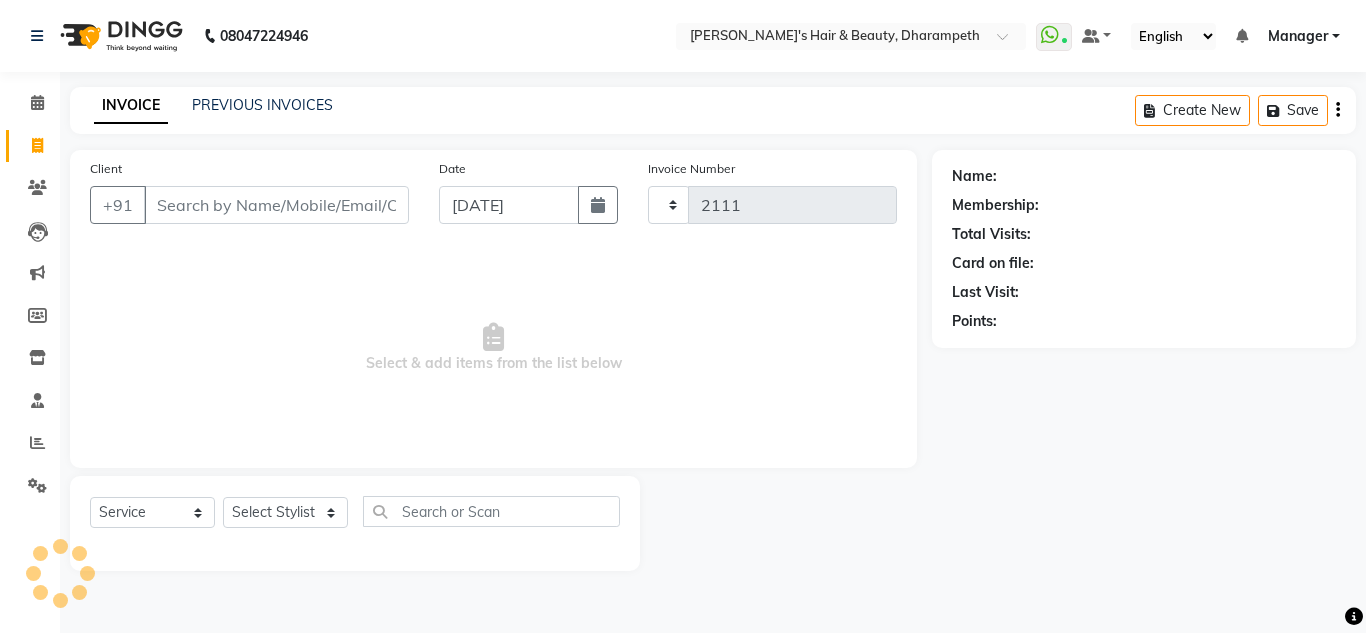 select on "4860" 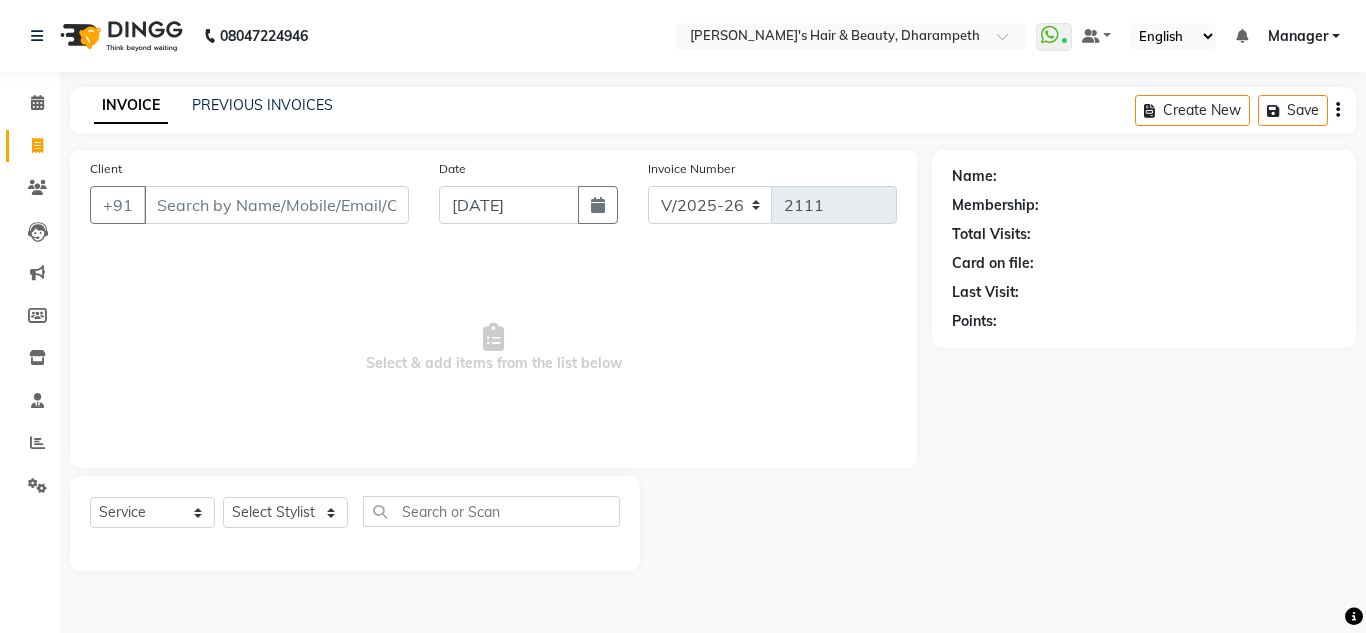 click on "Client" at bounding box center [276, 205] 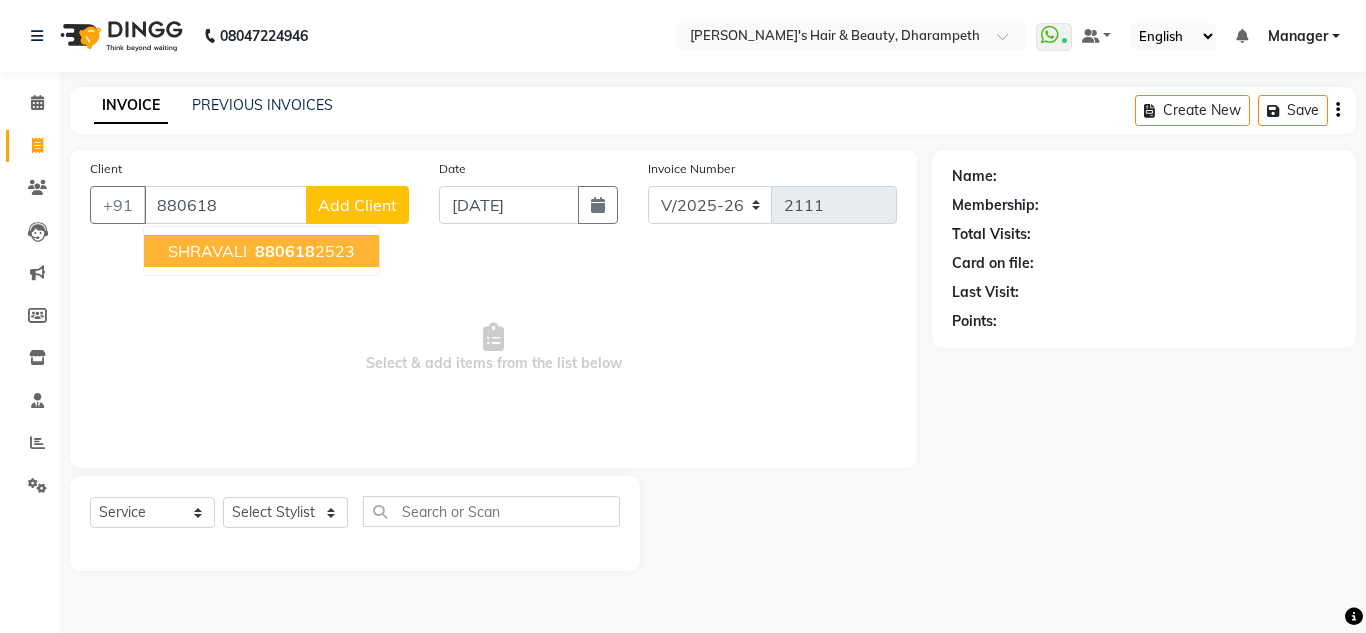 click on "SHRAVALI   880618 2523" at bounding box center (261, 251) 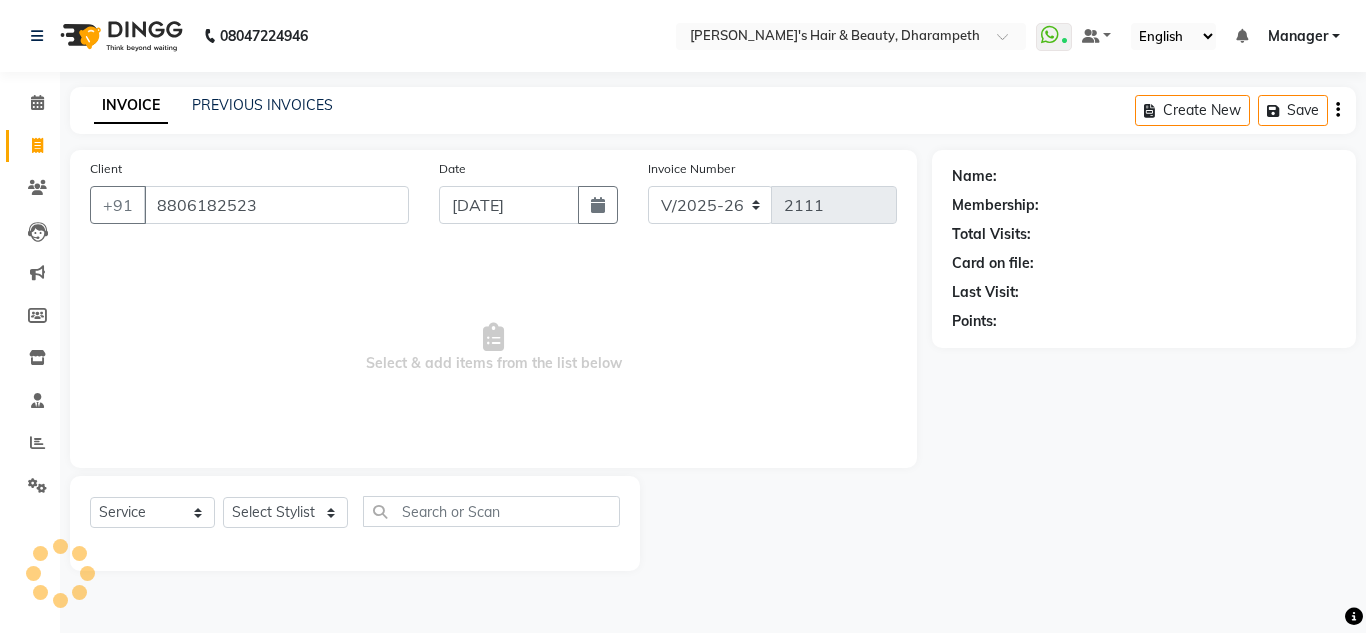 type on "8806182523" 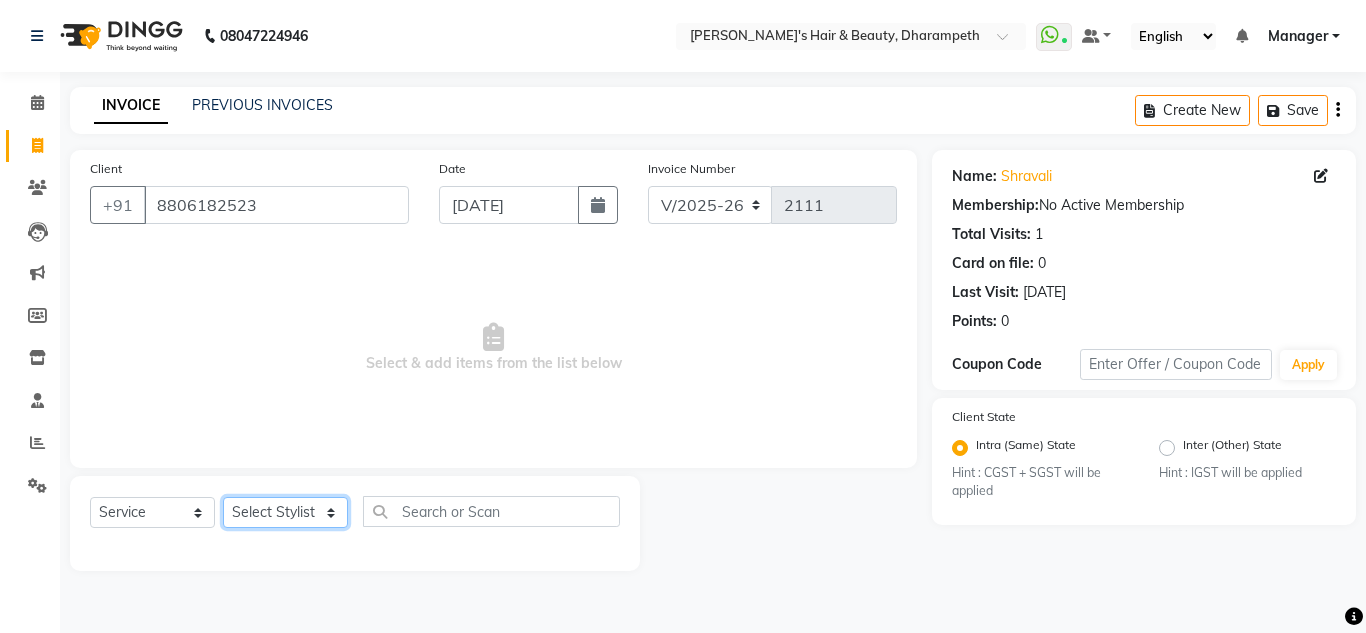 click on "Select Stylist Anuj W [PERSON_NAME] [PERSON_NAME]  Manager [PERSON_NAME] C [PERSON_NAME] S [PERSON_NAME] S Shilpa P Vedant N" 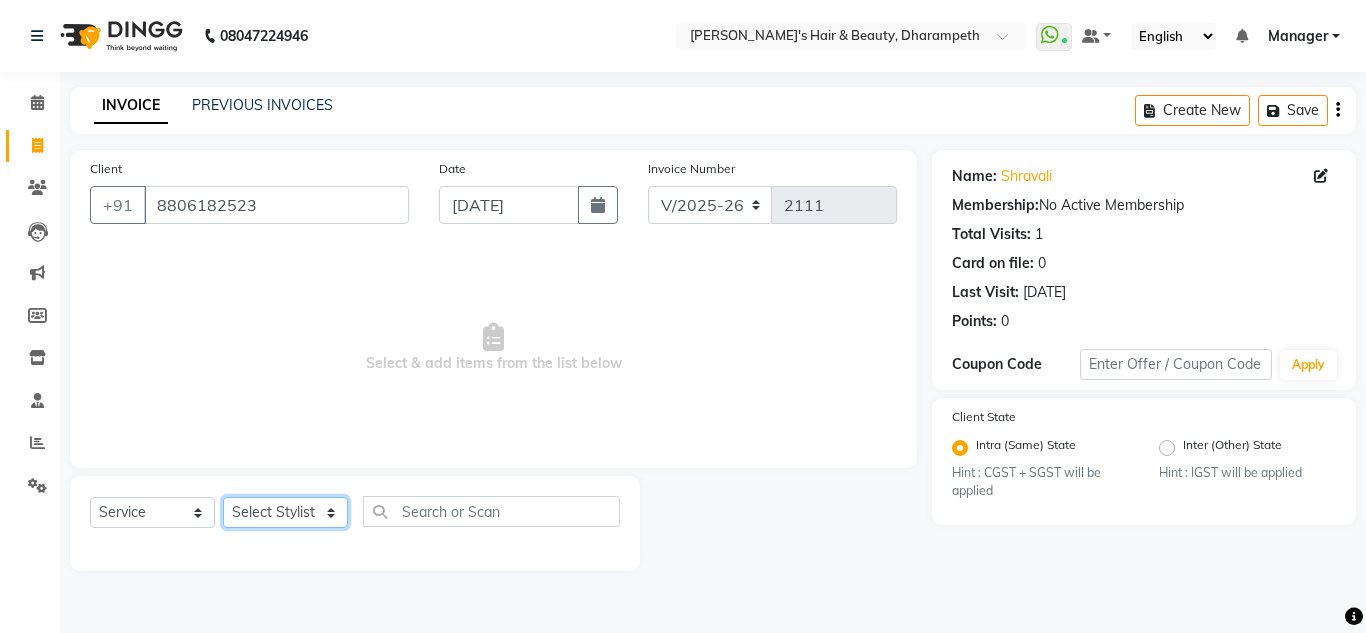 select on "65623" 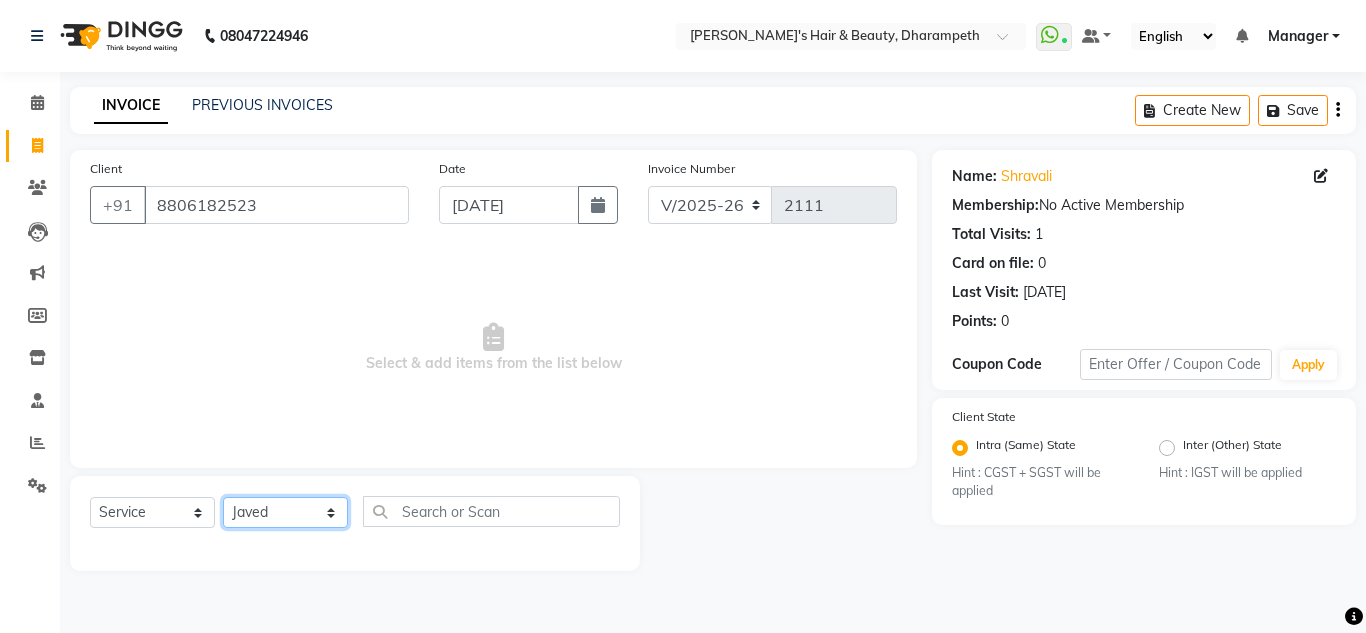 click on "Select Stylist Anuj W [PERSON_NAME] [PERSON_NAME]  Manager [PERSON_NAME] C [PERSON_NAME] S [PERSON_NAME] S Shilpa P Vedant N" 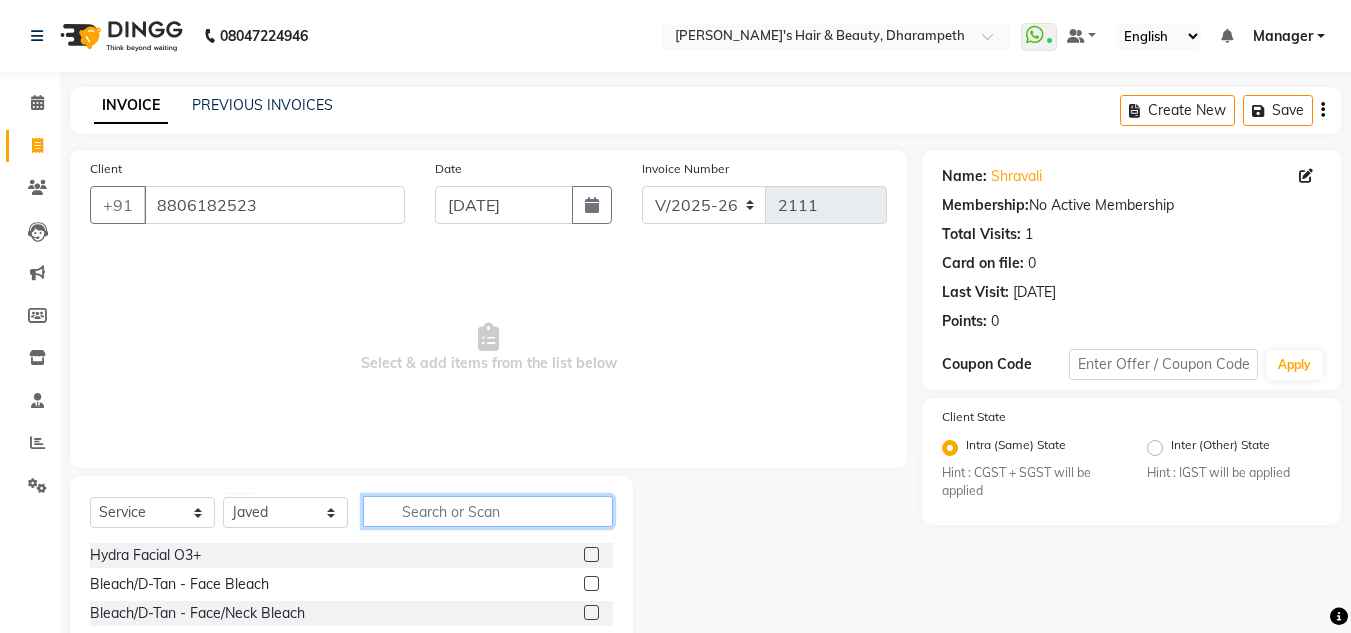 click 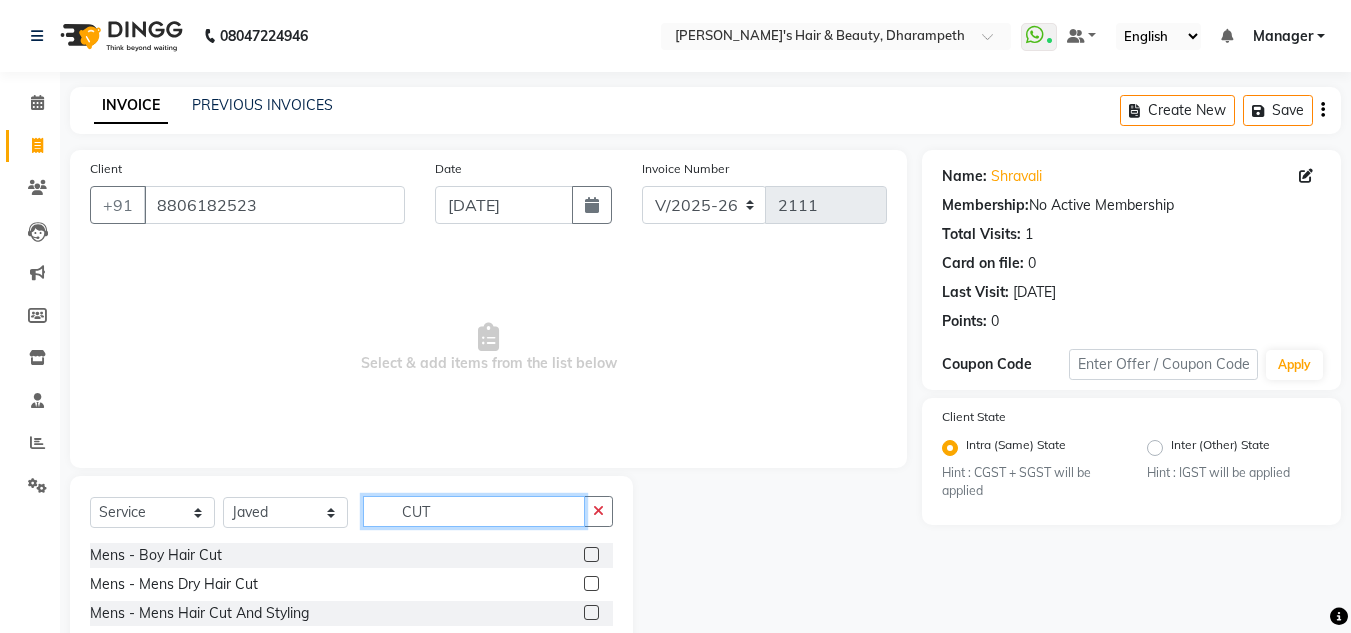 type on "CUT" 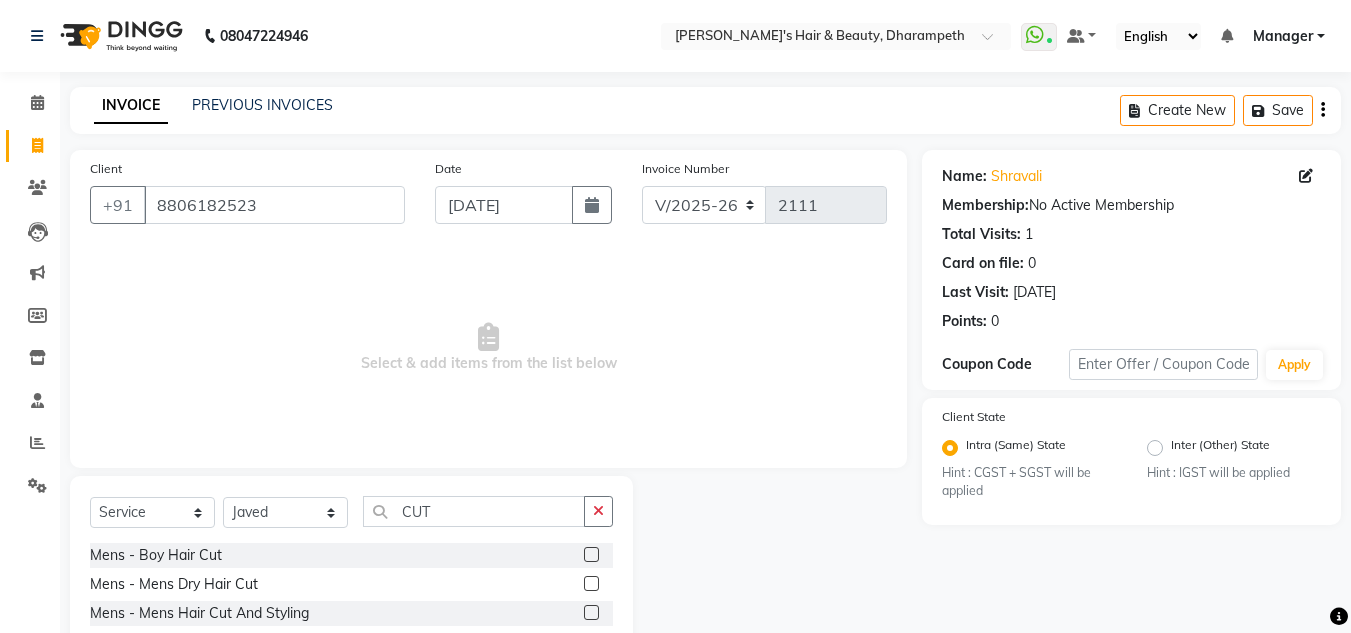 click 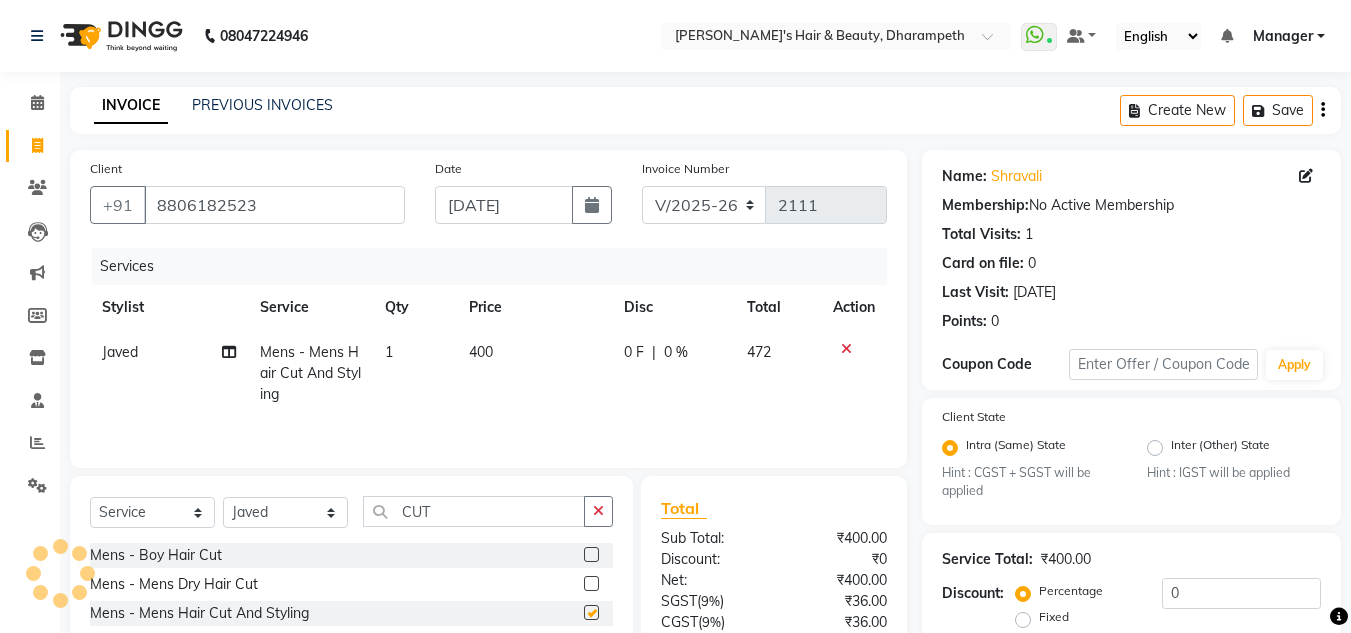 checkbox on "false" 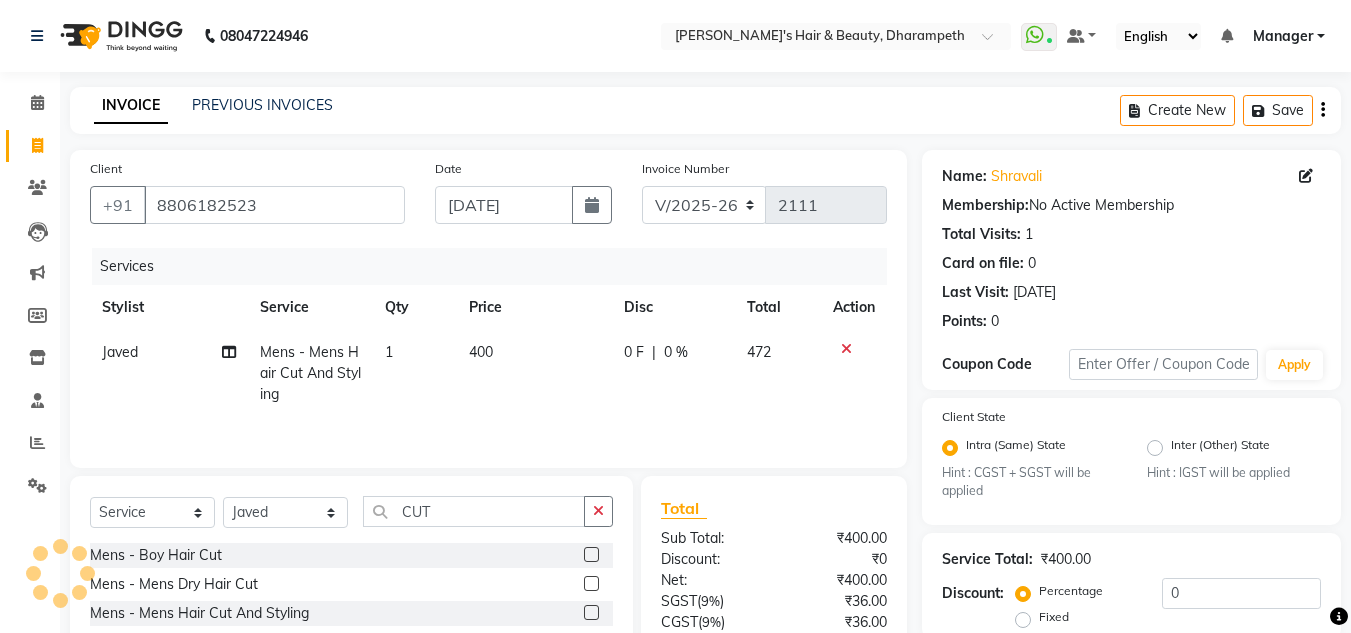 click on "400" 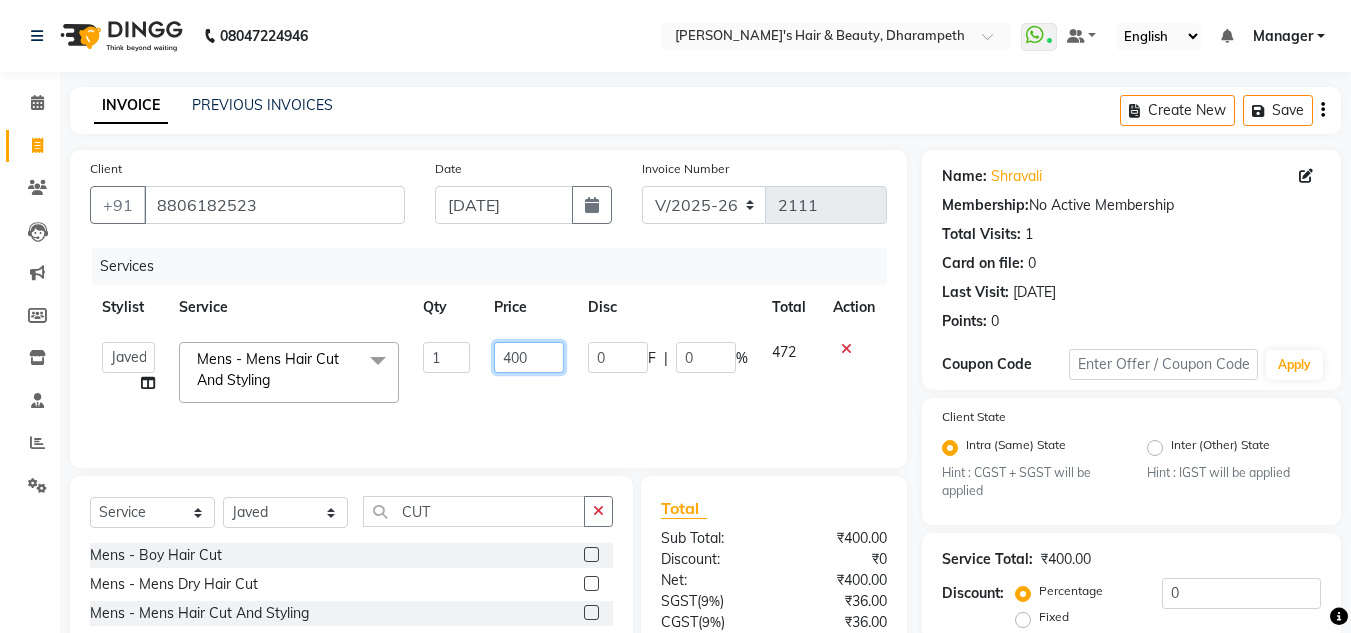 drag, startPoint x: 549, startPoint y: 356, endPoint x: 273, endPoint y: 415, distance: 282.23572 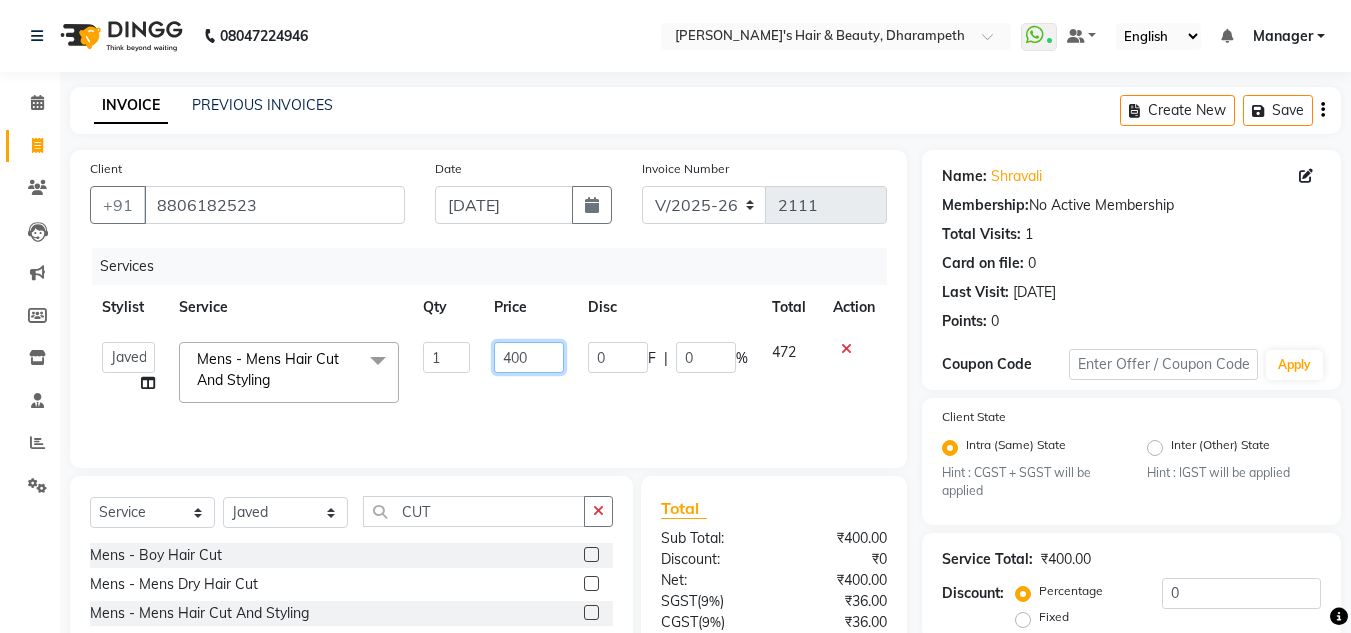 click on "Services Stylist Service Qty Price Disc Total Action  Anuj W   [PERSON_NAME]   [PERSON_NAME]    Manager   [PERSON_NAME] C   [PERSON_NAME] S   [PERSON_NAME] S   Shilpa P   Vedant N  Mens - Mens Hair Cut And Styling  x Hydra Facial O3+ Bleach/D-Tan - Face  Bleach Bleach/D-Tan - Face/Neck Bleach Bleach/D-Tan - Full Body Bleach Bleach/D-Tan - Hand Bleach Bleach/D-Tan - Legs Bleach Bleach/D-Tan - O3 D-Tan Bleach/D-Tan - Raga D- Tan NANO PLASTIA SHOULDER LENGTH Mintree Tan- Go Manicure Mintree Tan-Go Pedicure TIP Deep Conditioning  Whitening Facial O3+ Facial Mediceuticals dand treatment BOOKING AMT OF SERVICE Fibre Complex Treatment [DEMOGRAPHIC_DATA] Lower Lips -Threading Knot Free Service Blow Dry - Blow Dry Below Shoulder Length Blow Dry - Blow Dry Shoulder Length Blow Dry - Blow Dry Waist Length Clean Up - Aroma Clean Up Clean Up - Herbal Cleanup Clean Up - Instglow Claenup Clean Up - O3 Pore Clean Up Clean Up - Vlcc Gold Clean Up Clean Up - D Tan Clean UP Face Pack - Black Mask Charcoal Face Pack - Black Mask O3 Facial - Herbal Facial" 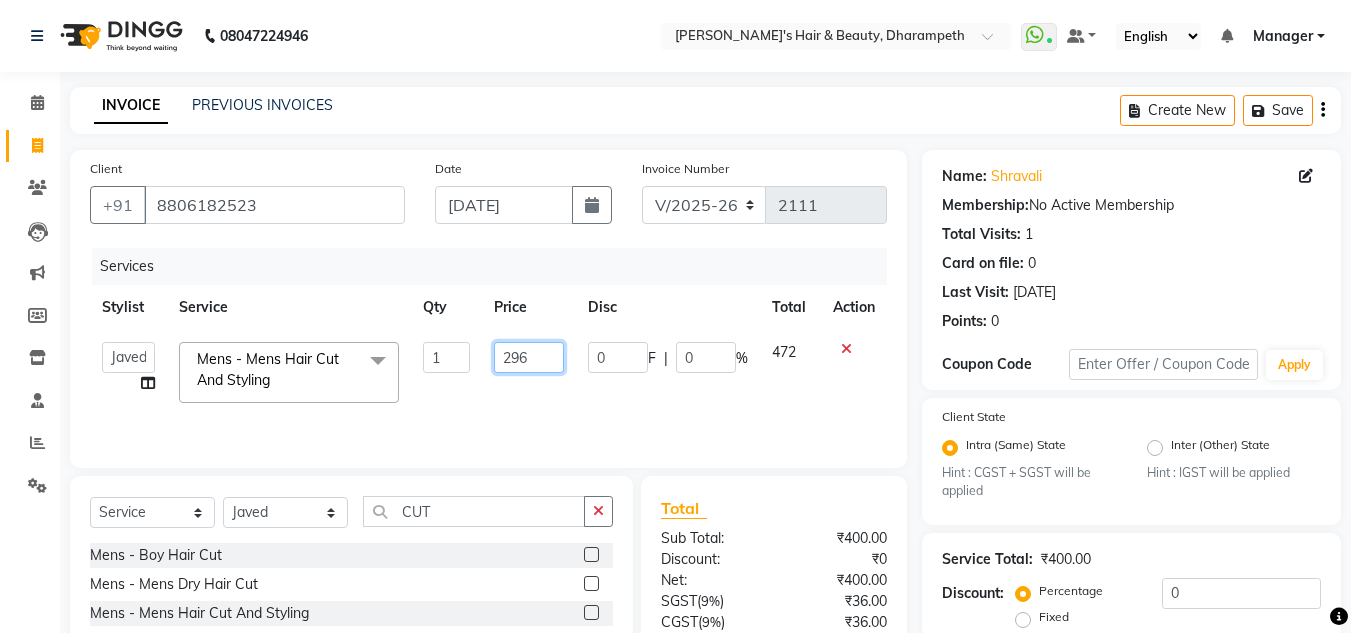 type on "296.6" 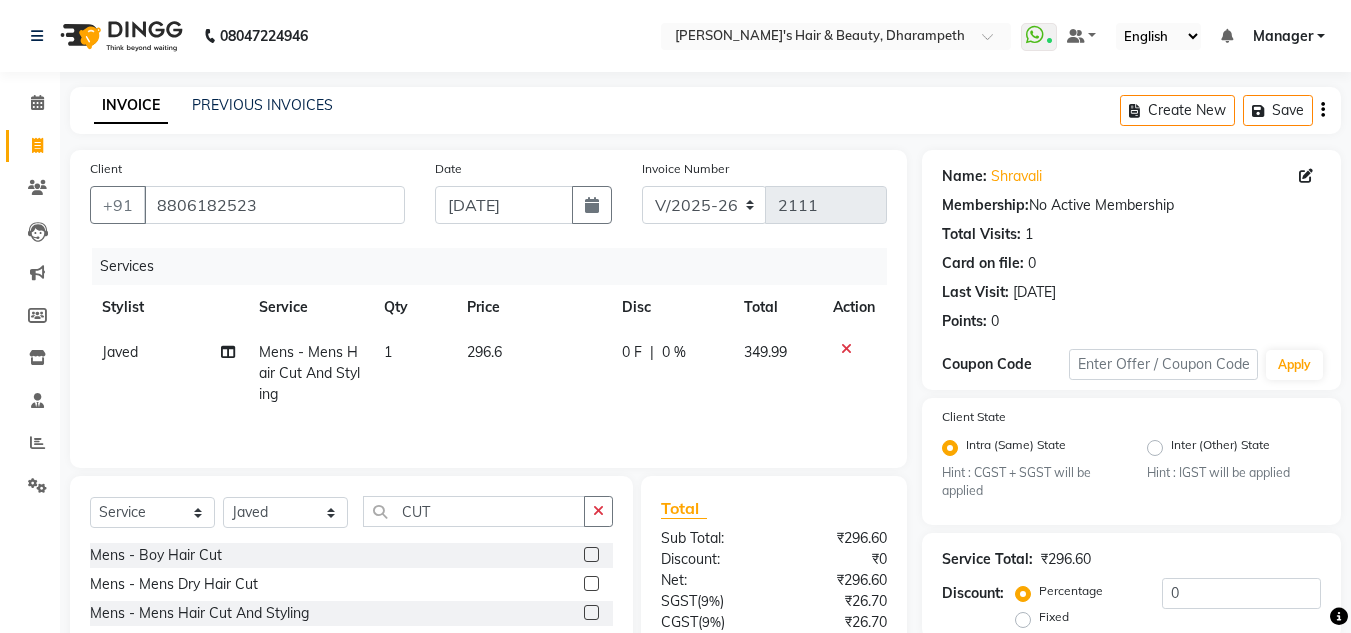 click on "349.99" 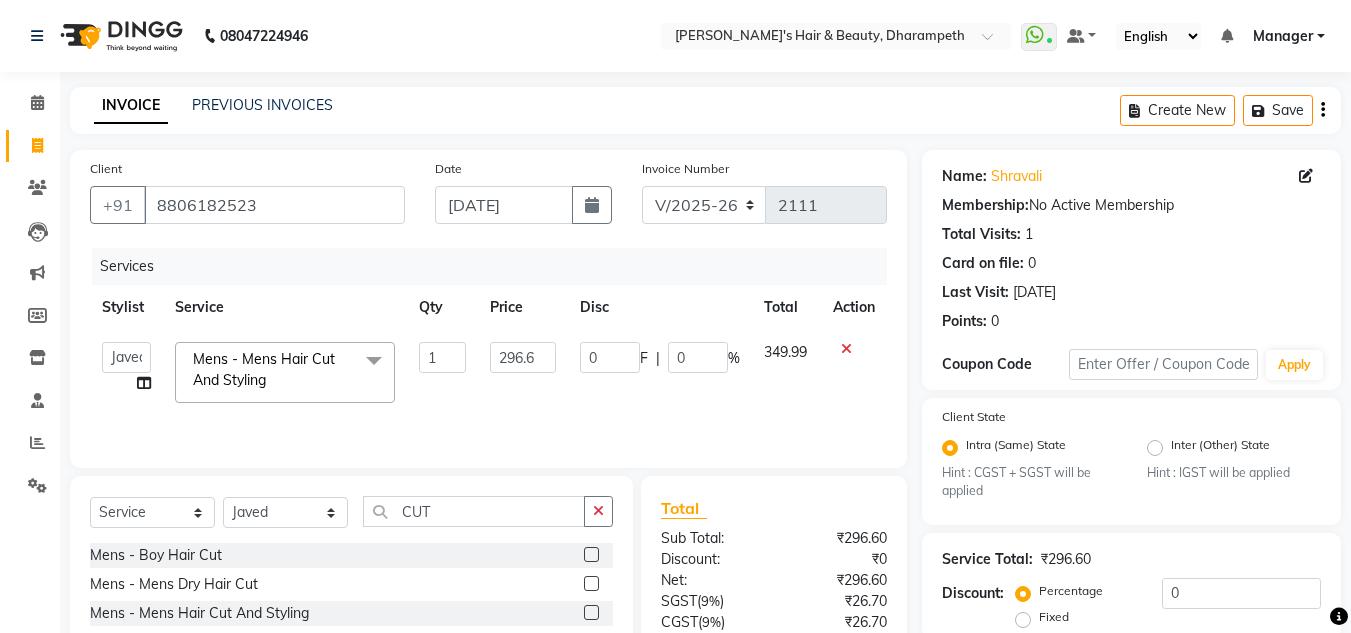 scroll, scrollTop: 188, scrollLeft: 0, axis: vertical 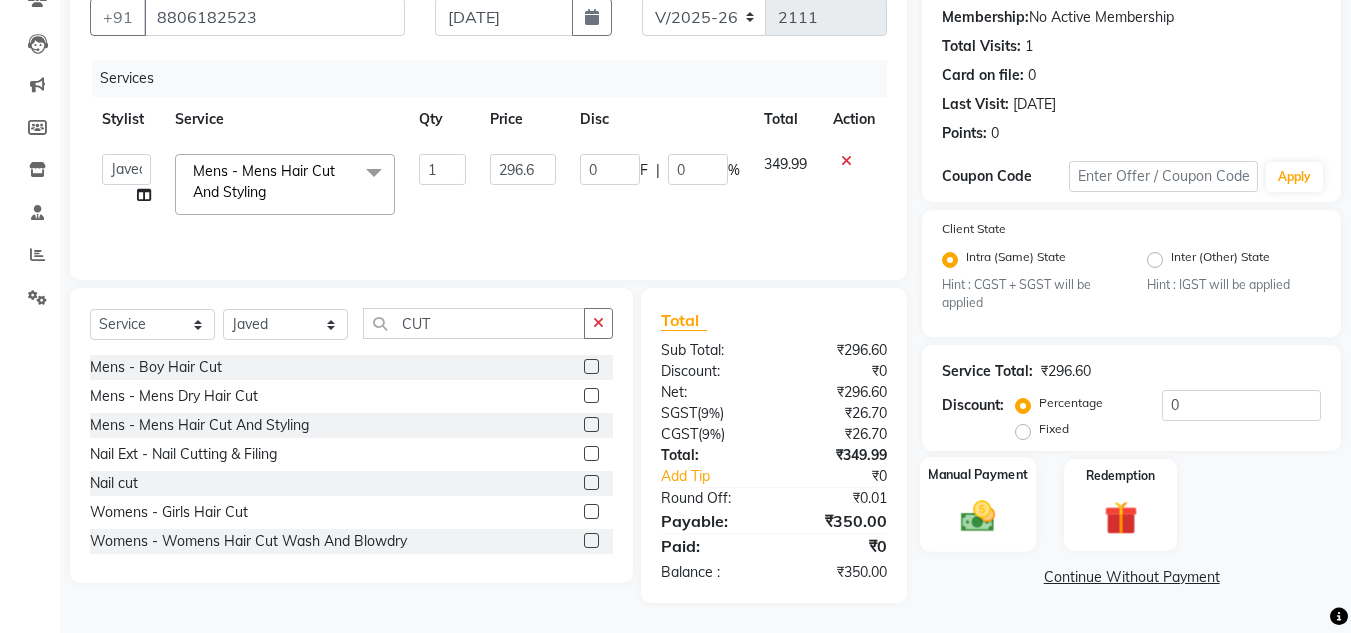 click 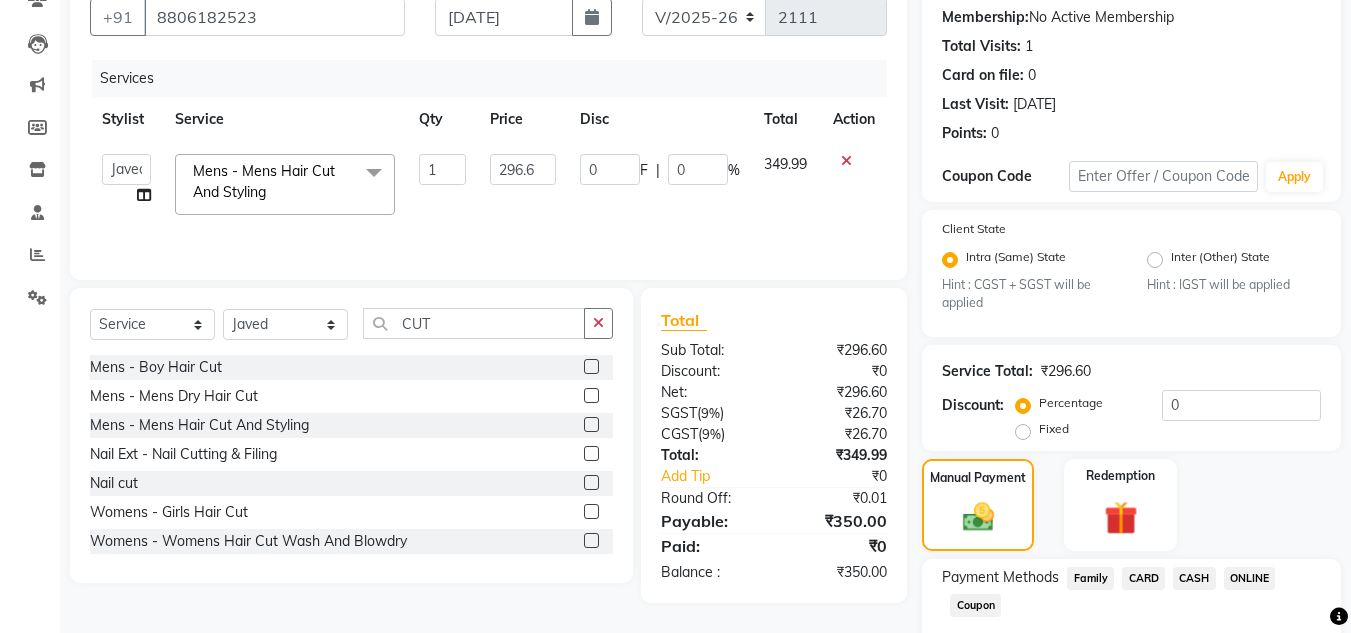 scroll, scrollTop: 305, scrollLeft: 0, axis: vertical 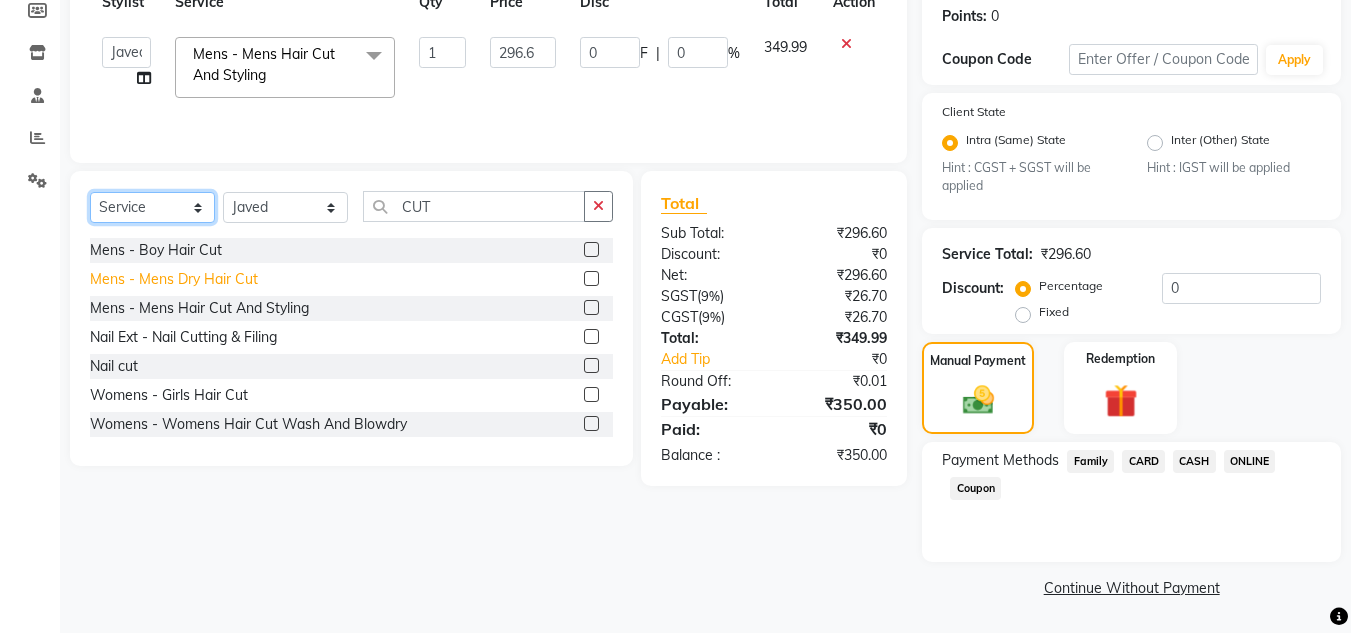 drag, startPoint x: 153, startPoint y: 212, endPoint x: 141, endPoint y: 282, distance: 71.021126 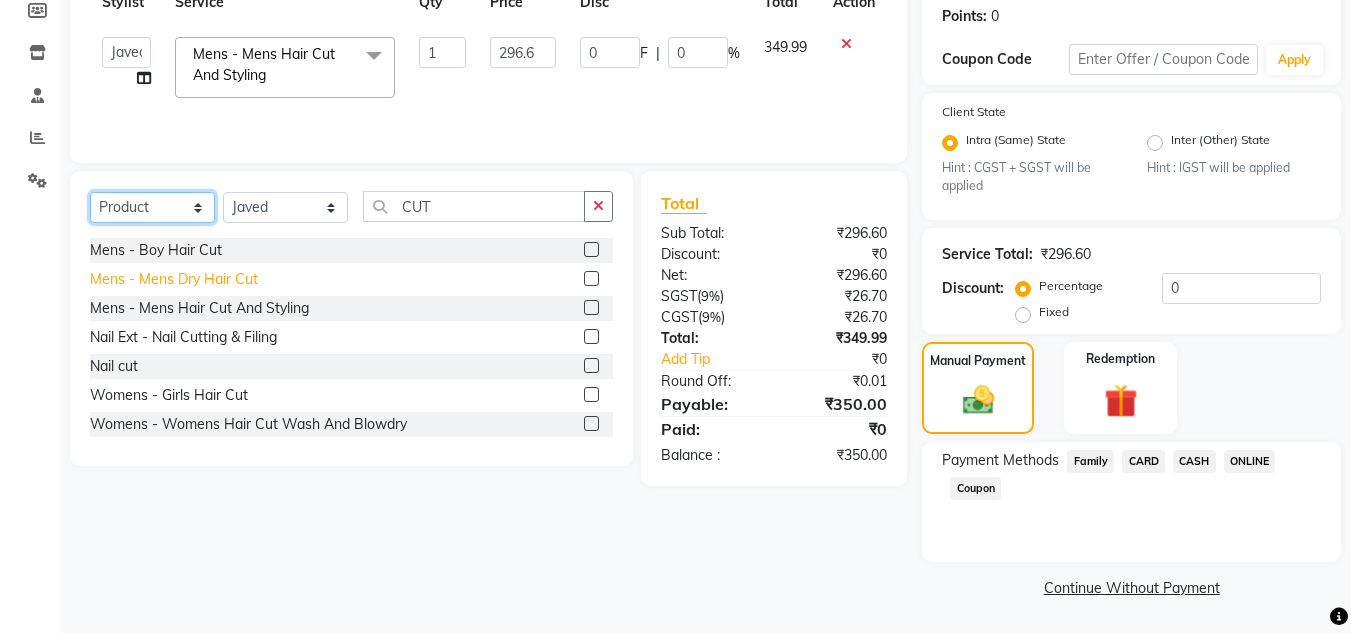 click on "Select  Service  Product  Membership  Package Voucher Prepaid Gift Card" 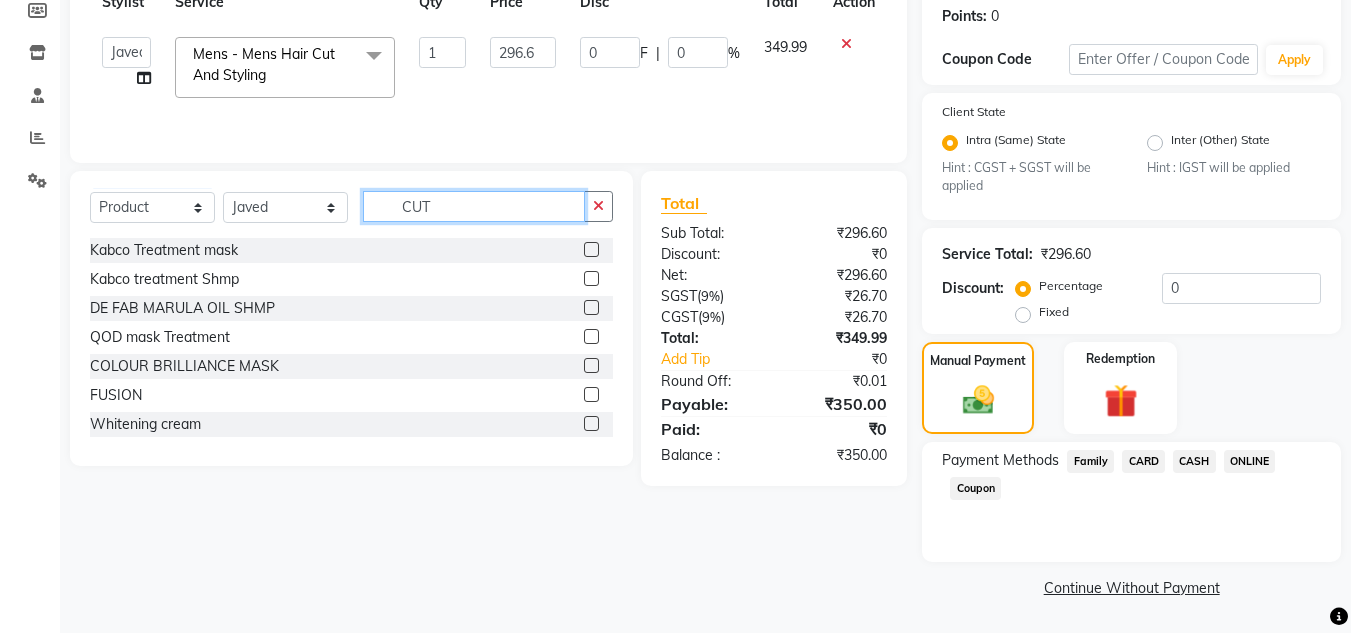 click on "CUT" 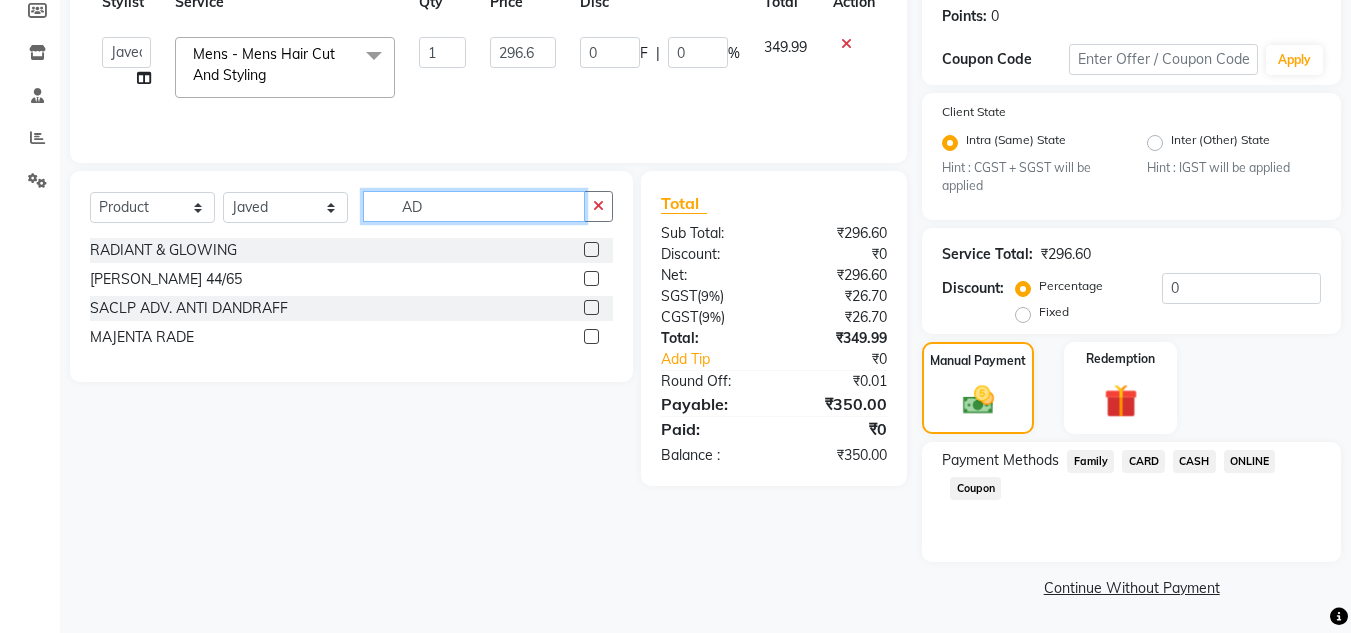 type on "AD" 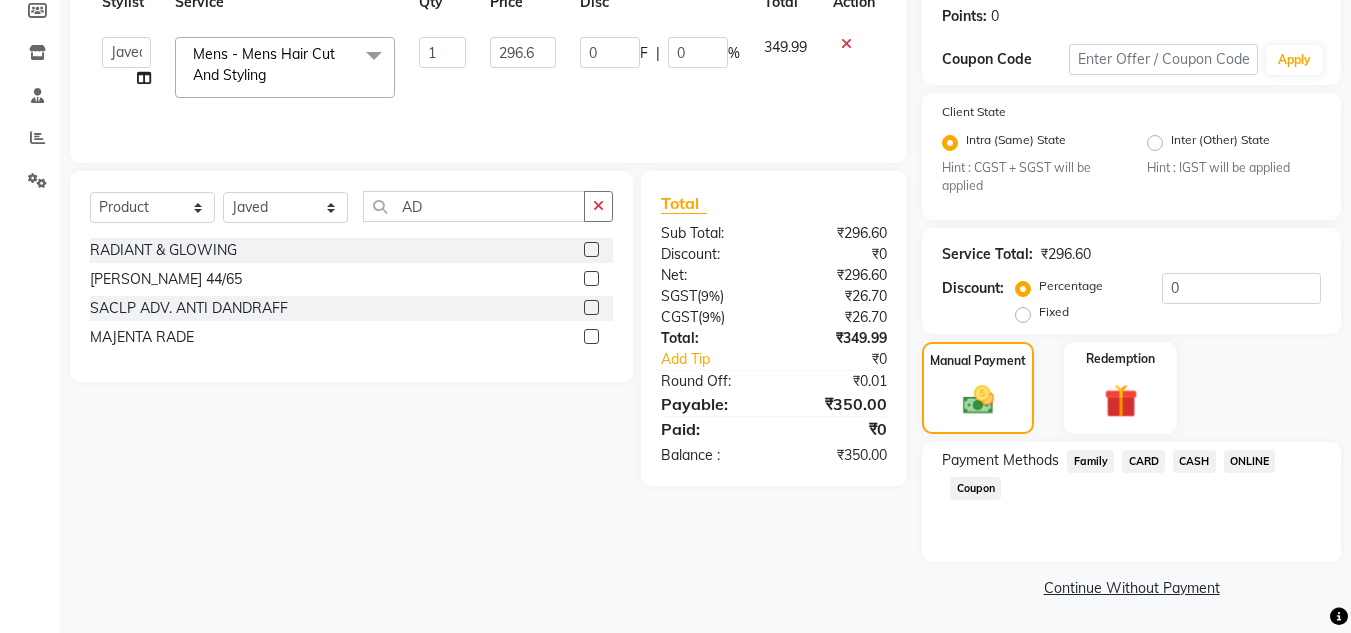 click 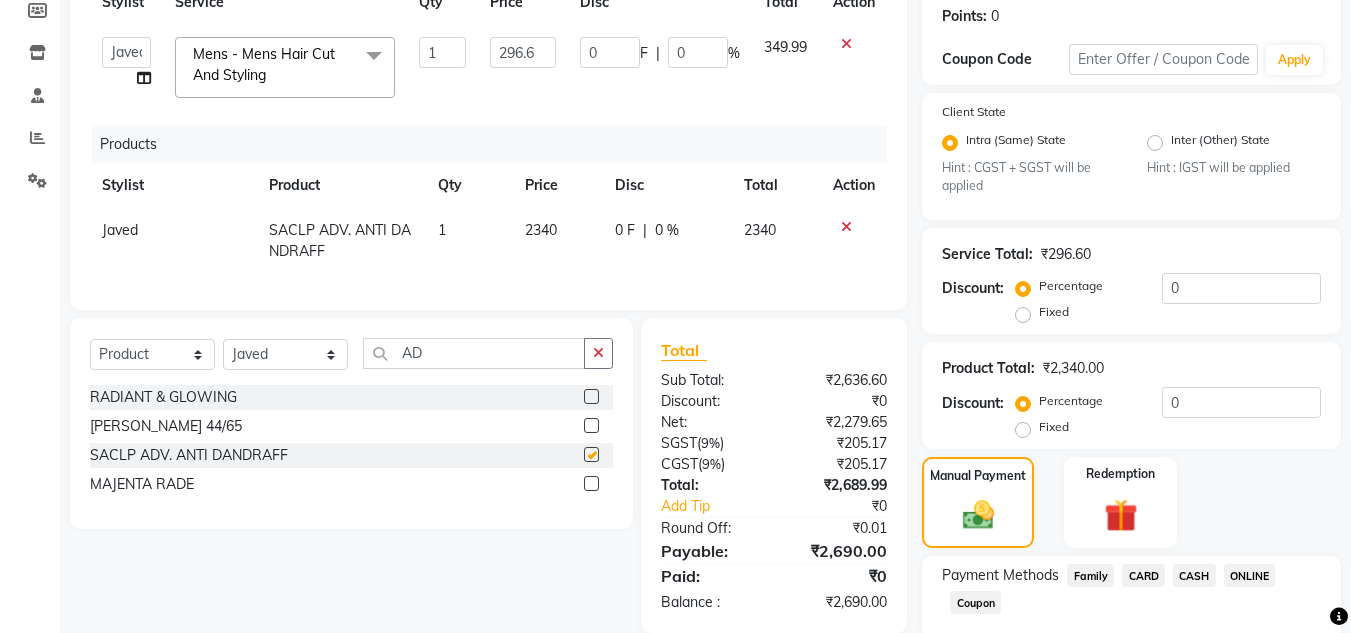 checkbox on "false" 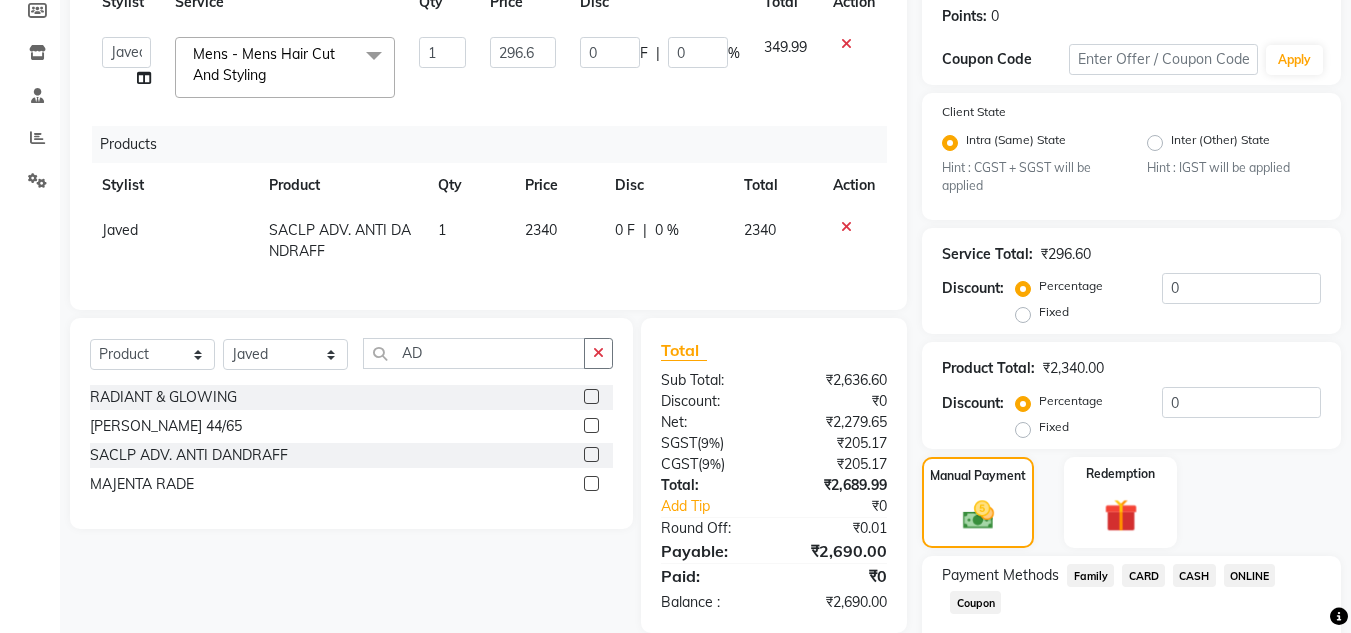 click on "2340" 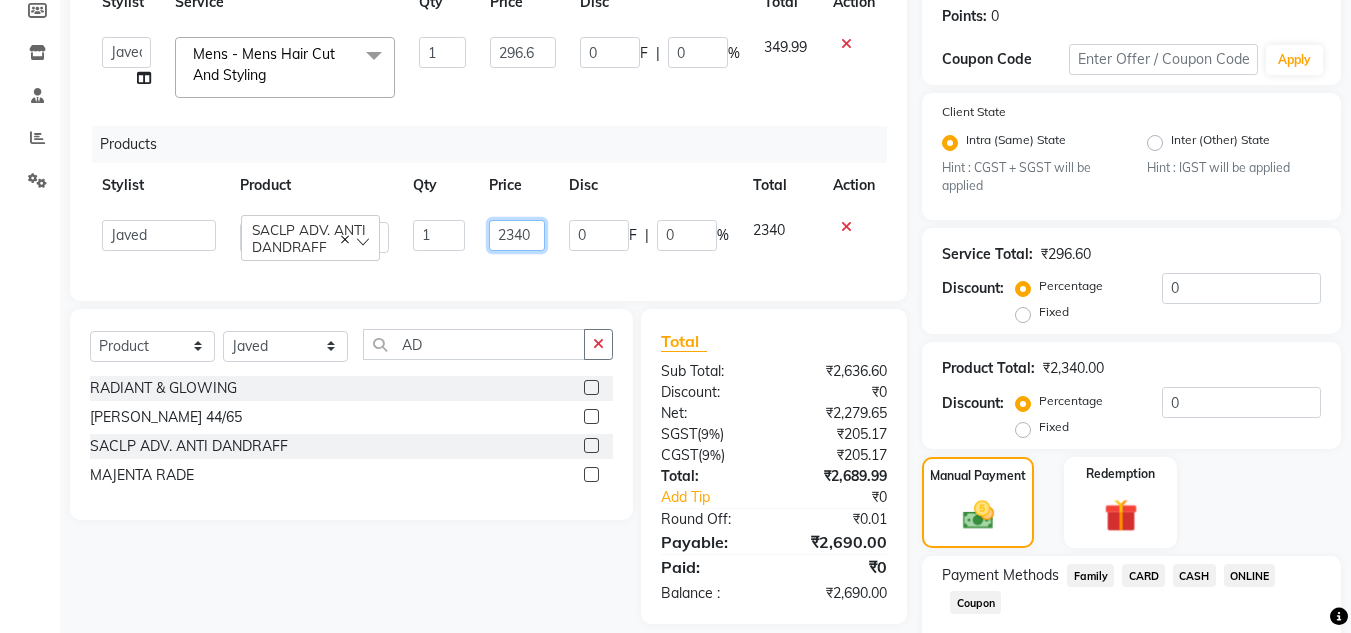 drag, startPoint x: 539, startPoint y: 230, endPoint x: 466, endPoint y: 243, distance: 74.1485 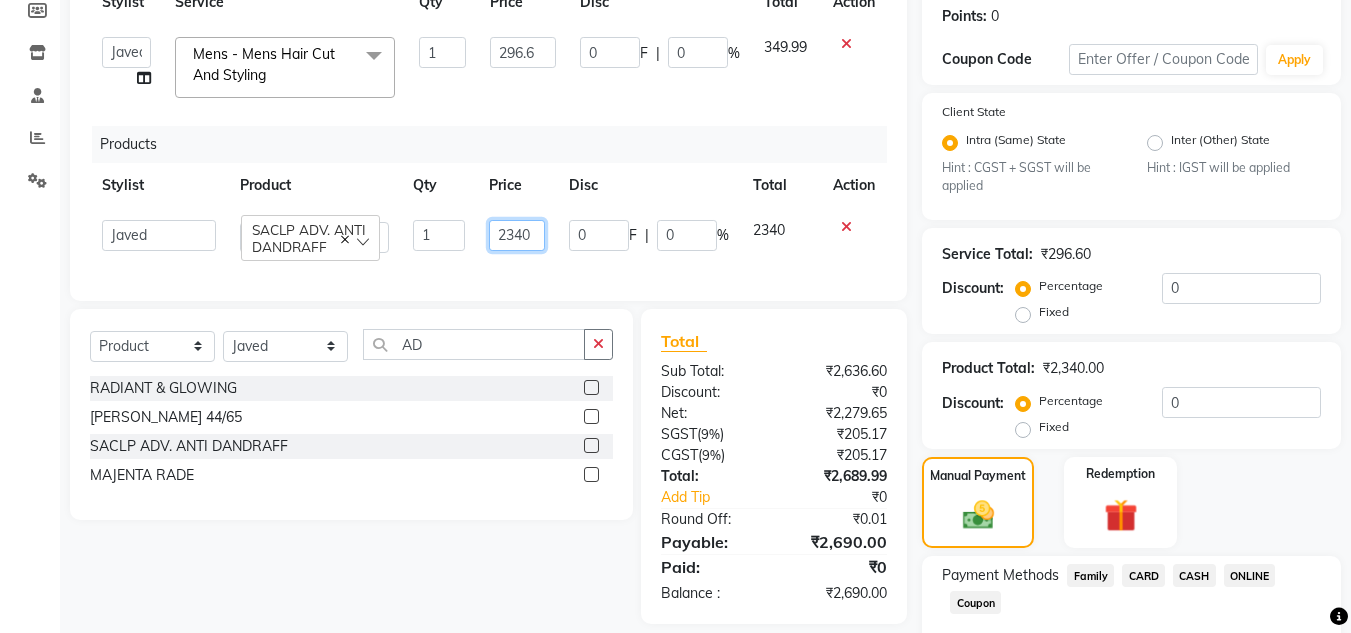 click on "Anuj W   [PERSON_NAME]   [PERSON_NAME]    Manager   [PERSON_NAME] C   [PERSON_NAME] S   [PERSON_NAME] S   Shilpa P   Vedant N   SACLP ADV. ANTI DANDRAFF  1 2340 0 F | 0 % 2340" 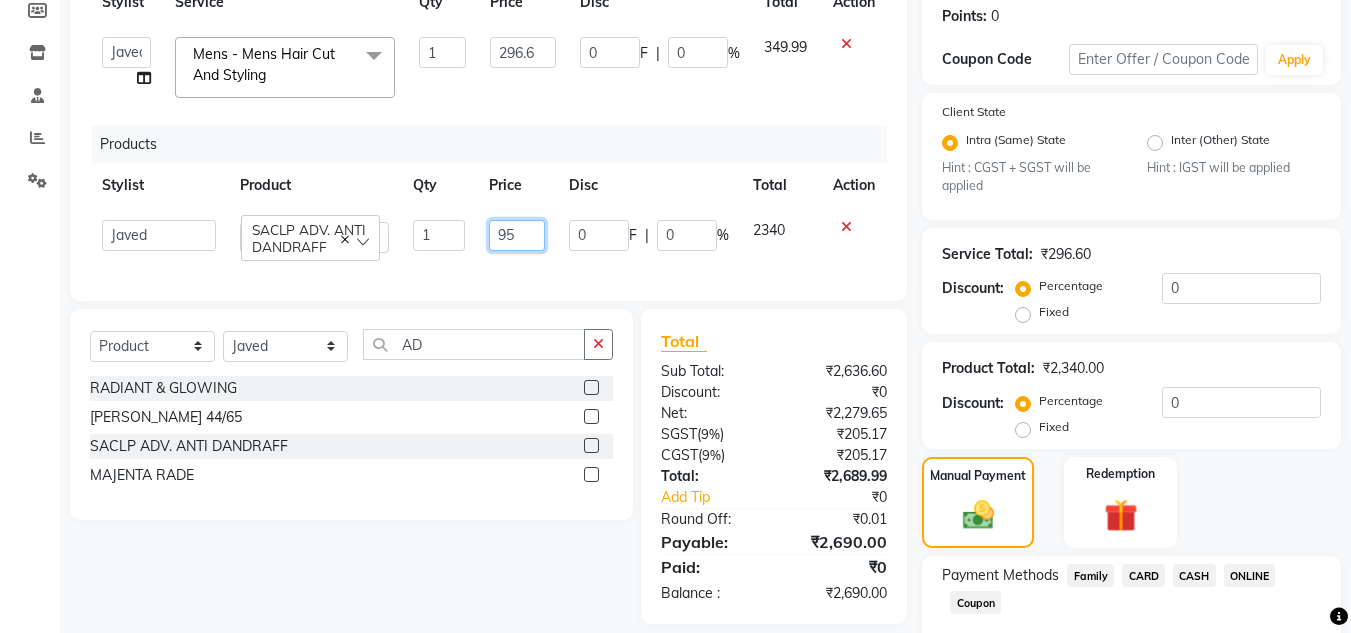 type on "950" 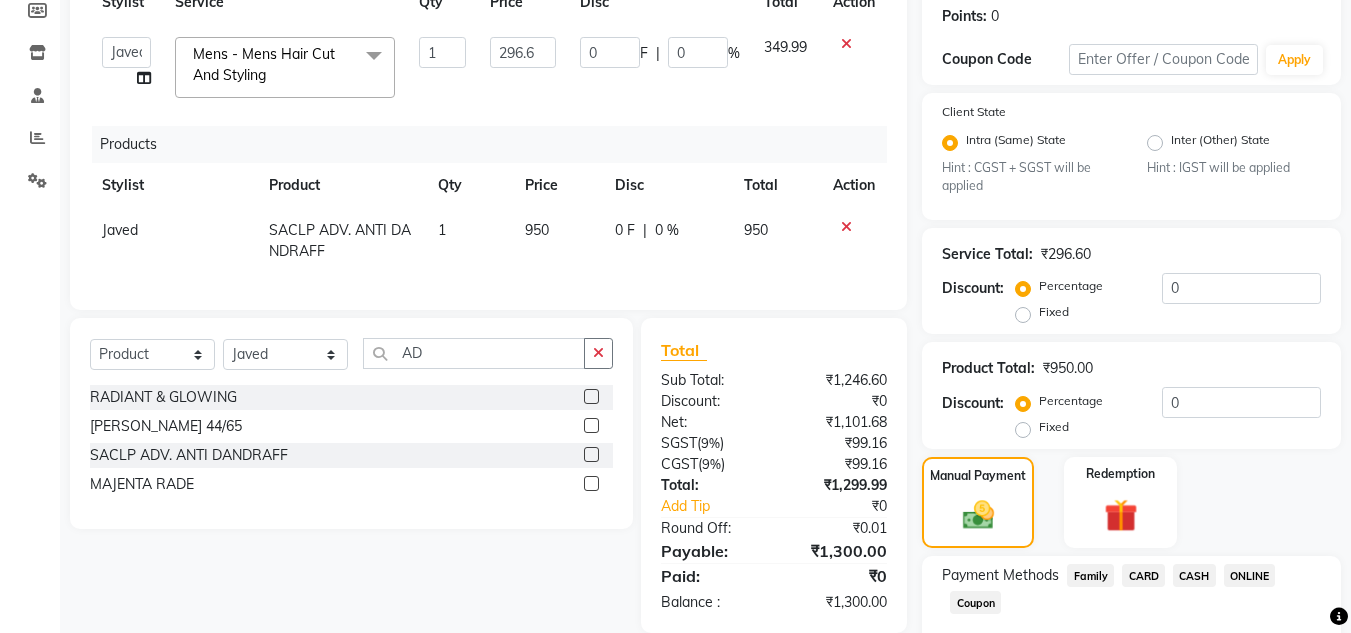 click on "950" 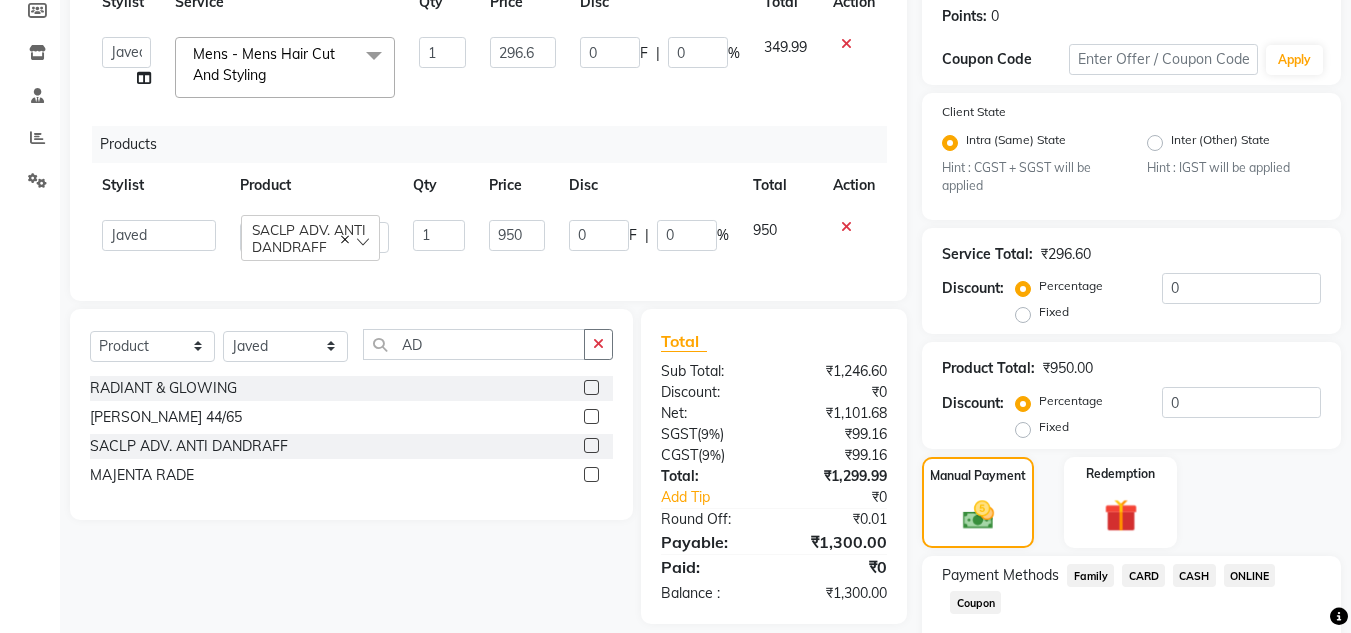 scroll, scrollTop: 419, scrollLeft: 0, axis: vertical 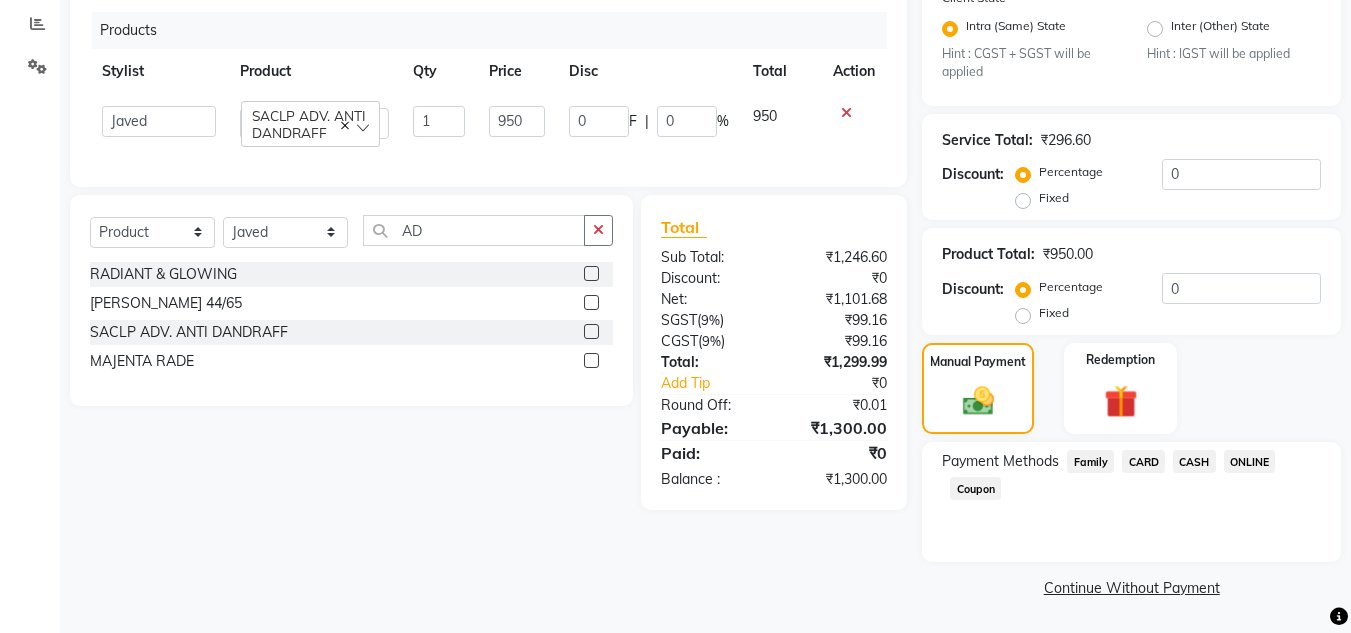 click on "ONLINE" 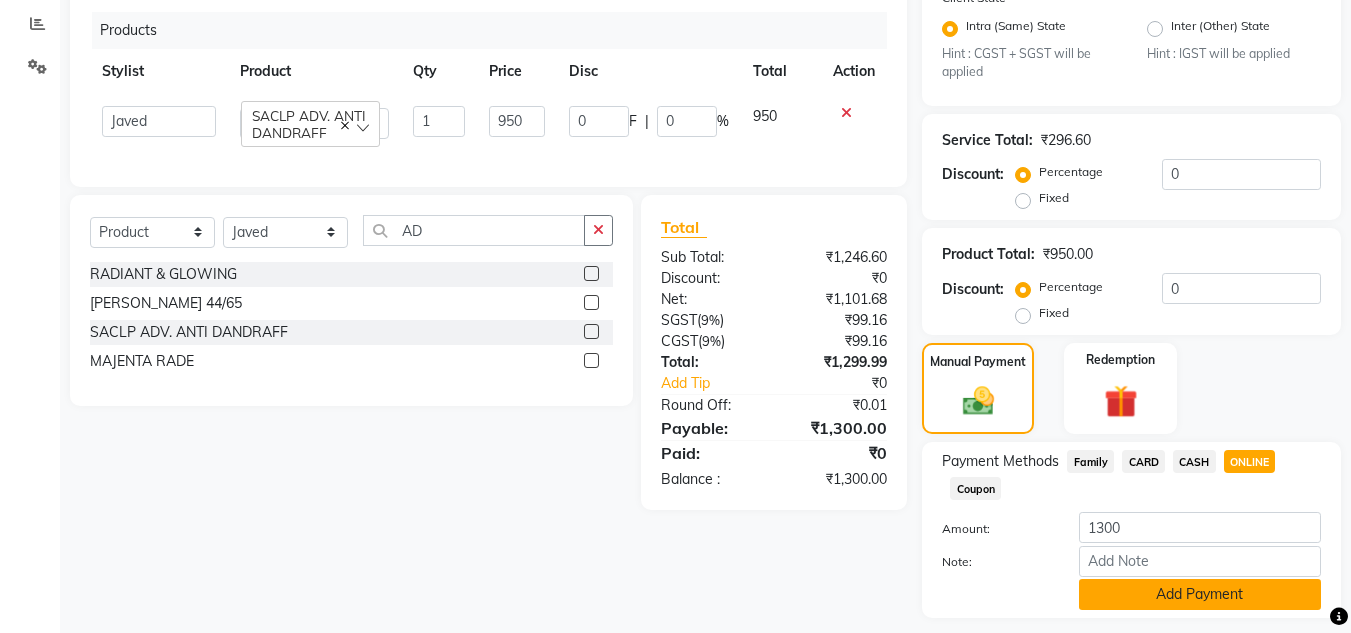 click on "Add Payment" 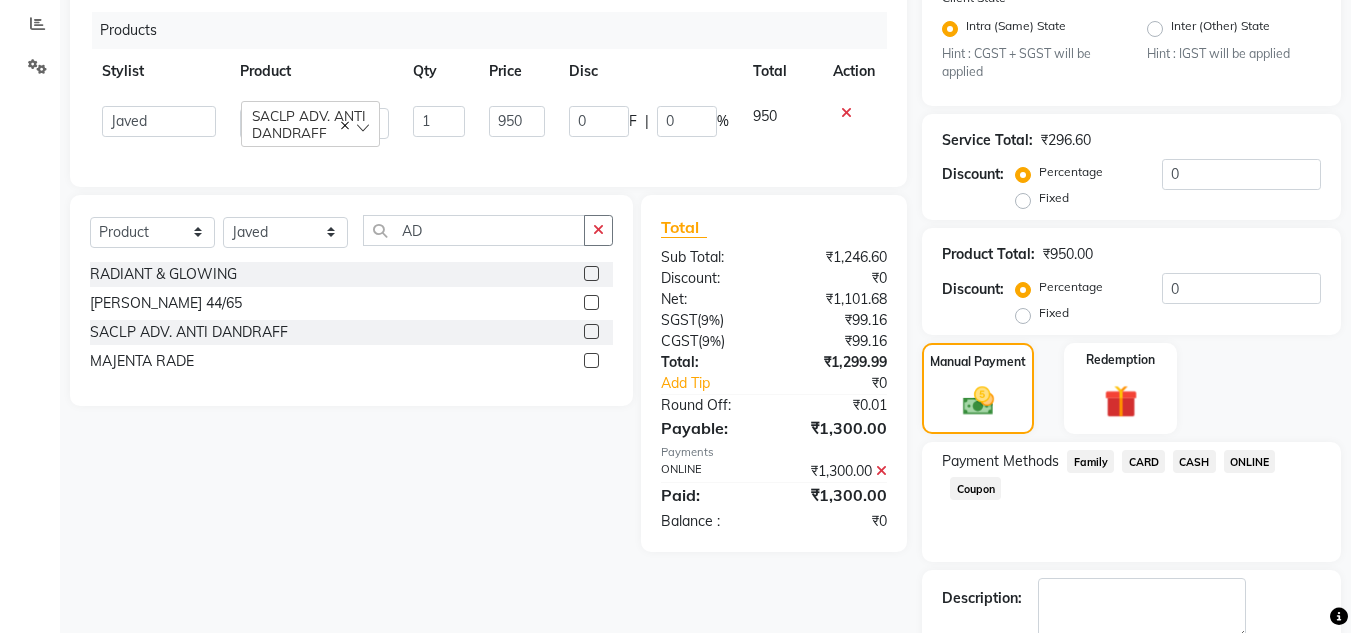 scroll, scrollTop: 532, scrollLeft: 0, axis: vertical 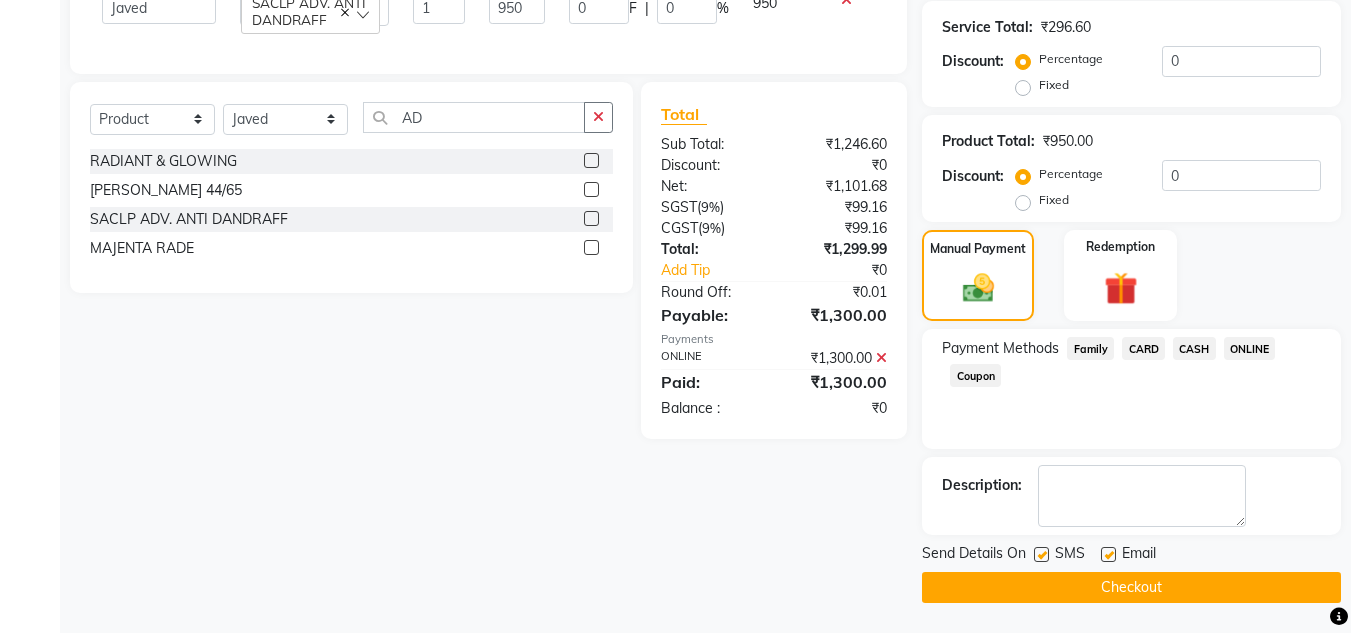click on "Checkout" 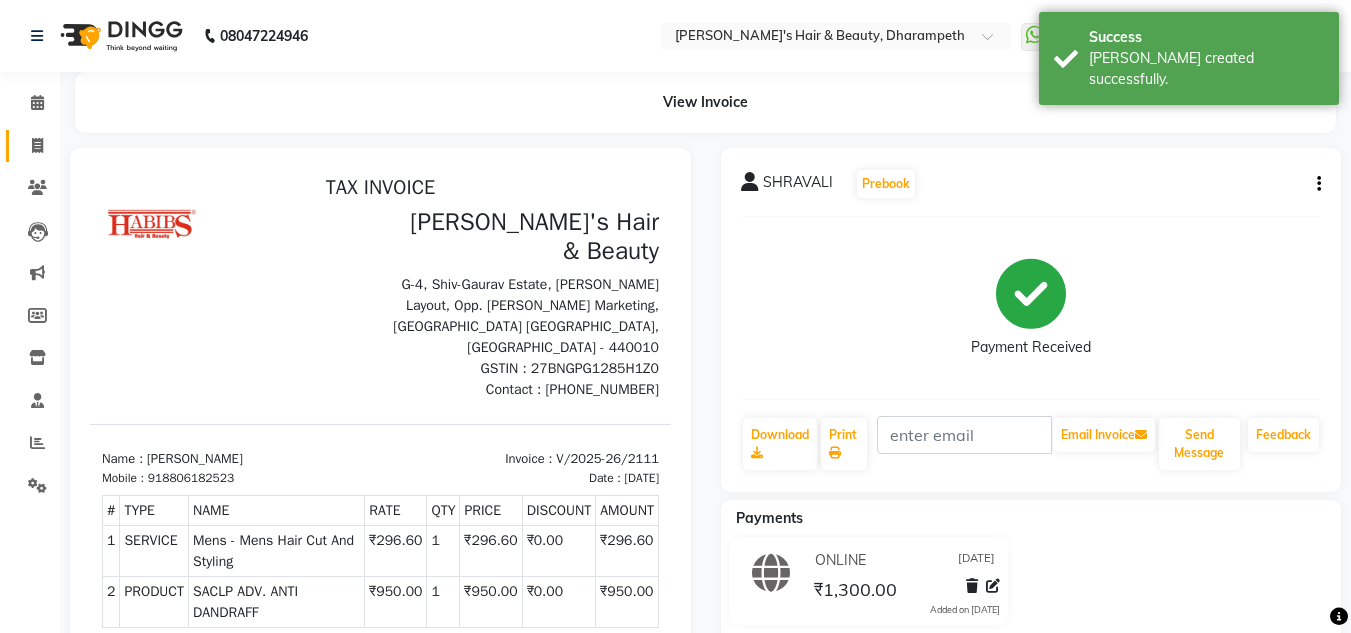 scroll, scrollTop: 0, scrollLeft: 0, axis: both 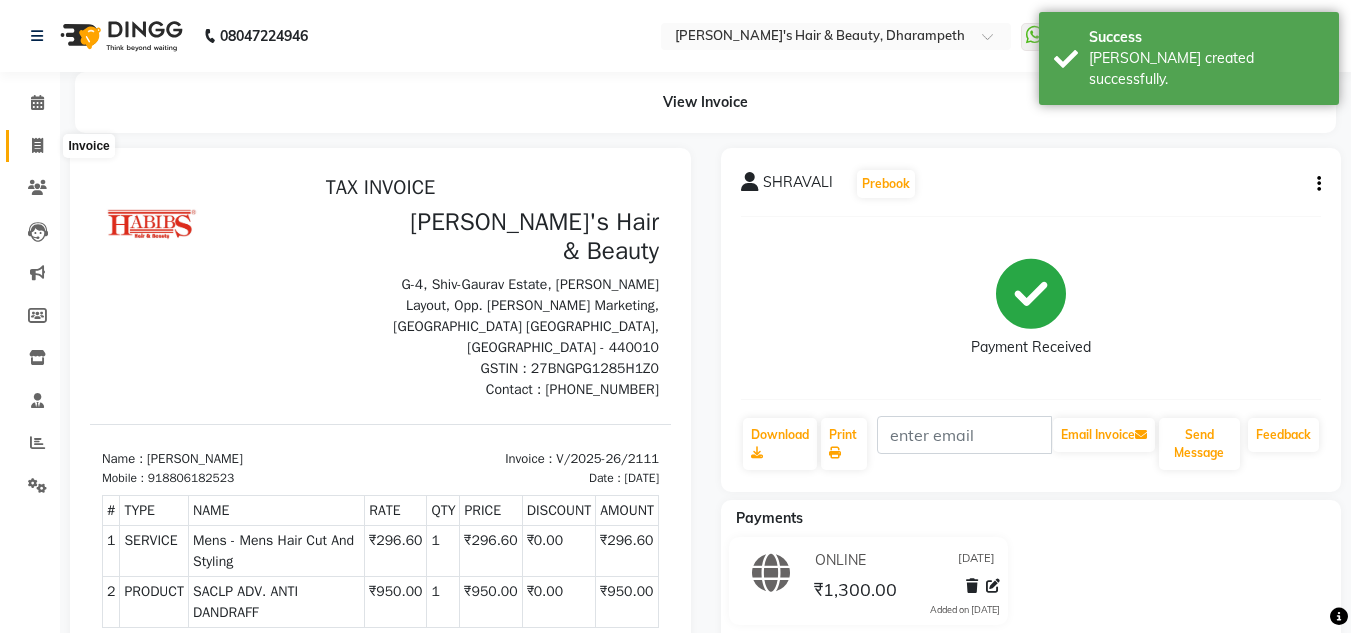 click 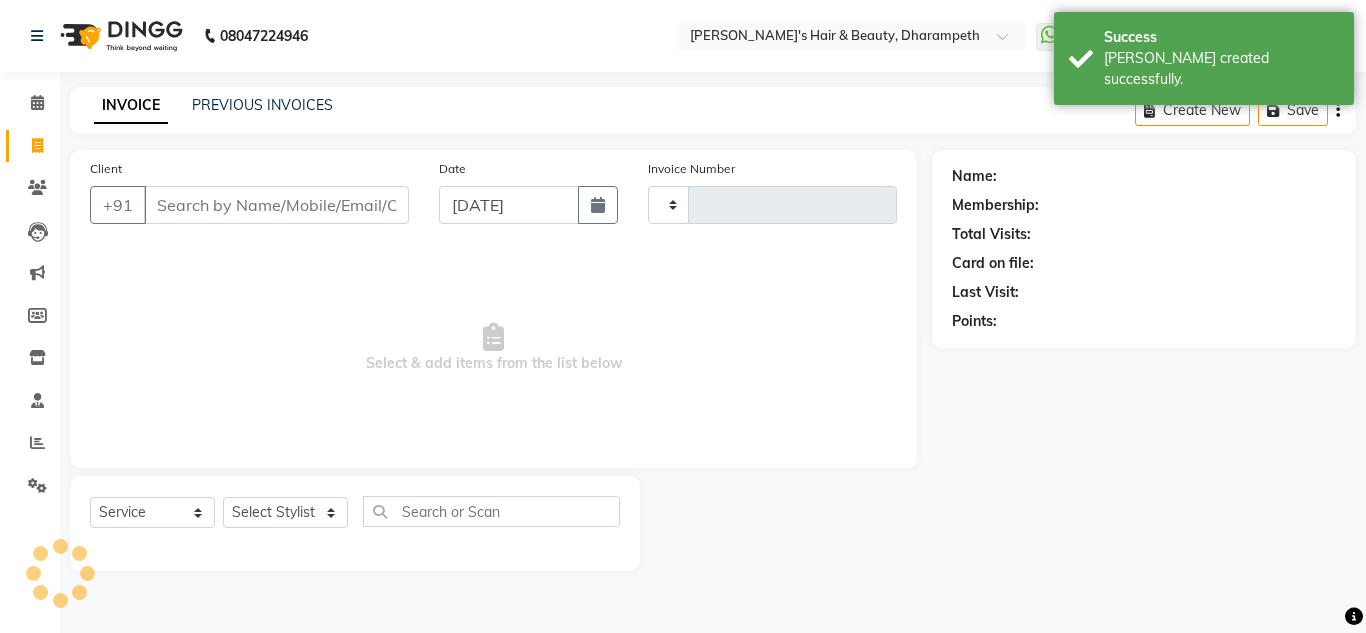 type on "2112" 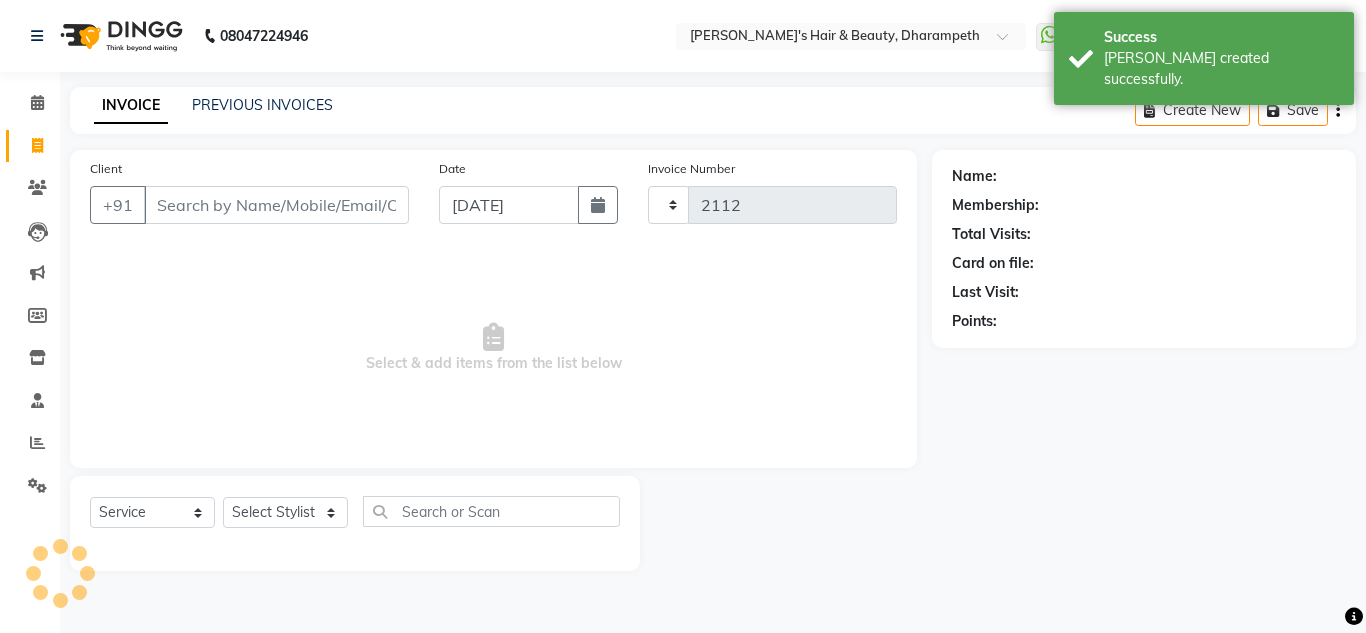 select on "4860" 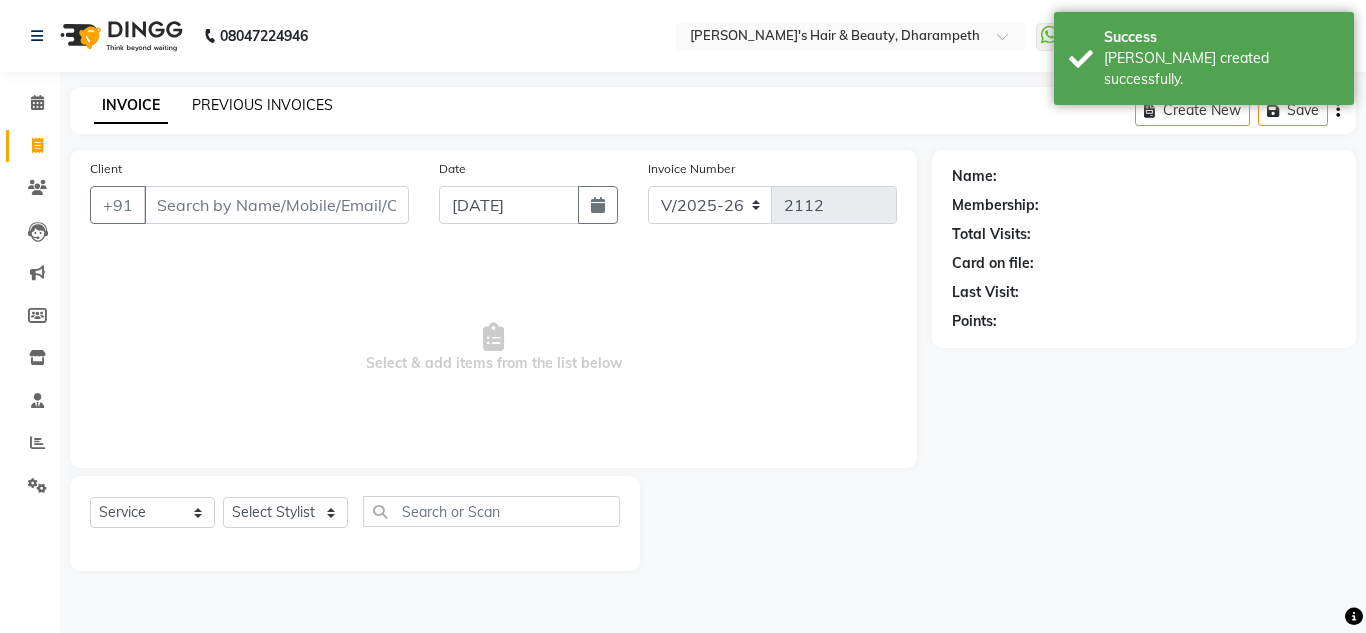 click on "PREVIOUS INVOICES" 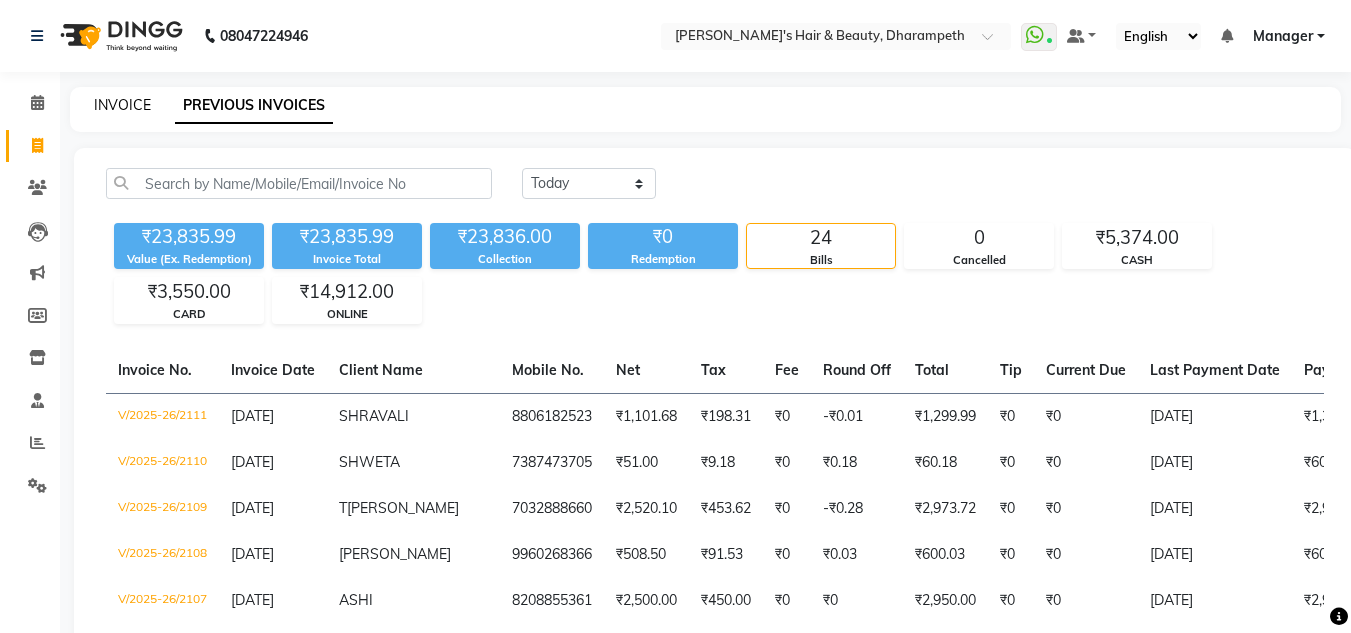 click on "INVOICE" 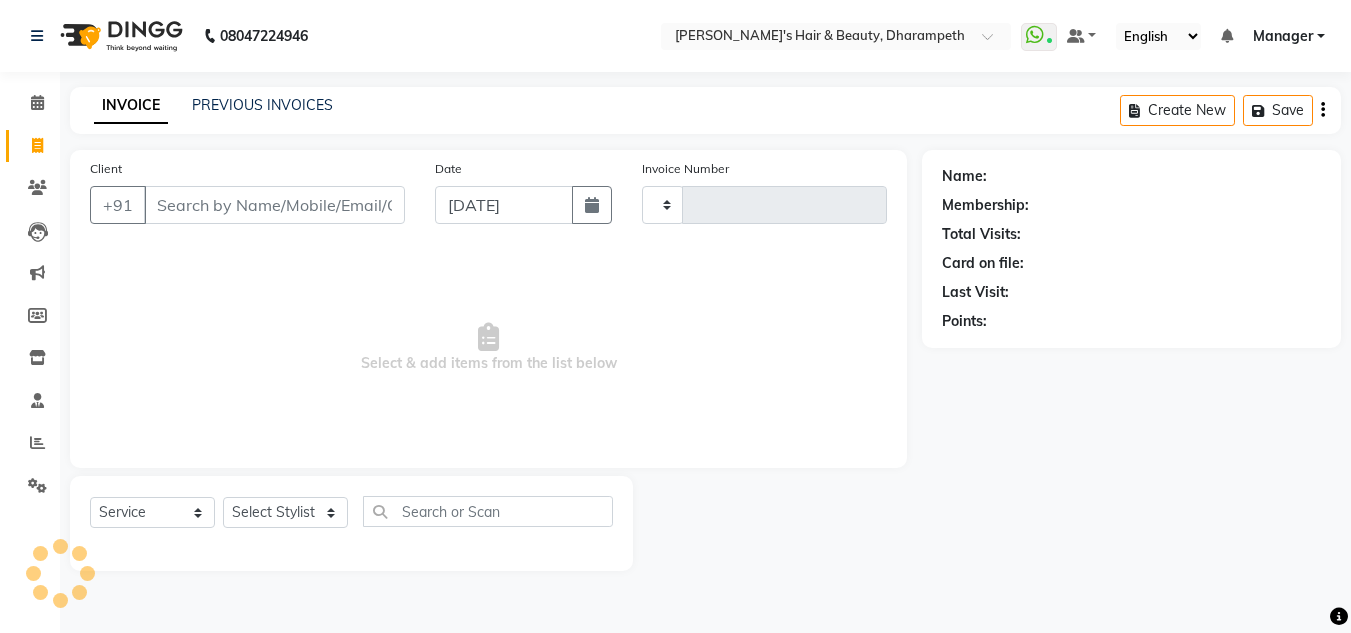 type on "2112" 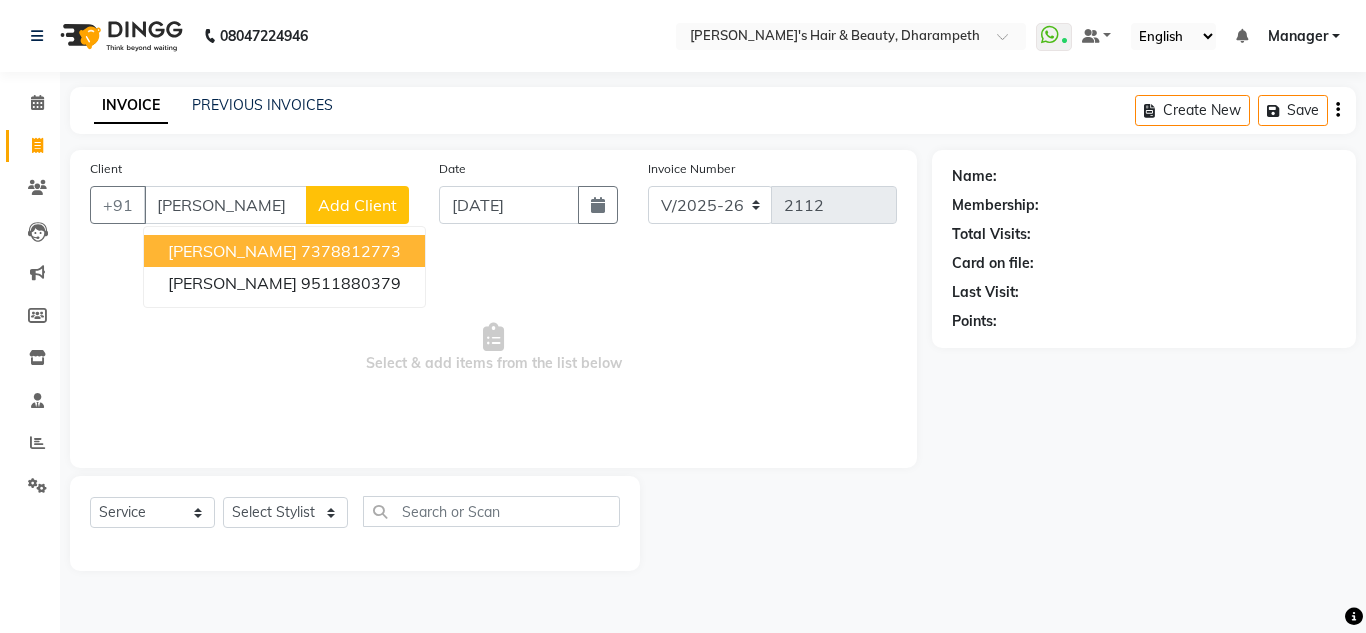 click on "[PERSON_NAME]" at bounding box center (232, 251) 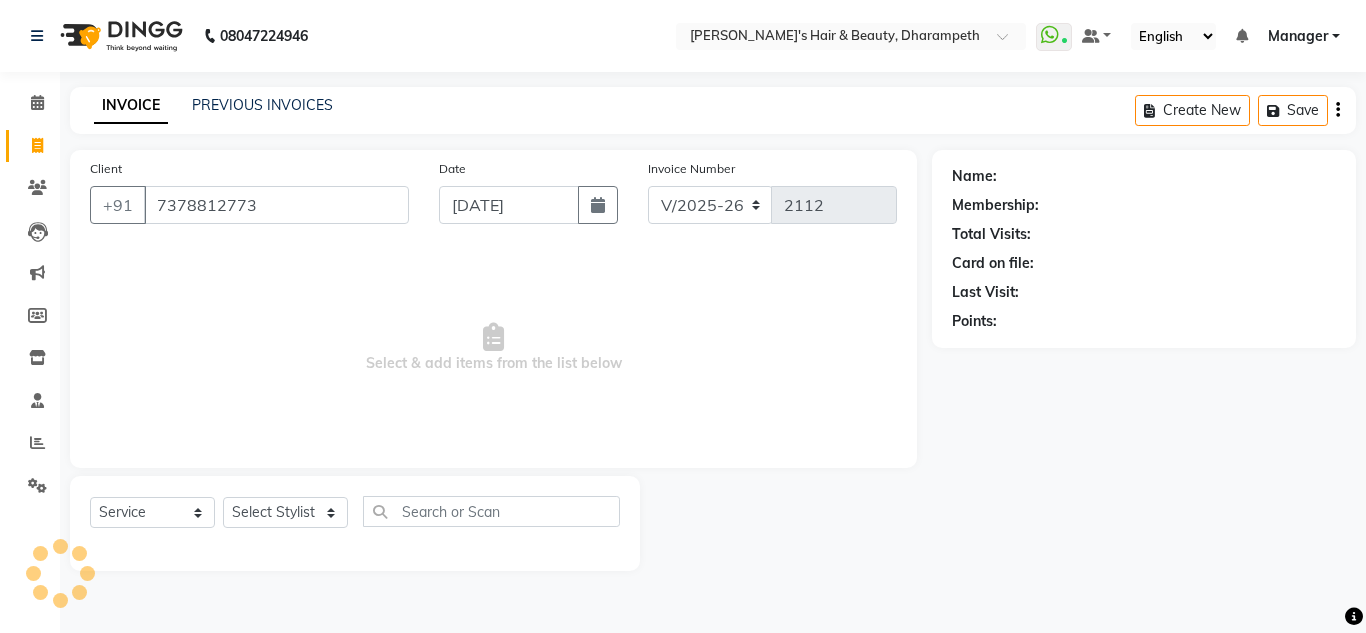 type on "7378812773" 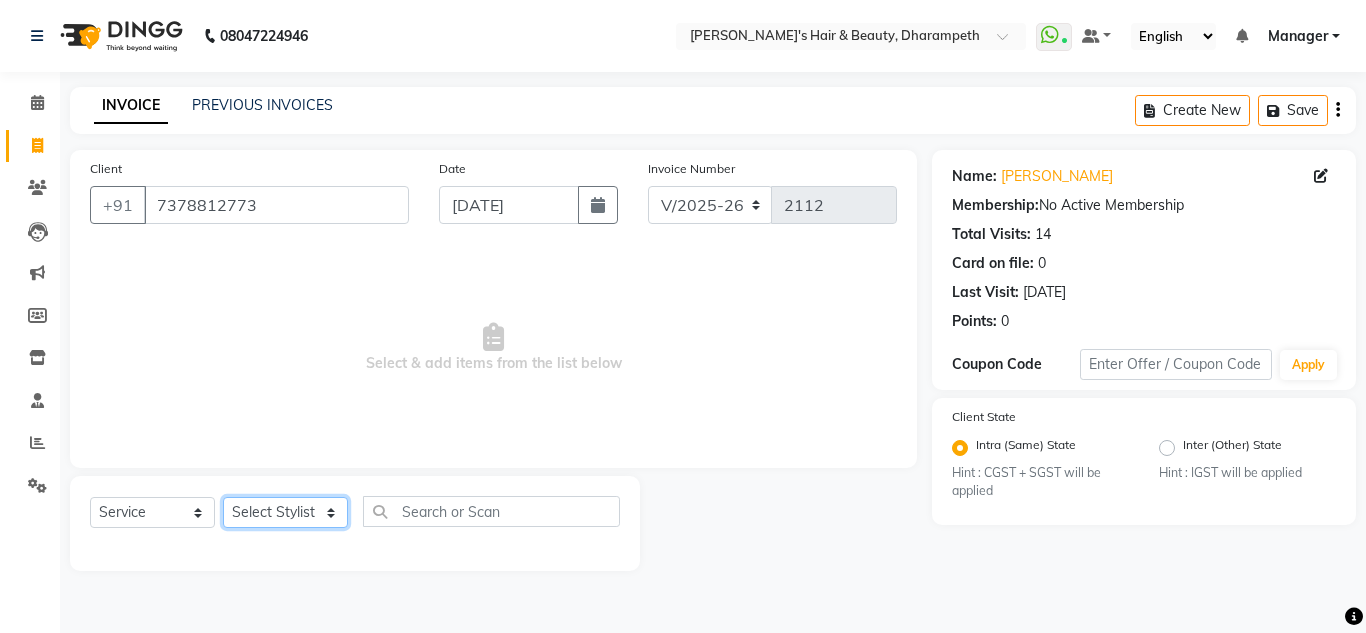 click on "Select Stylist Anuj W [PERSON_NAME] [PERSON_NAME]  Manager [PERSON_NAME] C [PERSON_NAME] S [PERSON_NAME] S Shilpa P Vedant N" 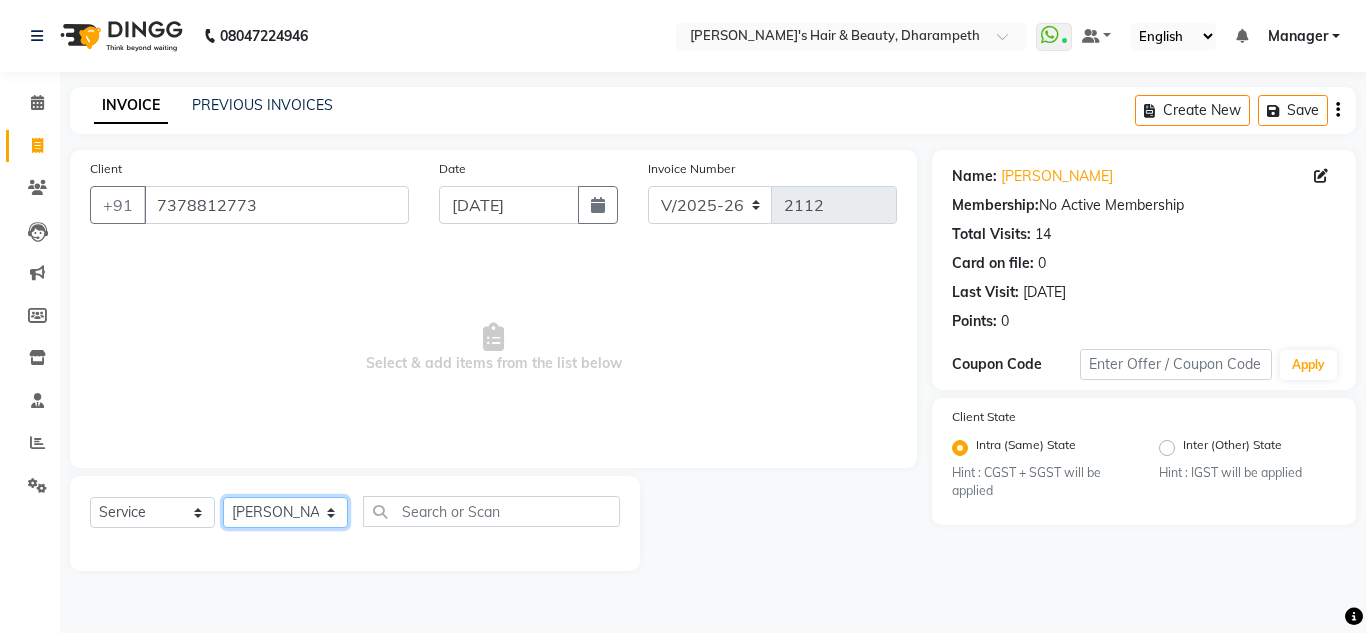 click on "Select Stylist Anuj W [PERSON_NAME] [PERSON_NAME]  Manager [PERSON_NAME] C [PERSON_NAME] S [PERSON_NAME] S Shilpa P Vedant N" 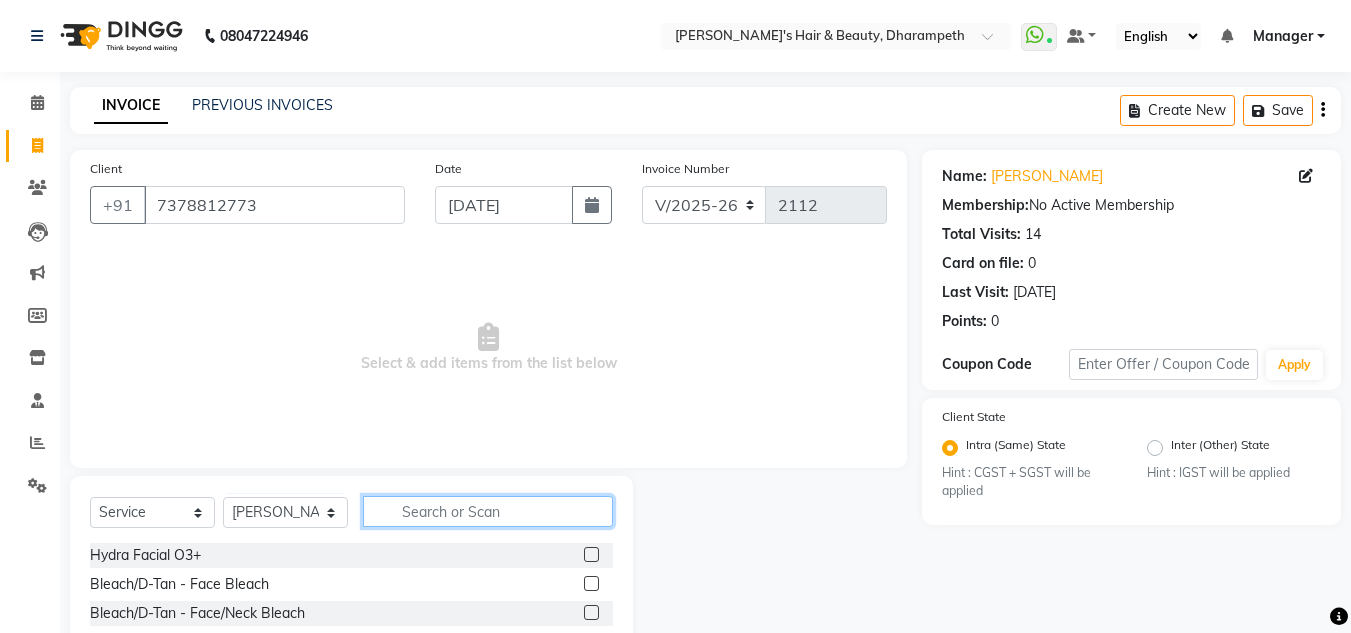 click 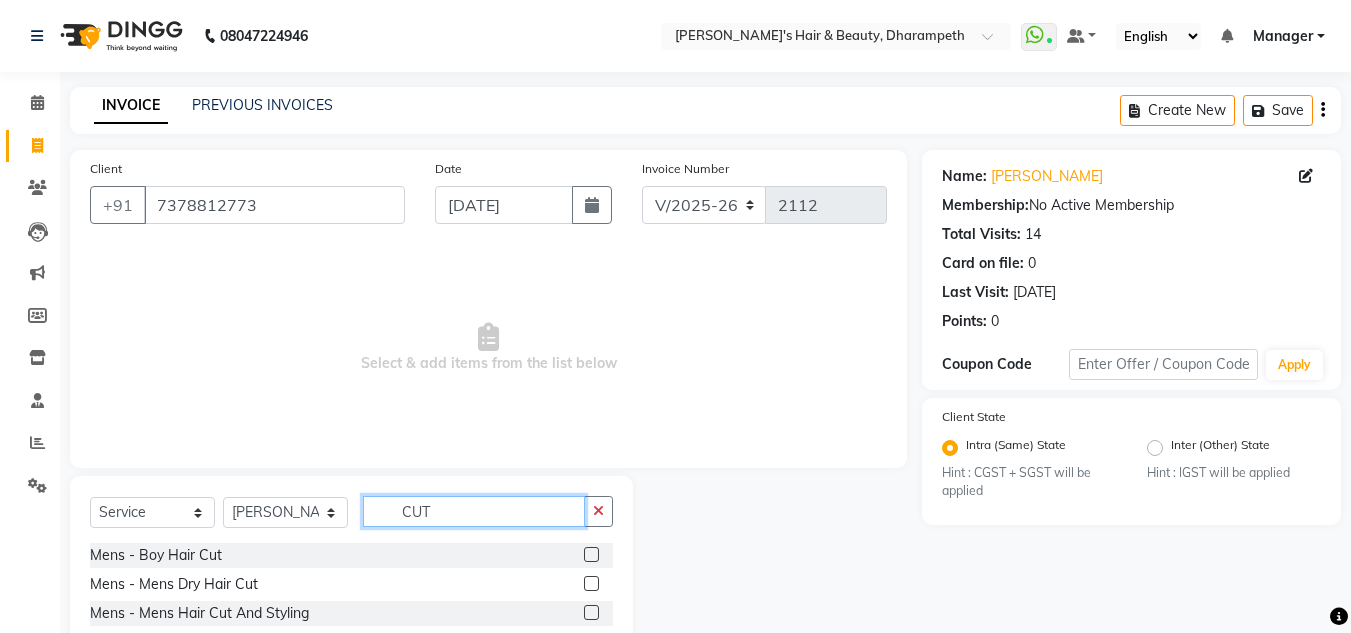 type on "CUT" 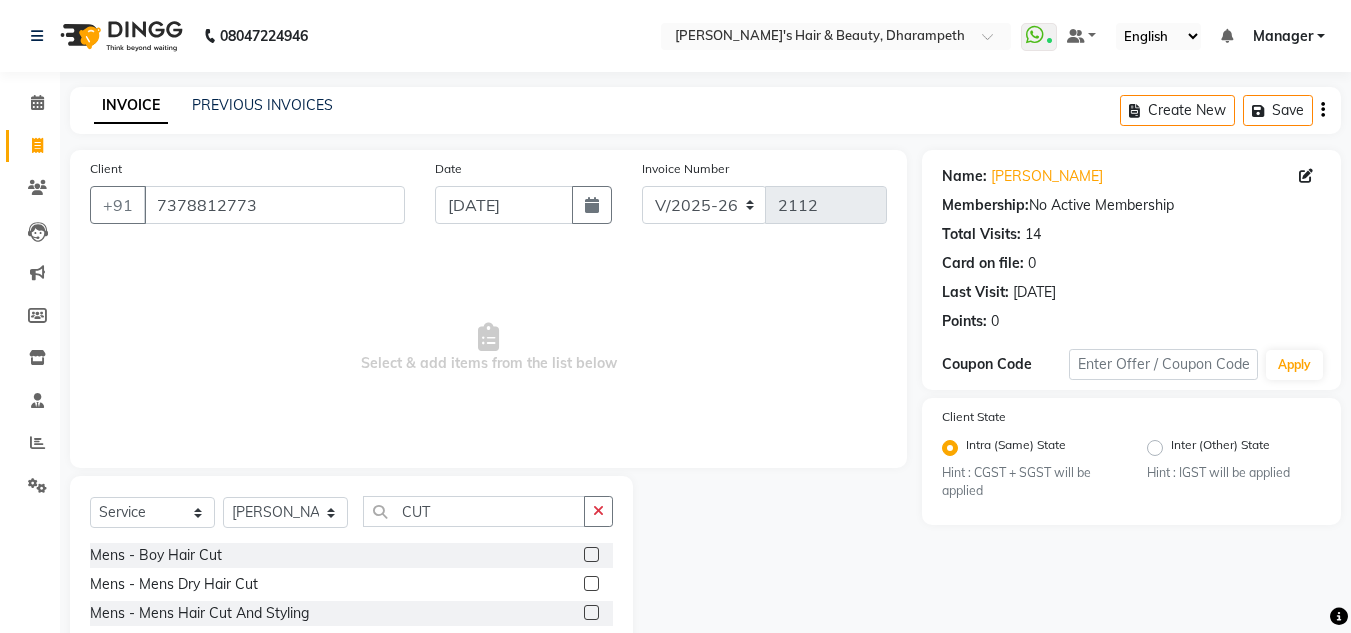 click 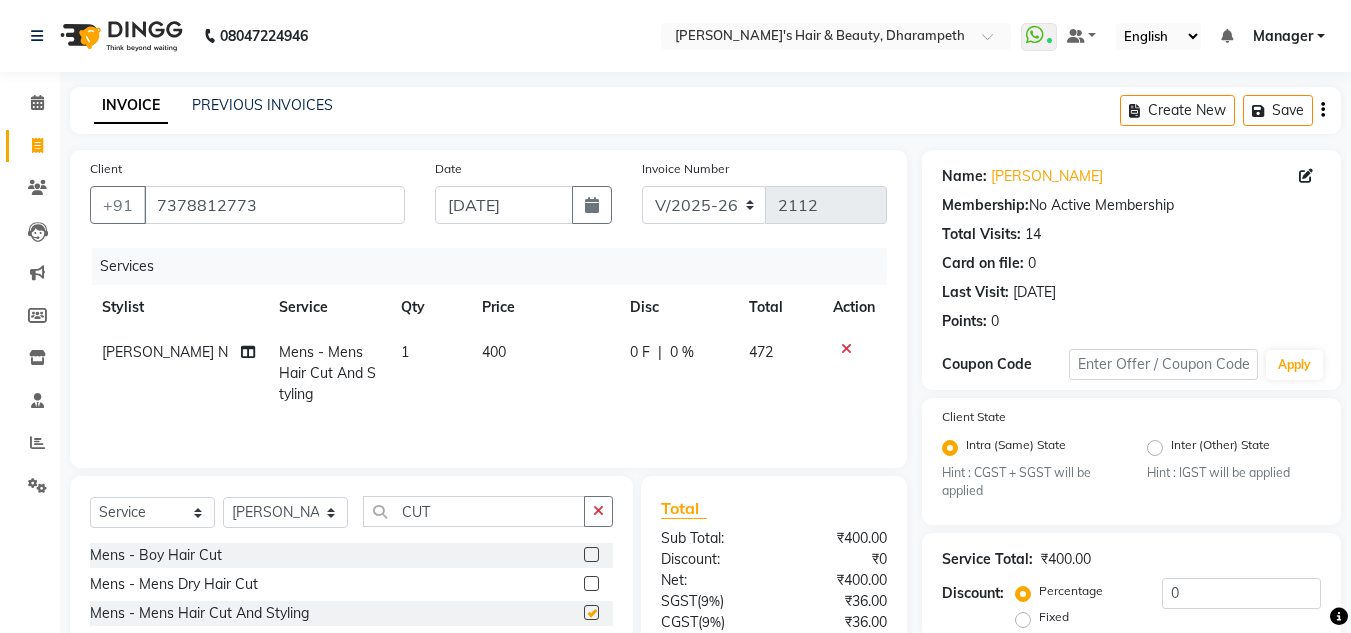 checkbox on "false" 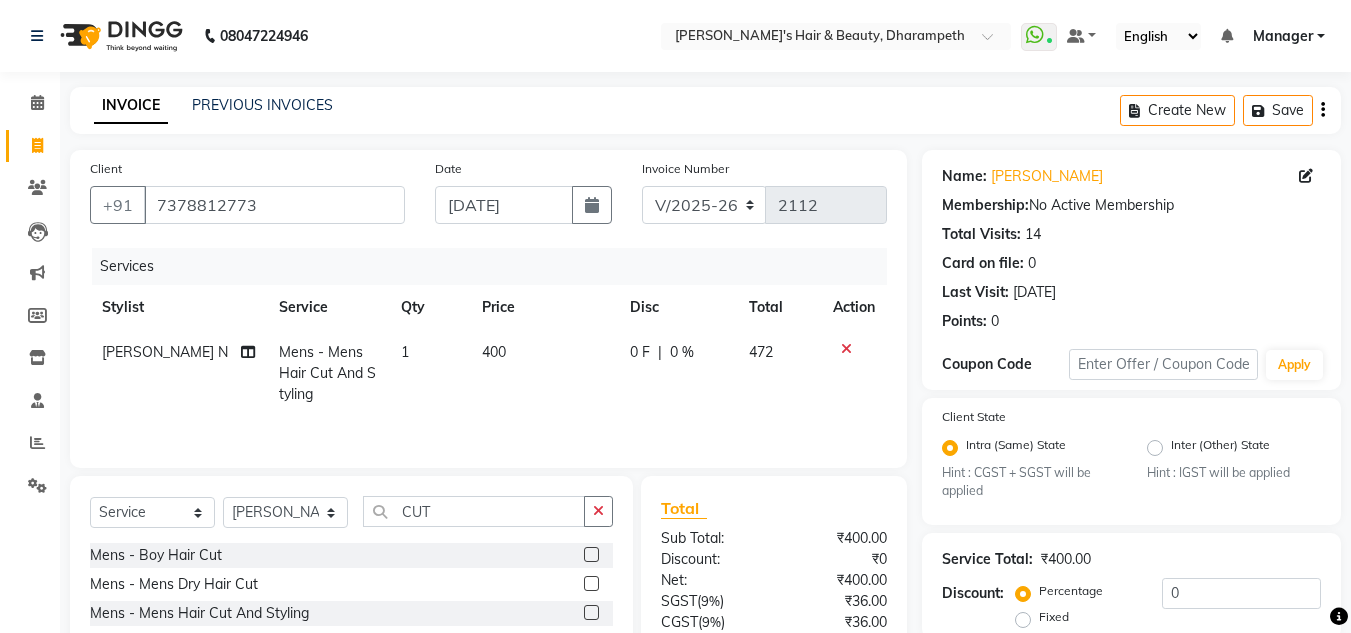 click on "400" 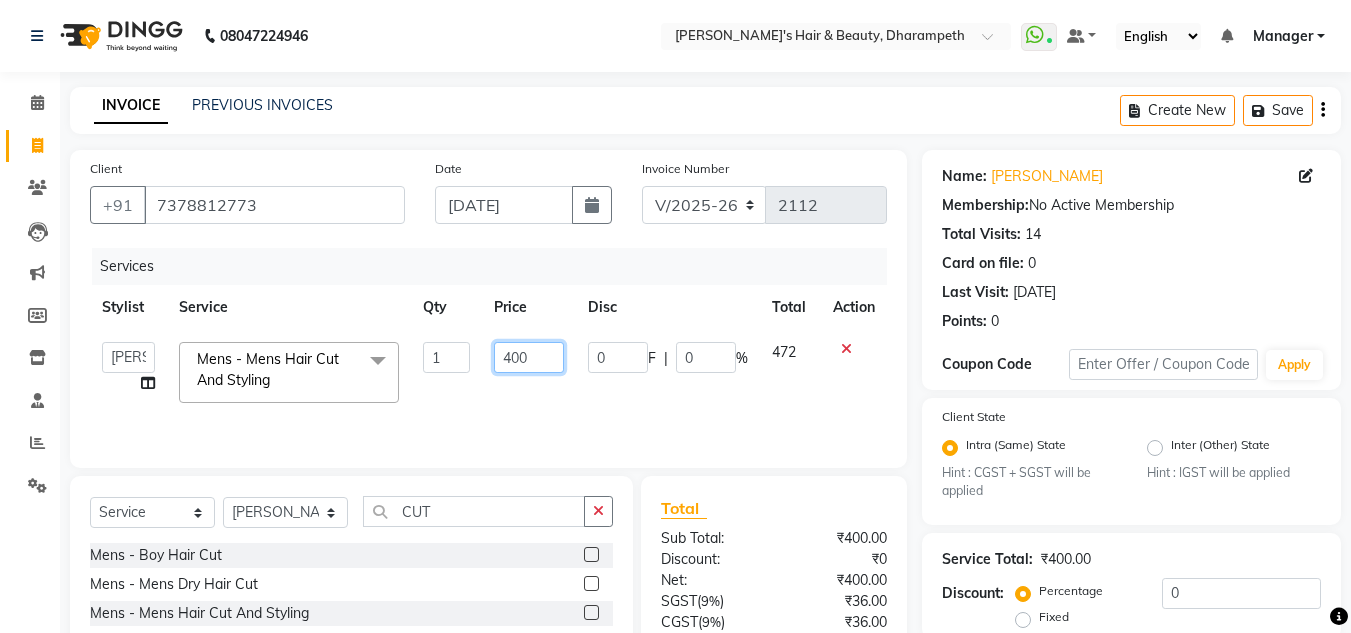 drag, startPoint x: 545, startPoint y: 357, endPoint x: 396, endPoint y: 374, distance: 149.96666 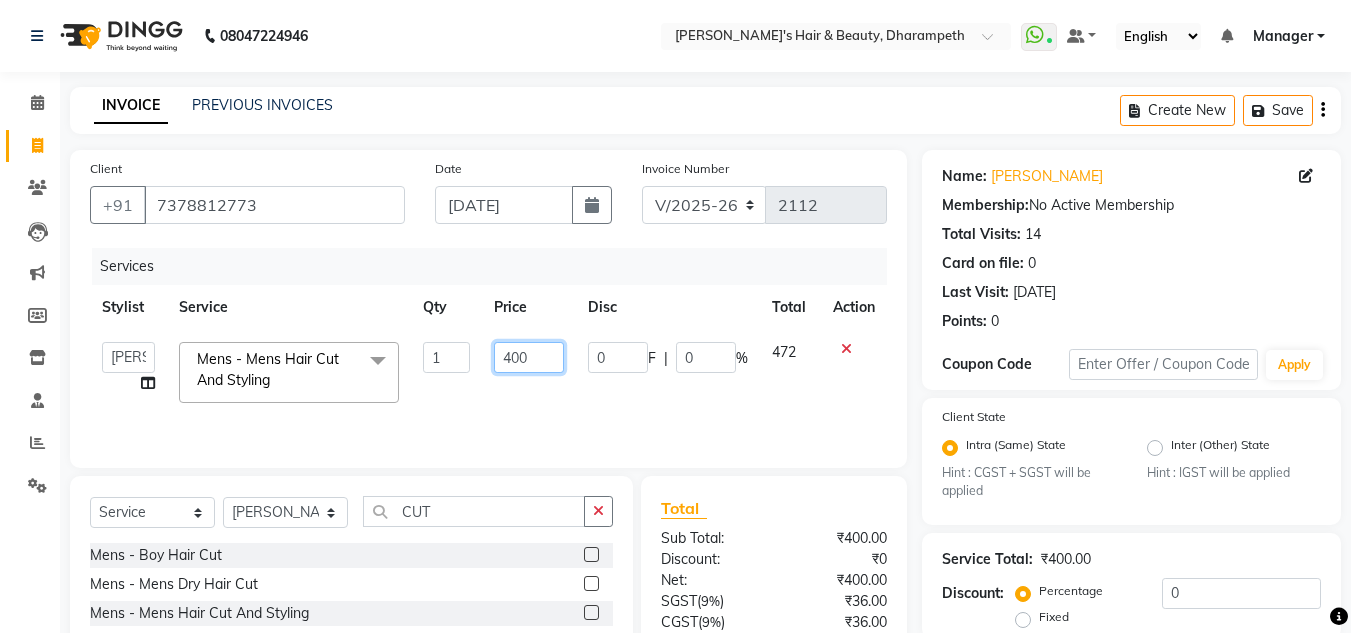 click on "Anuj W   [PERSON_NAME]   [PERSON_NAME]    Manager   [PERSON_NAME] C   [PERSON_NAME] S   [PERSON_NAME] S   Shilpa P   Vedant N  Mens - Mens Hair Cut And Styling  x Hydra Facial O3+ Bleach/D-Tan - Face  Bleach Bleach/D-Tan - Face/Neck Bleach Bleach/D-Tan - Full Body Bleach Bleach/D-Tan - Hand Bleach Bleach/D-Tan - Legs Bleach Bleach/D-Tan - O3 D-Tan Bleach/D-Tan - Raga D- Tan NANO PLASTIA SHOULDER LENGTH Mintree Tan- Go Manicure Mintree Tan-Go Pedicure TIP Deep Conditioning  Whitening Facial O3+ Facial Mediceuticals dand treatment BOOKING AMT OF SERVICE Fibre Complex Treatment [DEMOGRAPHIC_DATA] Lower Lips -Threading Knot Free Service Blow Dry - Blow Dry Below Shoulder Length Blow Dry - Blow Dry Shoulder Length Blow Dry - Blow Dry Waist Length Clean Up - Aroma Clean Up Clean Up - Herbal Cleanup Clean Up - Instglow Claenup Clean Up - O3 Pore Clean Up Clean Up - Vlcc Gold Clean Up Clean Up - D Tan Clean UP Face Pack - Black Mask Charcoal Face Pack - Black Mask O3 Face Pack - O3 Peel Off Face Pack - Thermal Sheet Mask [MEDICAL_DATA] - Treatment 1" 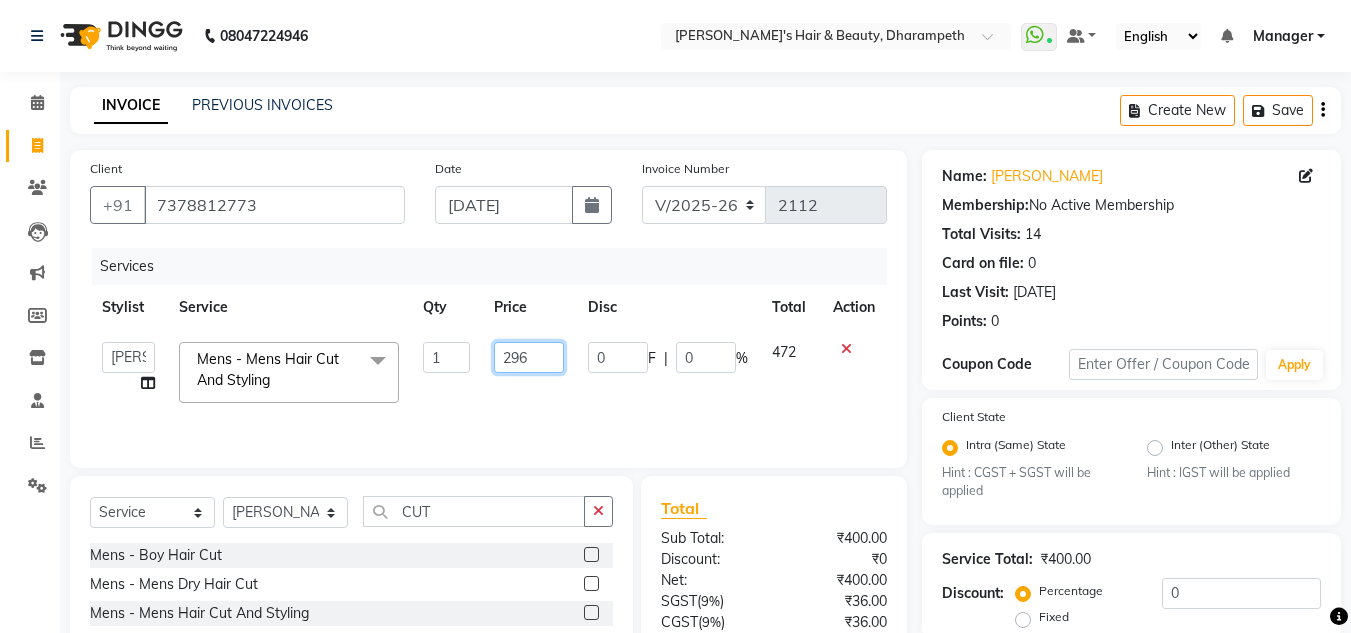 type on "296.5" 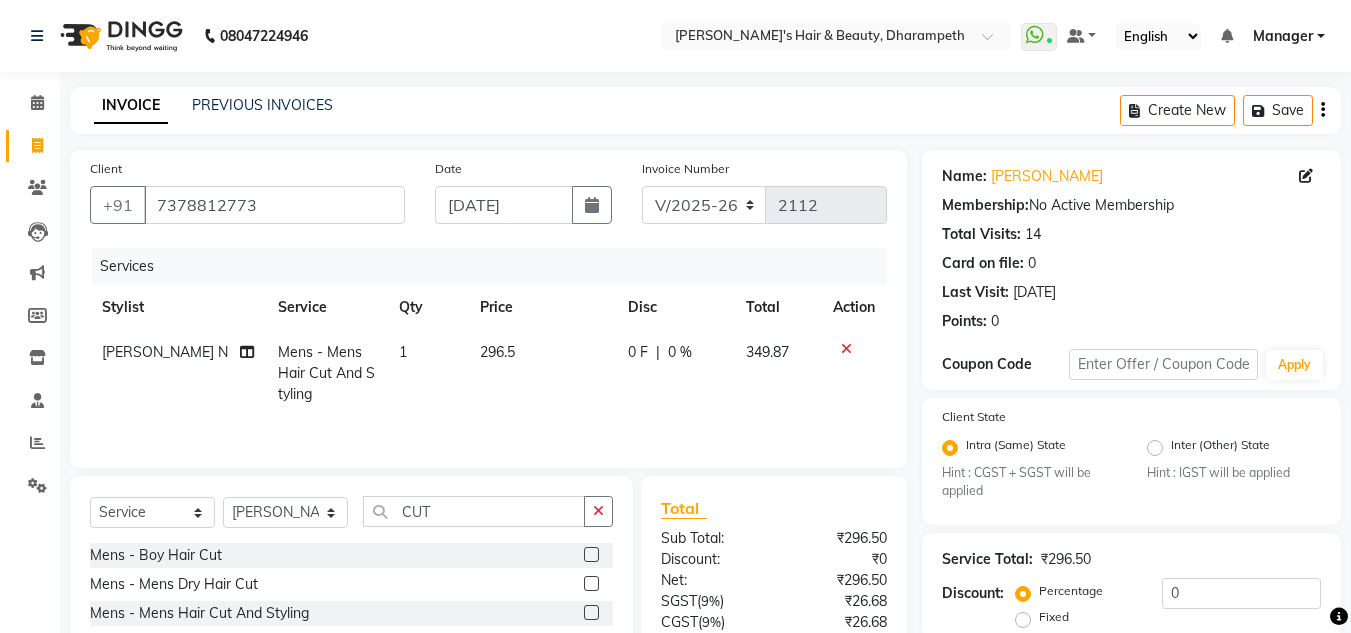 click on "349.87" 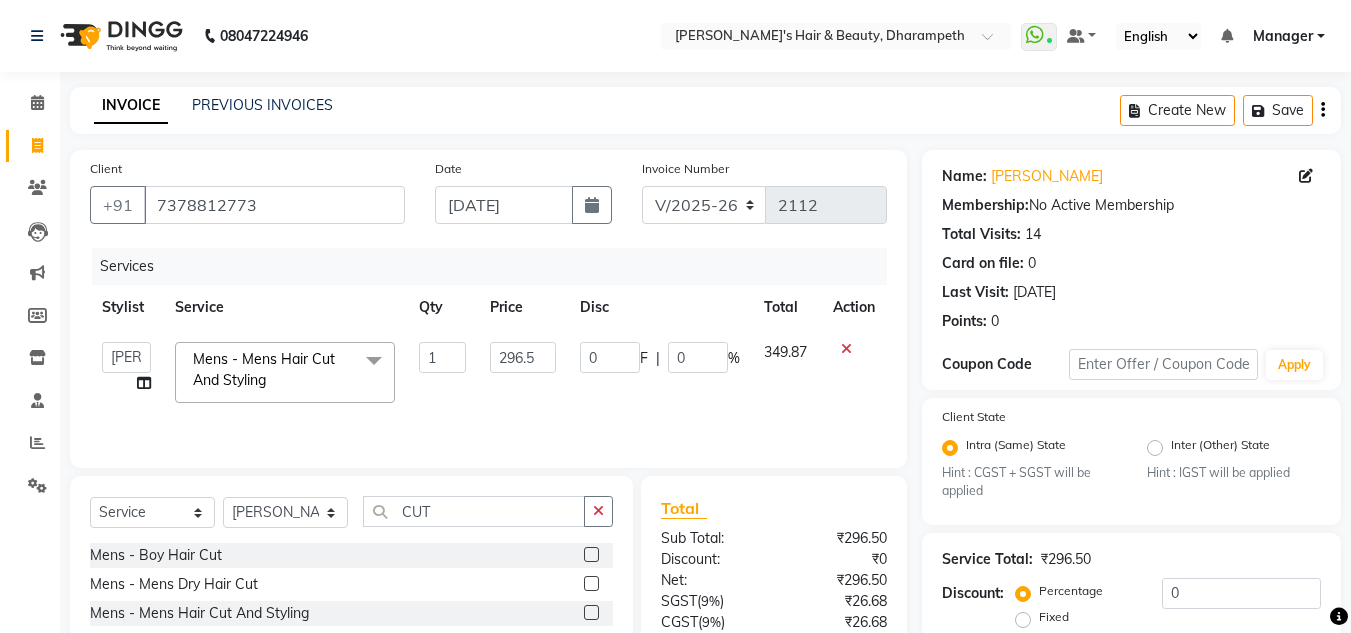 scroll, scrollTop: 188, scrollLeft: 0, axis: vertical 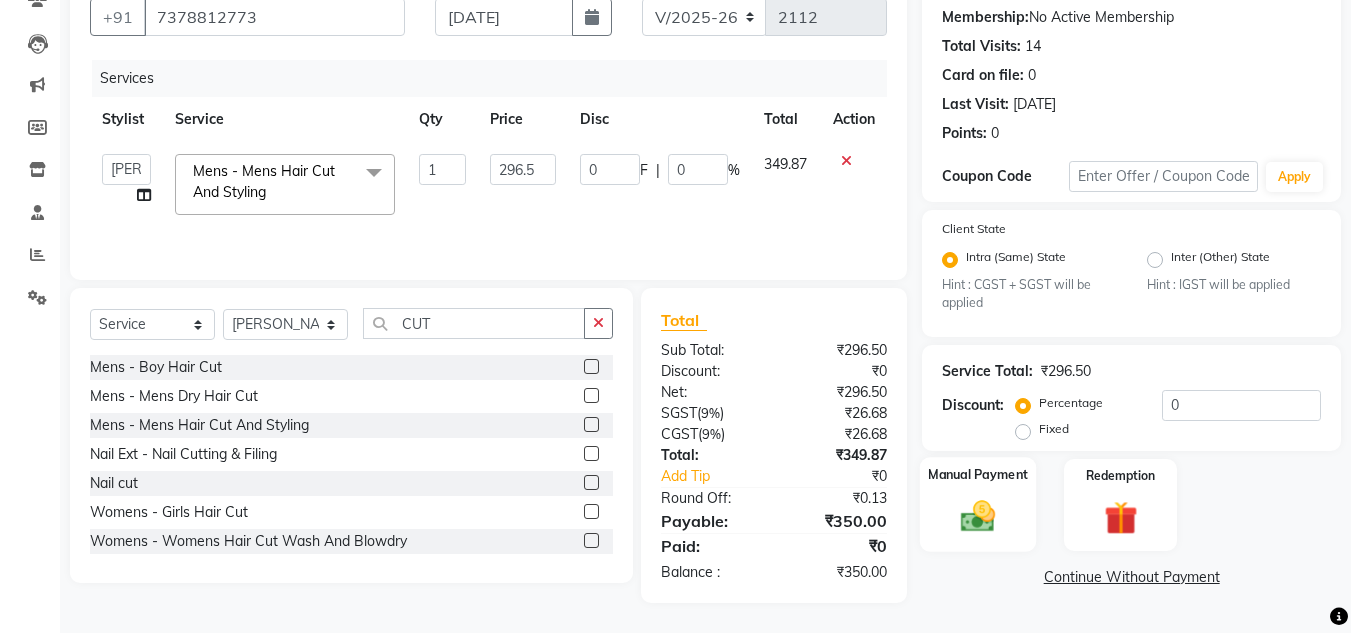 click 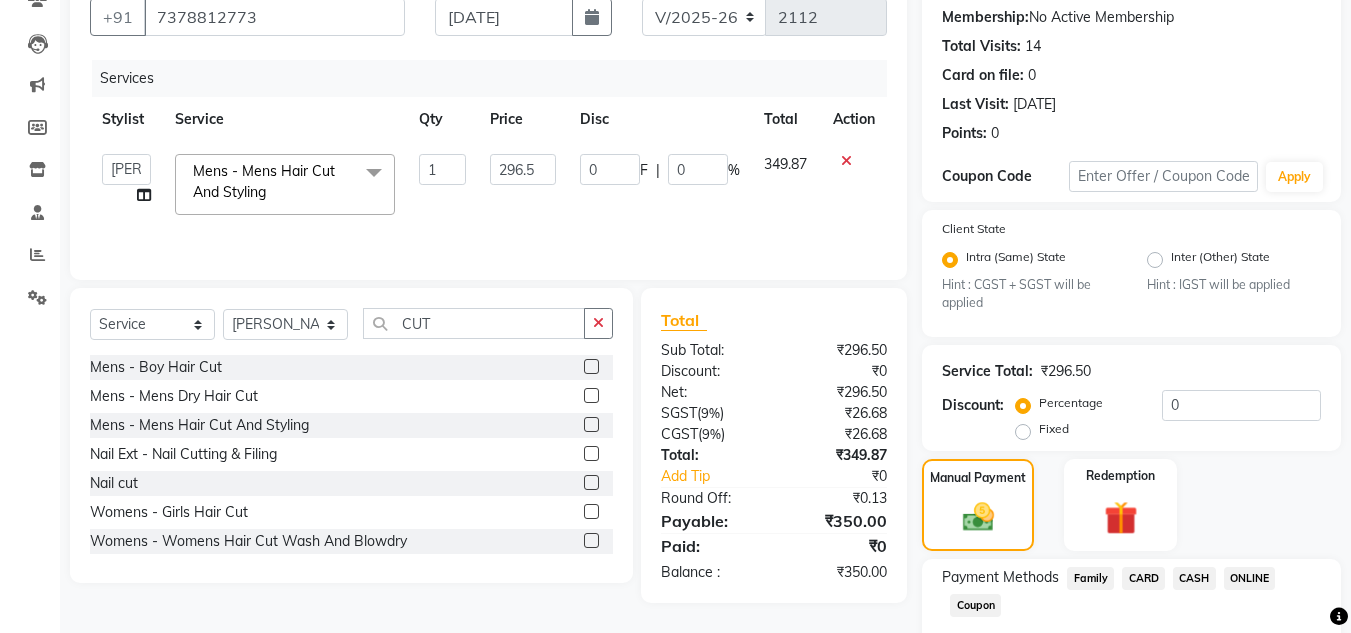 click on "CASH" 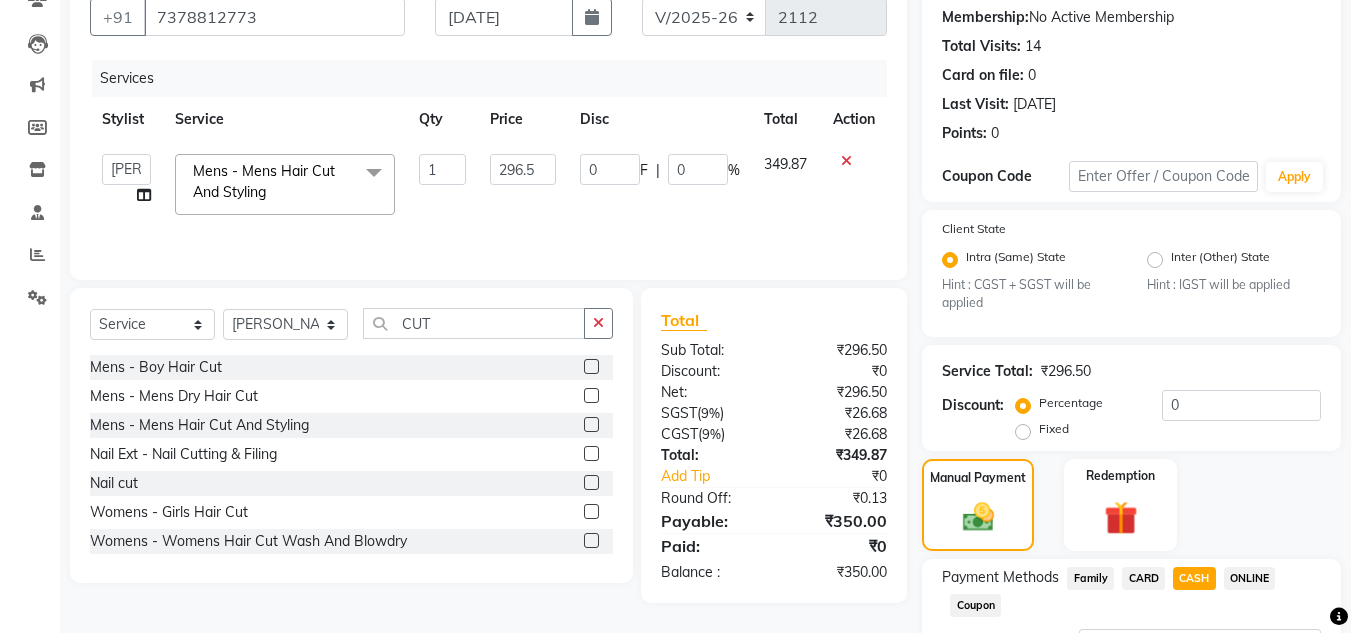 scroll, scrollTop: 361, scrollLeft: 0, axis: vertical 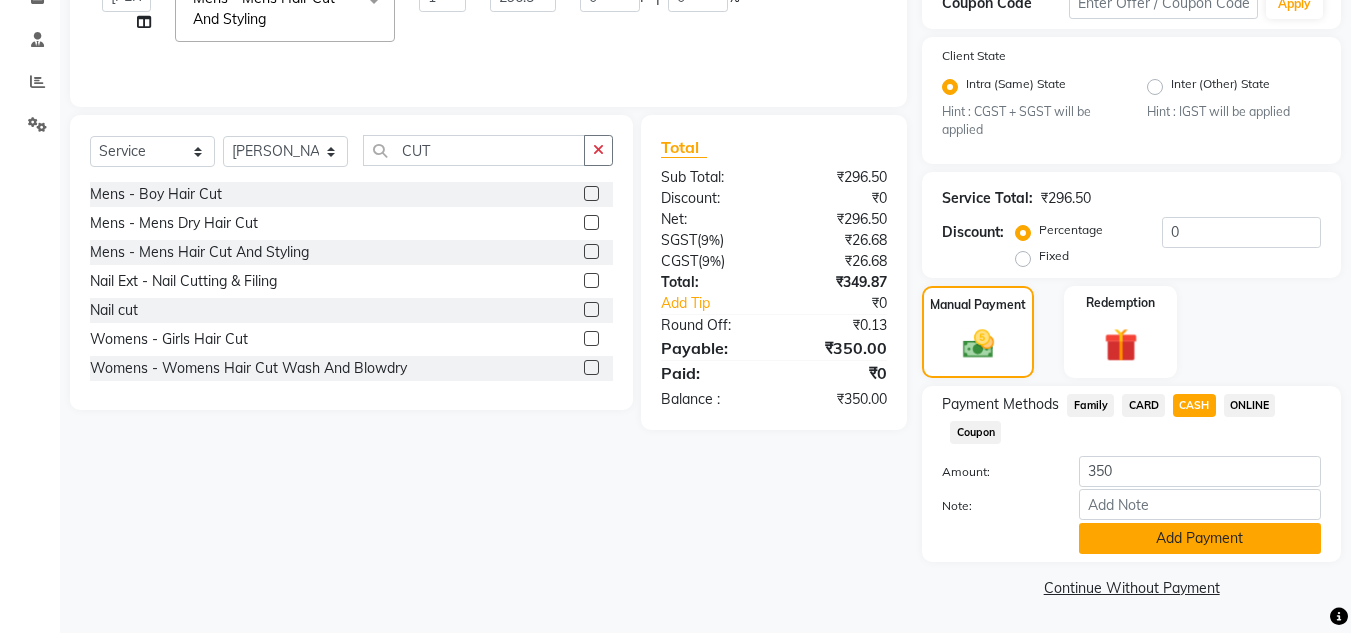 click on "Add Payment" 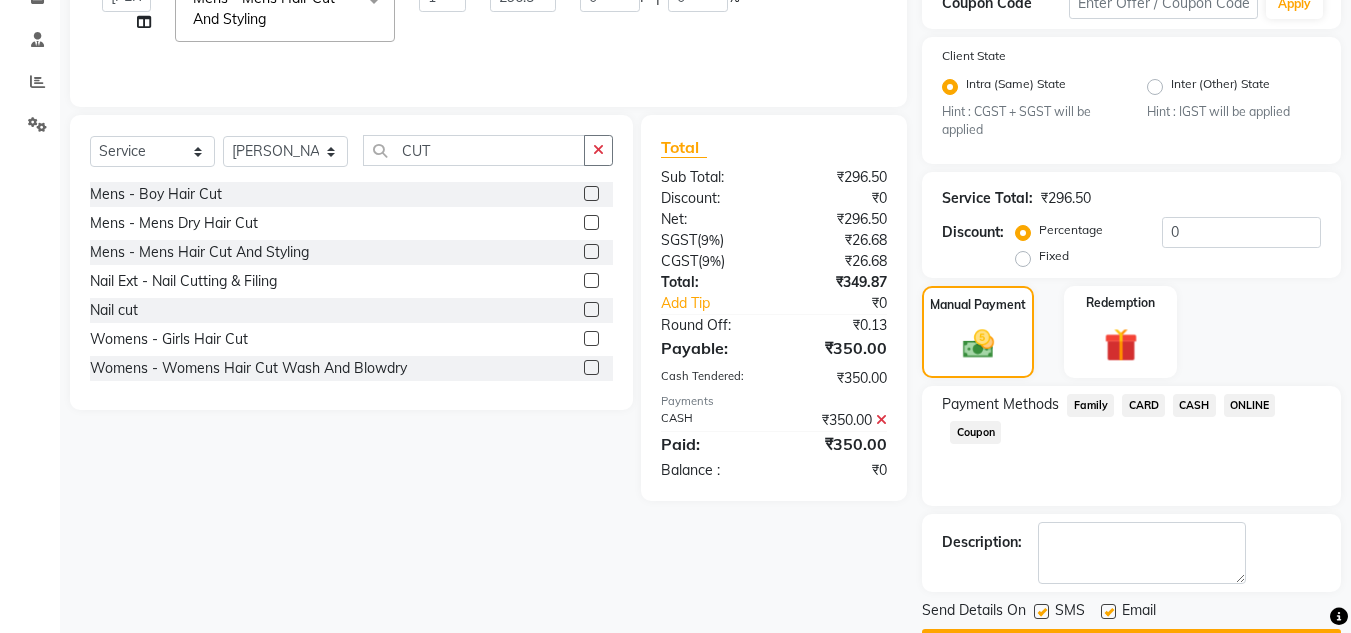 scroll, scrollTop: 418, scrollLeft: 0, axis: vertical 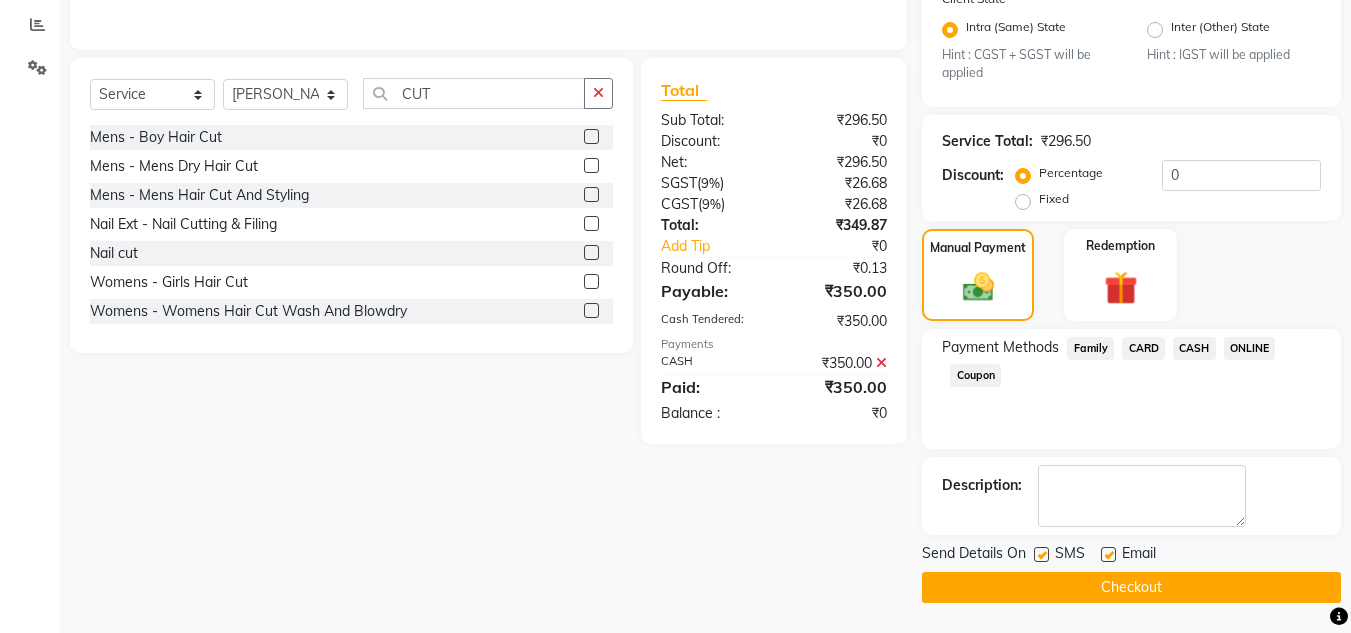 click on "Checkout" 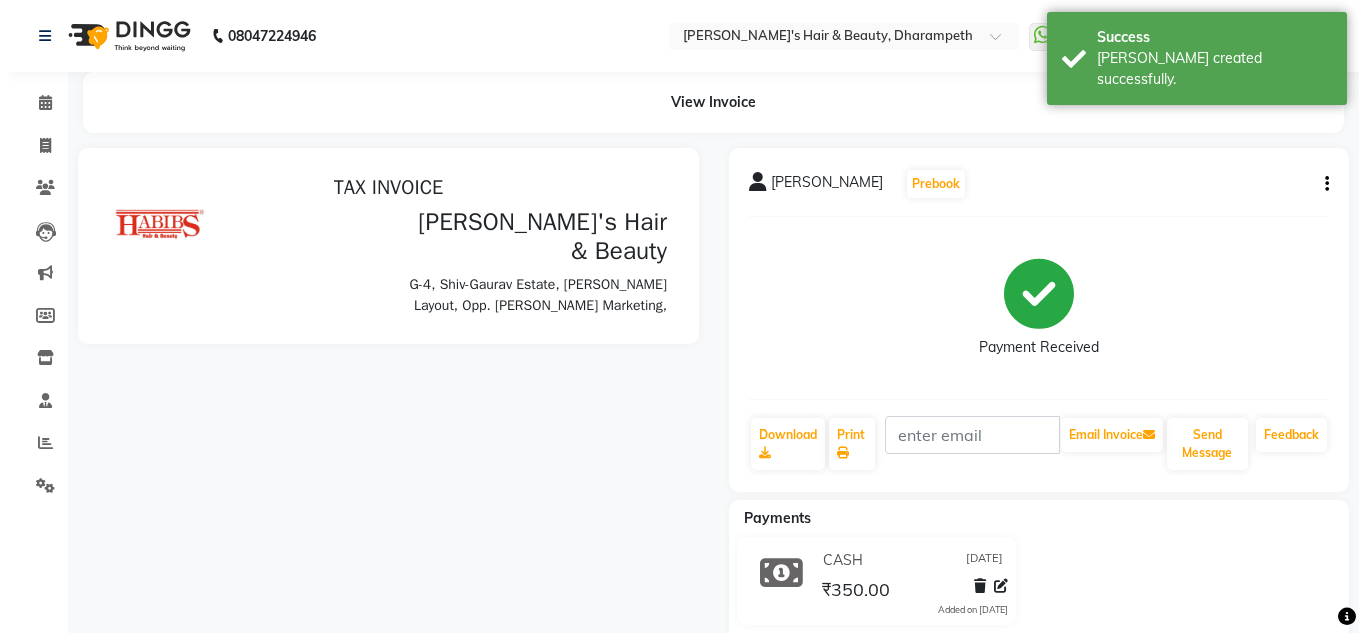 scroll, scrollTop: 0, scrollLeft: 0, axis: both 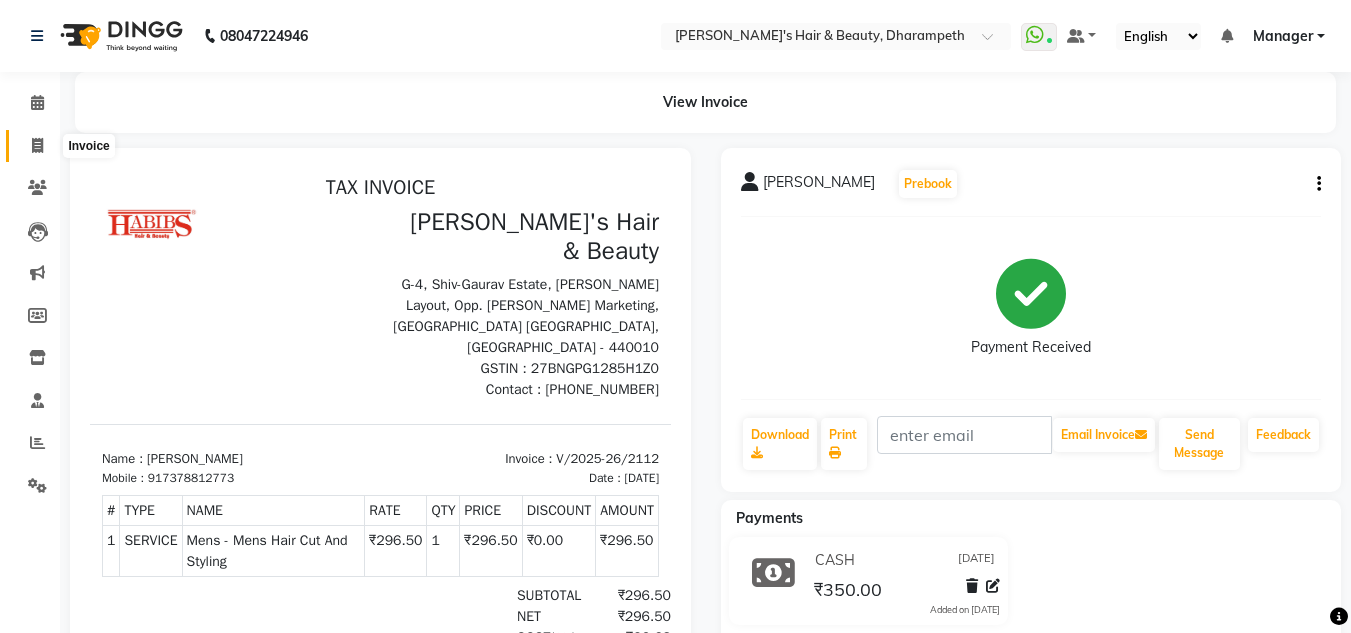 click 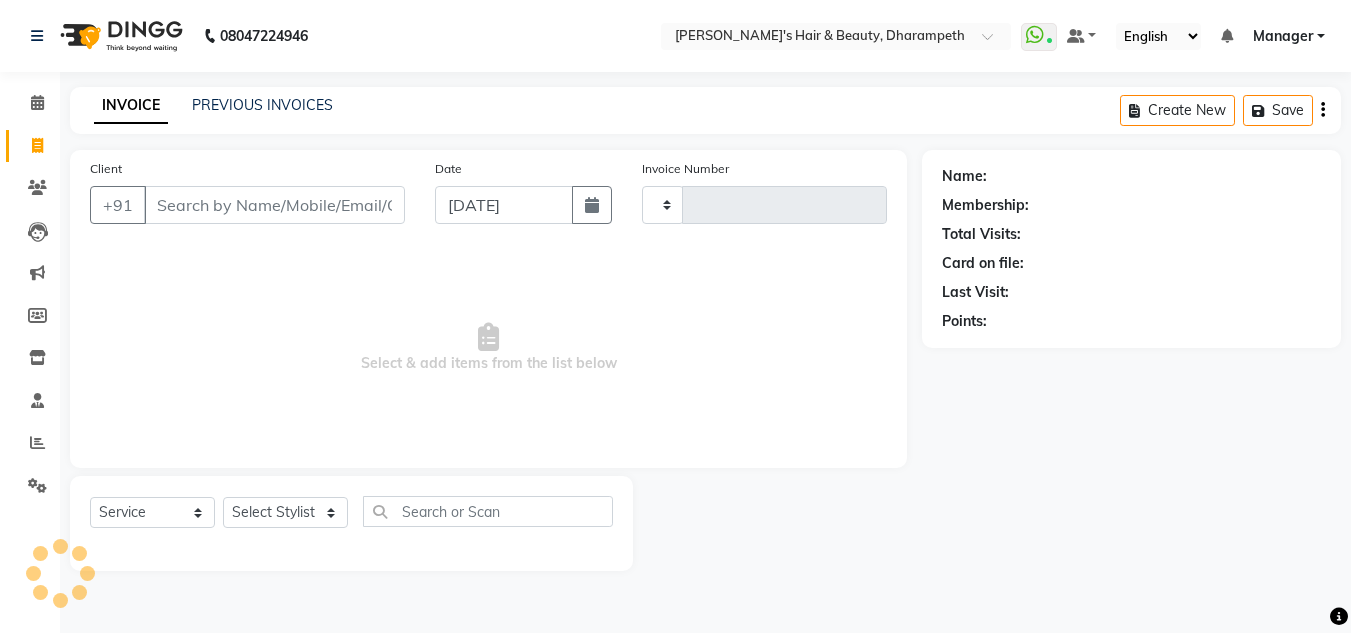 type on "2113" 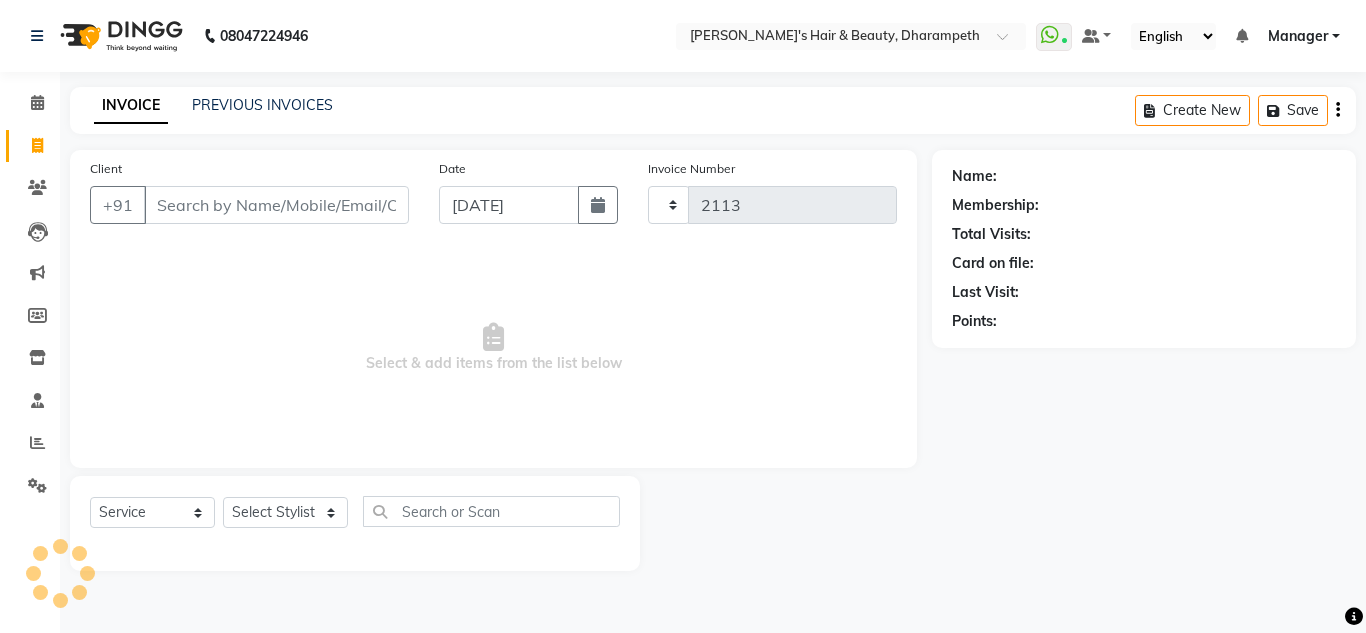 select on "4860" 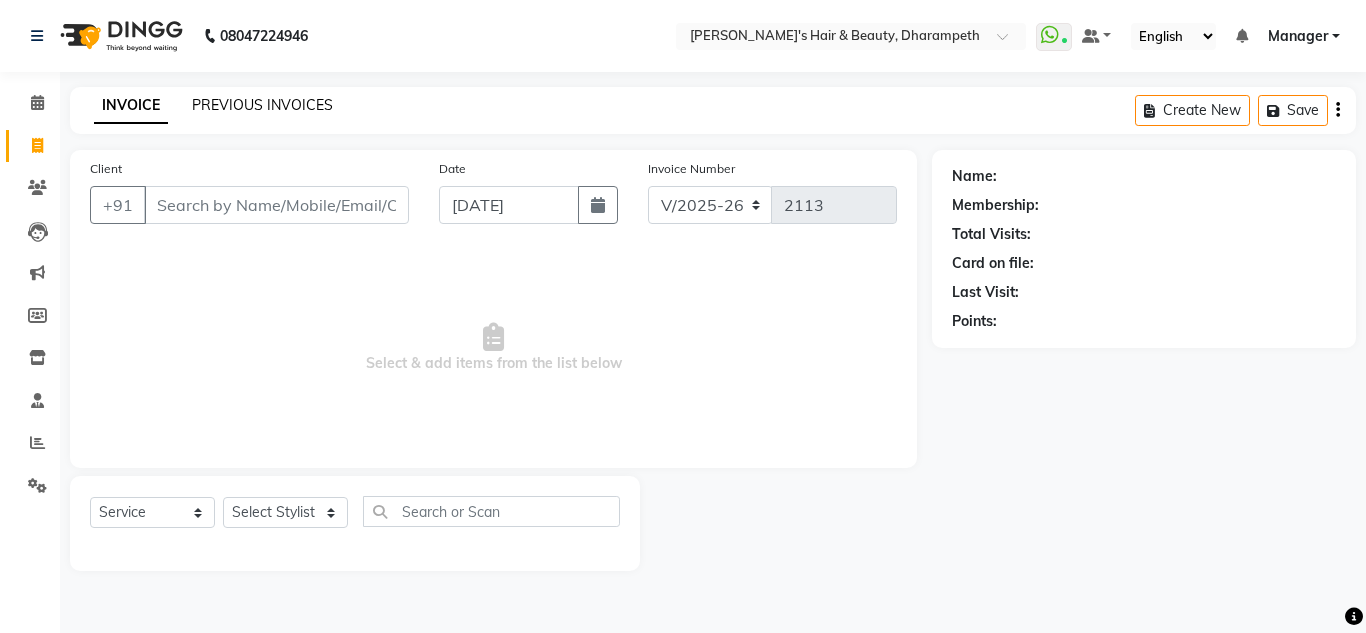 click on "PREVIOUS INVOICES" 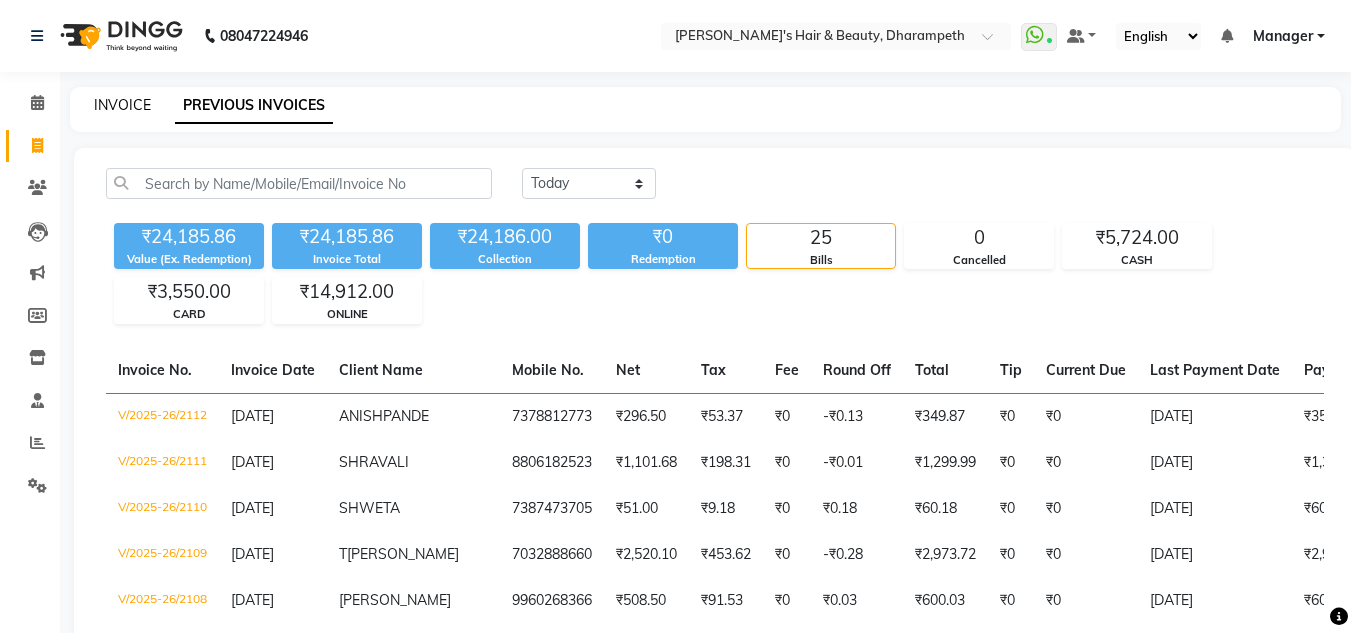 click on "INVOICE" 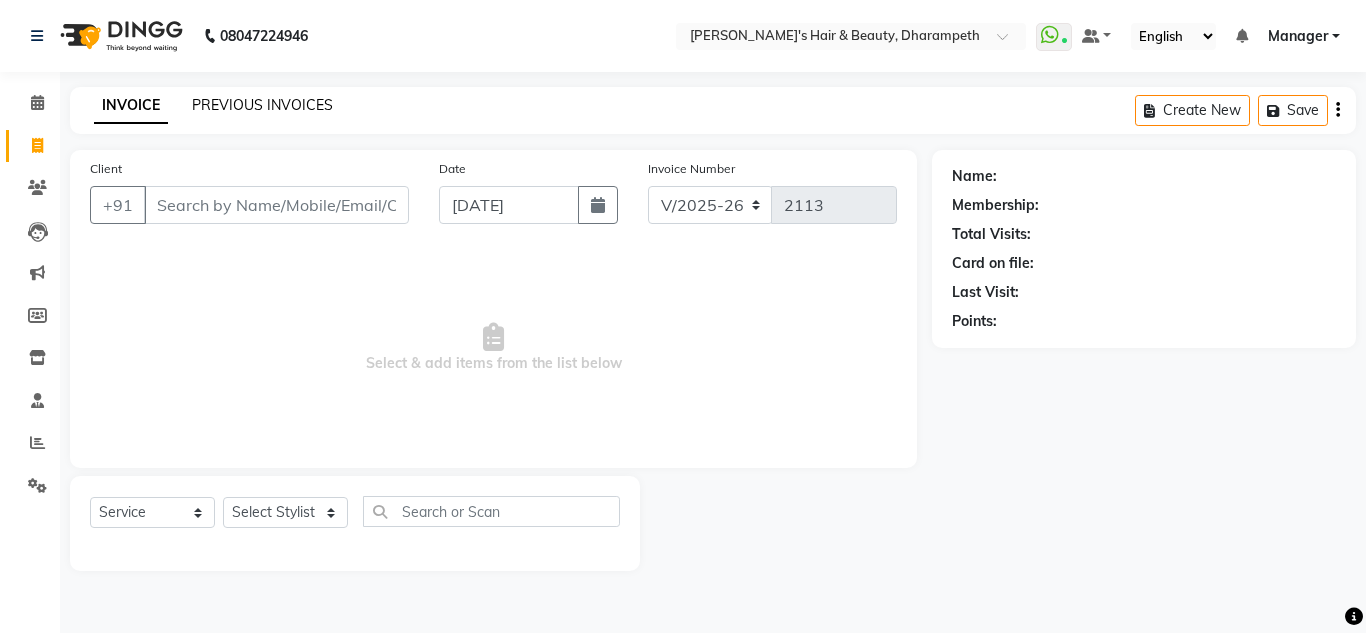 click on "PREVIOUS INVOICES" 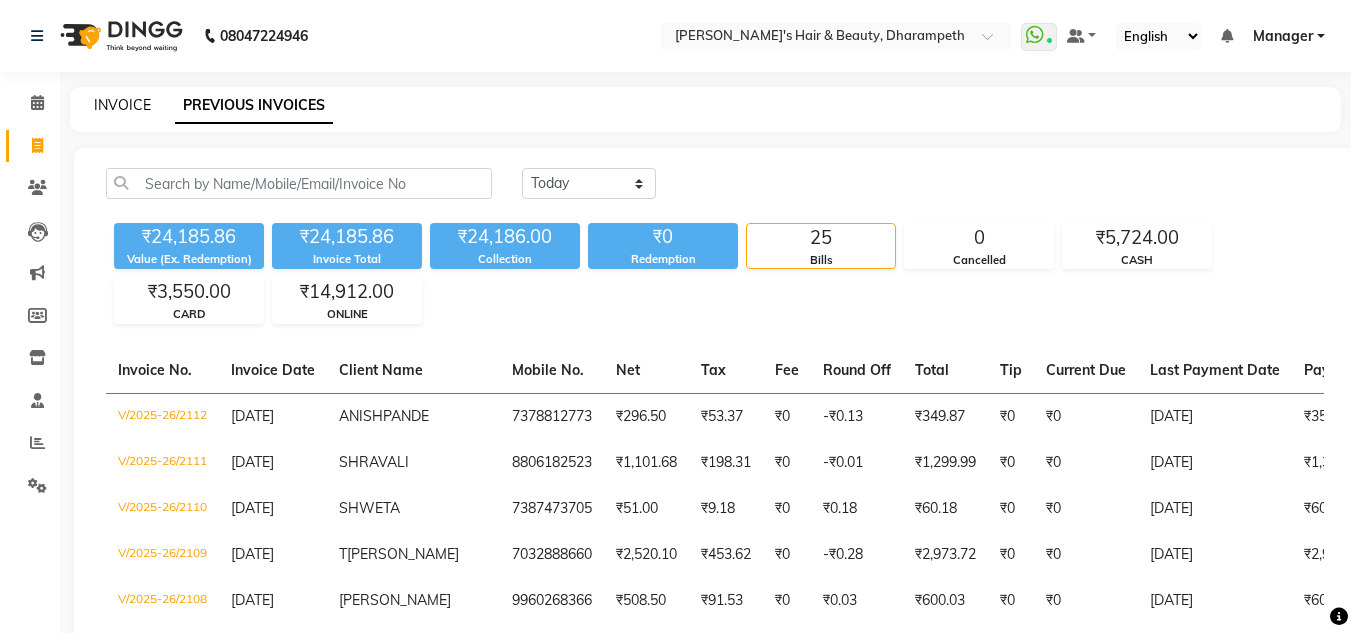 click on "INVOICE" 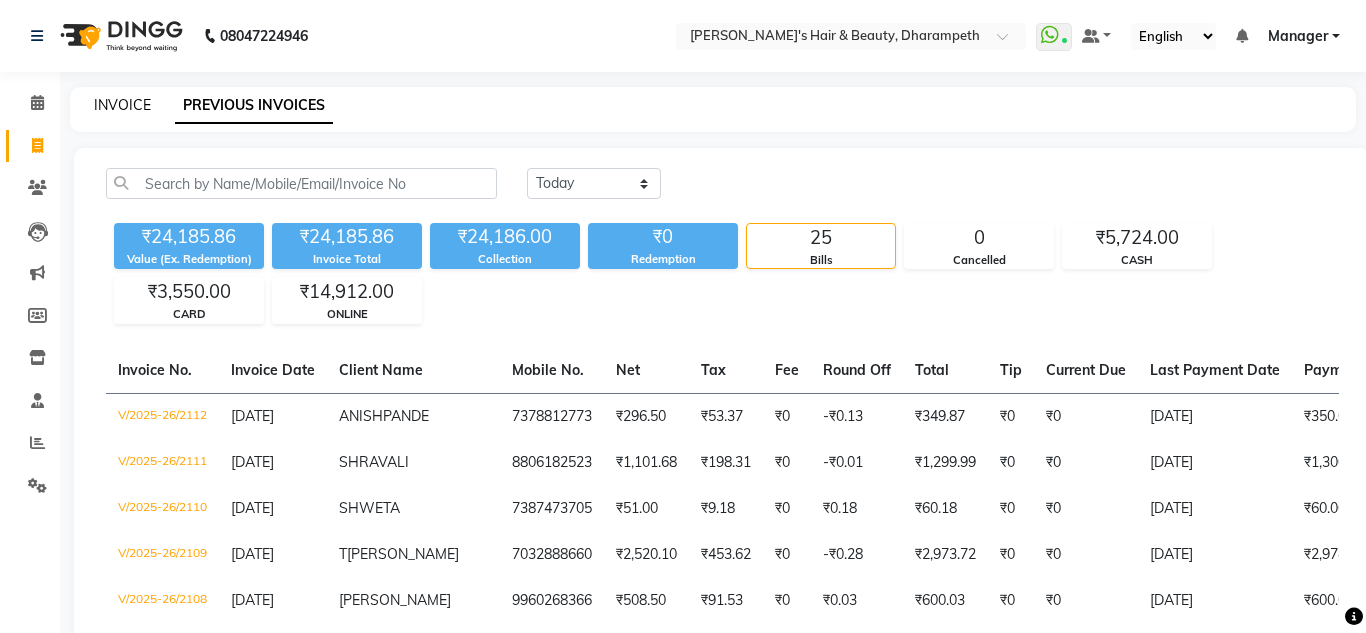 select on "4860" 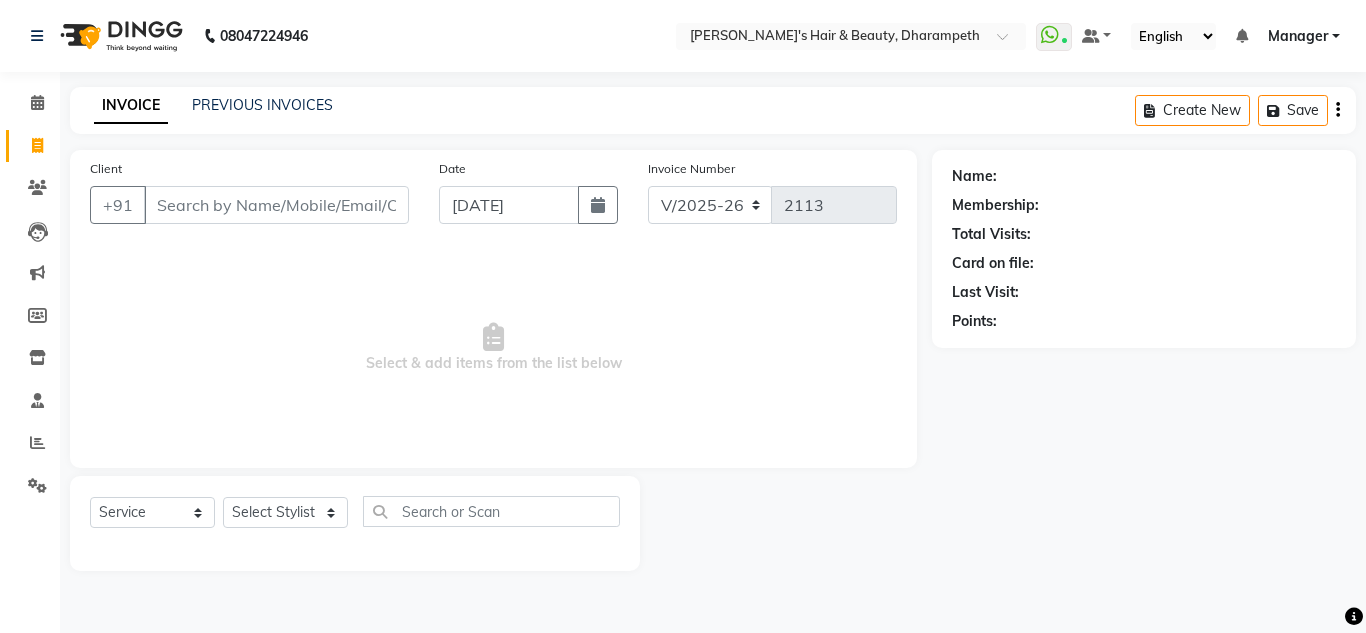 click on "Client" at bounding box center [276, 205] 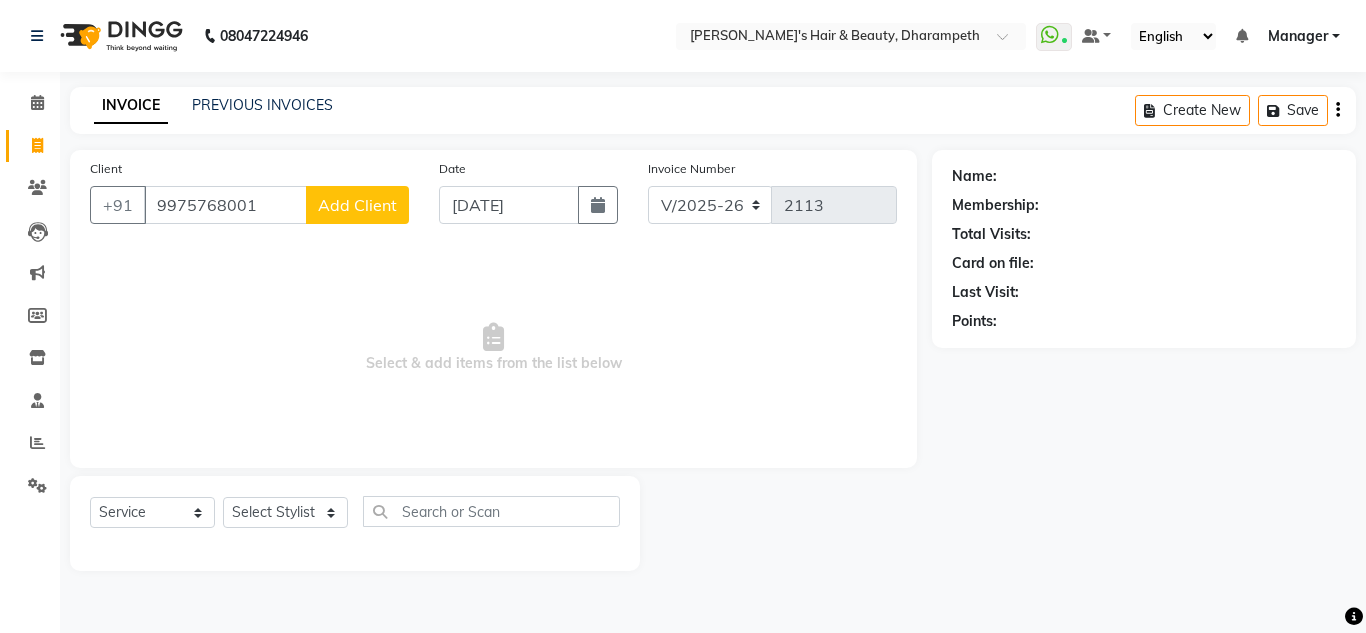 type on "9975768001" 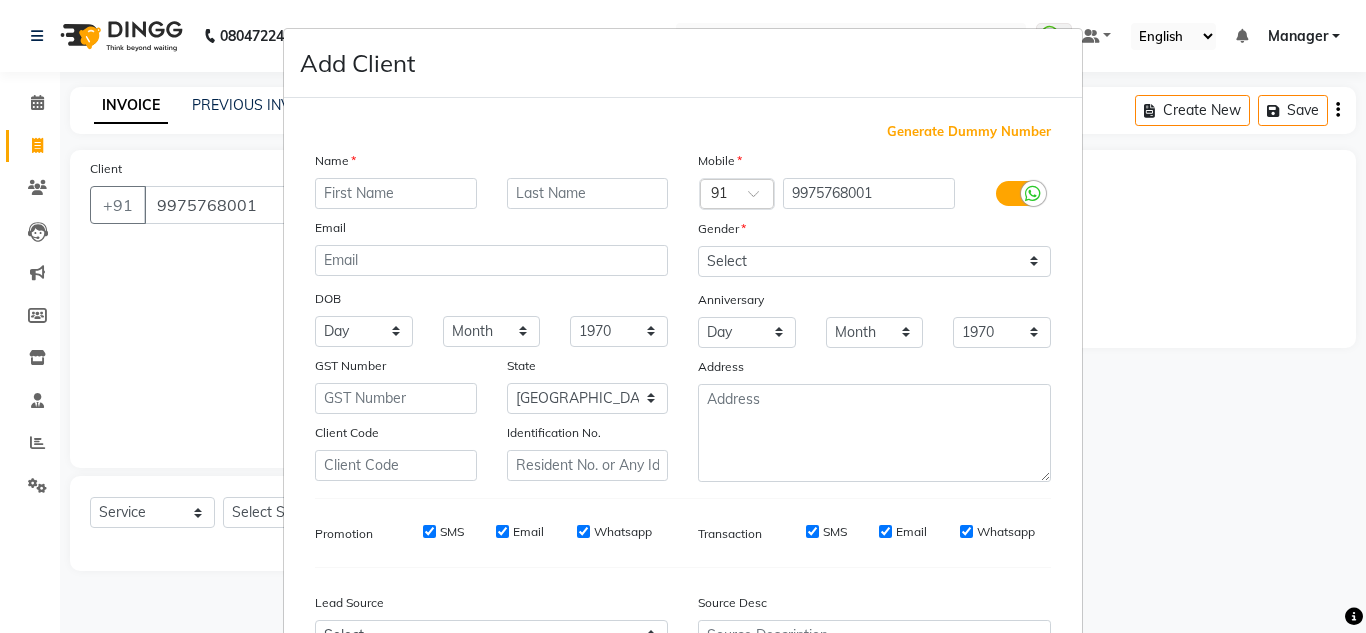 type on "E" 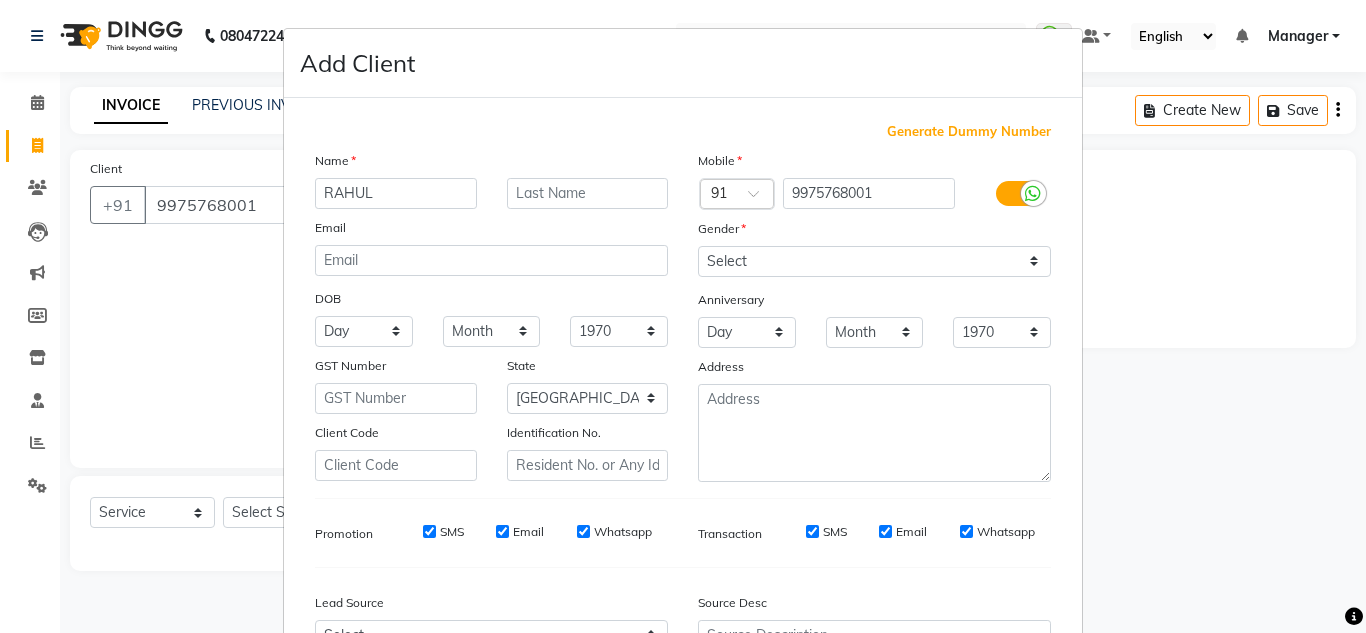 type on "RAHUL" 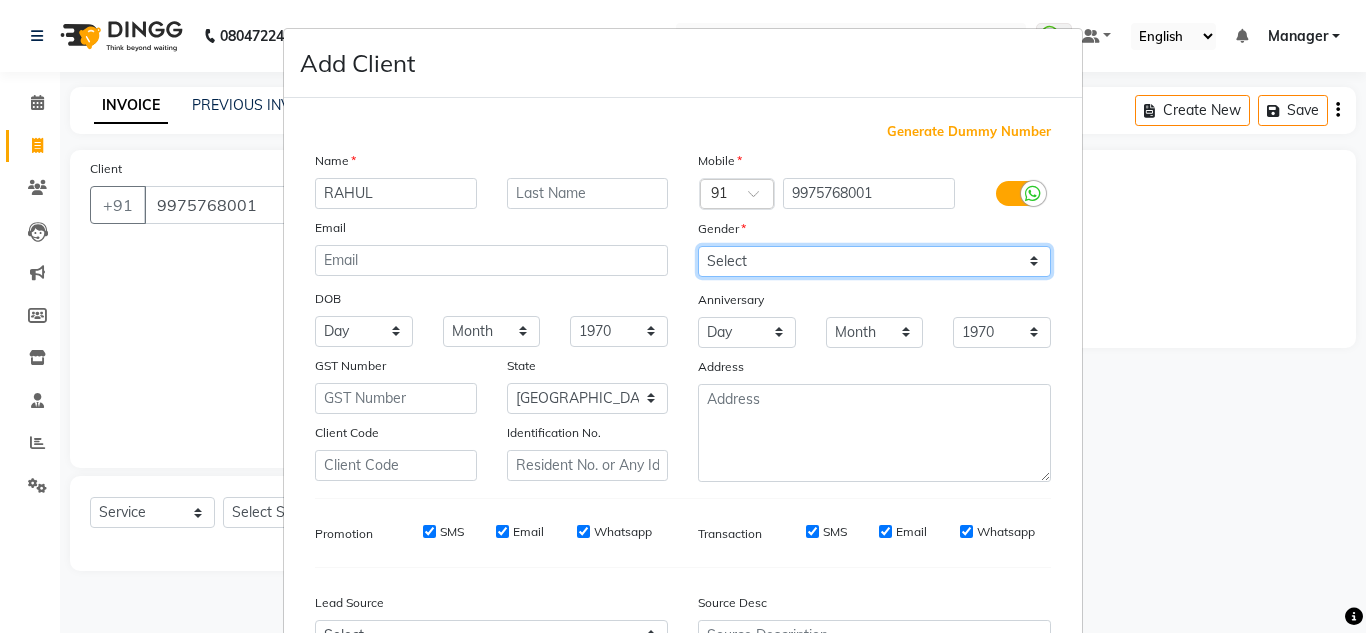 drag, startPoint x: 713, startPoint y: 259, endPoint x: 720, endPoint y: 315, distance: 56.435802 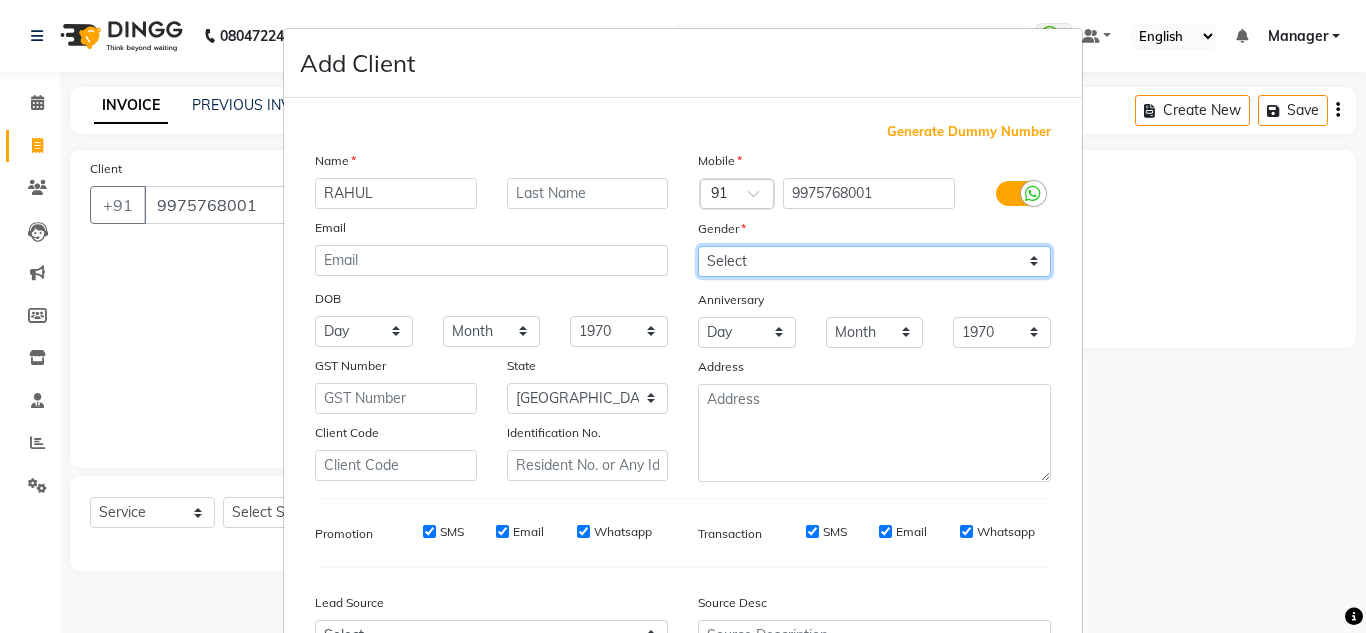 click on "Mobile Country Code × 91 9975768001 Gender Select [DEMOGRAPHIC_DATA] [DEMOGRAPHIC_DATA] Other Prefer Not To Say Anniversary Day 01 02 03 04 05 06 07 08 09 10 11 12 13 14 15 16 17 18 19 20 21 22 23 24 25 26 27 28 29 30 31 Month January February March April May June July August September October November [DATE] 1971 1972 1973 1974 1975 1976 1977 1978 1979 1980 1981 1982 1983 1984 1985 1986 1987 1988 1989 1990 1991 1992 1993 1994 1995 1996 1997 1998 1999 2000 2001 2002 2003 2004 2005 2006 2007 2008 2009 2010 2011 2012 2013 2014 2015 2016 2017 2018 2019 2020 2021 2022 2023 2024 2025 Address" at bounding box center (874, 316) 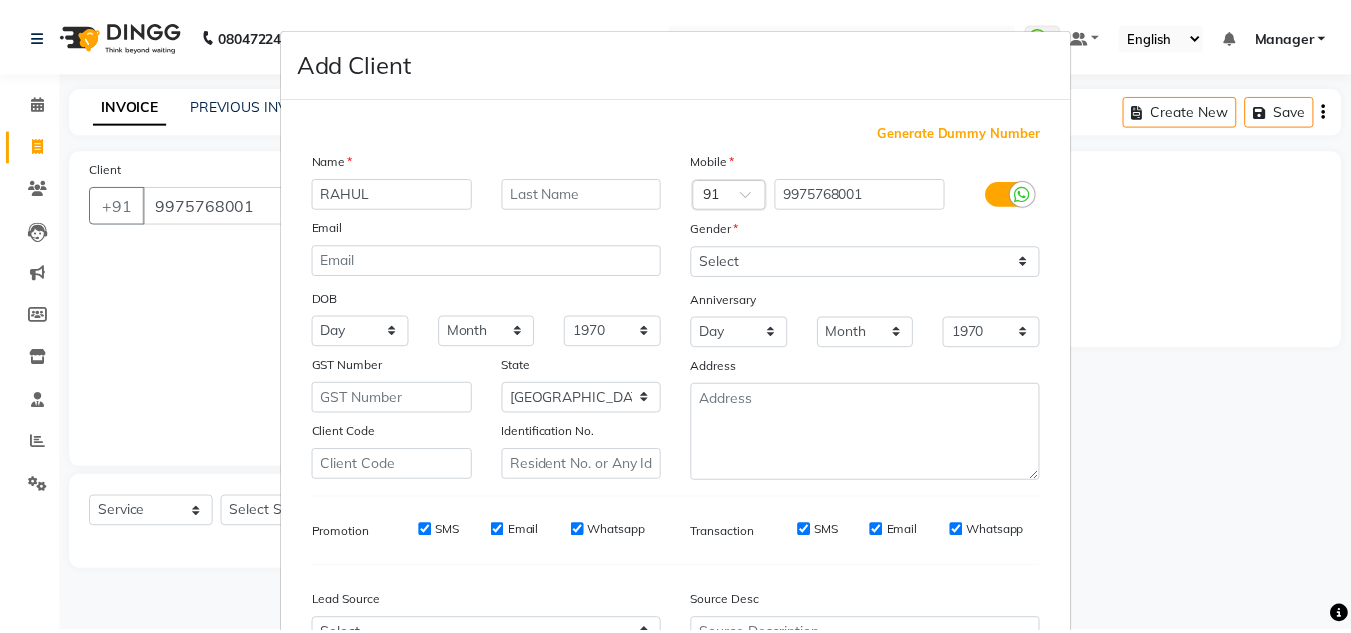 scroll, scrollTop: 216, scrollLeft: 0, axis: vertical 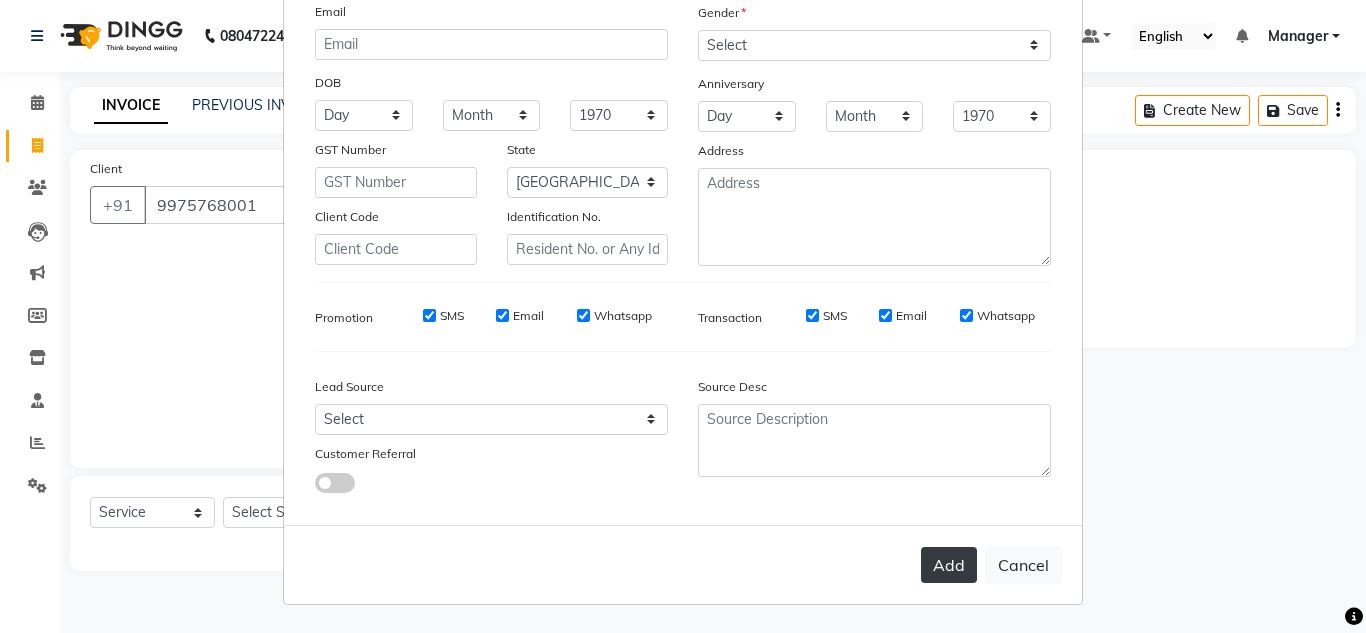 click on "Add" at bounding box center [949, 565] 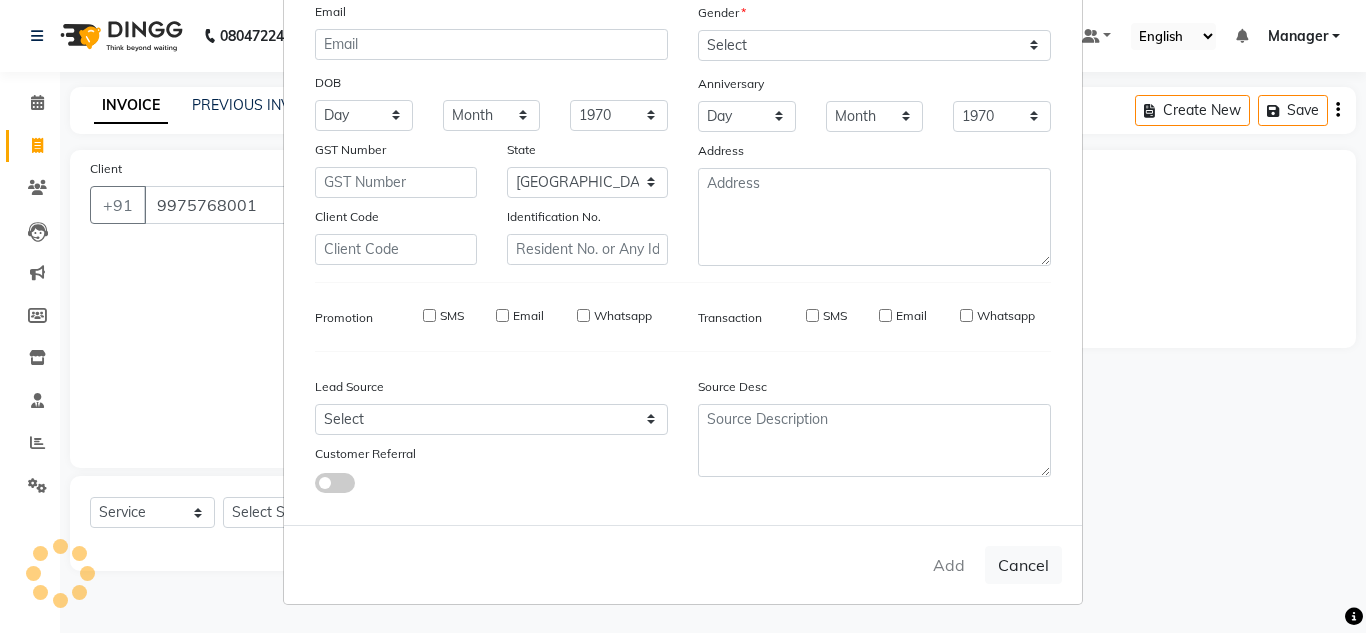 type 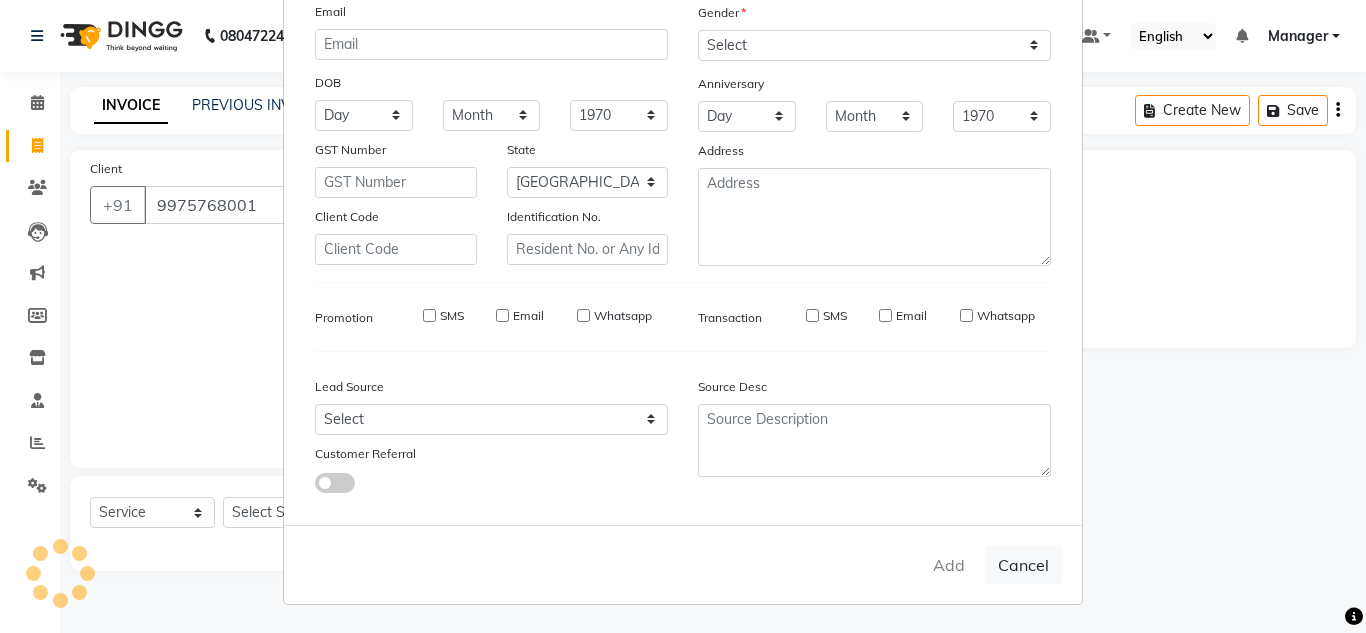 select 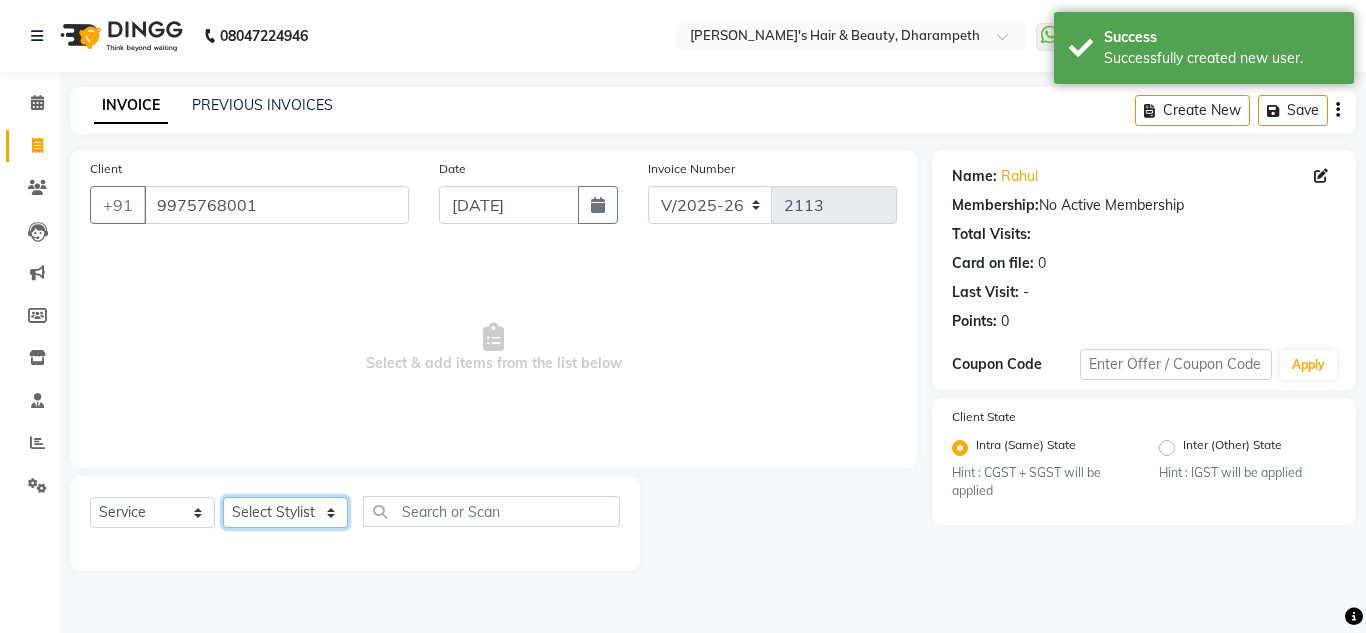 click on "Select Stylist Anuj W [PERSON_NAME] [PERSON_NAME]  Manager [PERSON_NAME] C [PERSON_NAME] S [PERSON_NAME] S Shilpa P Vedant N" 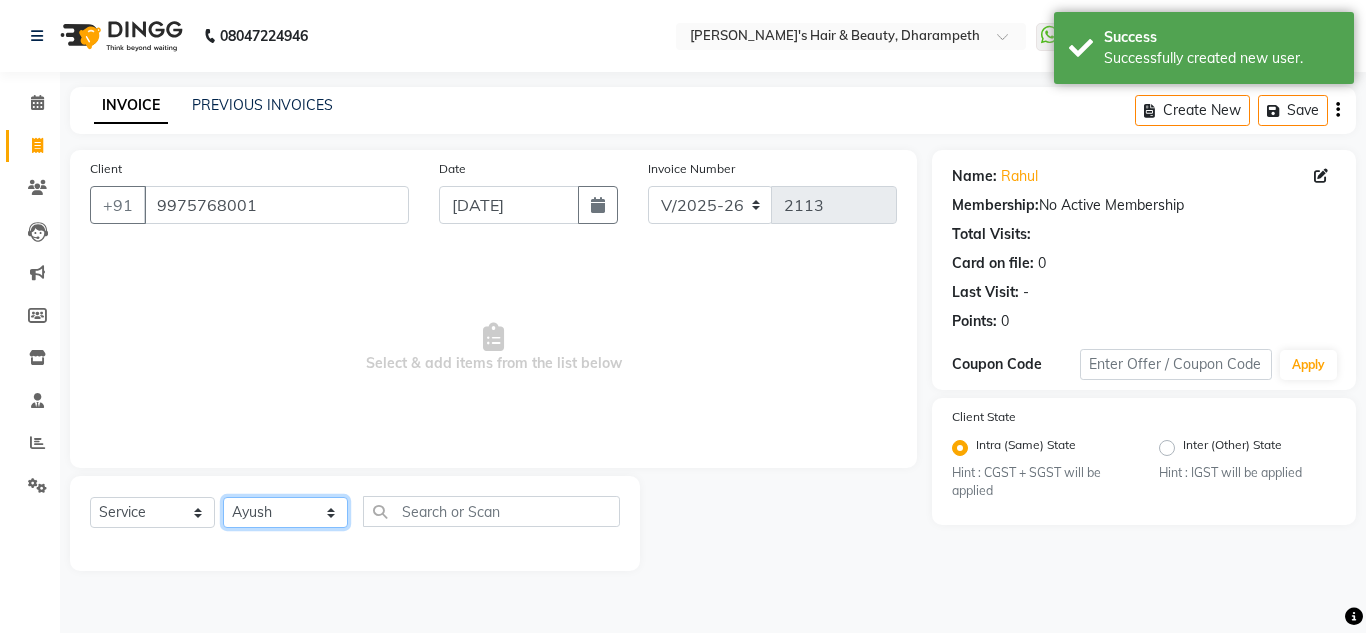 click on "Select Stylist Anuj W [PERSON_NAME] [PERSON_NAME]  Manager [PERSON_NAME] C [PERSON_NAME] S [PERSON_NAME] S Shilpa P Vedant N" 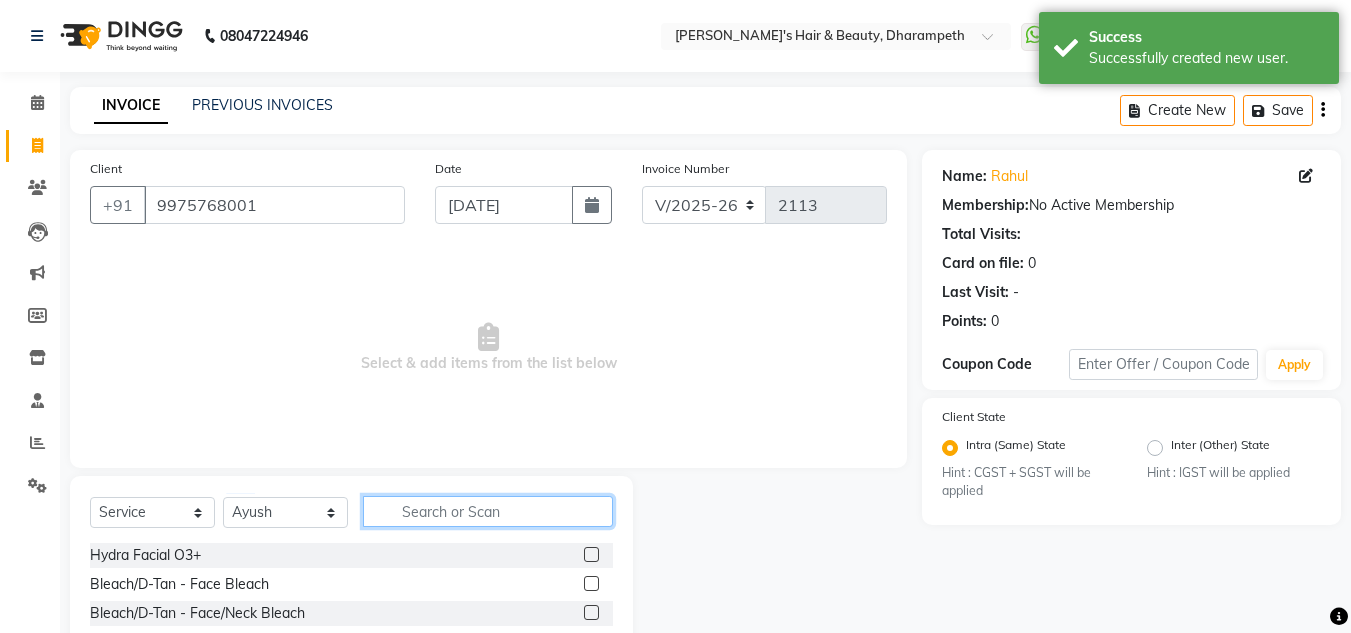 click 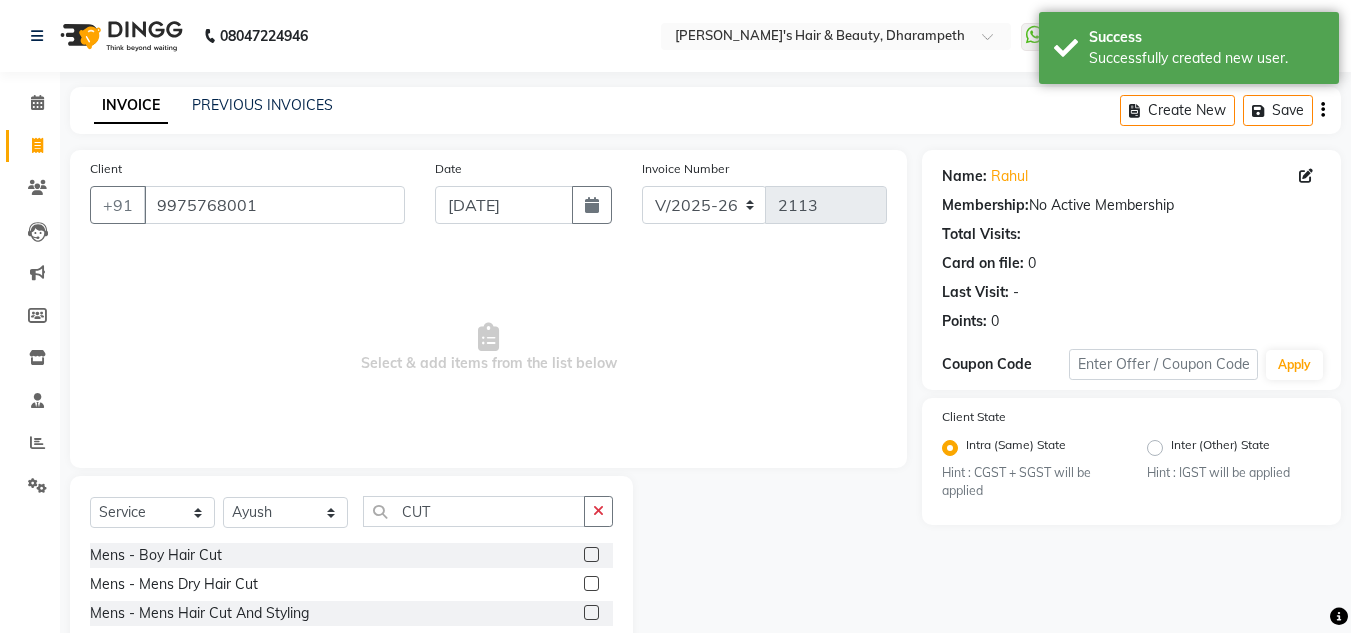click 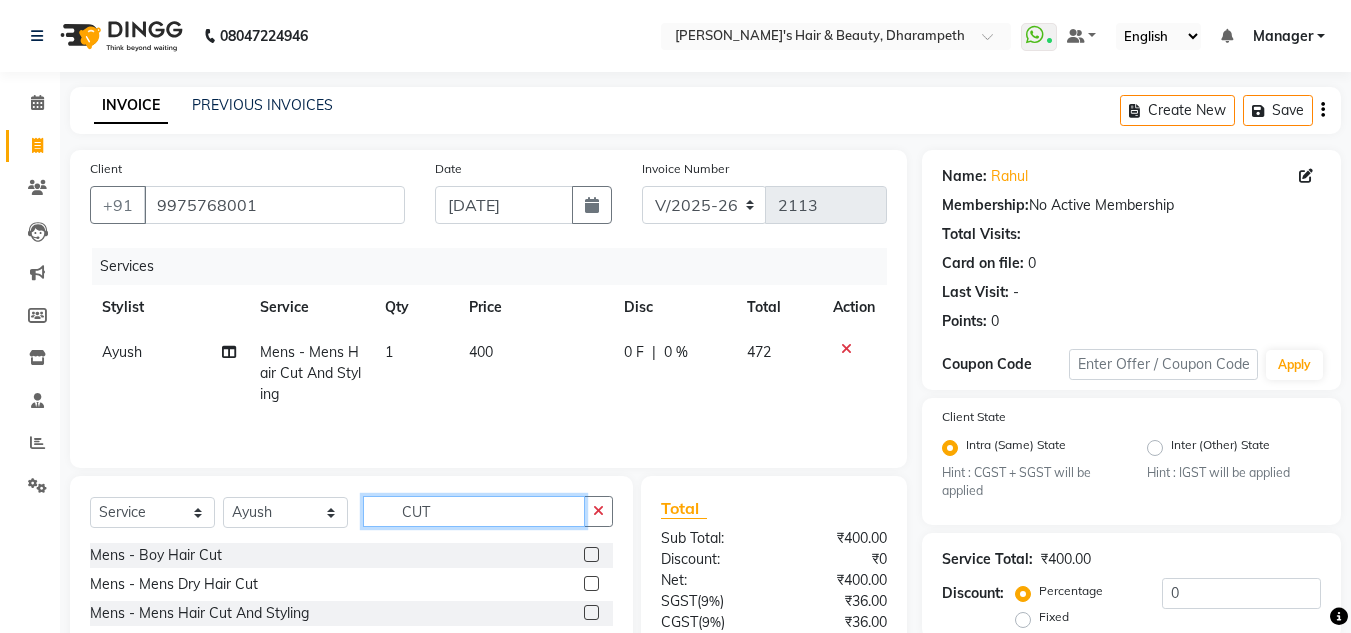 click on "CUT" 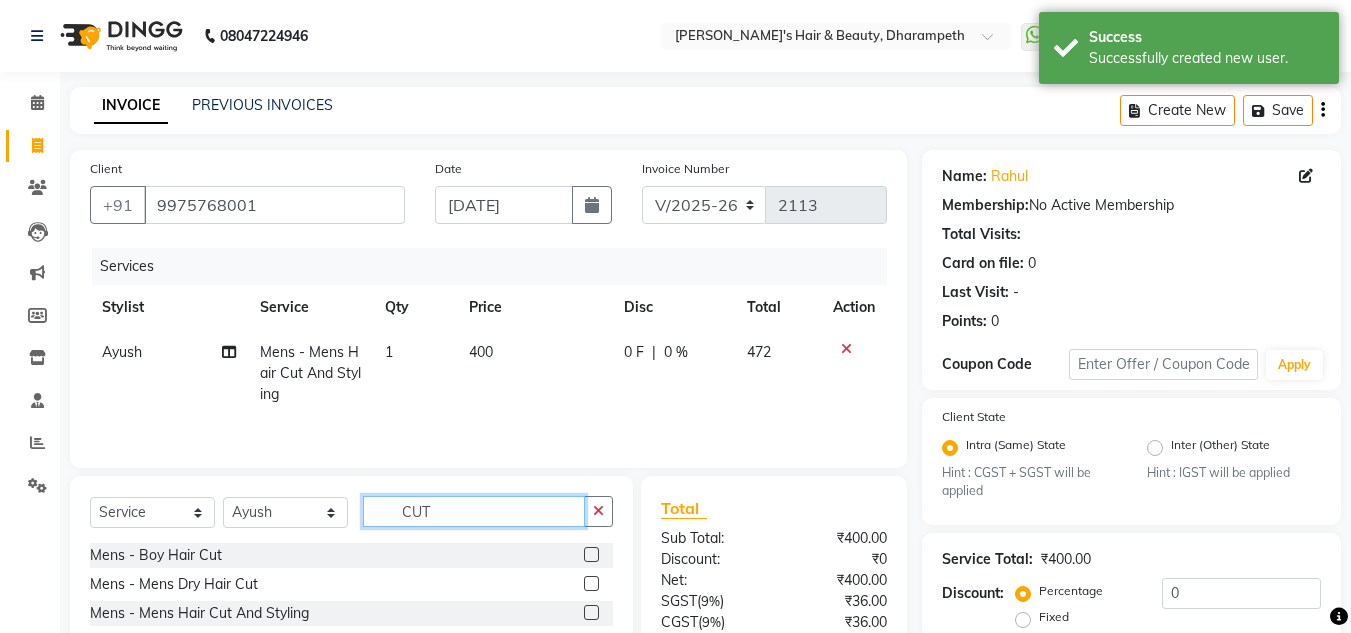 click on "CUT" 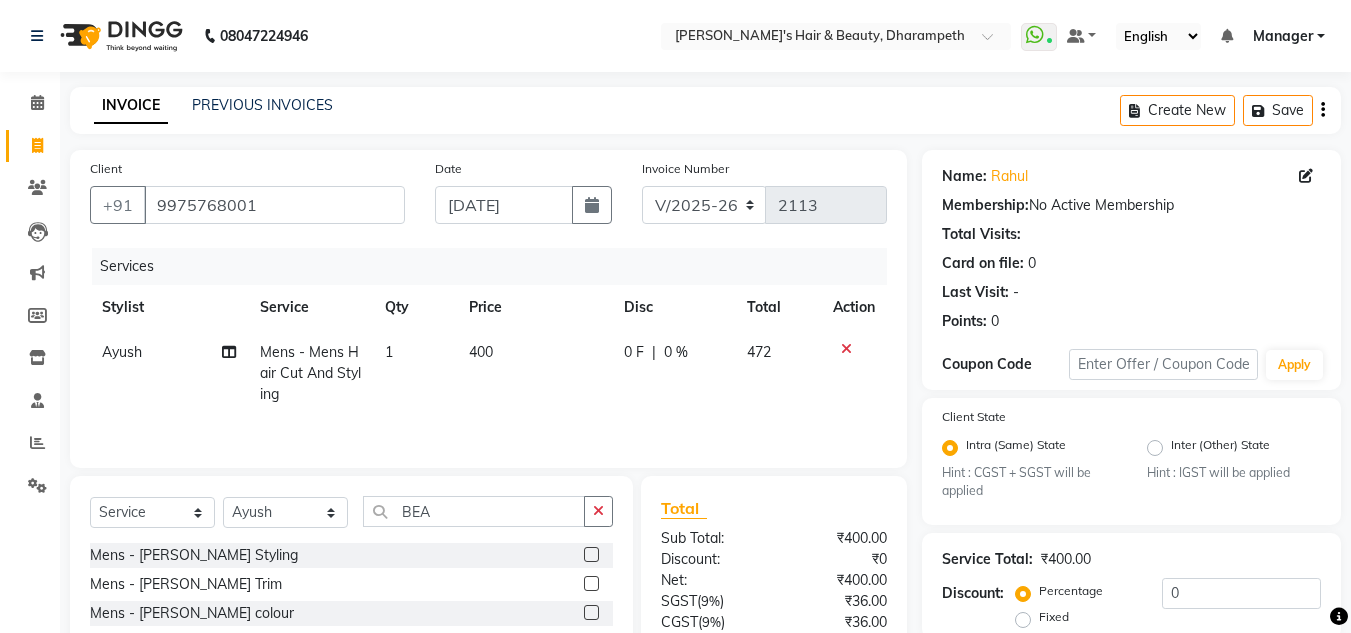 click 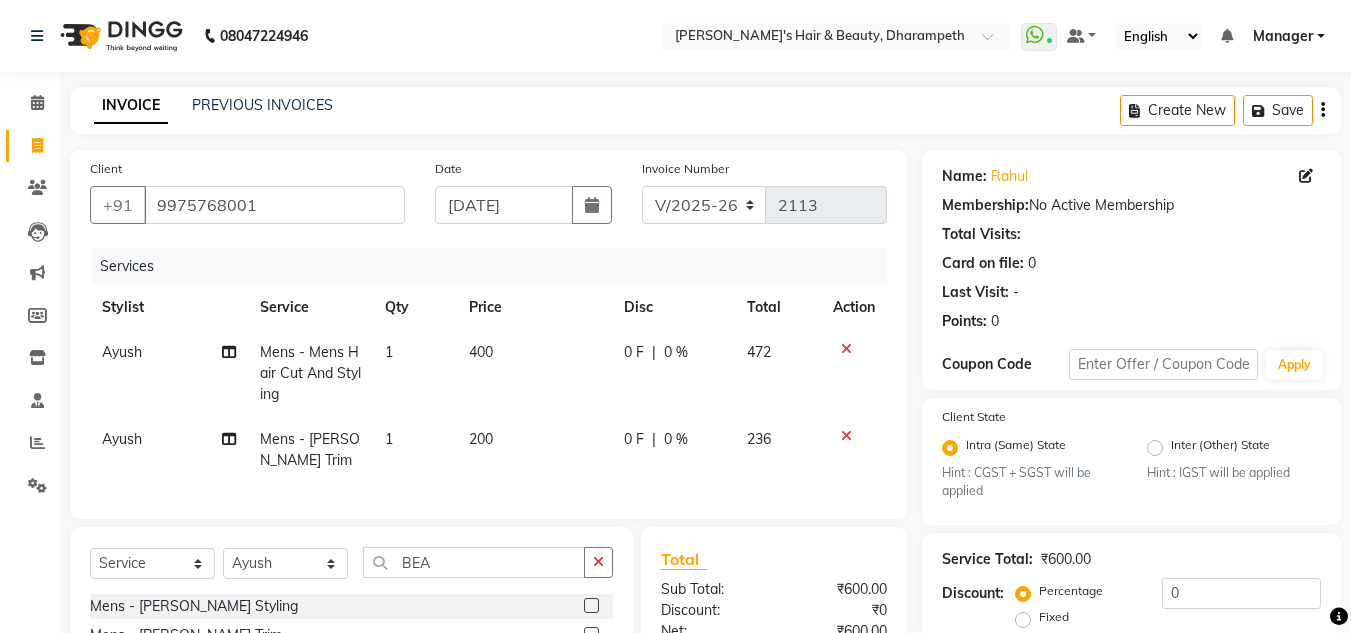 click on "200" 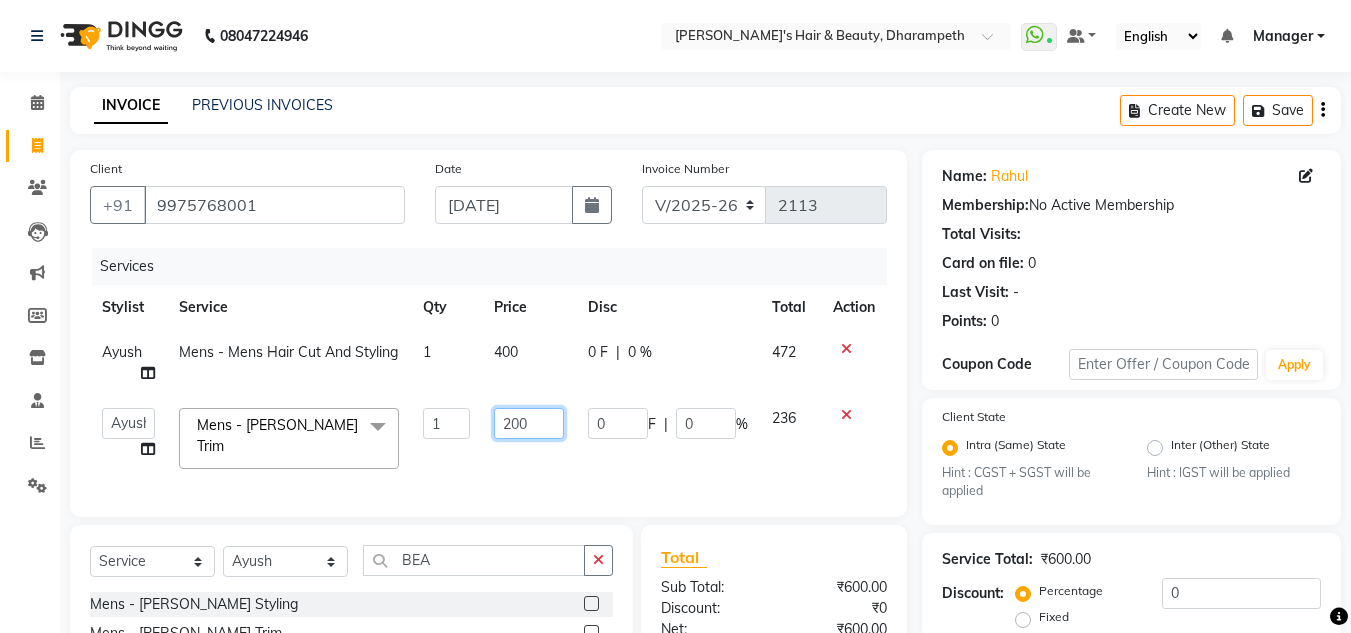 drag, startPoint x: 540, startPoint y: 415, endPoint x: 298, endPoint y: 425, distance: 242.20653 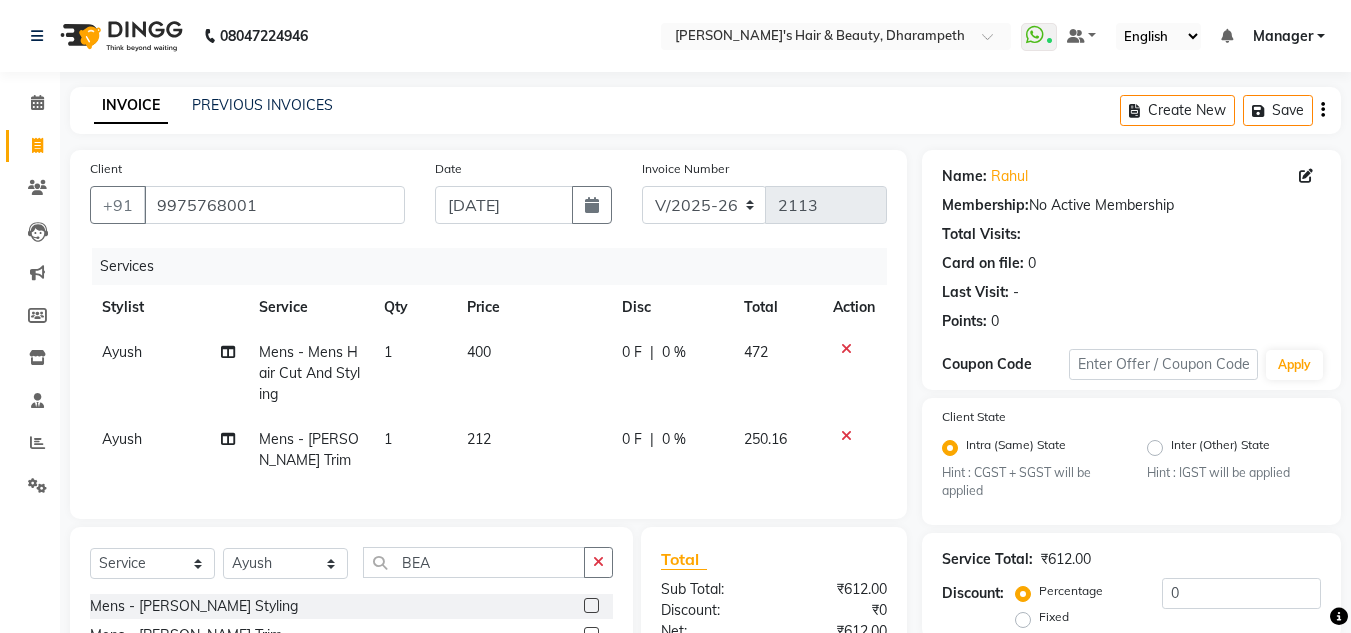 click on "[PERSON_NAME] Mens - Mens Hair Cut And Styling 1 400 0 F | 0 % 472 [PERSON_NAME] Mens - [PERSON_NAME] Trim 1 212 0 F | 0 % 250.16" 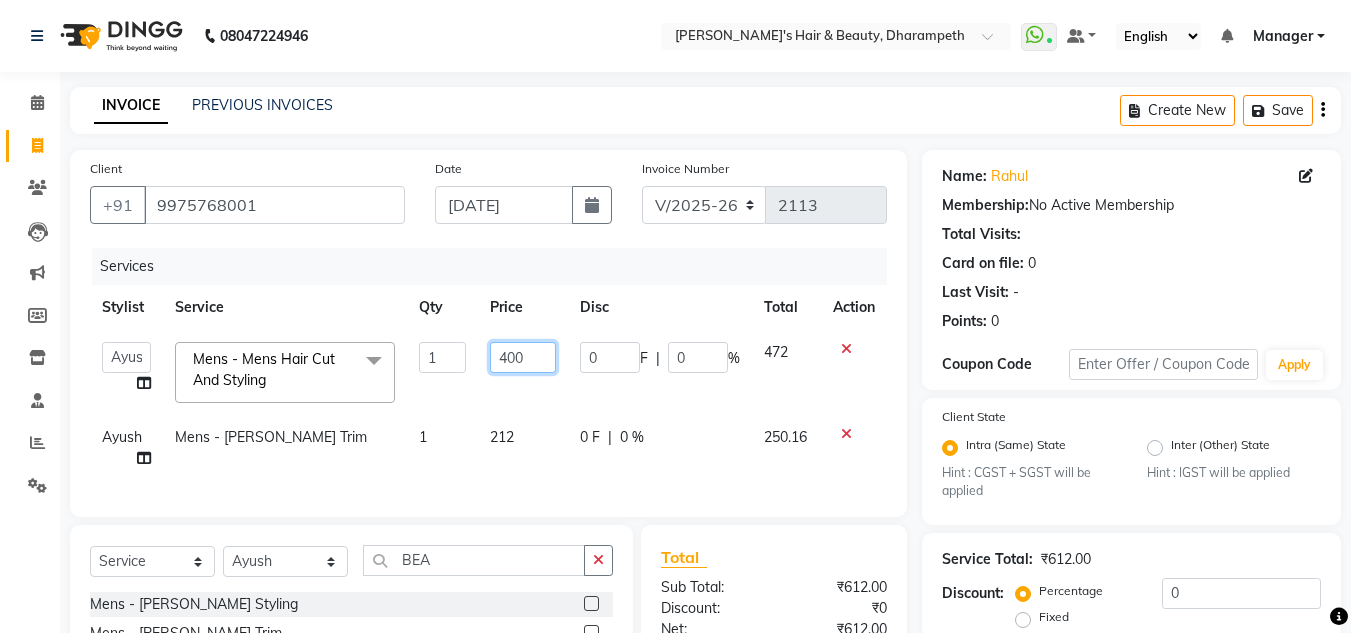 drag, startPoint x: 538, startPoint y: 356, endPoint x: 384, endPoint y: 373, distance: 154.93547 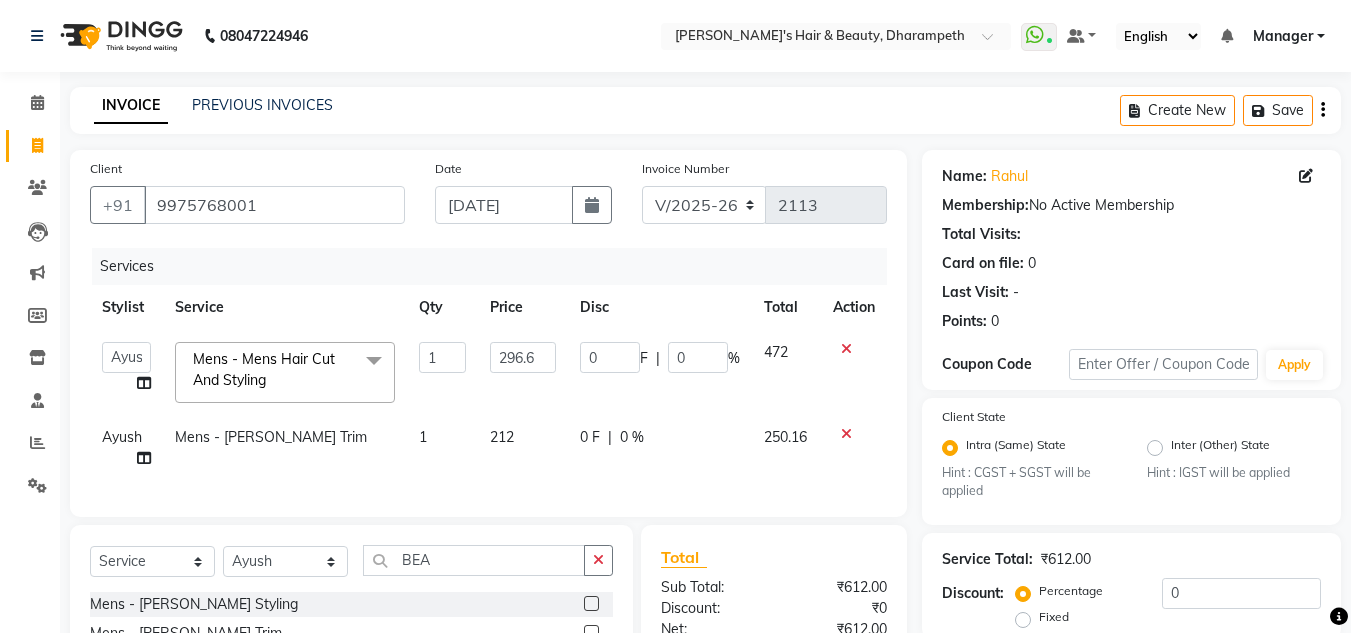 click on "472" 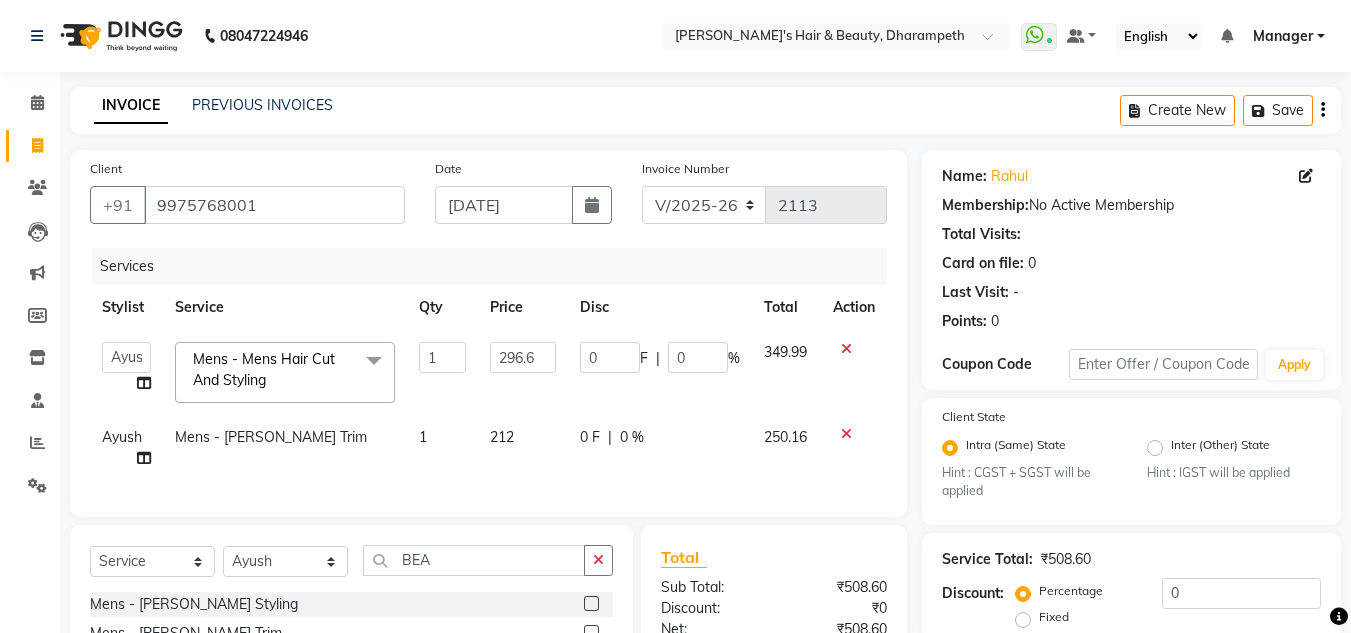 scroll, scrollTop: 252, scrollLeft: 0, axis: vertical 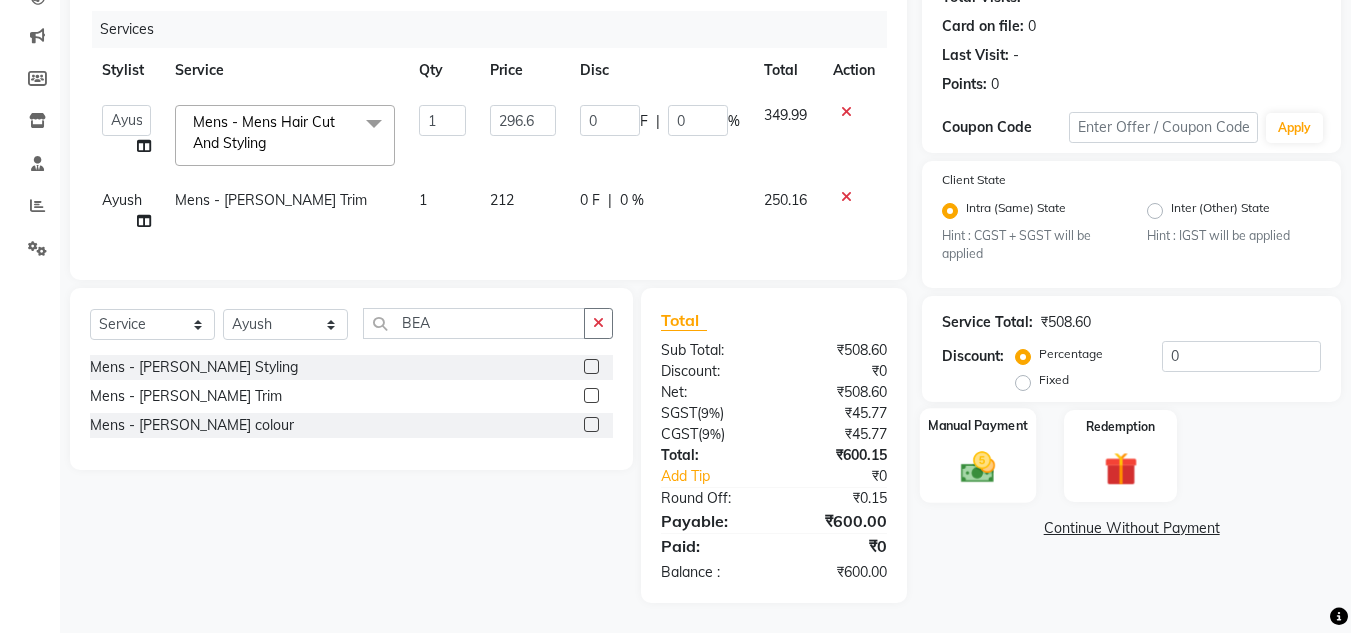 click 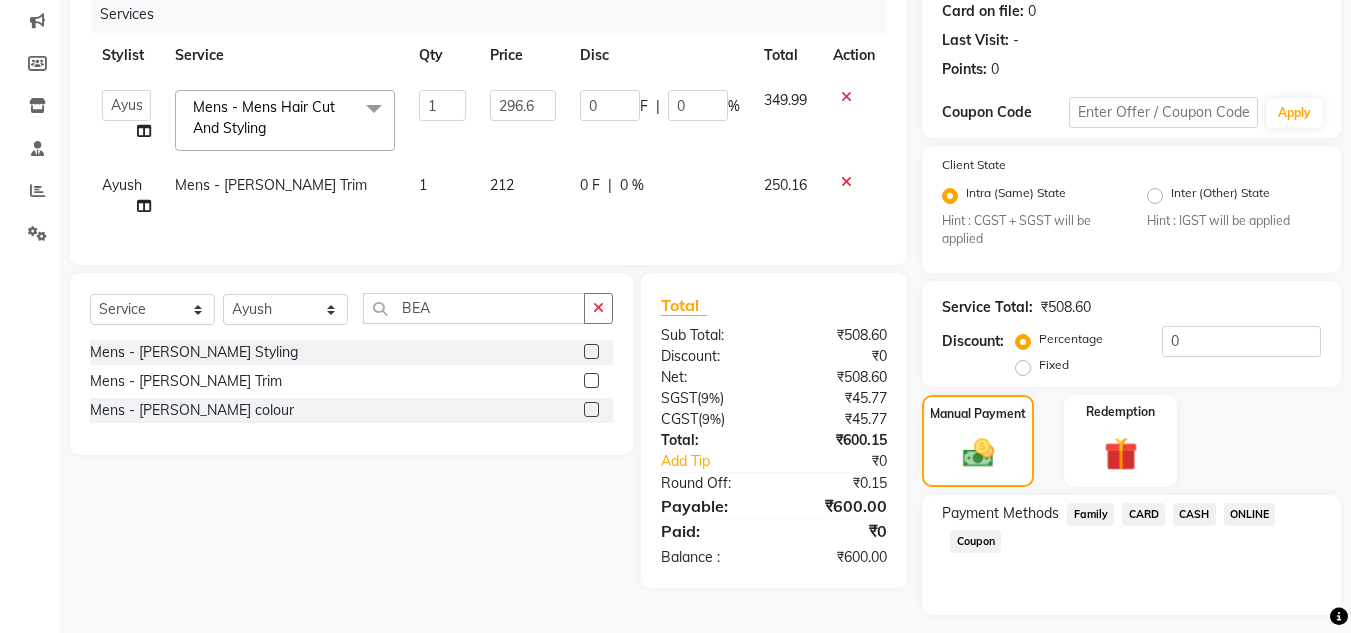 click on "CASH" 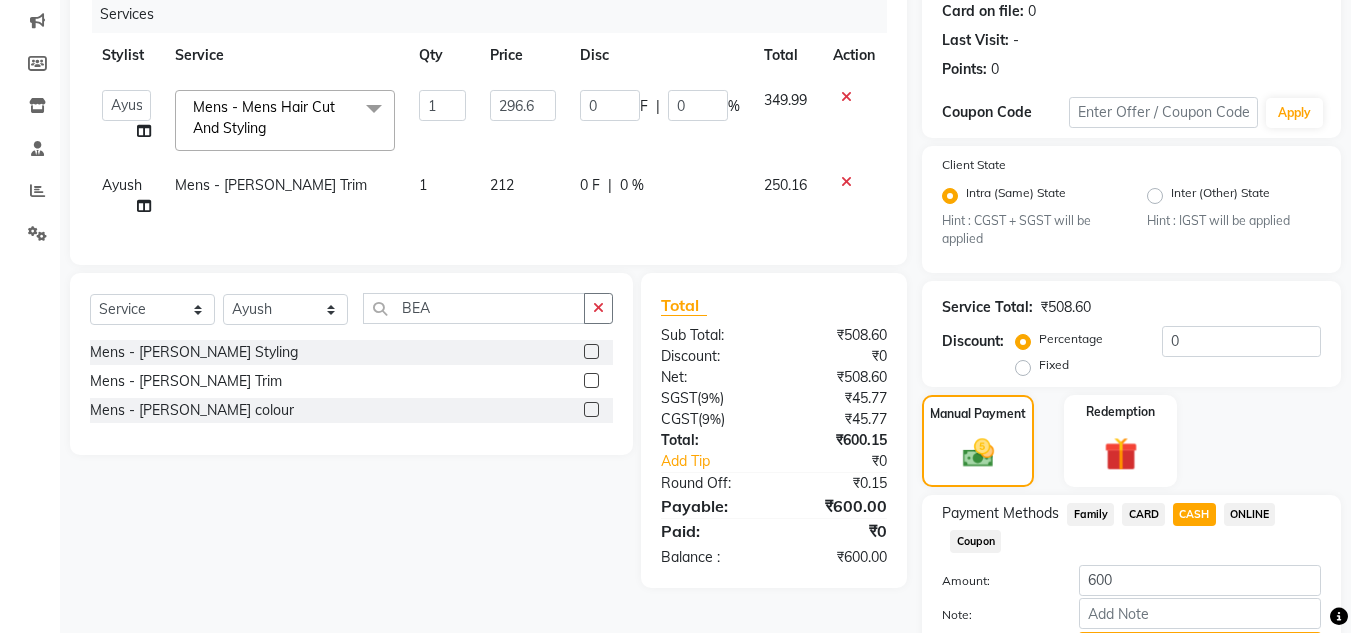 scroll, scrollTop: 361, scrollLeft: 0, axis: vertical 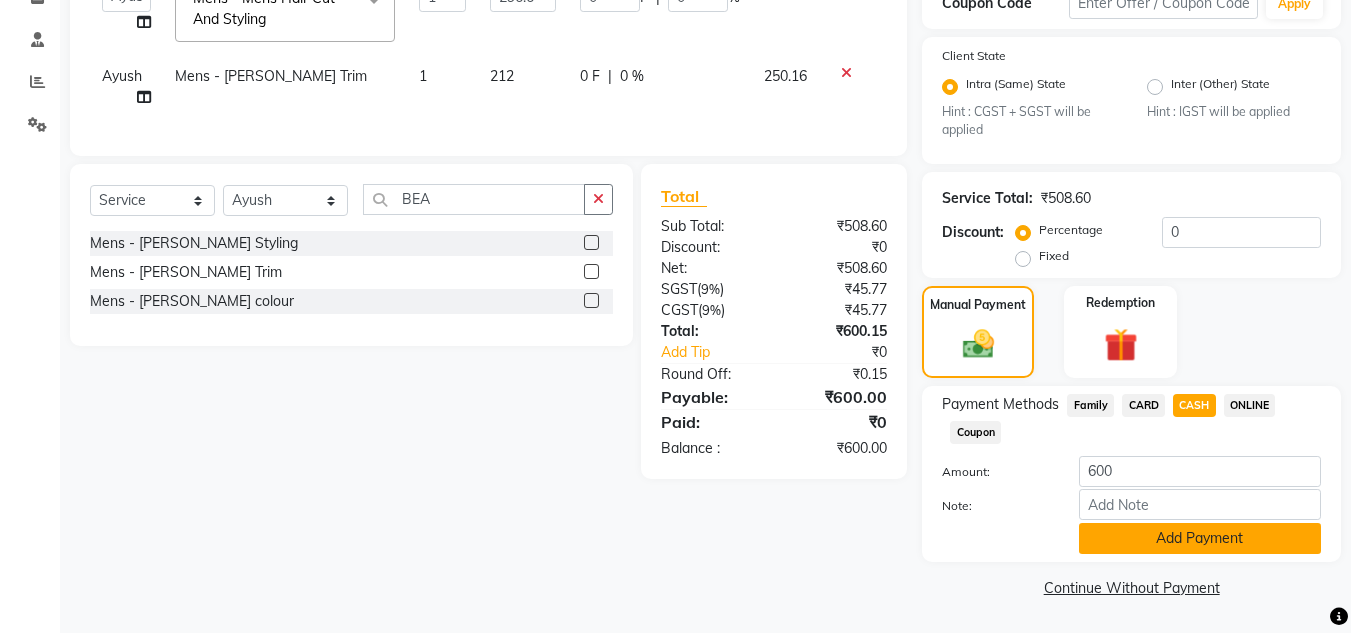click on "Add Payment" 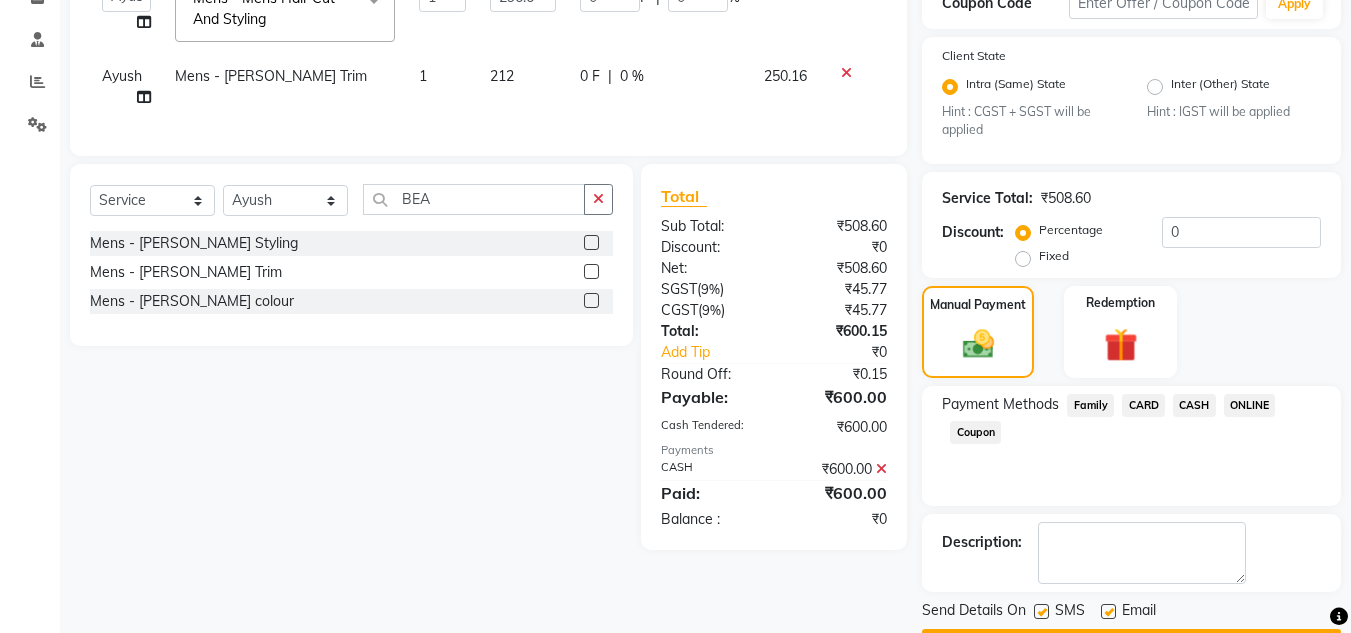 scroll, scrollTop: 418, scrollLeft: 0, axis: vertical 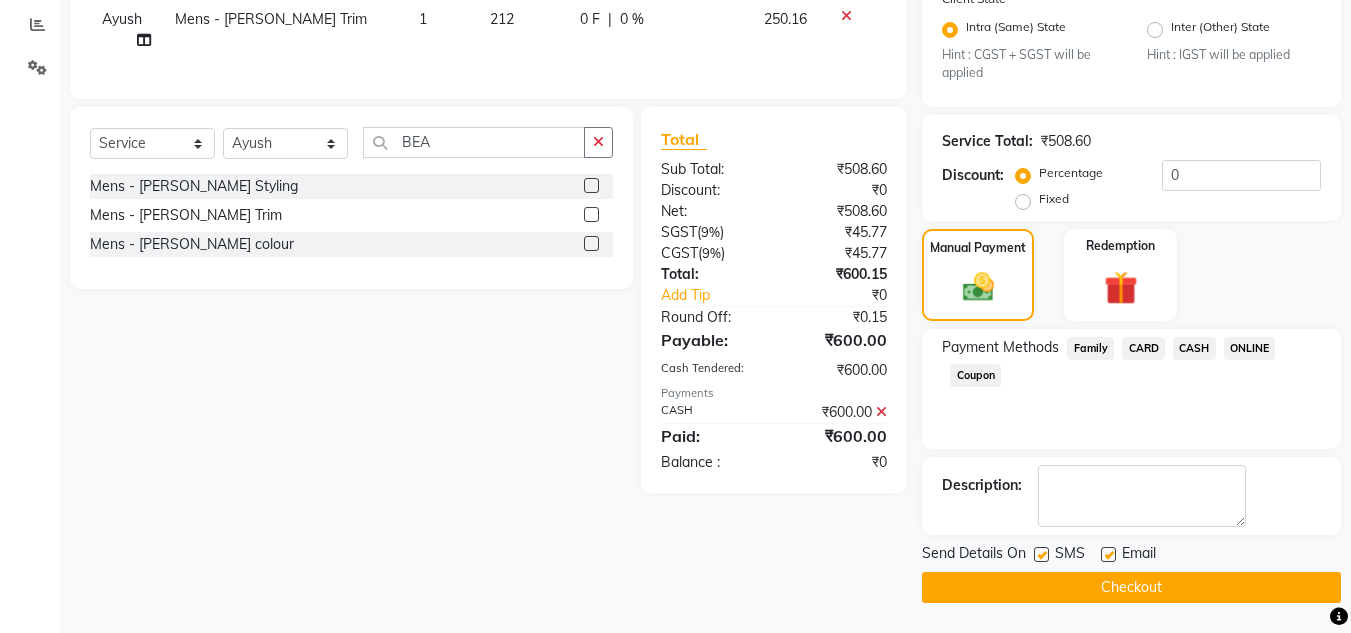 click on "Checkout" 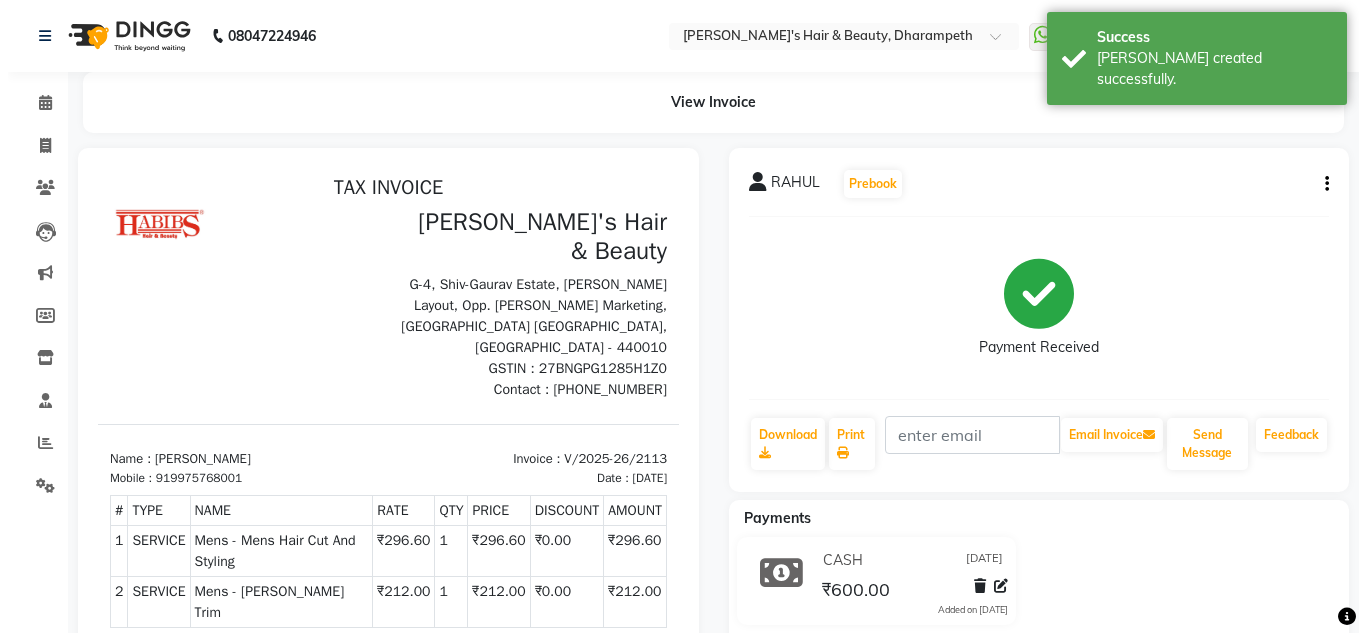 scroll, scrollTop: 0, scrollLeft: 0, axis: both 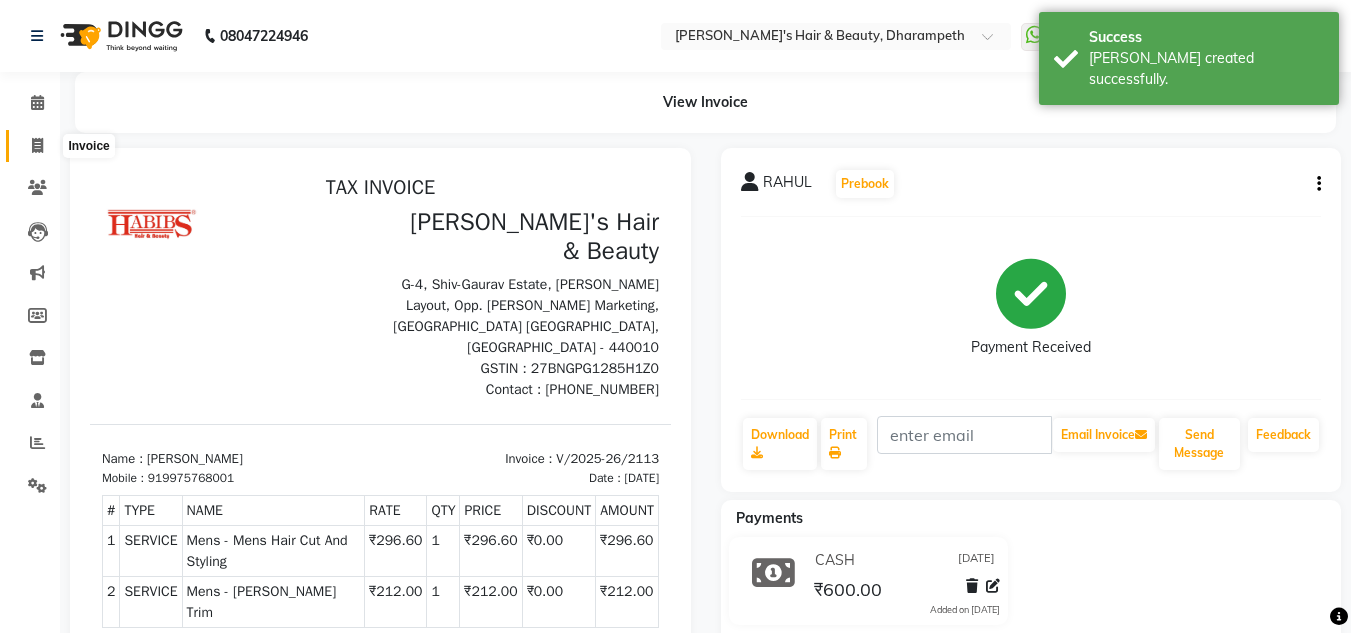 click 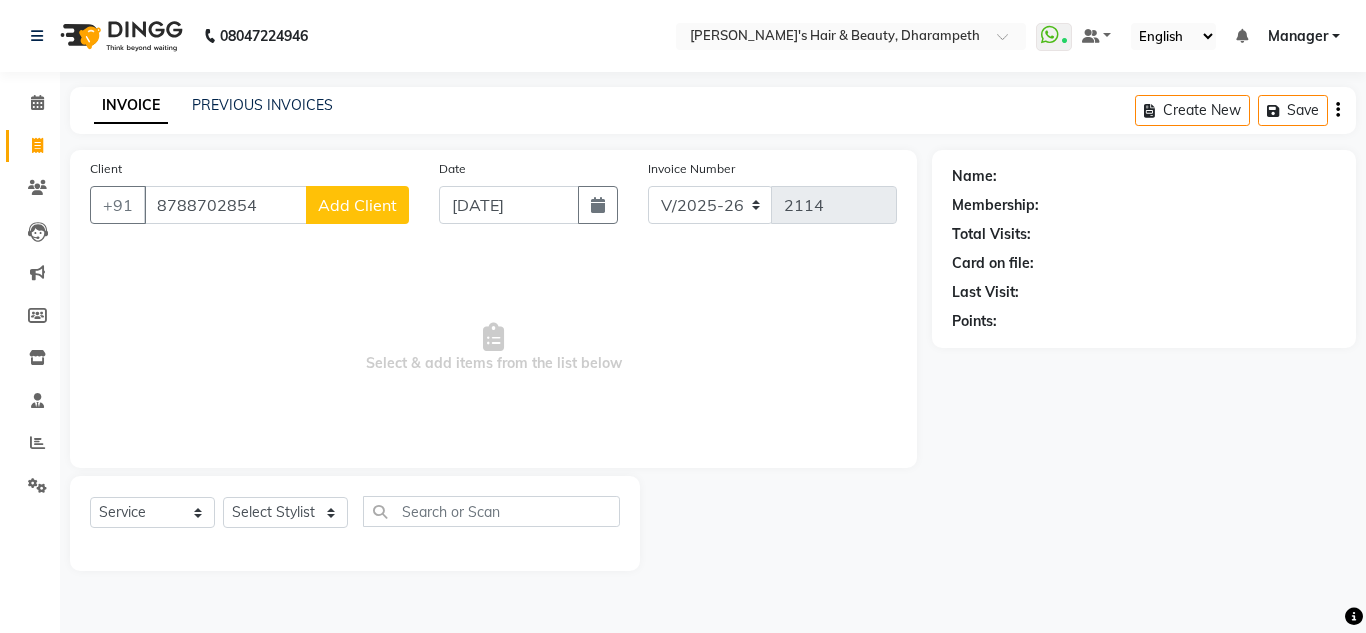 click on "Add Client" 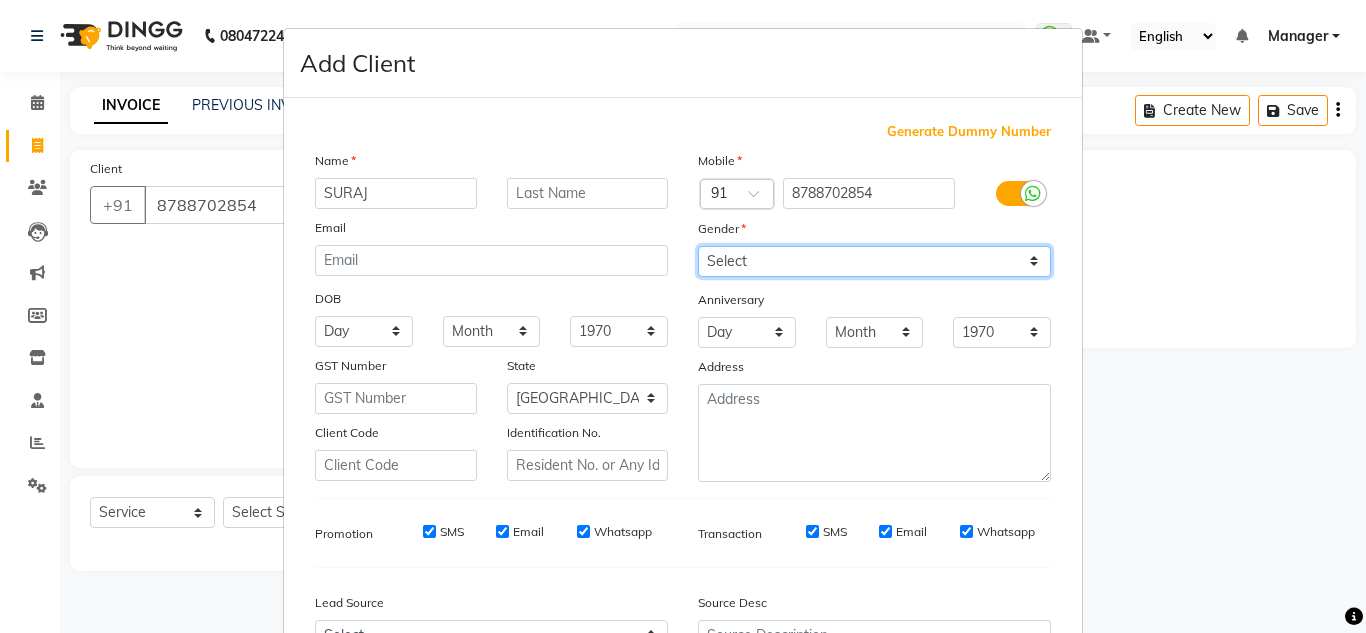 click on "Select [DEMOGRAPHIC_DATA] [DEMOGRAPHIC_DATA] Other Prefer Not To Say" at bounding box center (874, 261) 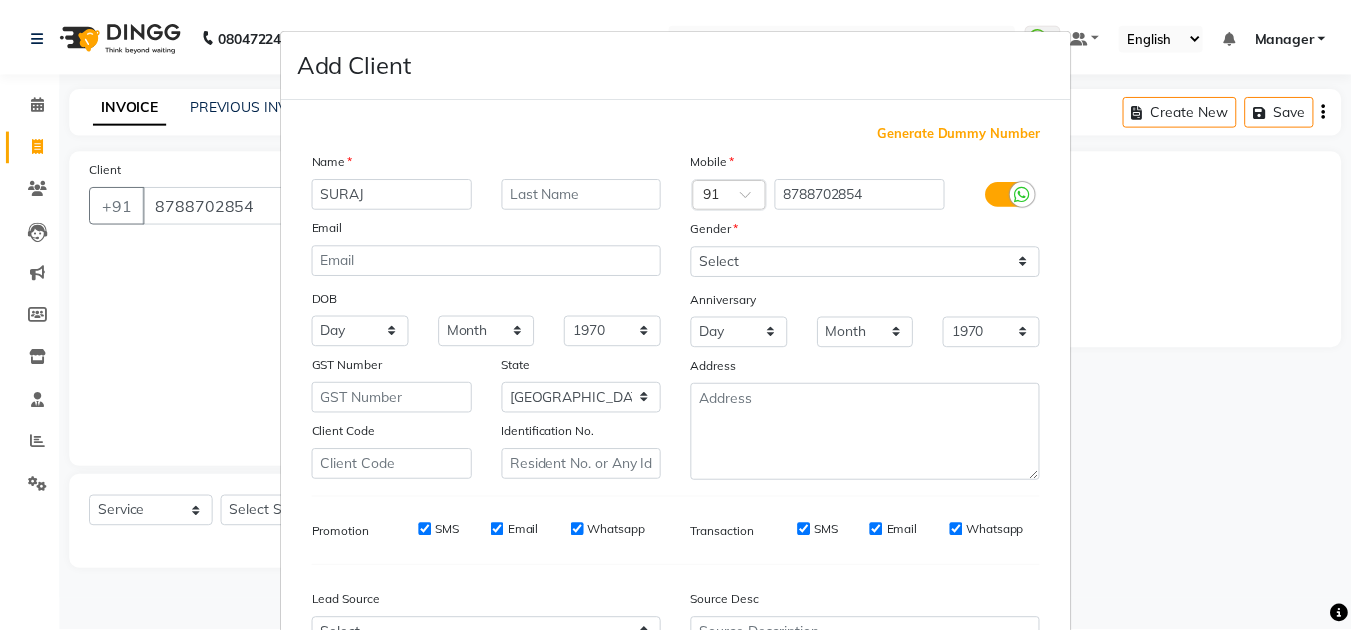 scroll, scrollTop: 216, scrollLeft: 0, axis: vertical 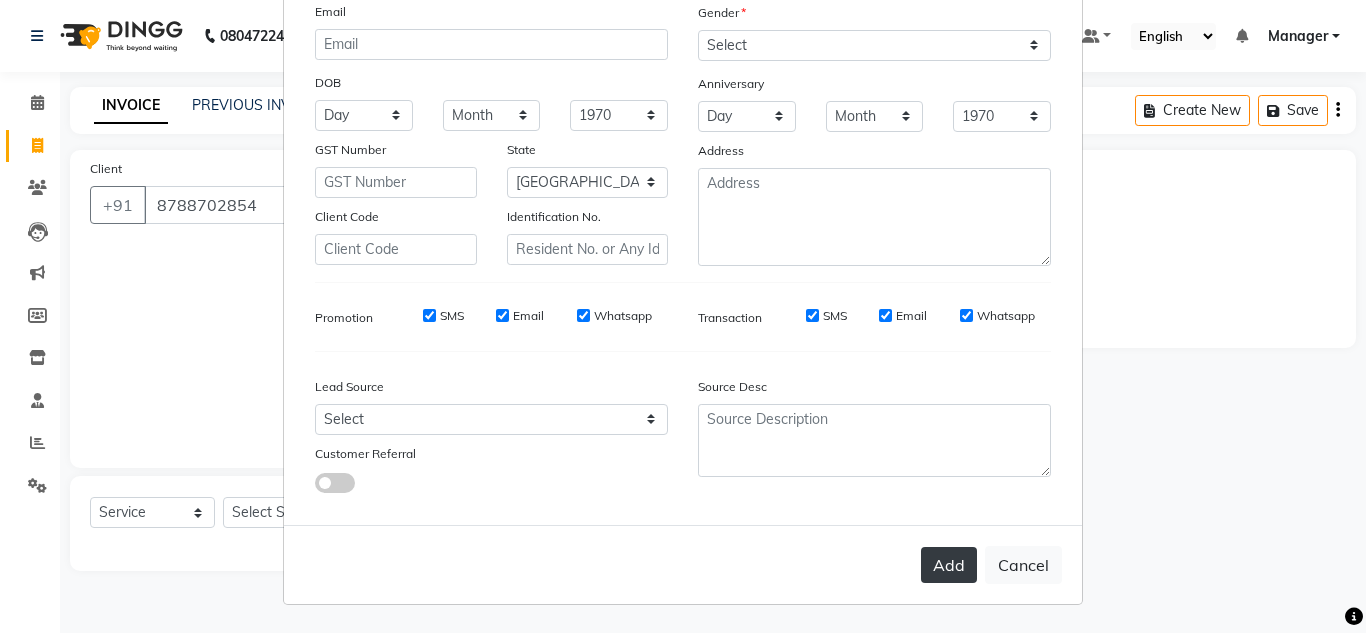 click on "Add" at bounding box center [949, 565] 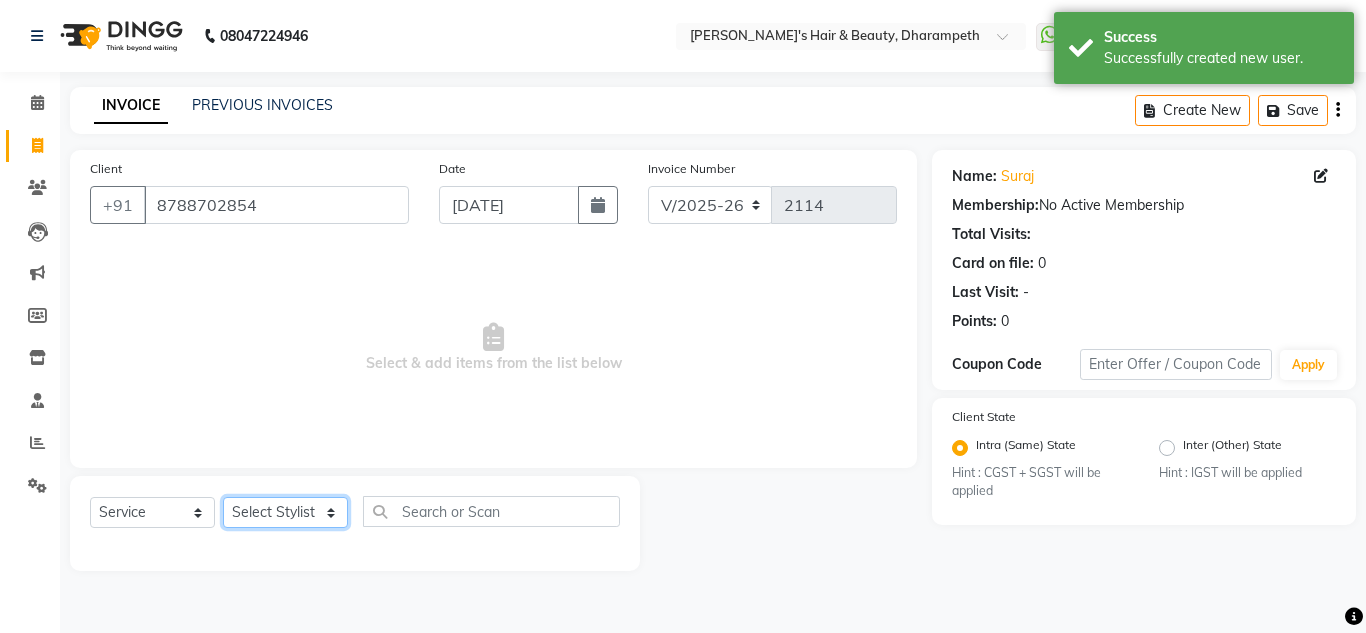 click on "Select Stylist Anuj W [PERSON_NAME] [PERSON_NAME]  Manager [PERSON_NAME] C [PERSON_NAME] S [PERSON_NAME] S Shilpa P Vedant N" 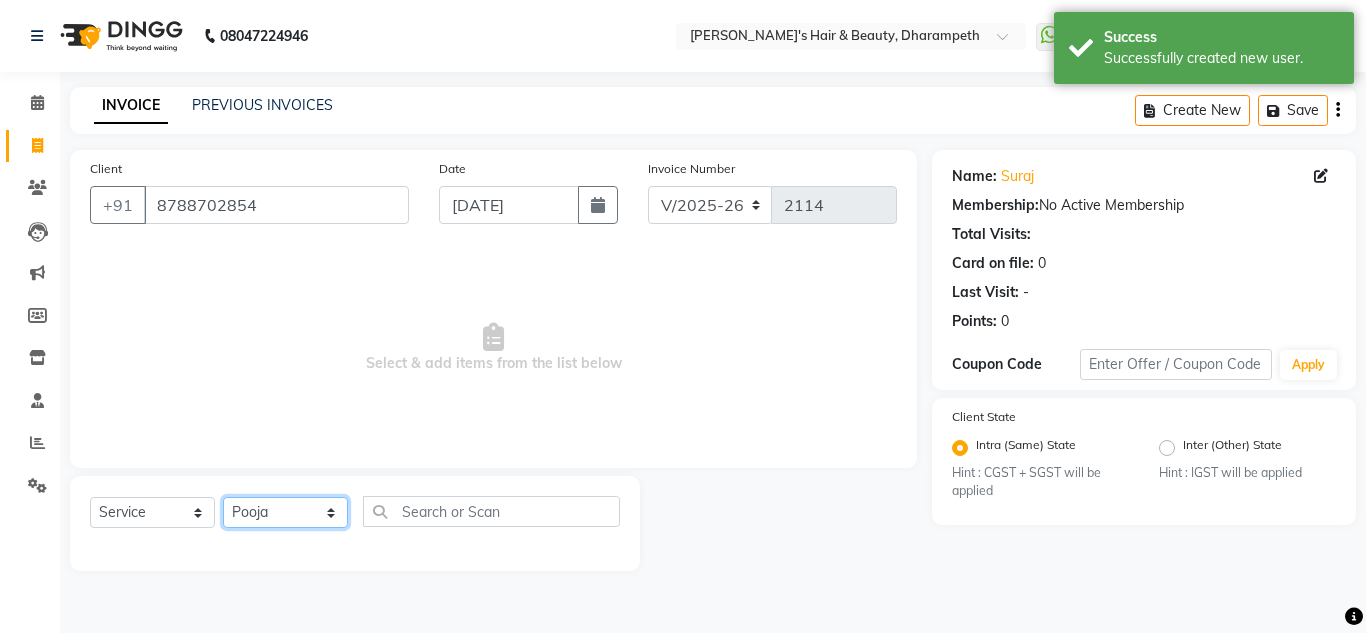 click on "Select Stylist Anuj W [PERSON_NAME] [PERSON_NAME]  Manager [PERSON_NAME] C [PERSON_NAME] S [PERSON_NAME] S Shilpa P Vedant N" 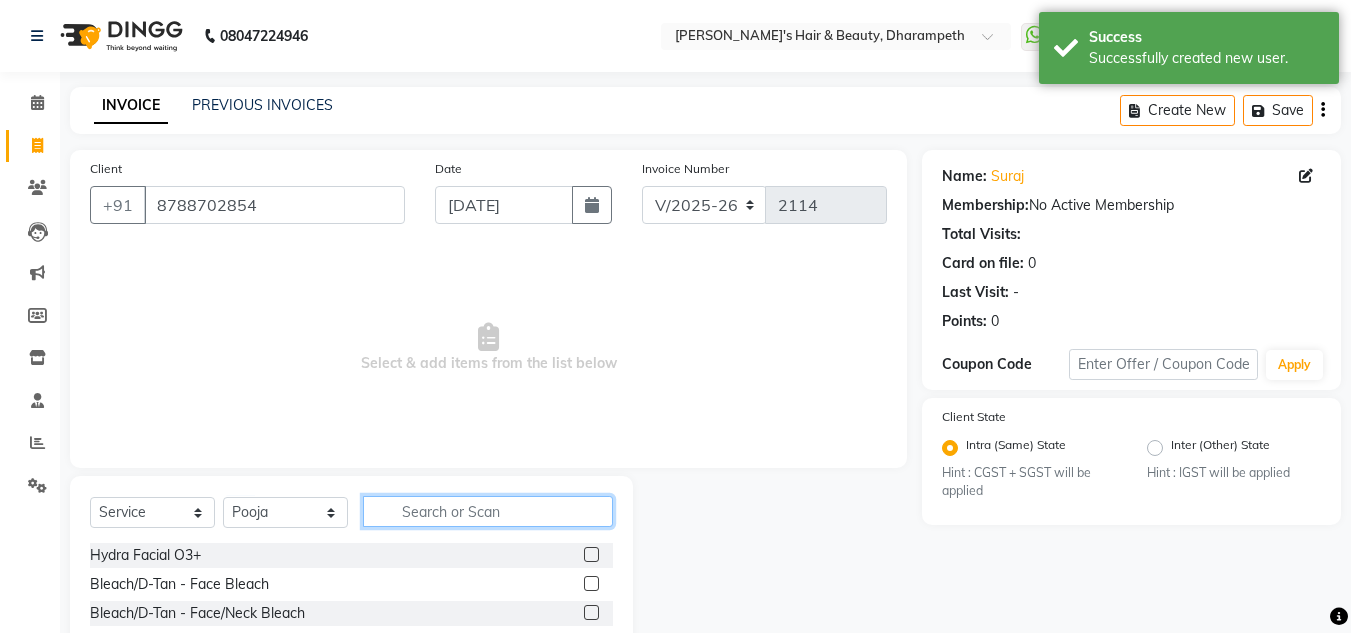 click 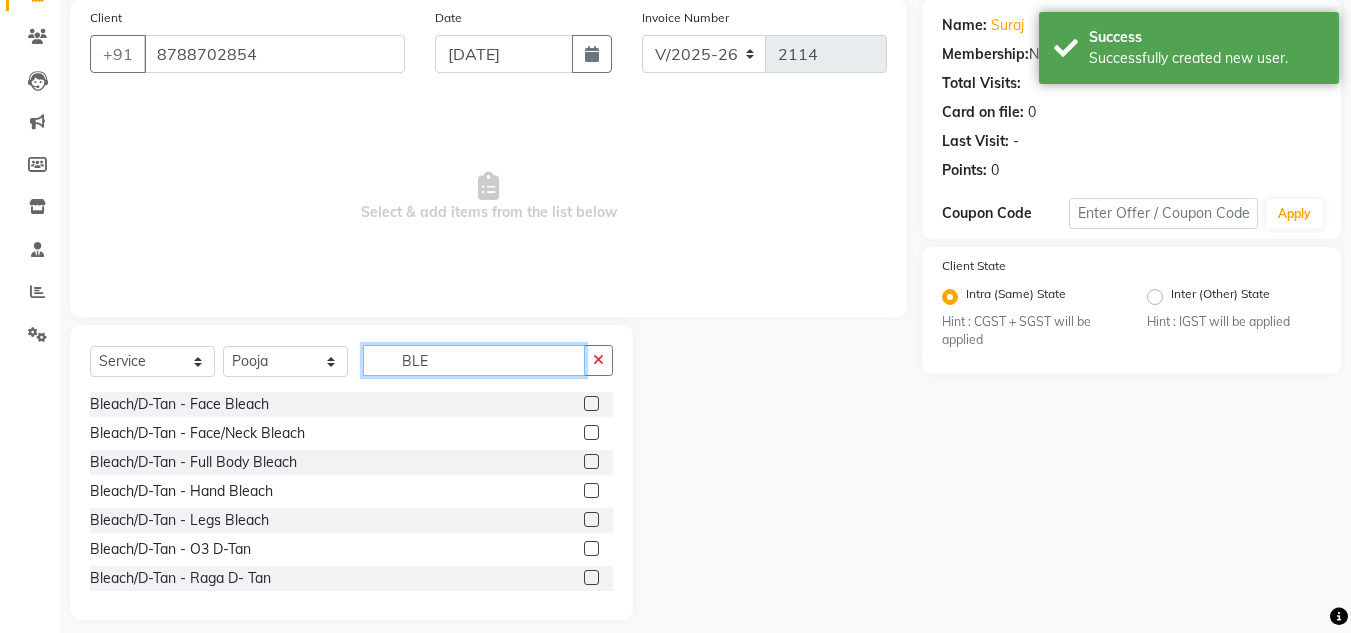 scroll, scrollTop: 168, scrollLeft: 0, axis: vertical 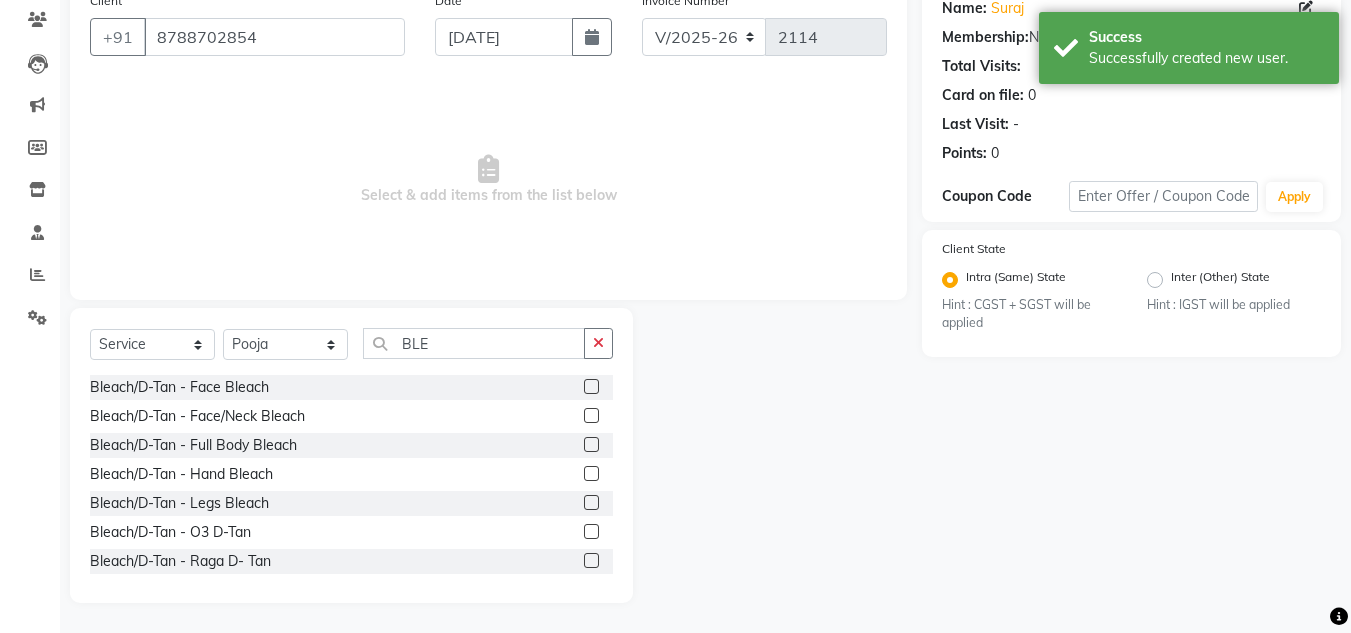 click 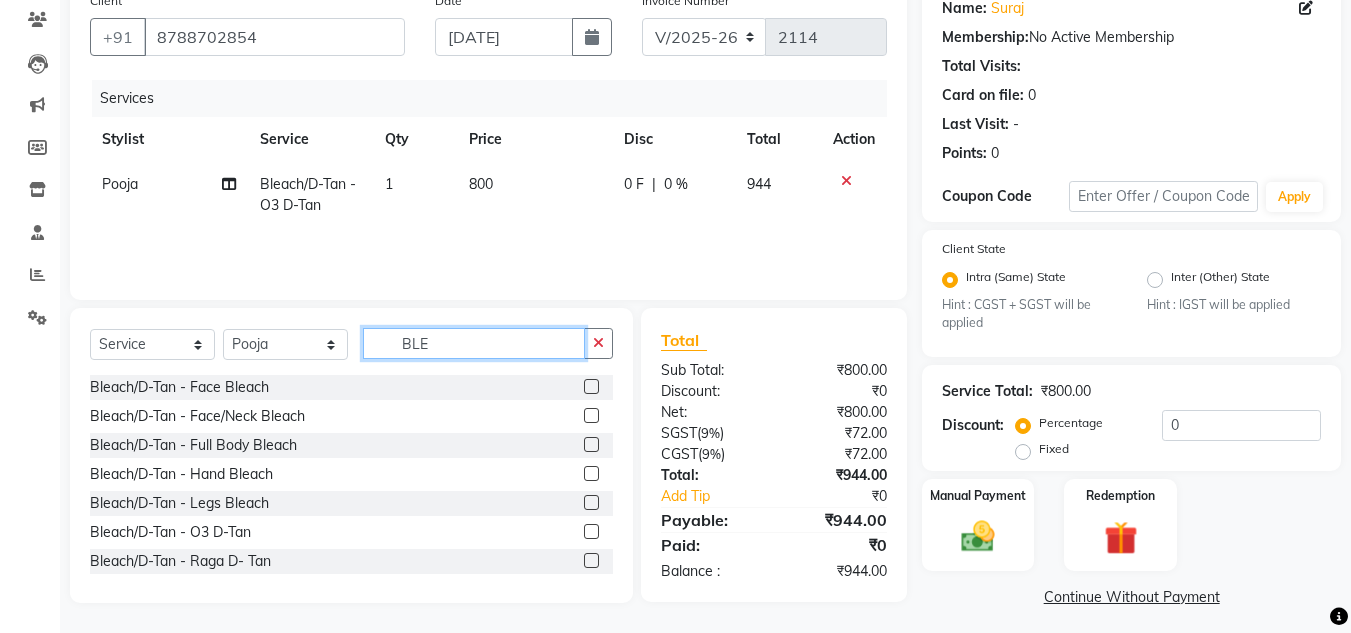 click on "BLE" 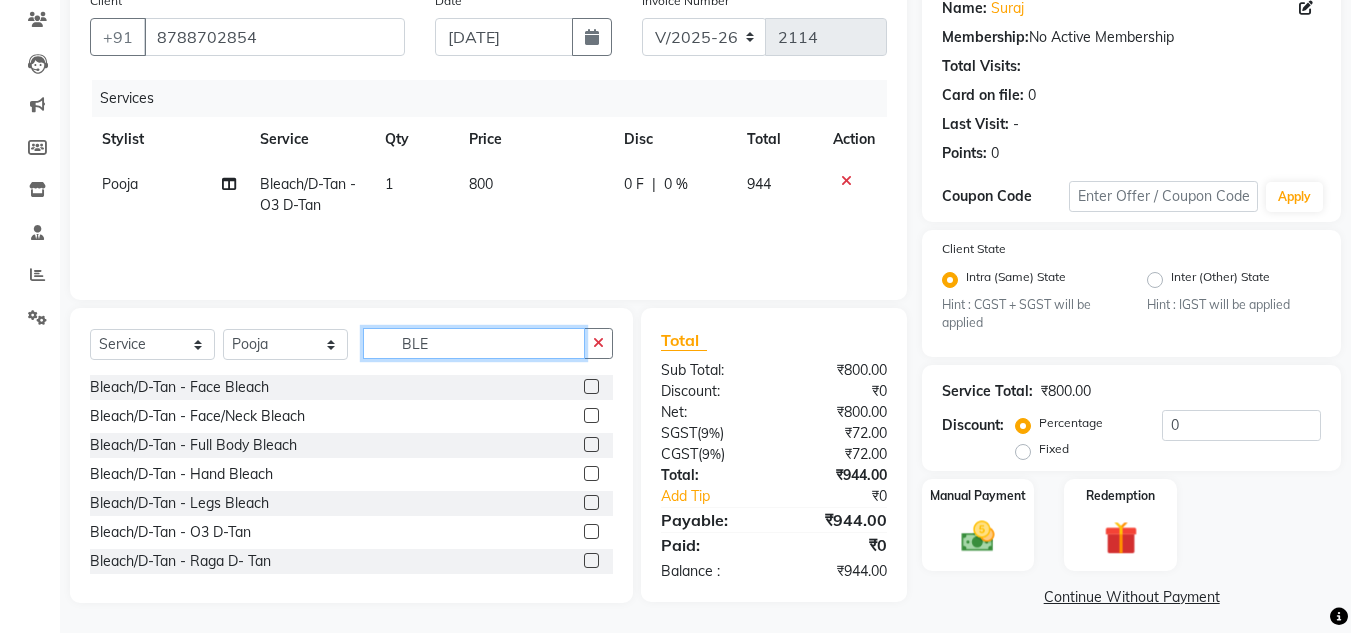 click on "BLE" 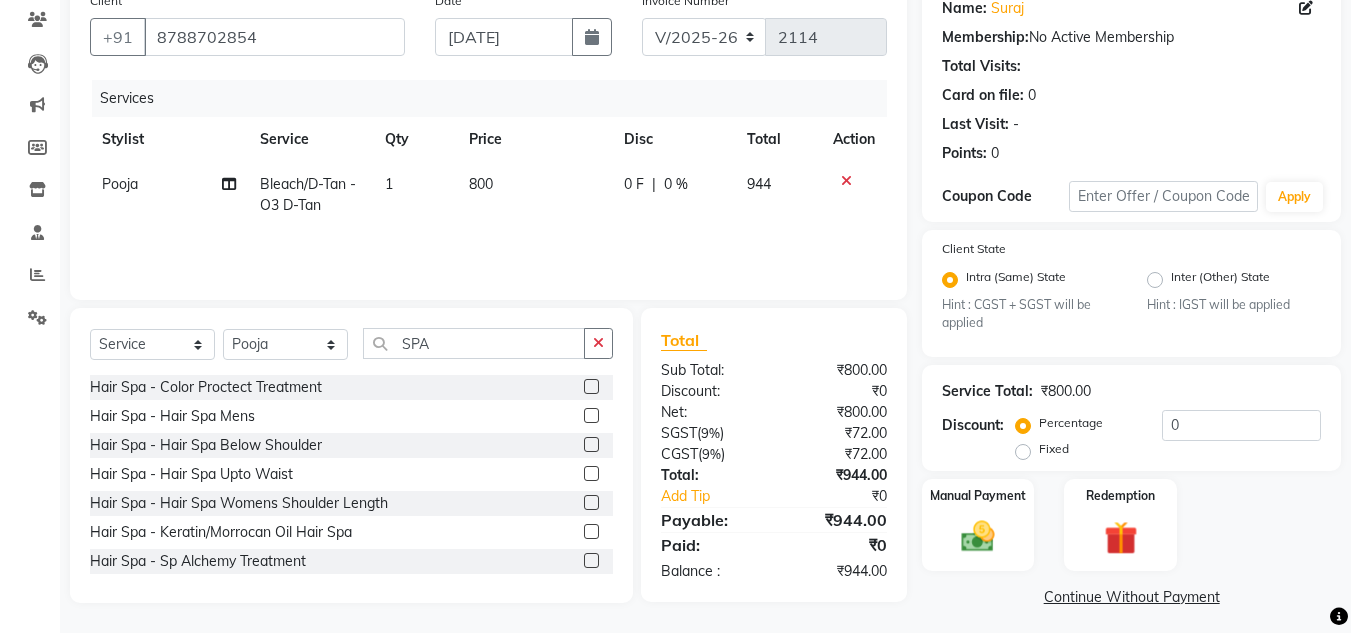 click 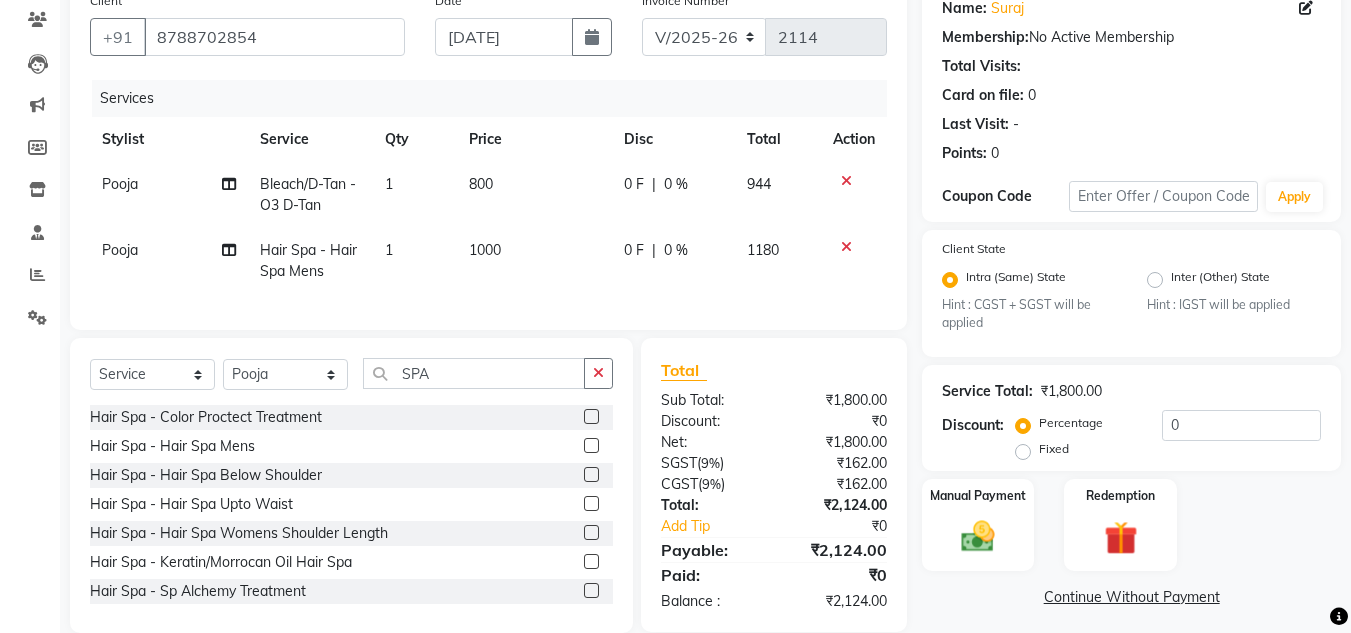 click on "1000" 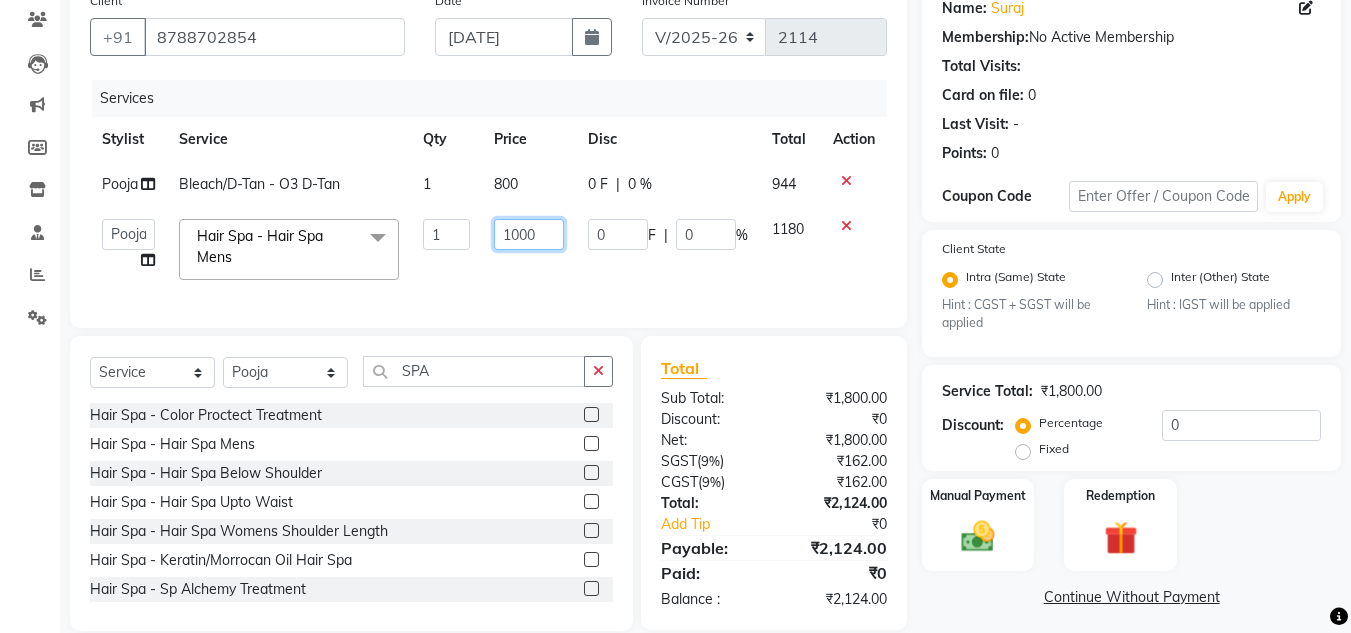 drag, startPoint x: 552, startPoint y: 236, endPoint x: 374, endPoint y: 269, distance: 181.03314 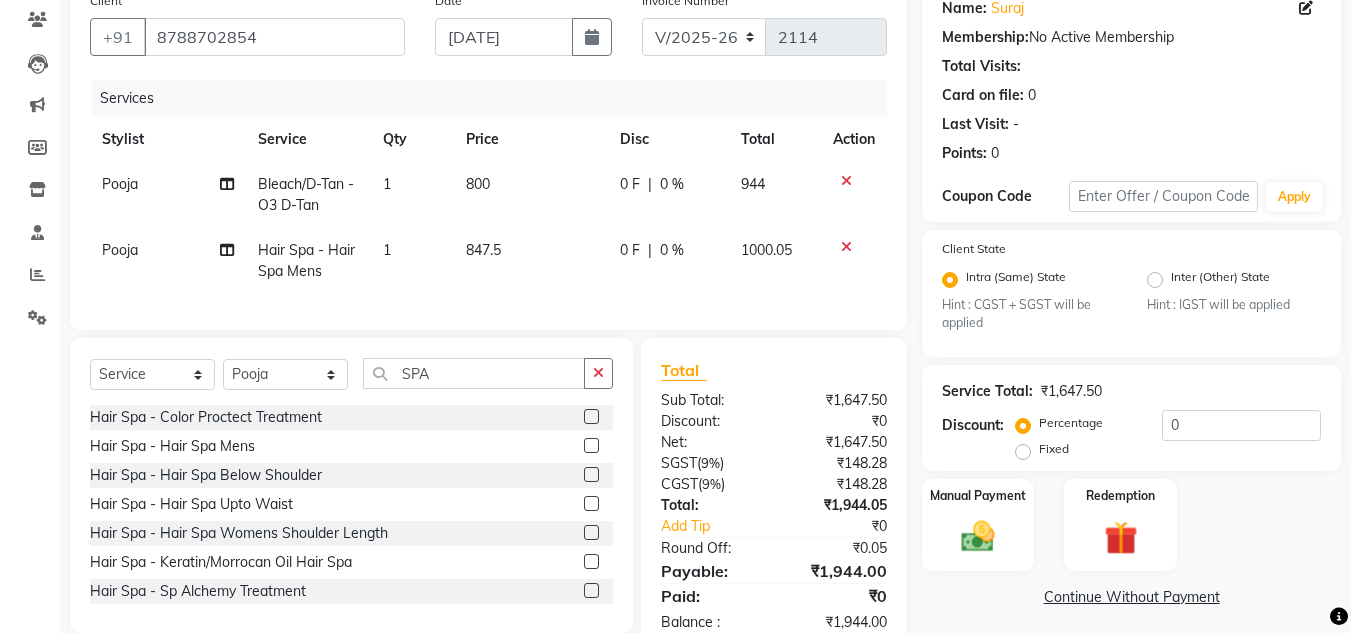 click on "Pooja Bleach/D-Tan - O3 D-Tan 1 800 0 F | 0 % 944 Pooja Hair Spa - Hair  Spa Mens 1 847.5 0 F | 0 % 1000.05" 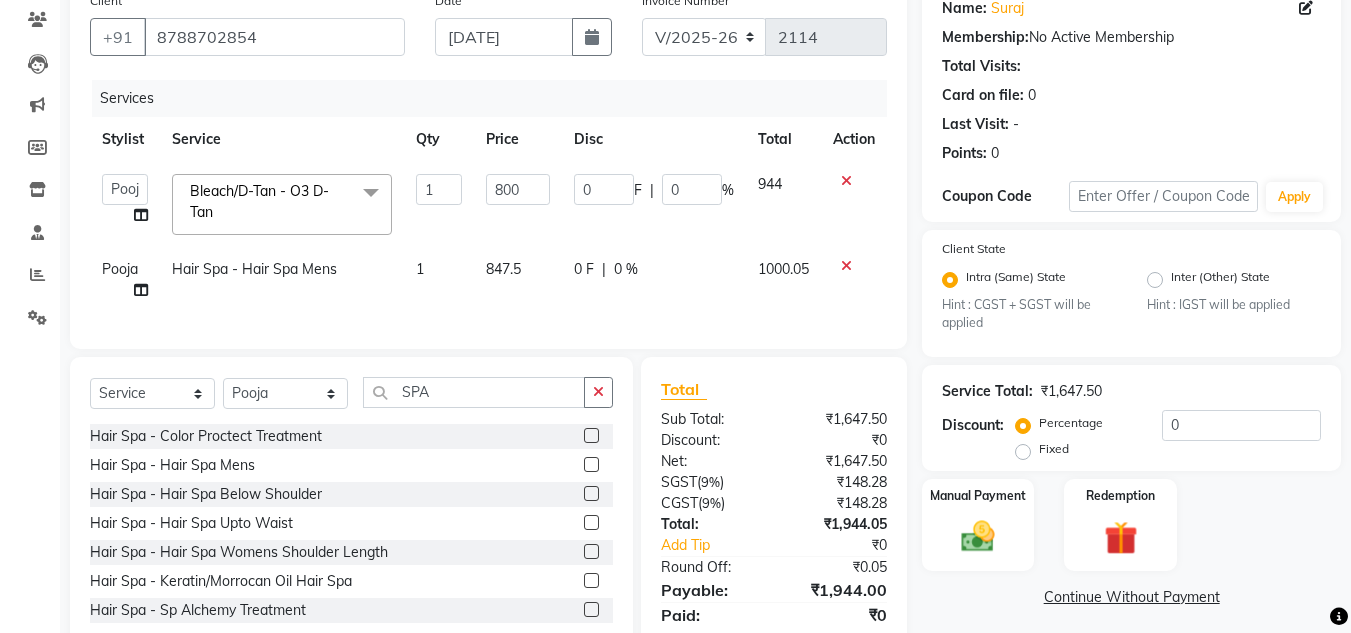 click on "800" 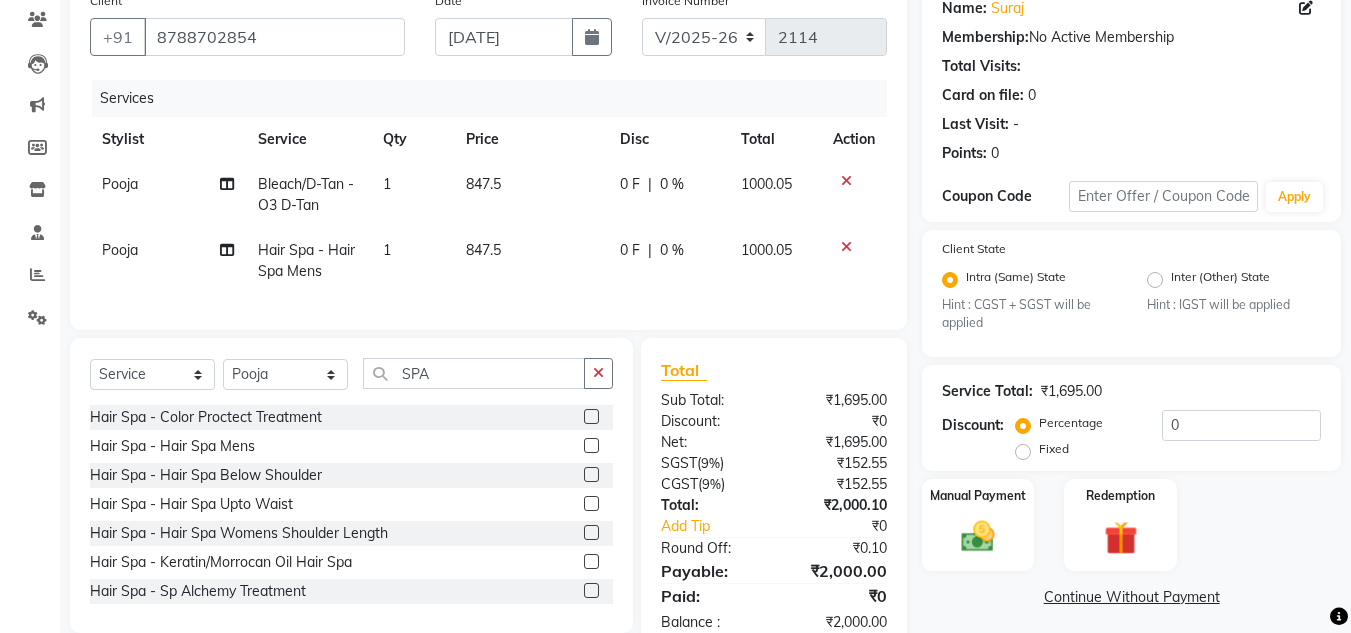 click on "1000.05" 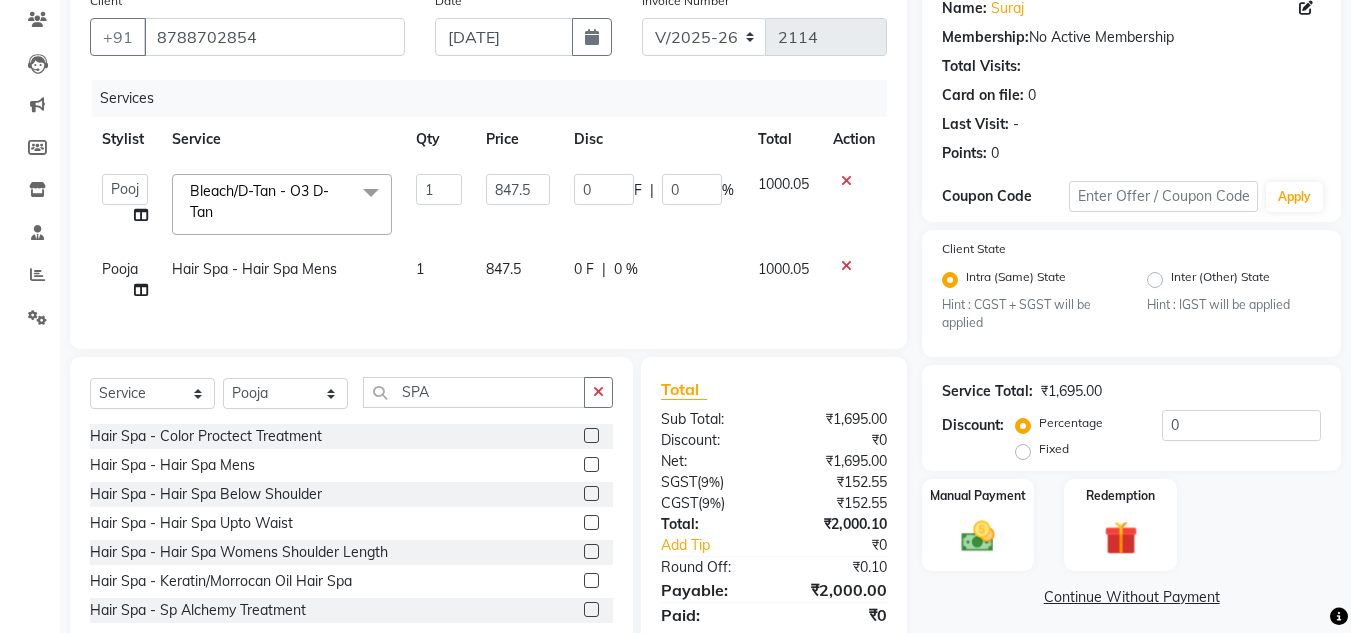 scroll, scrollTop: 252, scrollLeft: 0, axis: vertical 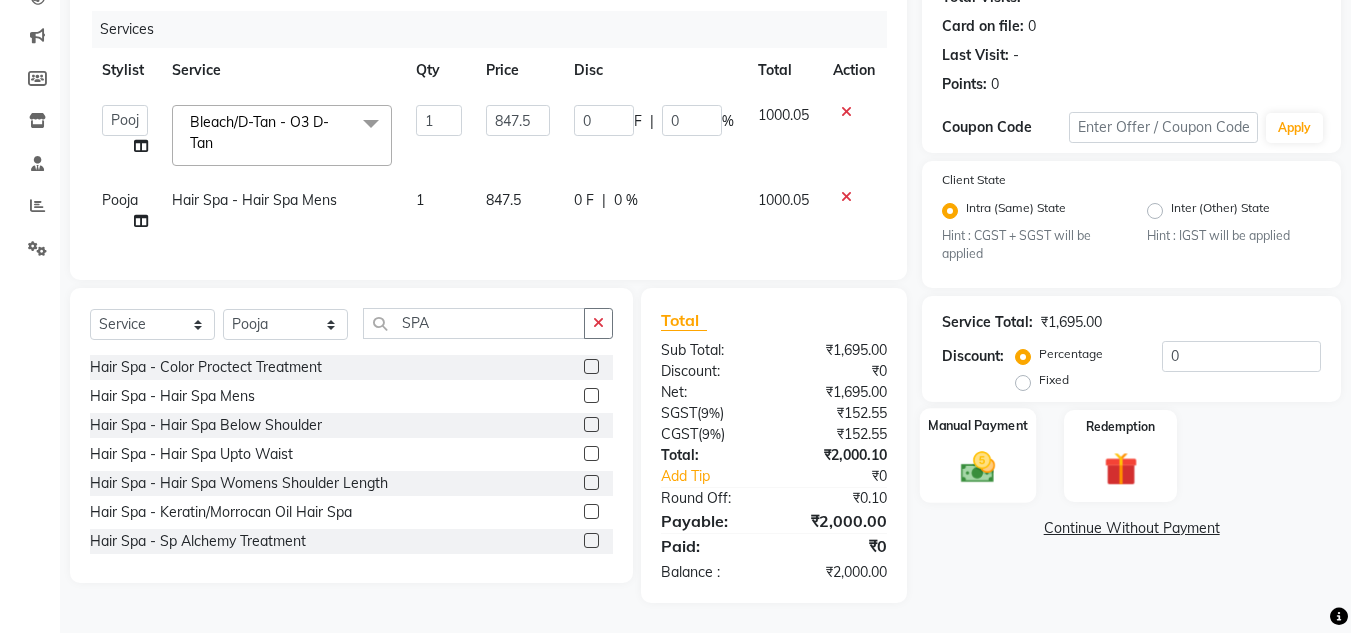 click 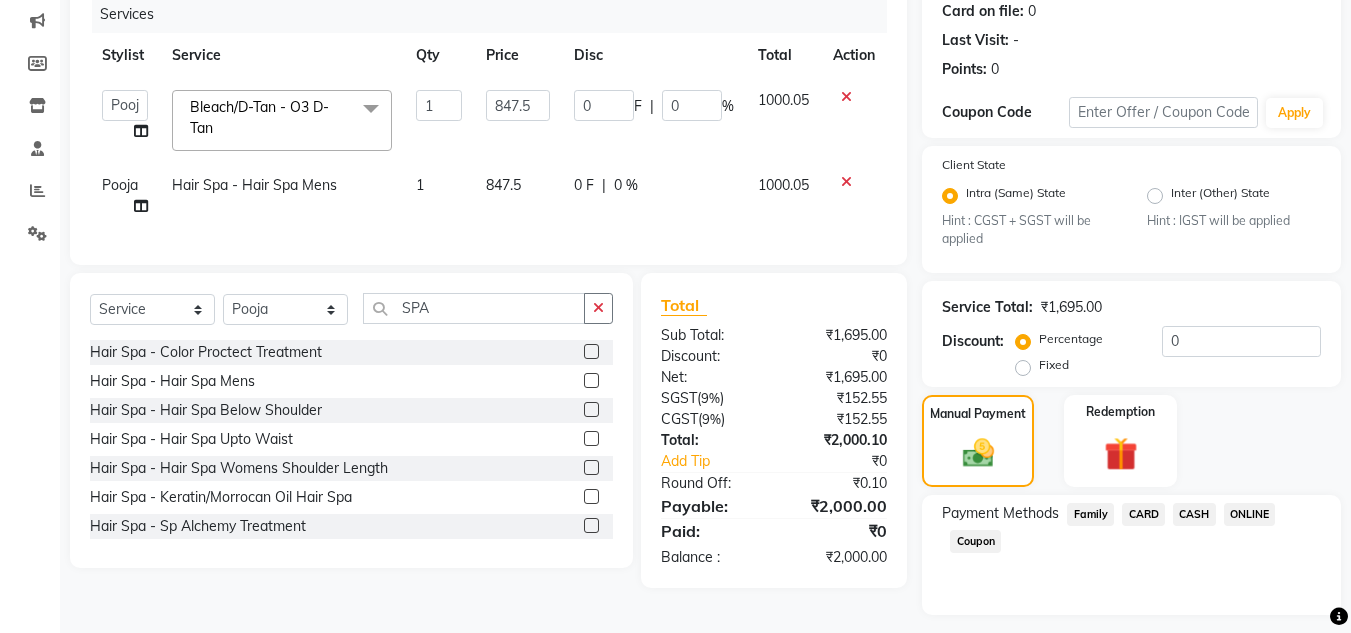 click on "CASH" 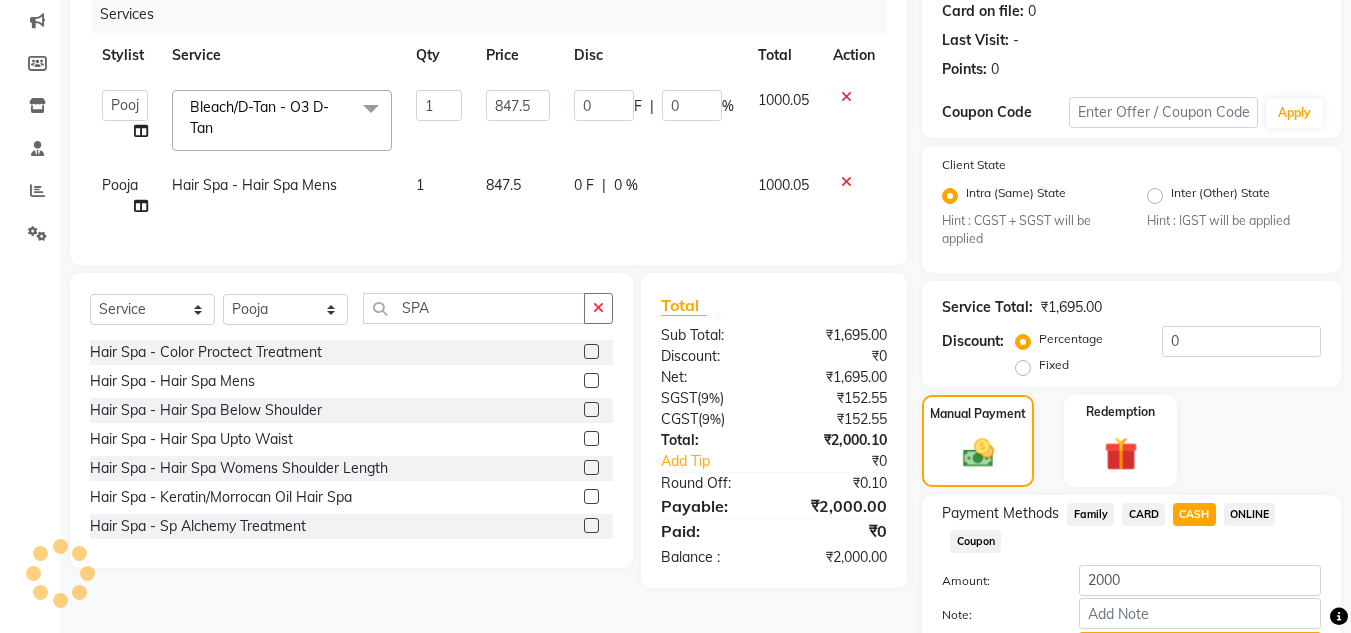 scroll, scrollTop: 361, scrollLeft: 0, axis: vertical 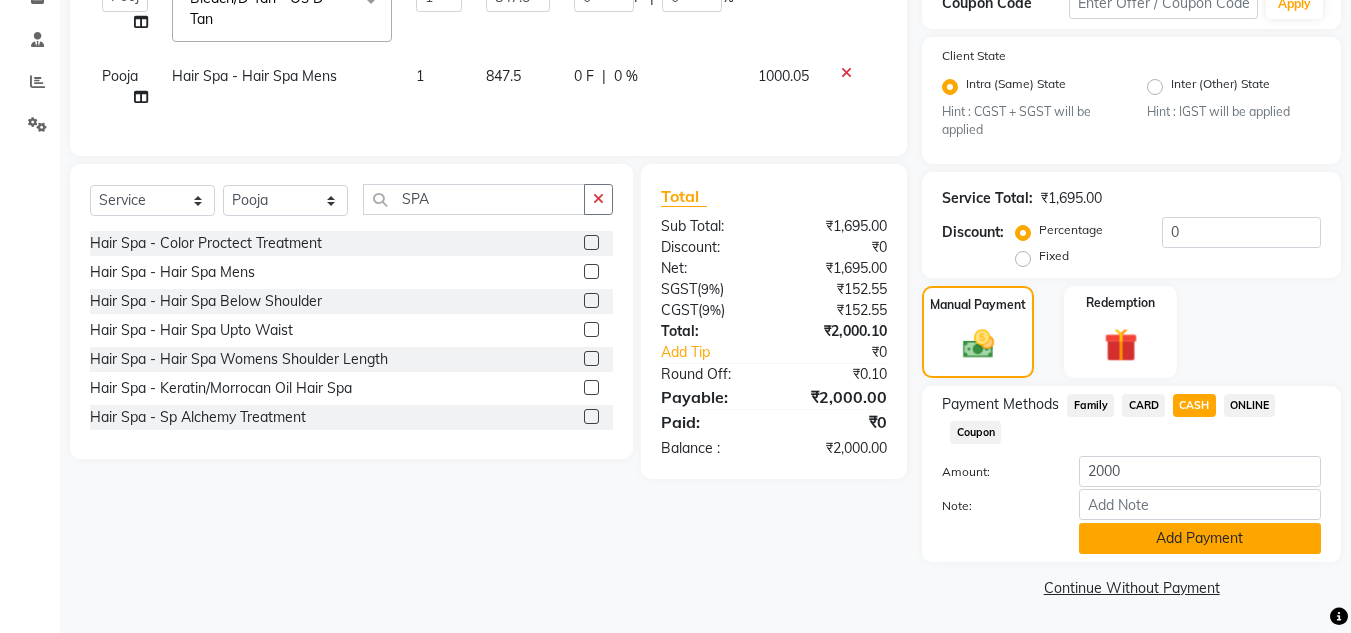 click on "Add Payment" 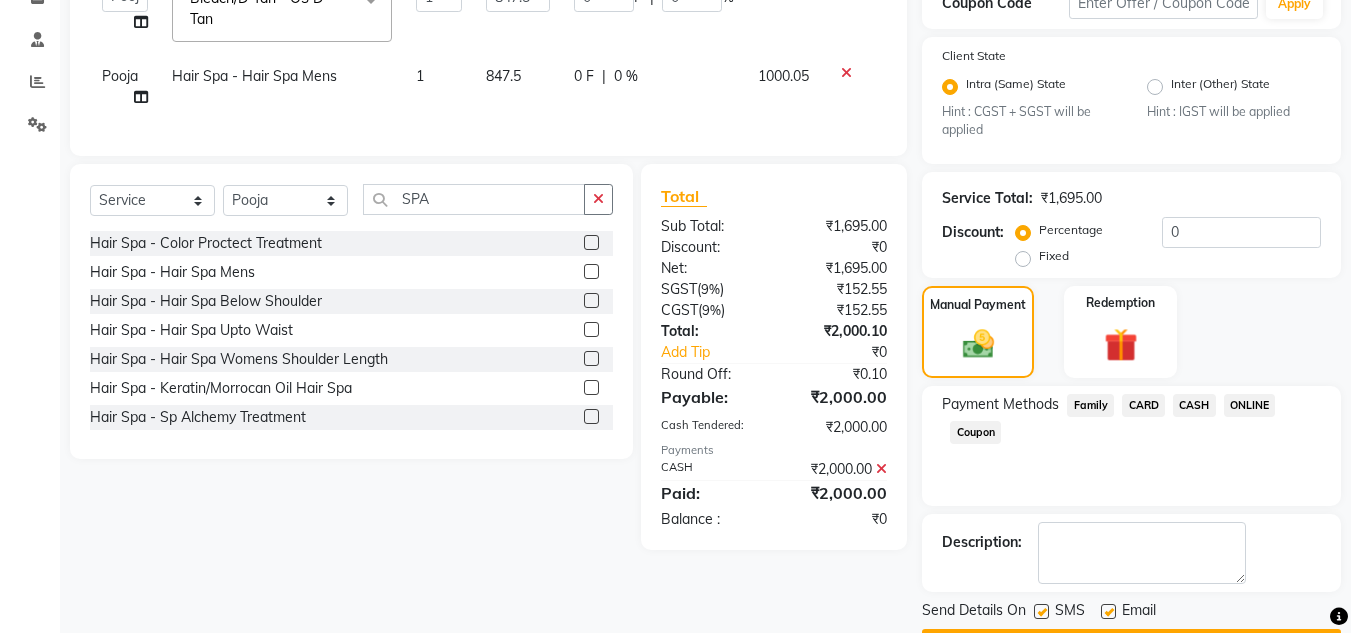scroll, scrollTop: 418, scrollLeft: 0, axis: vertical 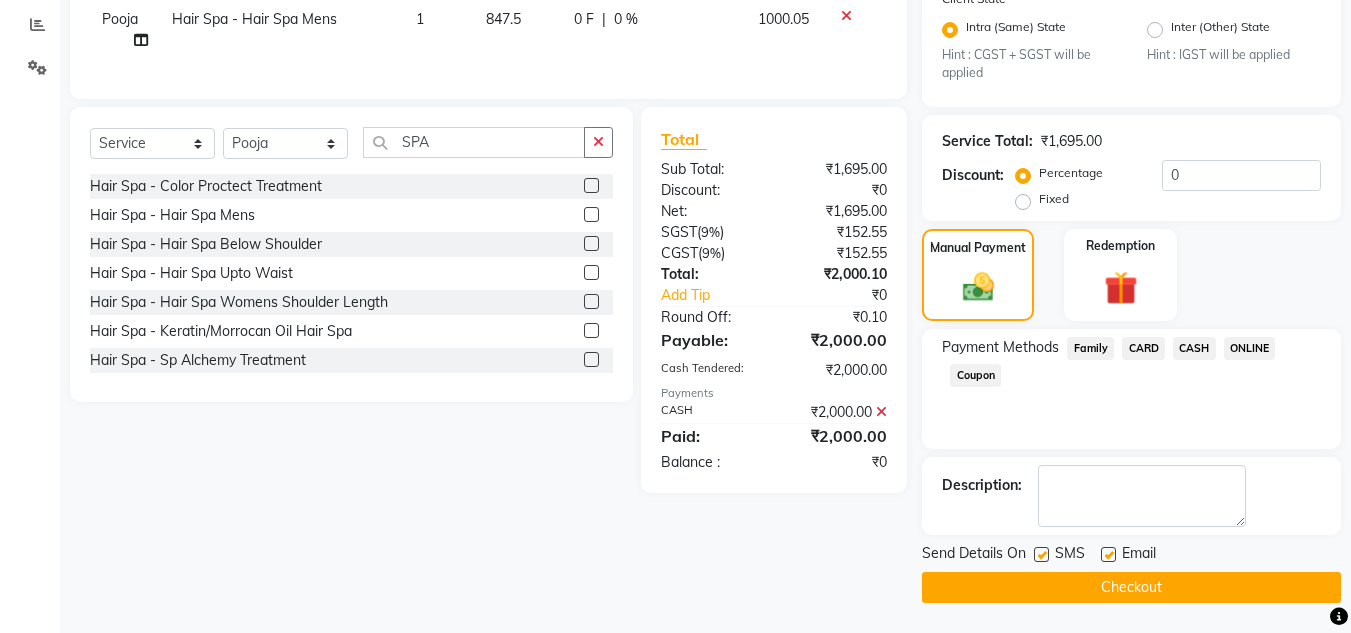 click on "Checkout" 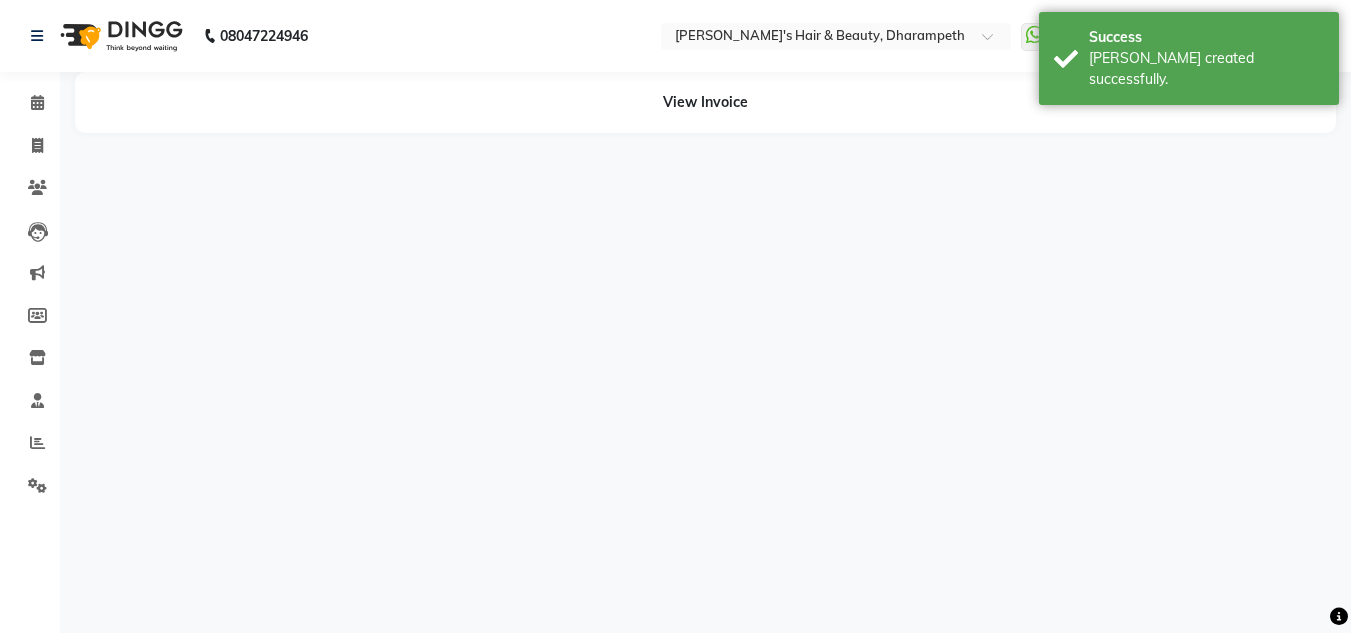 scroll, scrollTop: 0, scrollLeft: 0, axis: both 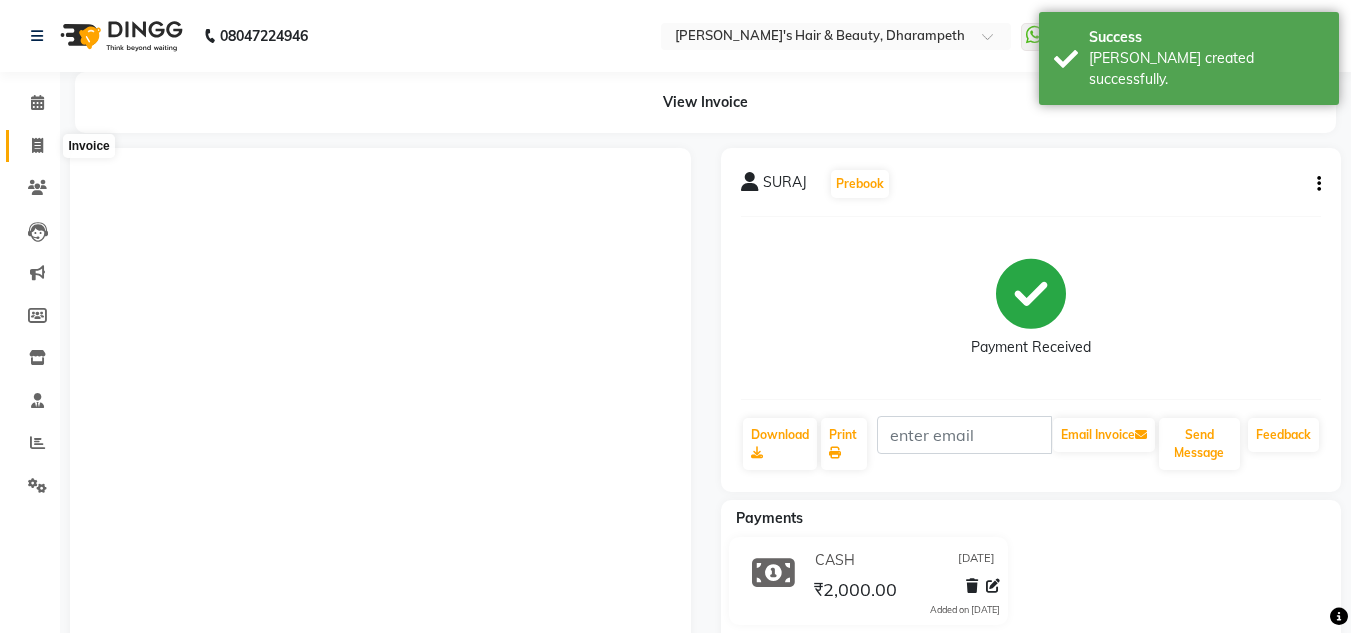 click 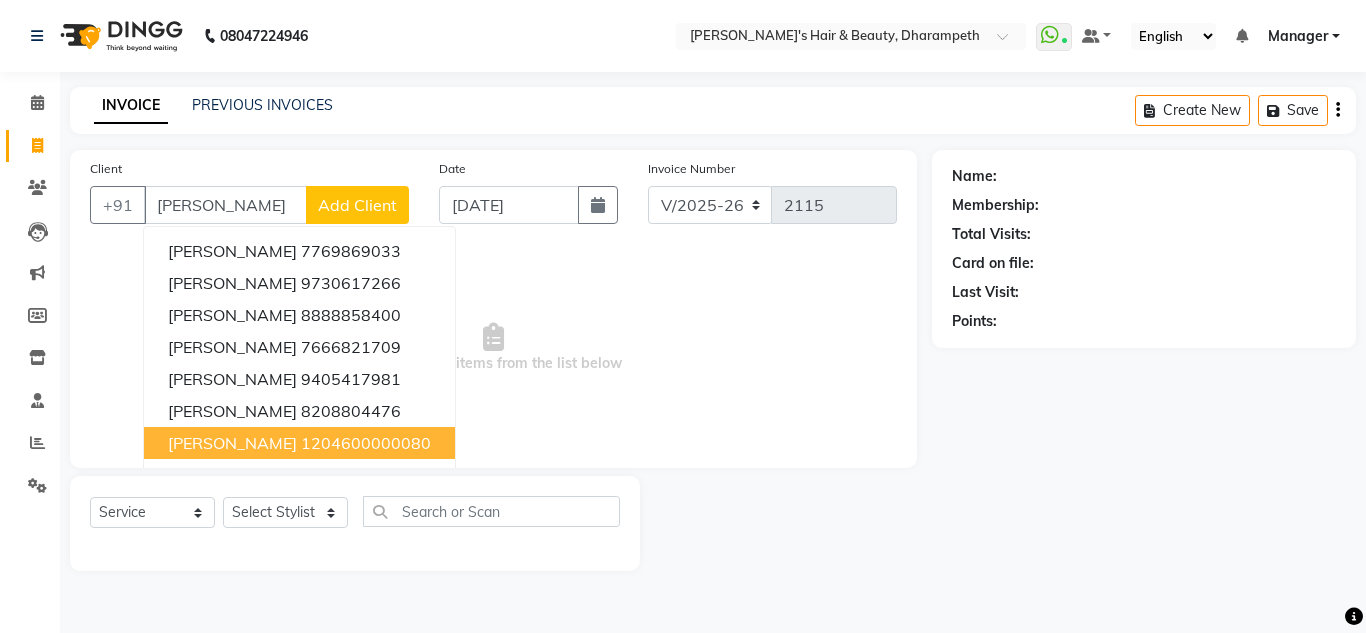 click on "[PERSON_NAME]  1204600000080" at bounding box center (299, 443) 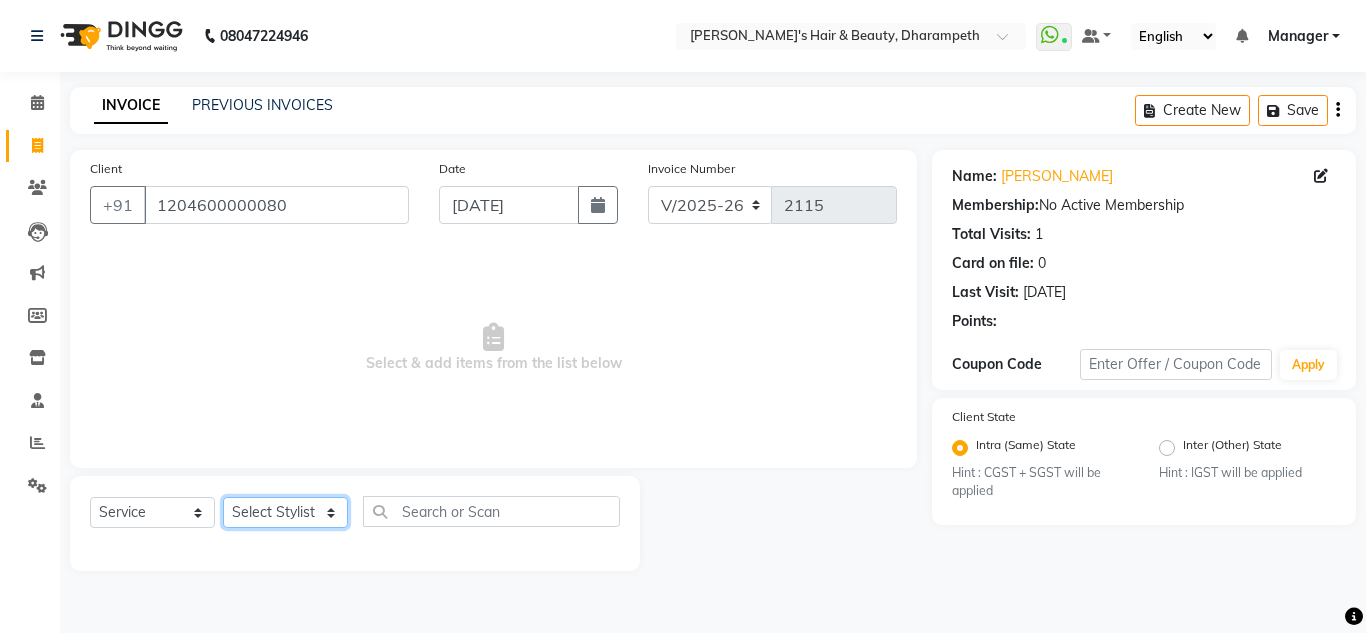 click on "Select Stylist Anuj W [PERSON_NAME] [PERSON_NAME]  Manager [PERSON_NAME] C [PERSON_NAME] S [PERSON_NAME] S Shilpa P Vedant N" 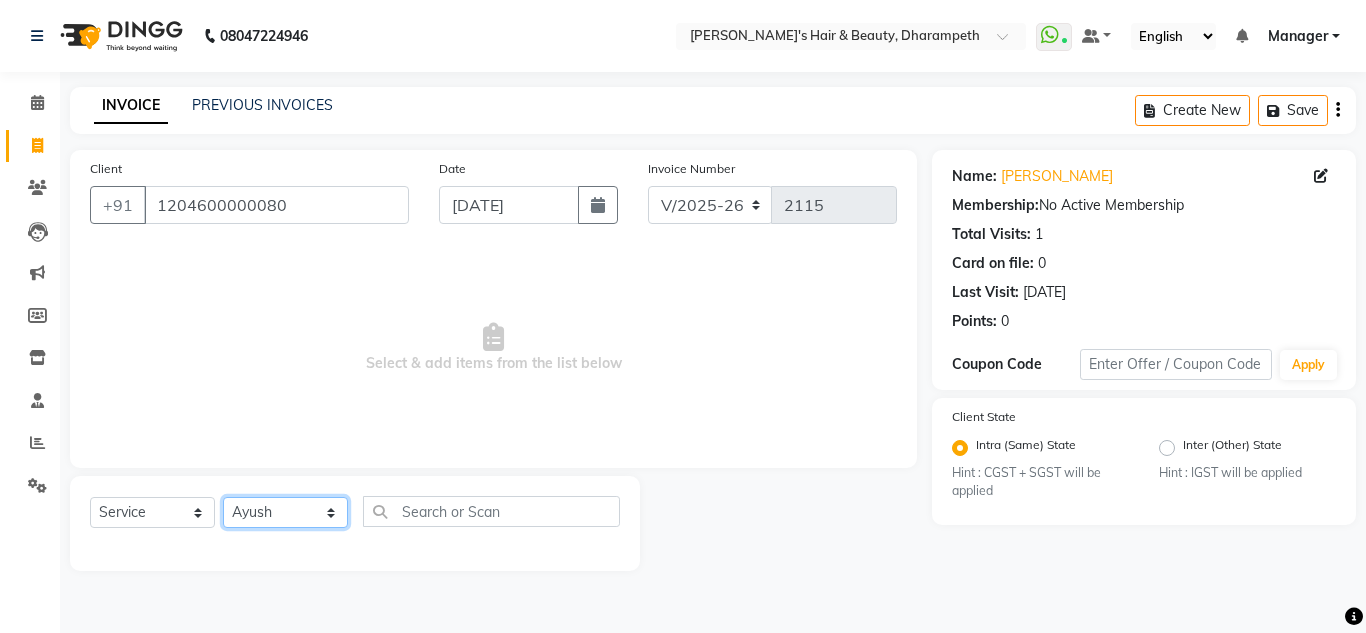 click on "Select Stylist Anuj W [PERSON_NAME] [PERSON_NAME]  Manager [PERSON_NAME] C [PERSON_NAME] S [PERSON_NAME] S Shilpa P Vedant N" 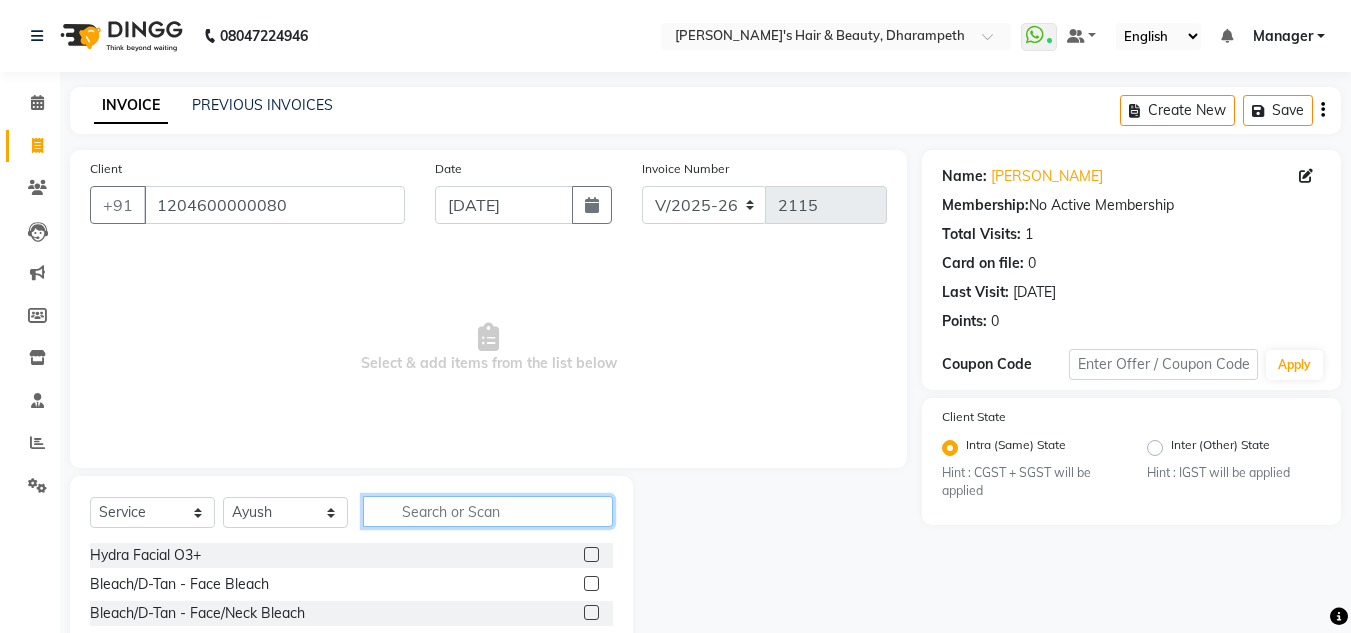 click 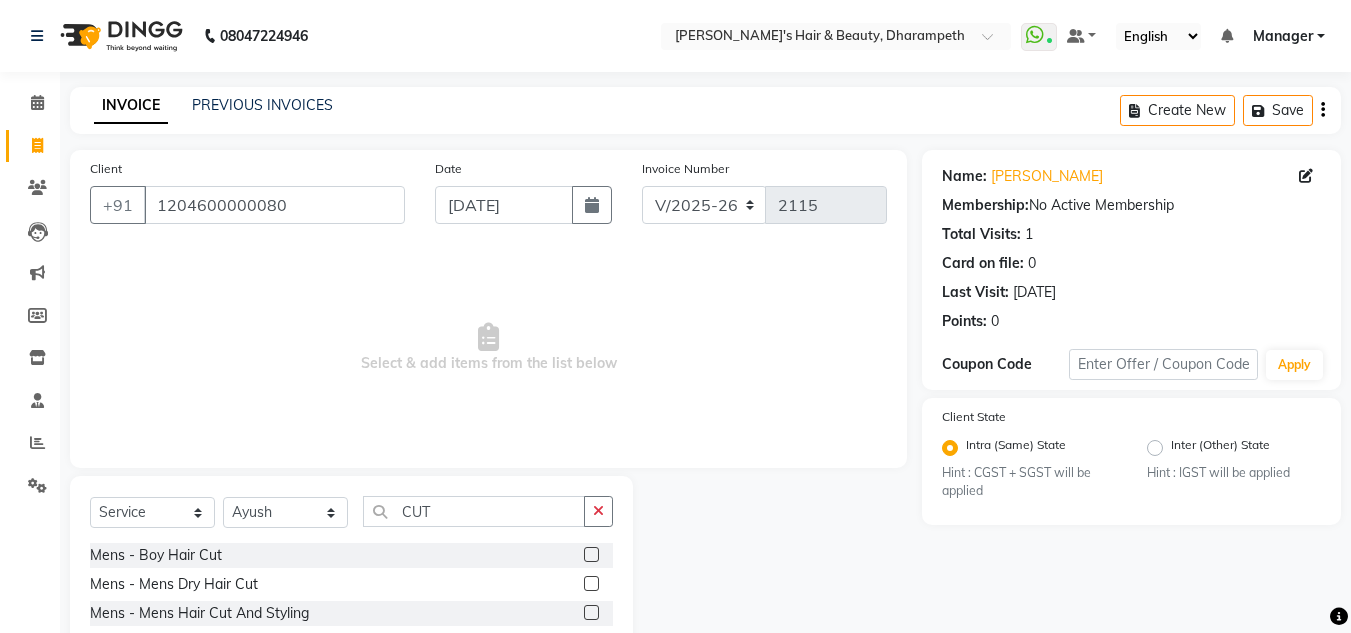 click 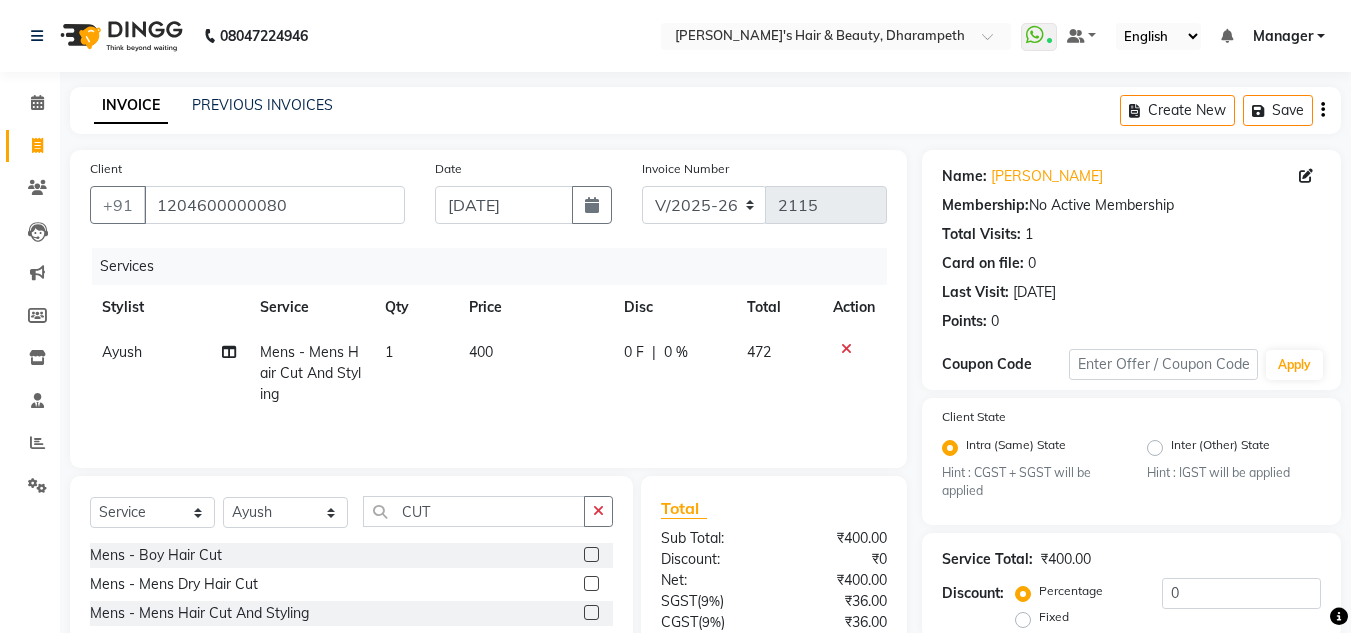 click on "400" 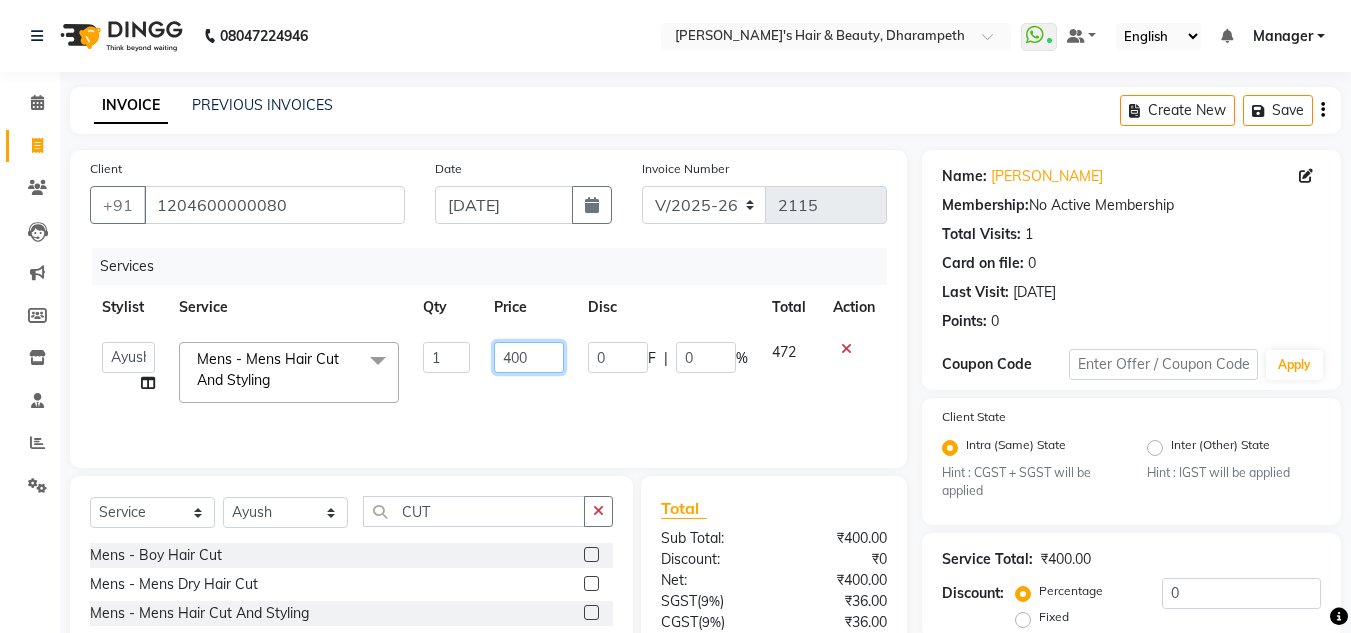 click on "400" 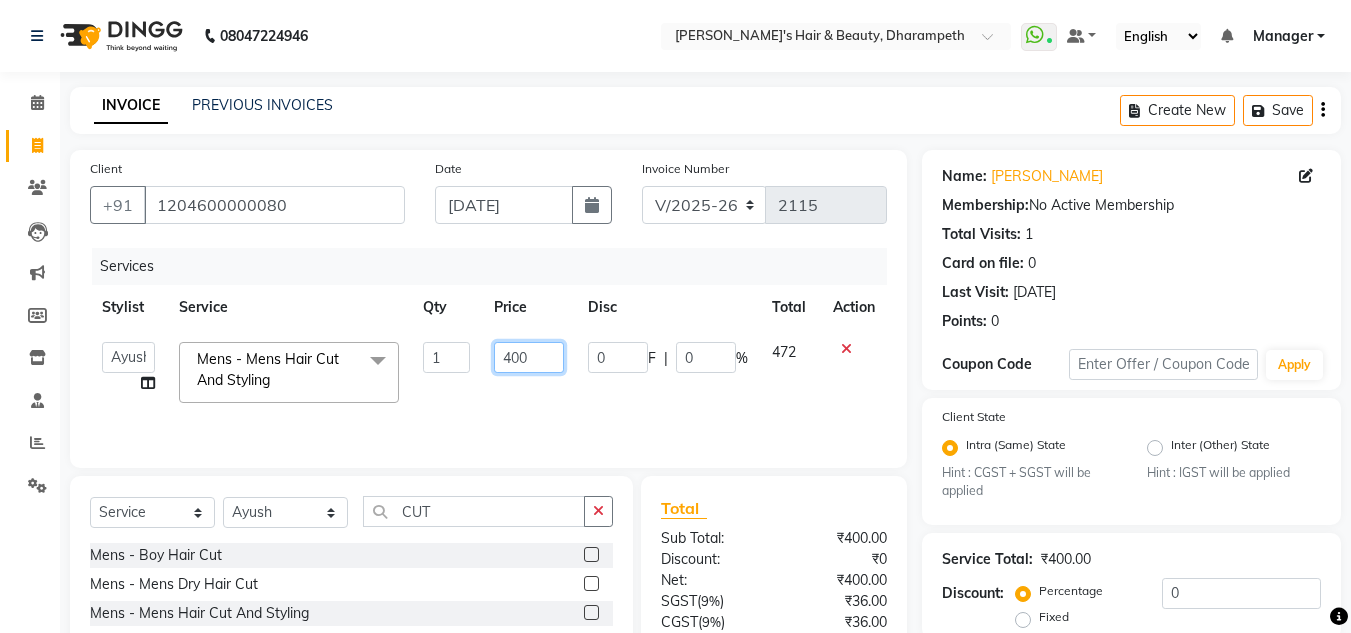 click on "400" 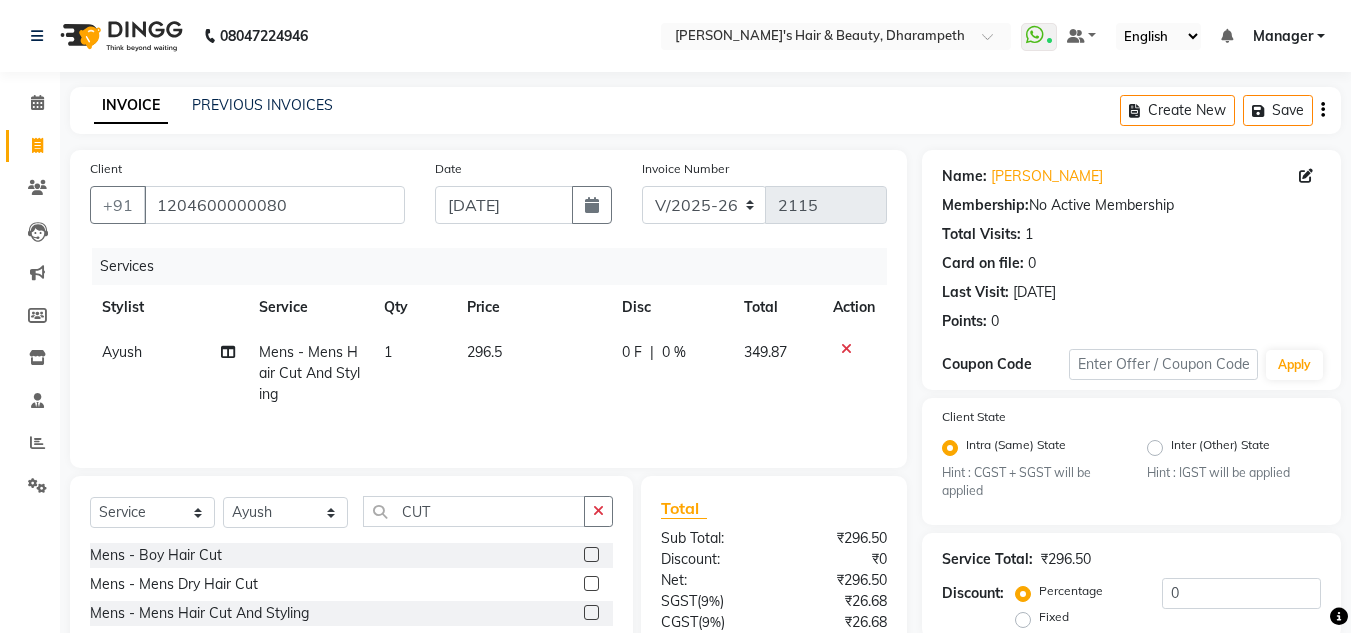 click on "349.87" 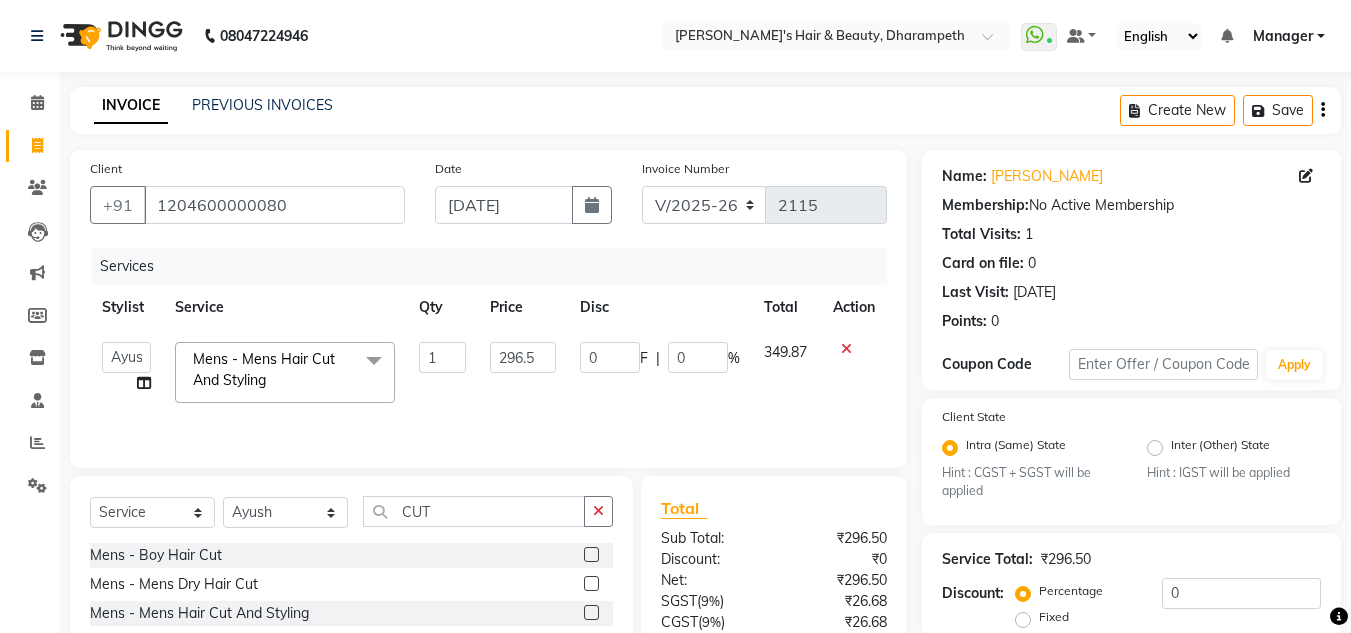 scroll, scrollTop: 188, scrollLeft: 0, axis: vertical 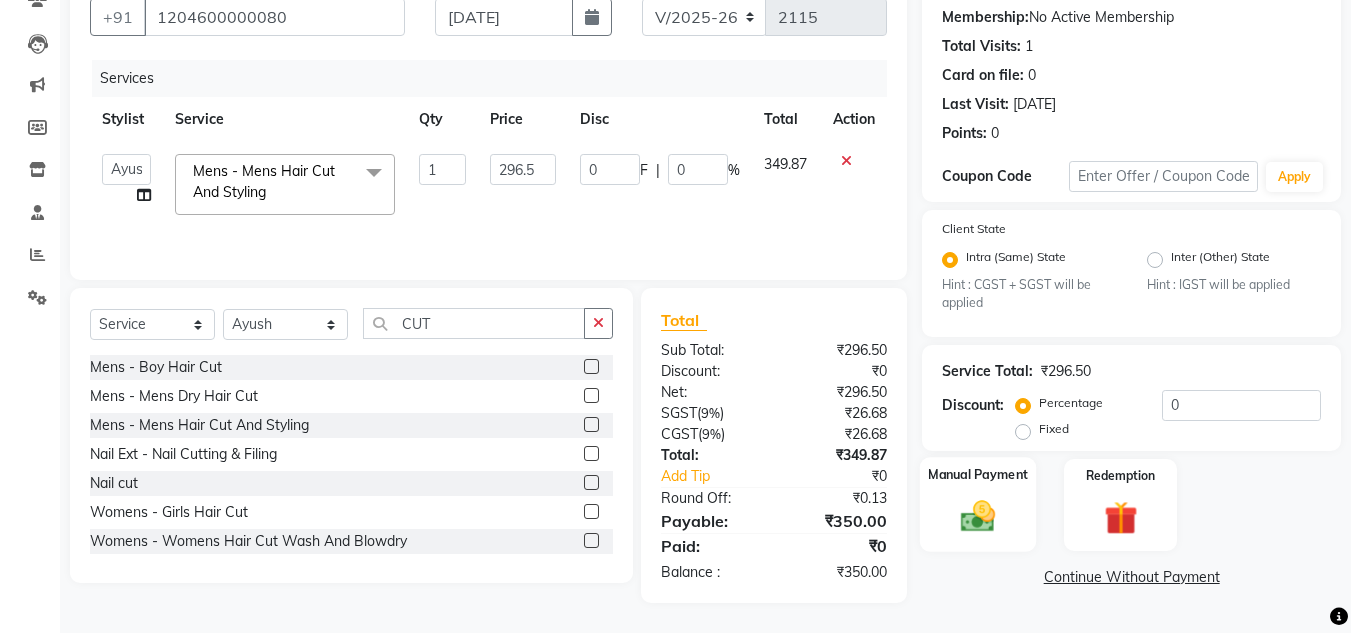 click 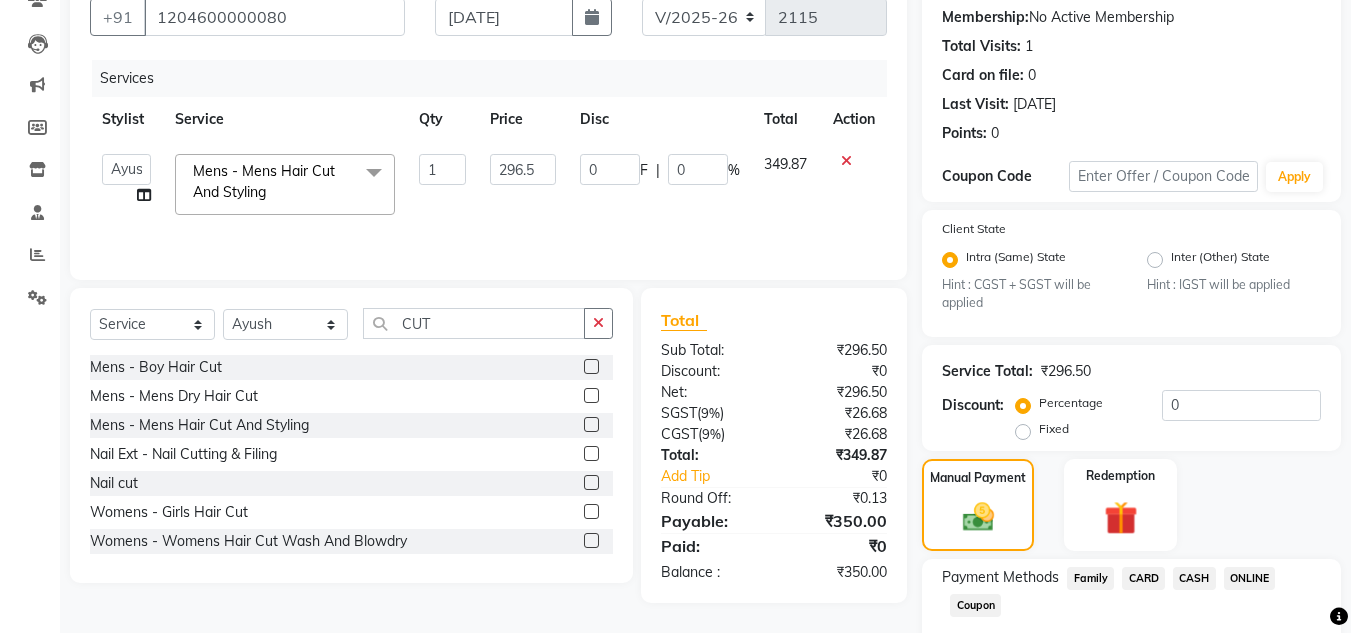 click on "CASH" 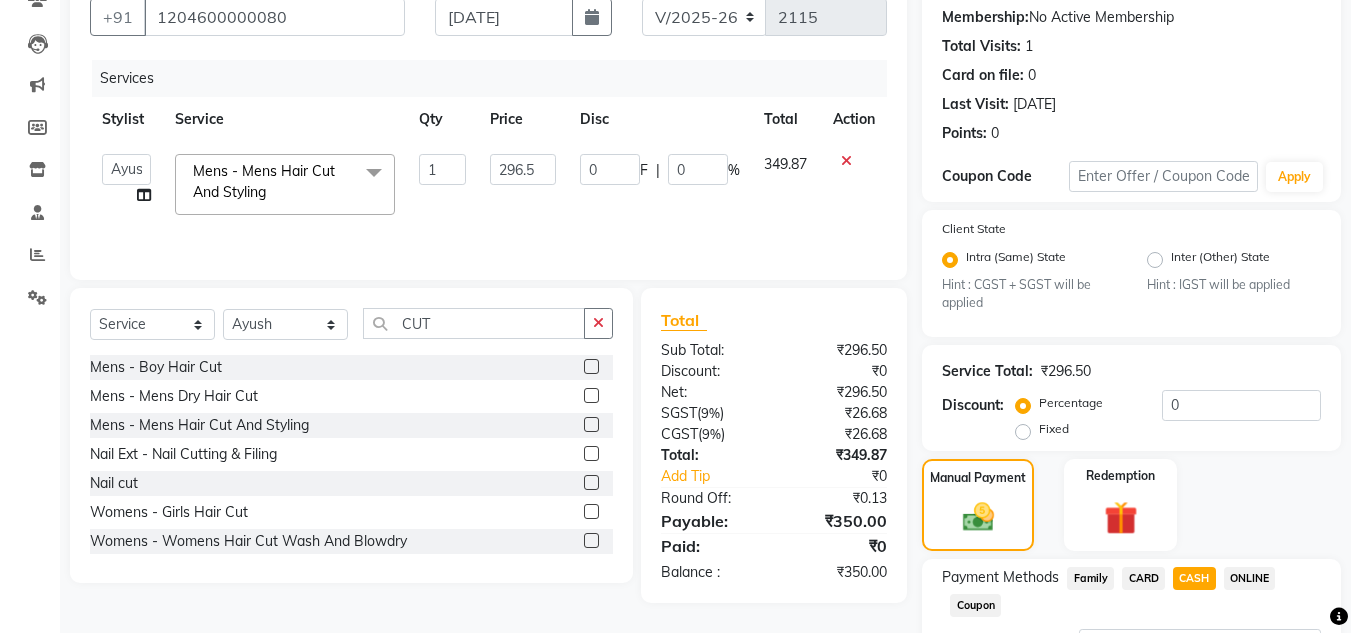scroll, scrollTop: 361, scrollLeft: 0, axis: vertical 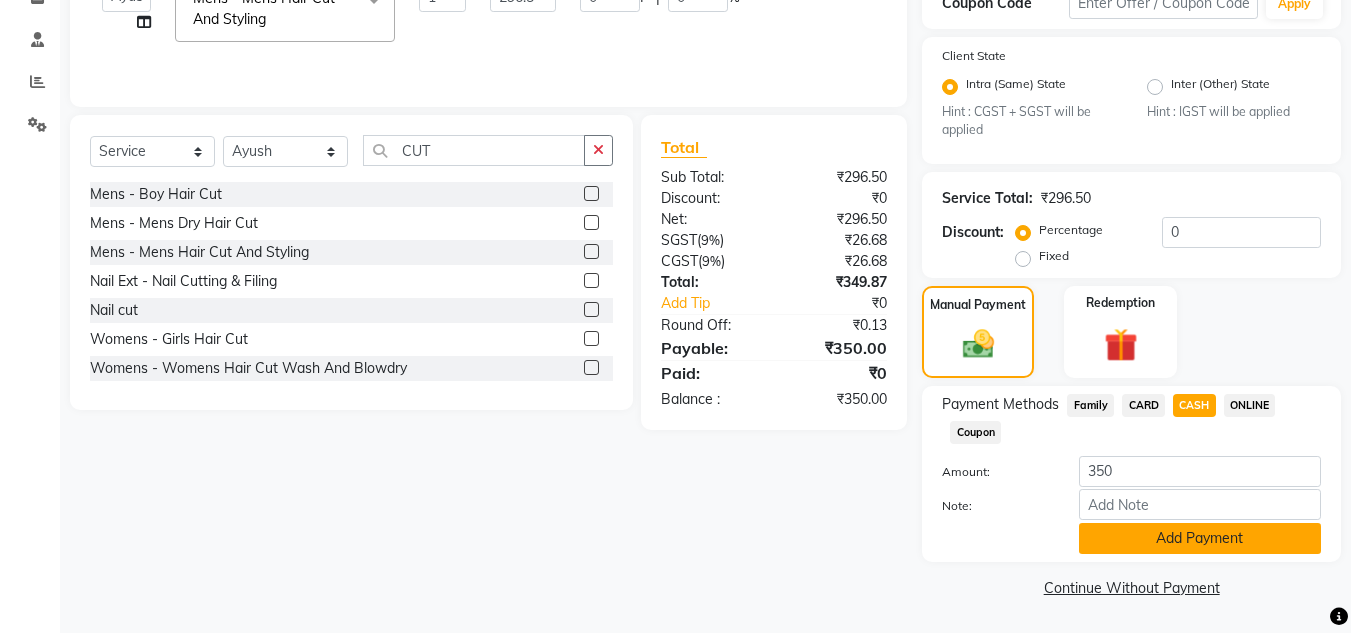 click on "Add Payment" 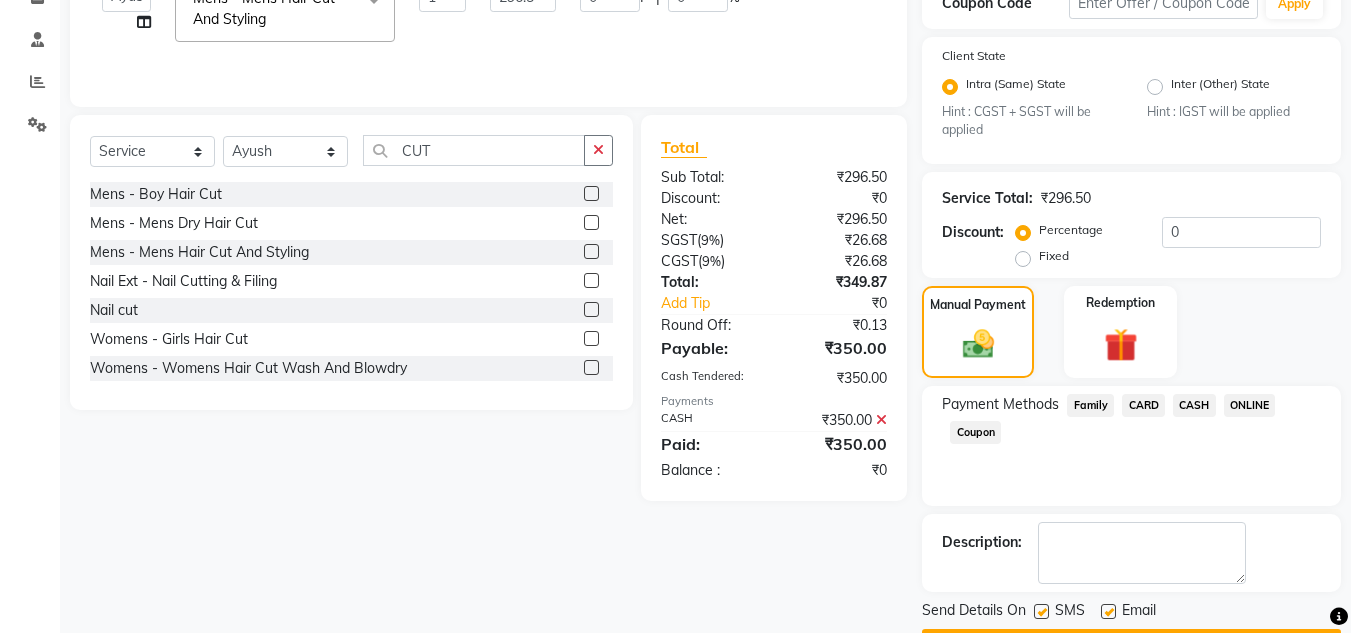 scroll, scrollTop: 418, scrollLeft: 0, axis: vertical 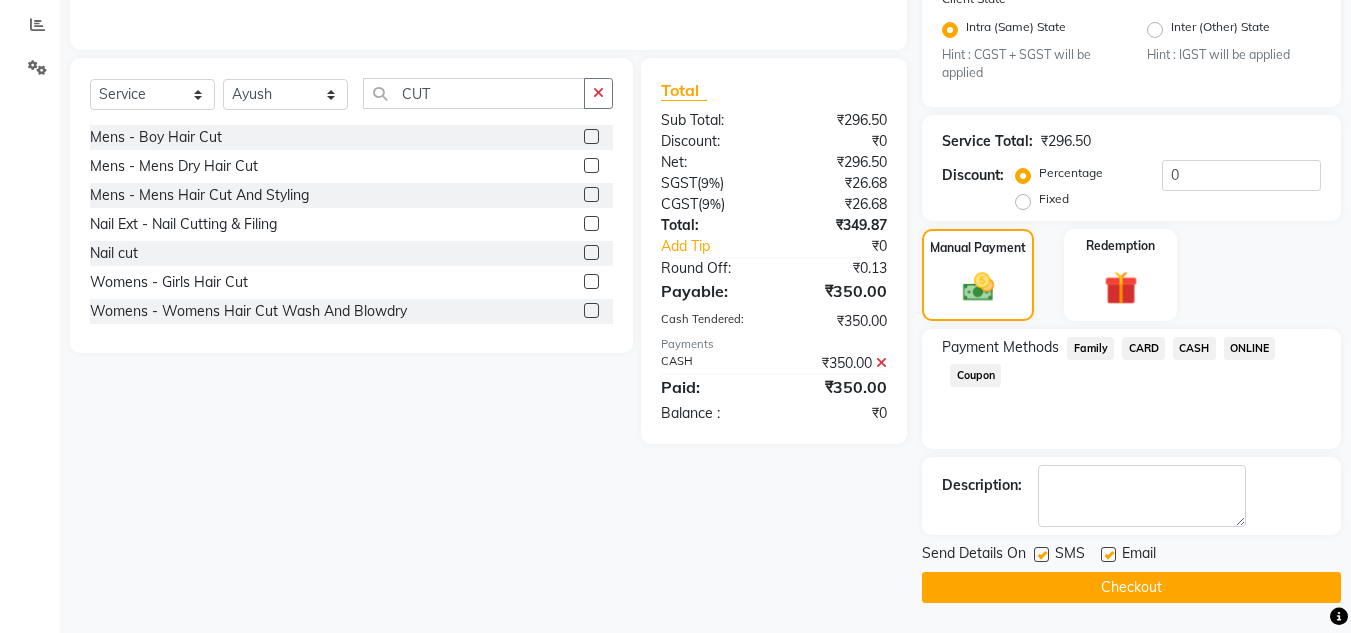 click on "Checkout" 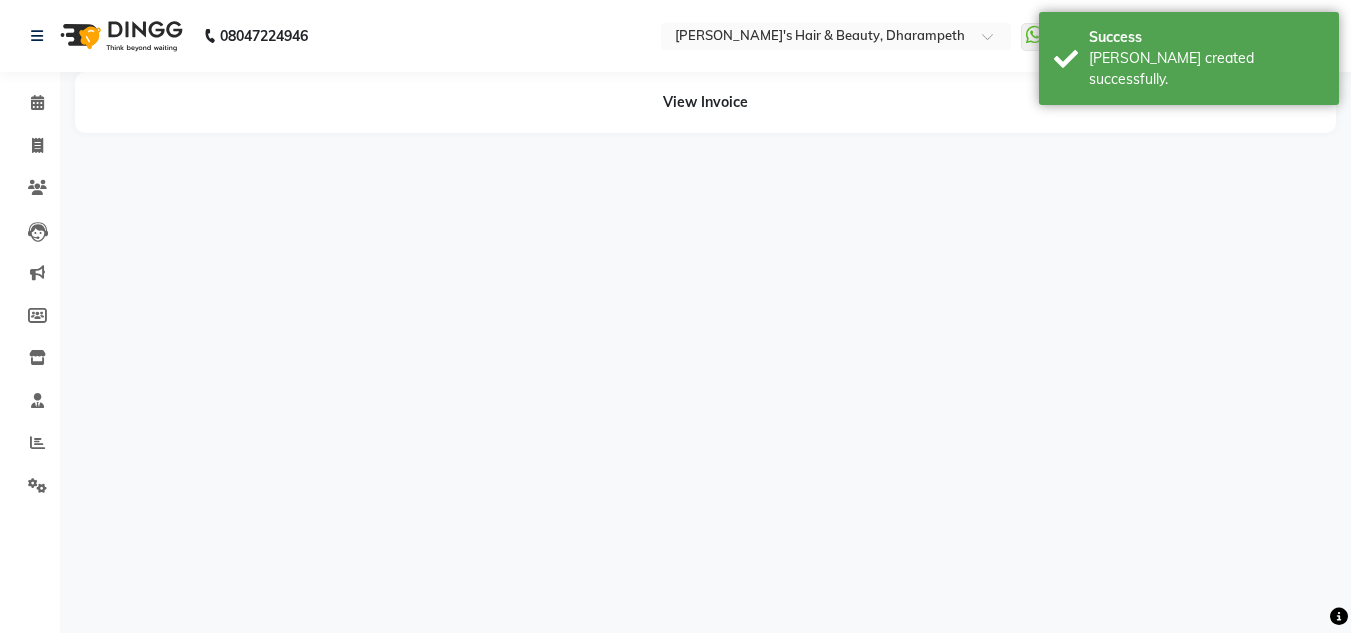 scroll, scrollTop: 0, scrollLeft: 0, axis: both 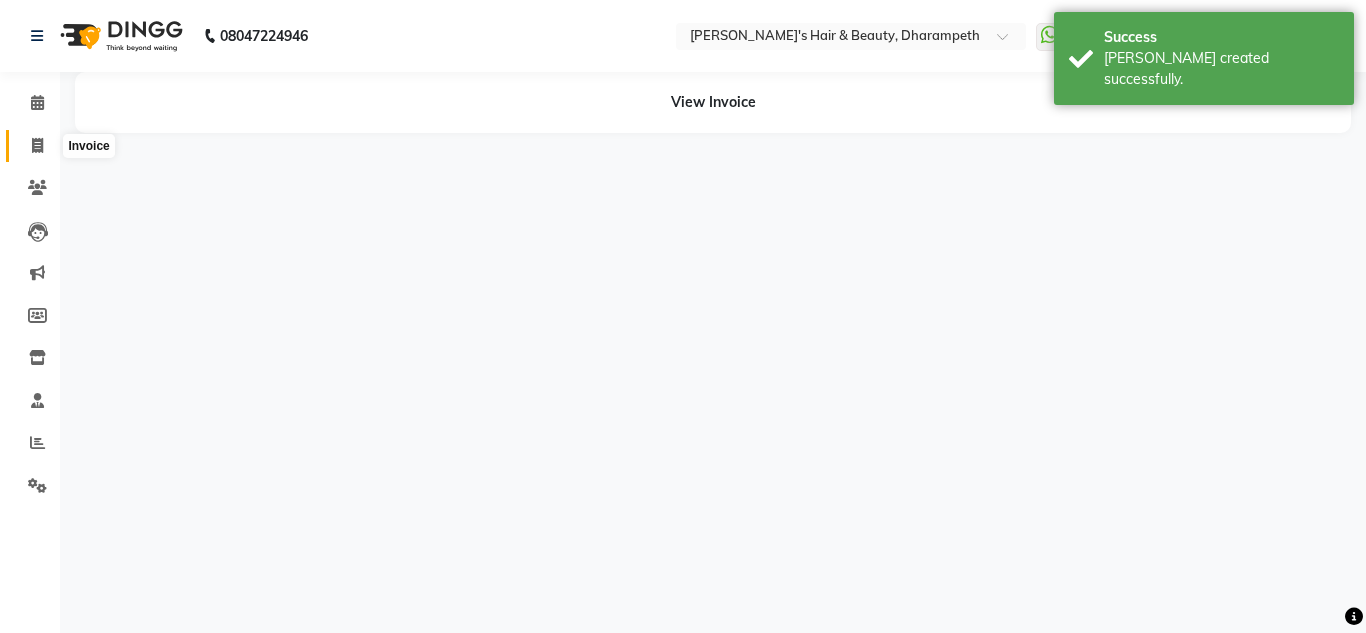 click 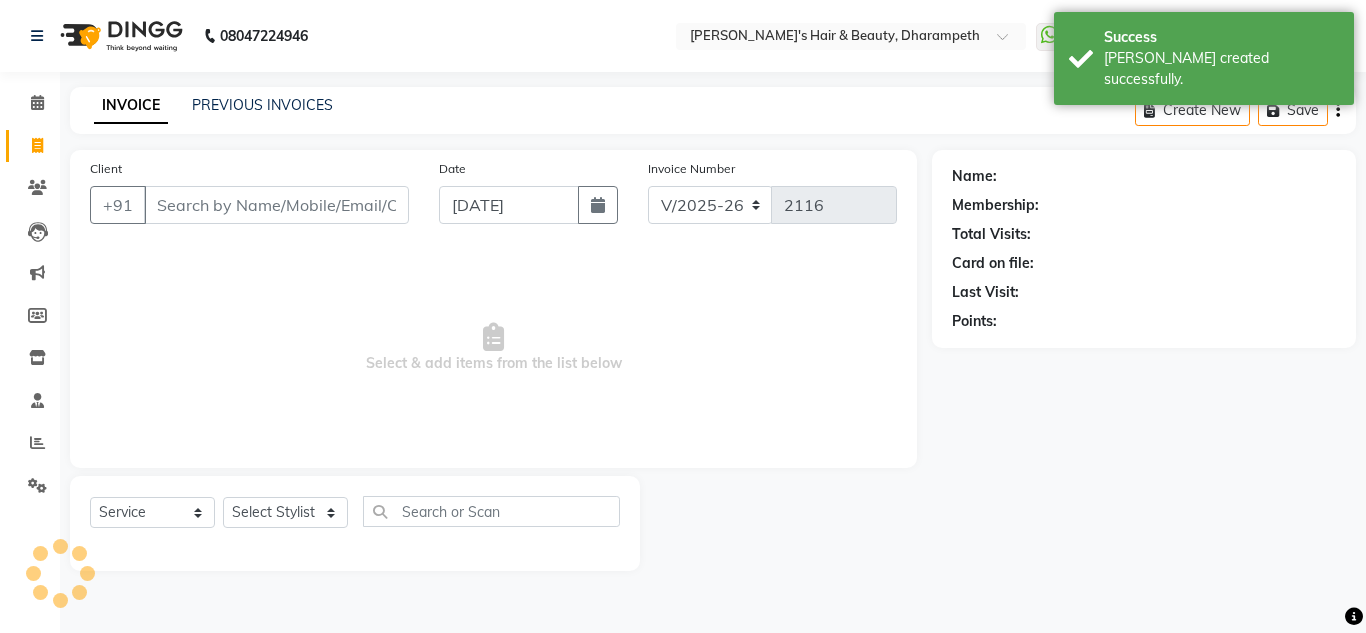 click on "Client" at bounding box center [276, 205] 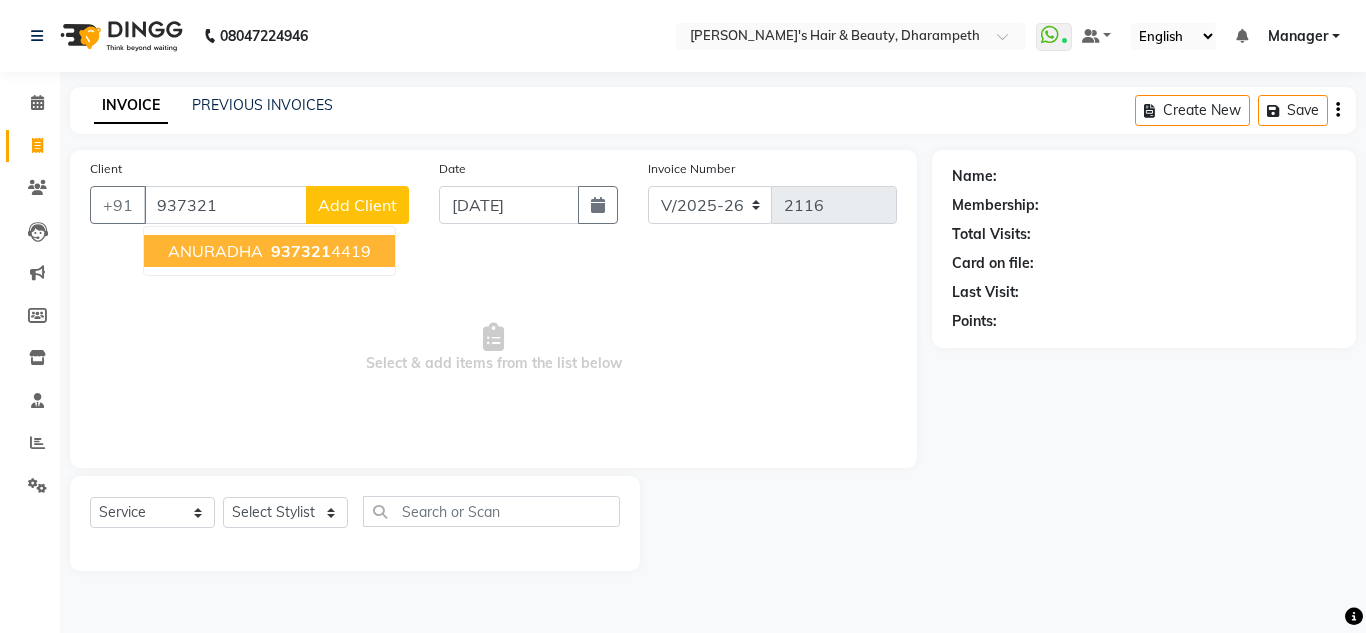 click on "937321 4419" at bounding box center [319, 251] 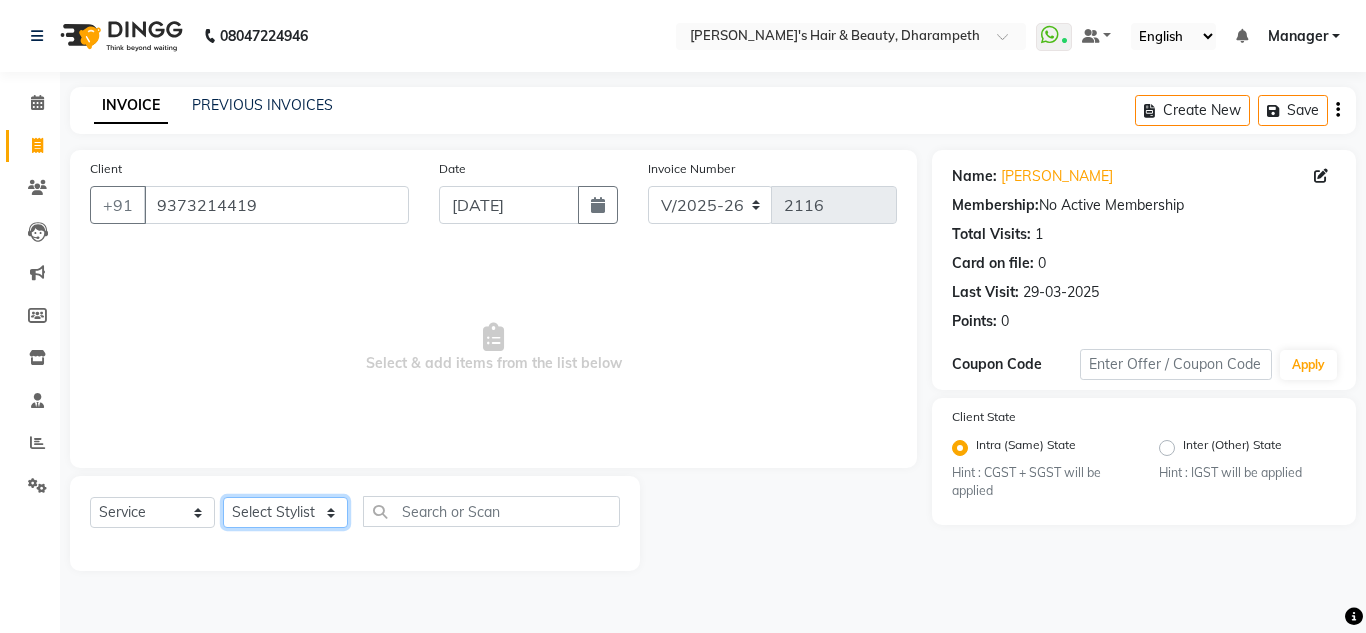 click on "Select Stylist Anuj W [PERSON_NAME] [PERSON_NAME]  Manager [PERSON_NAME] C [PERSON_NAME] S [PERSON_NAME] S Shilpa P Vedant N" 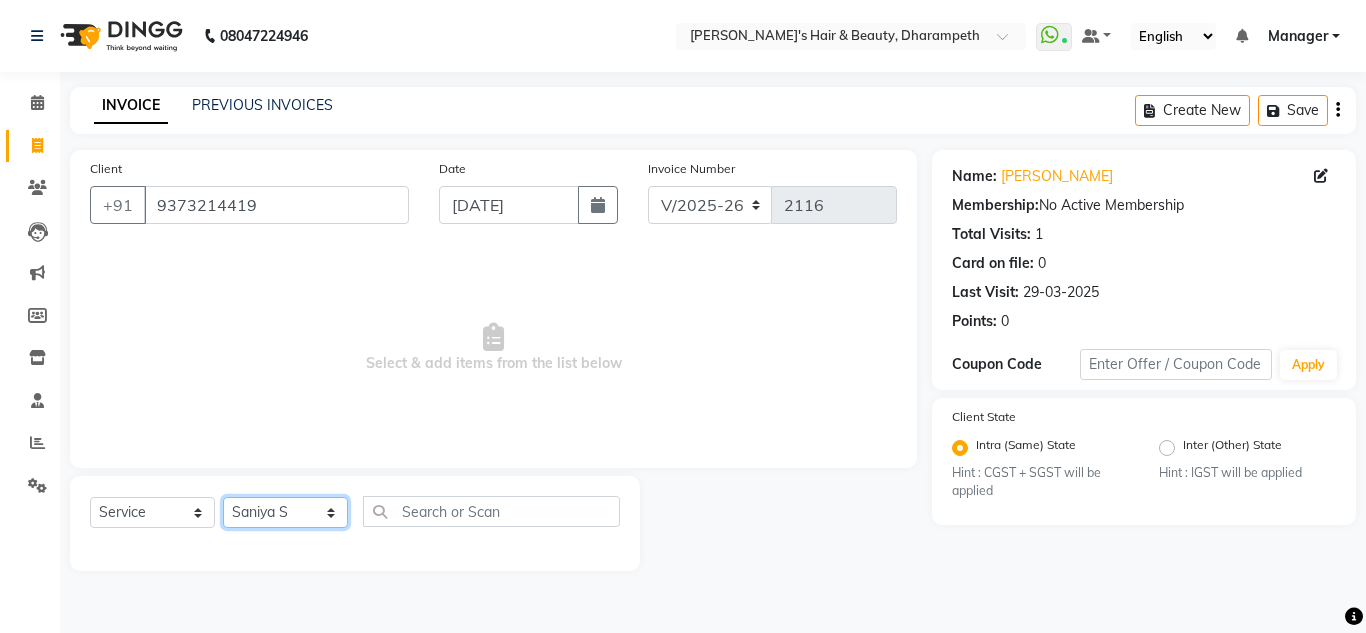 click on "Select Stylist Anuj W [PERSON_NAME] [PERSON_NAME]  Manager [PERSON_NAME] C [PERSON_NAME] S [PERSON_NAME] S Shilpa P Vedant N" 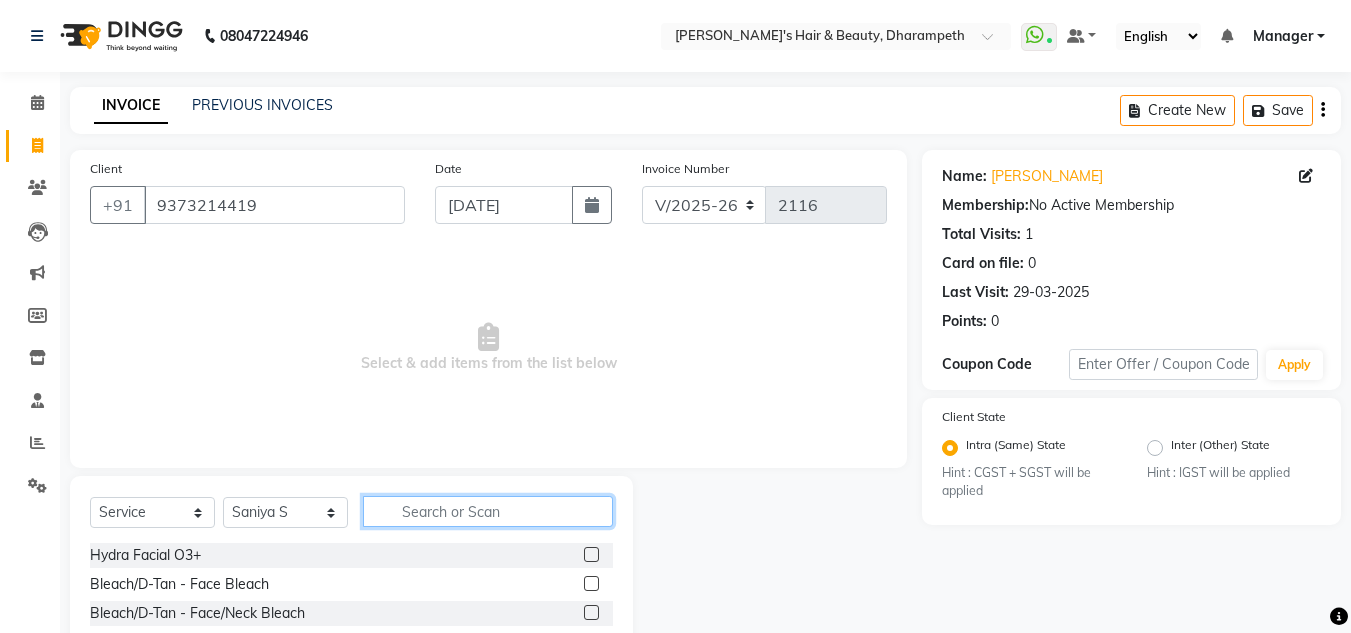 click 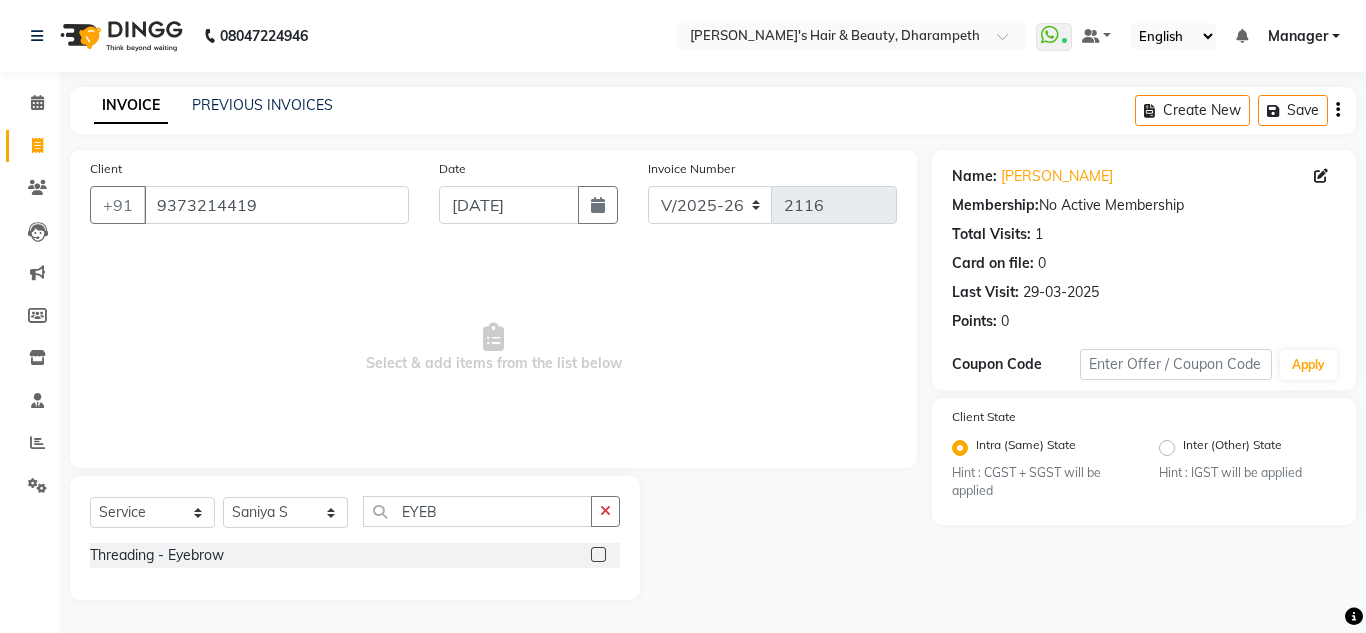 click 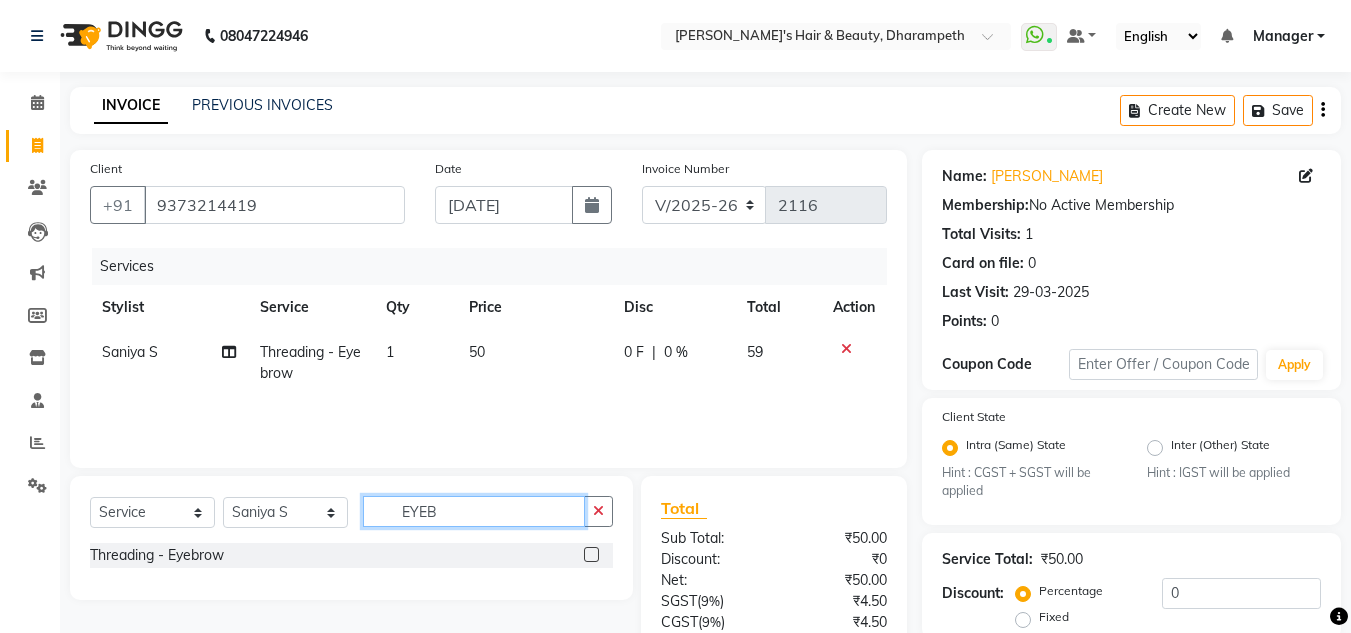 click on "EYEB" 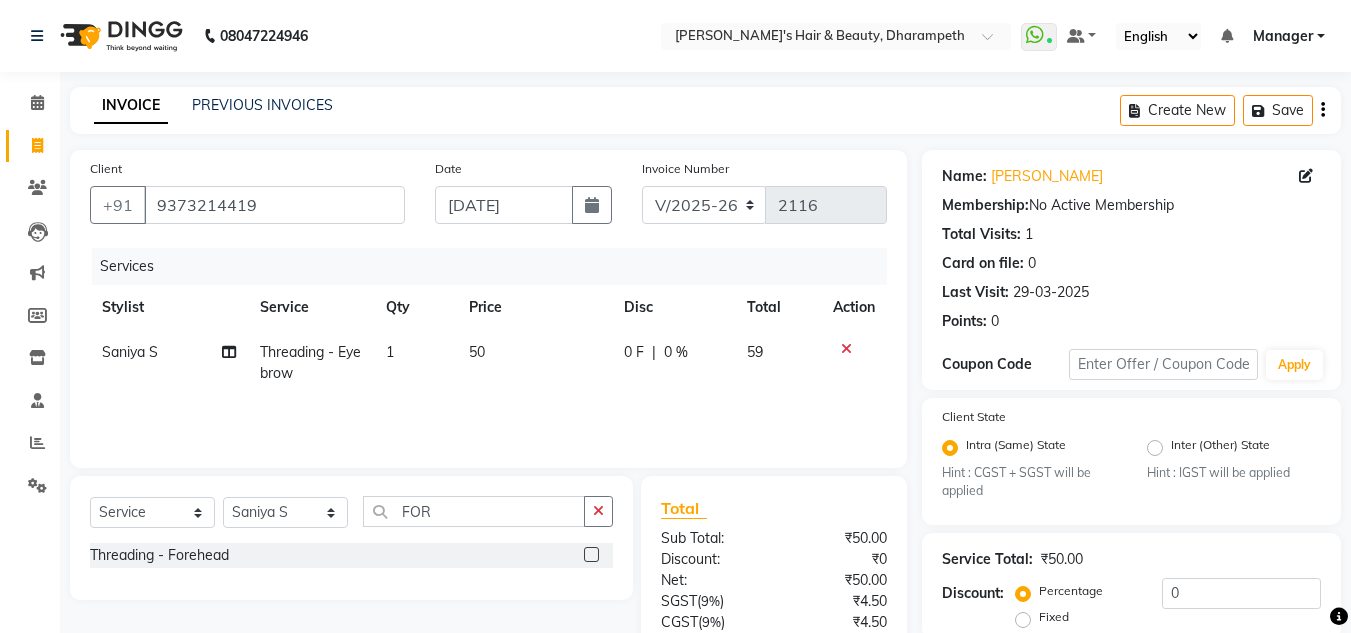 click 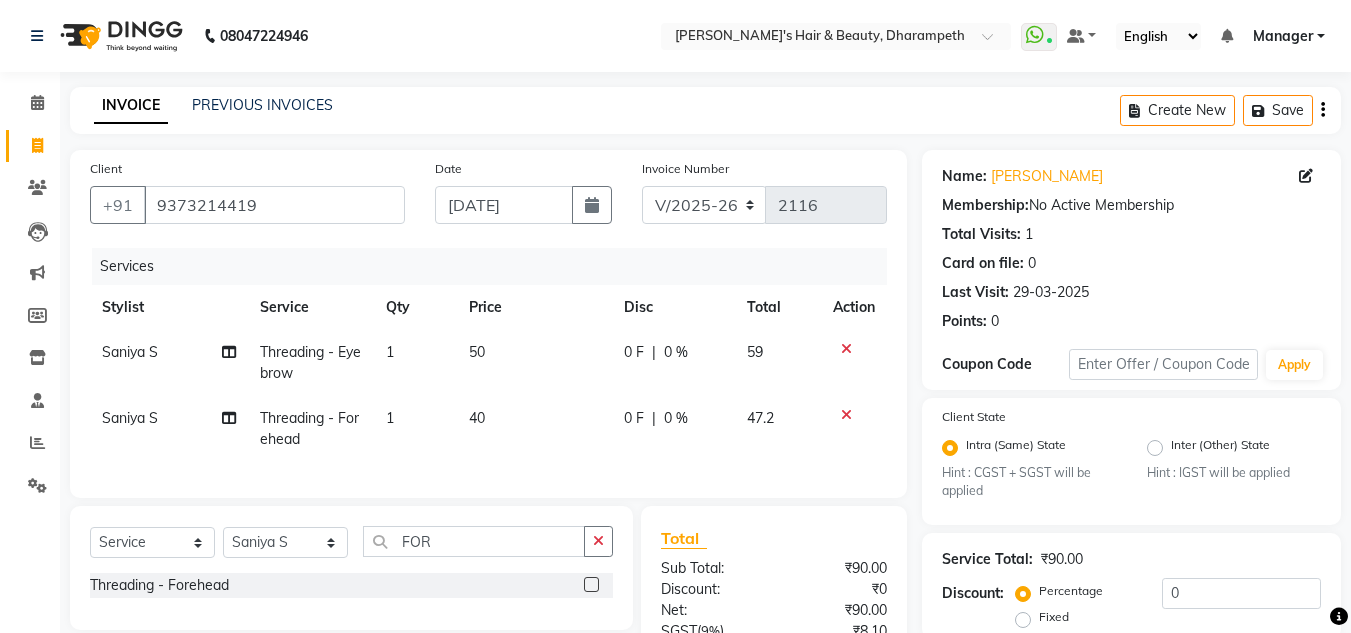 click on "40" 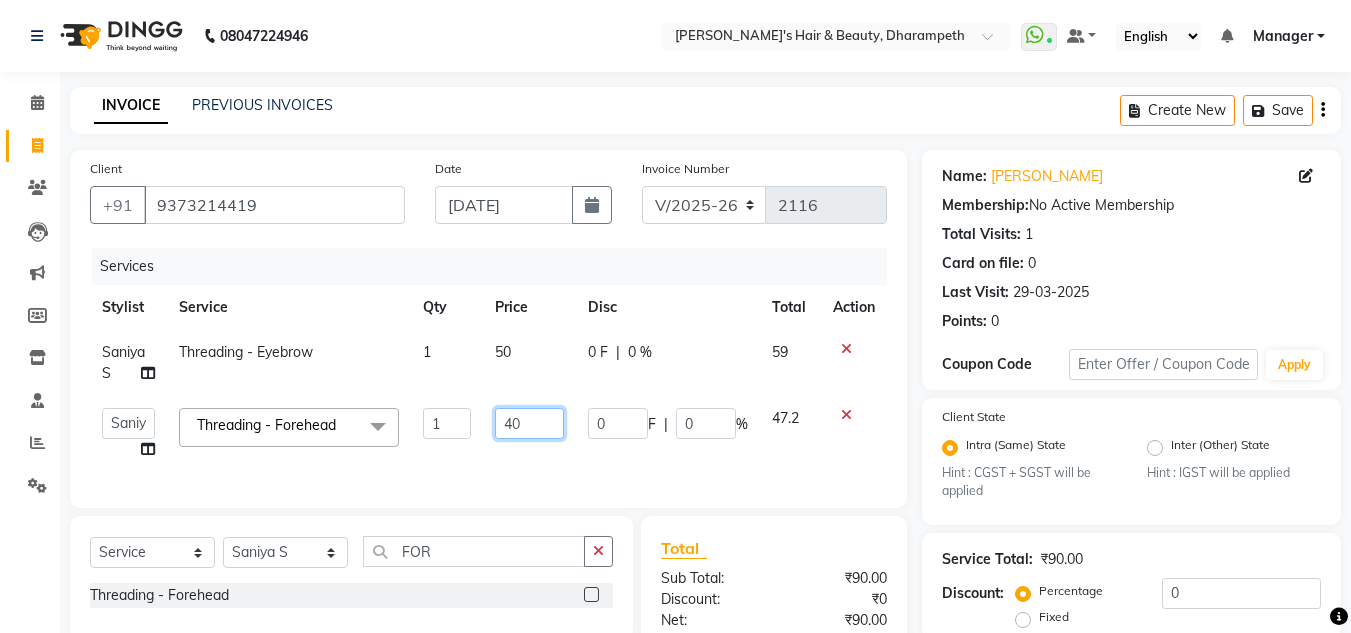 click on "40" 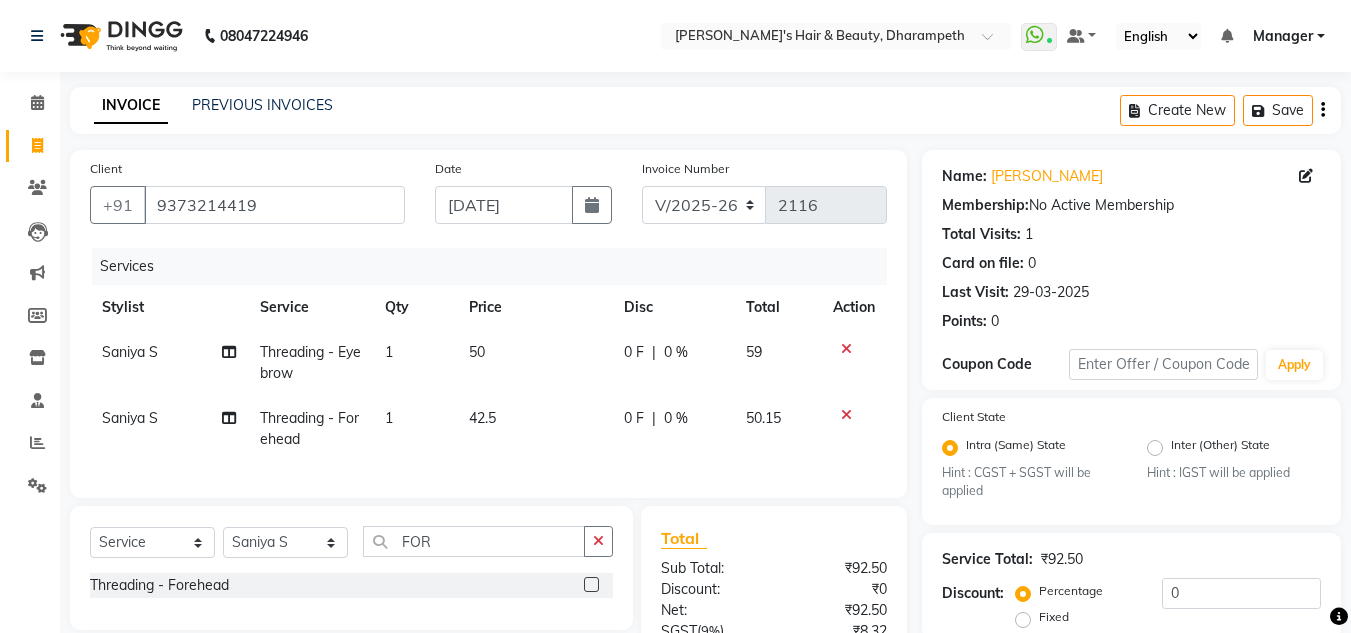 click on "50.15" 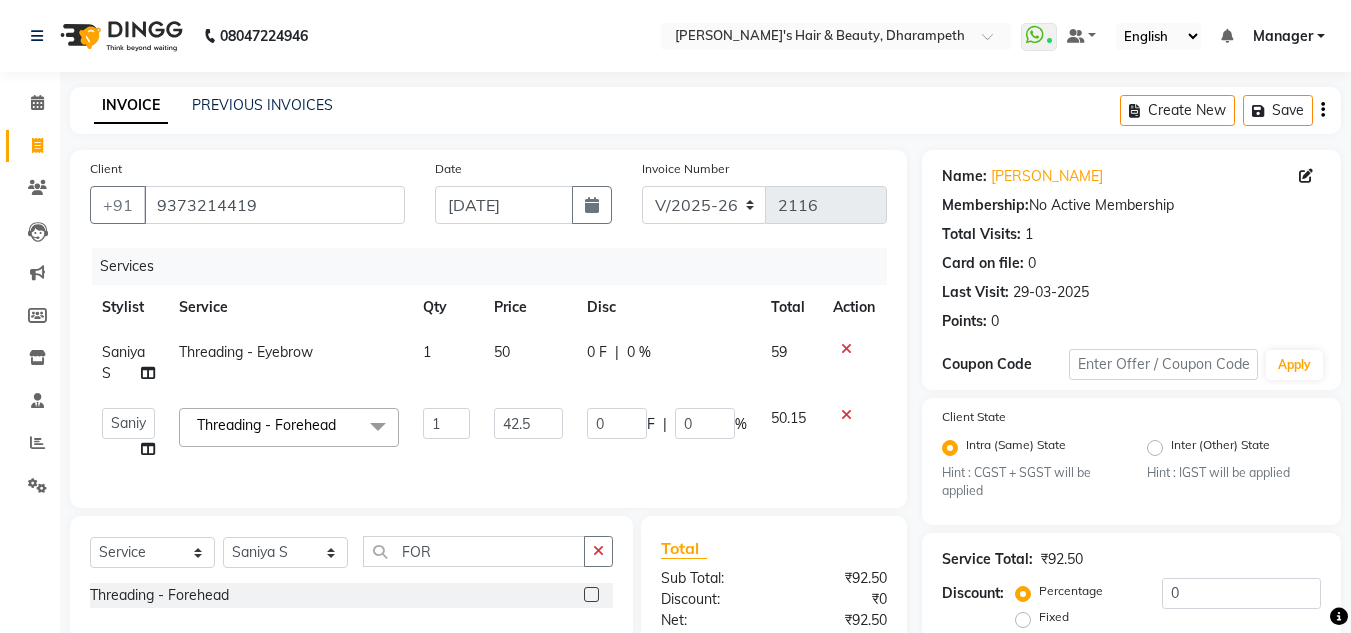 click on "50" 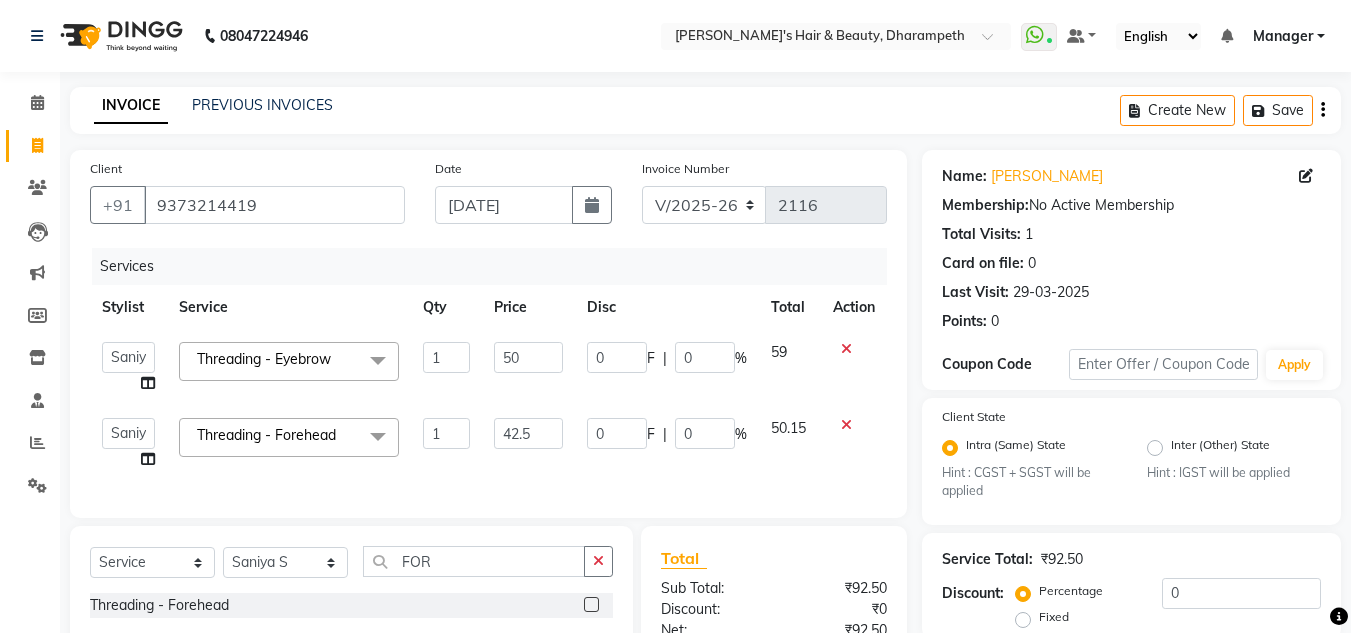 click on "50" 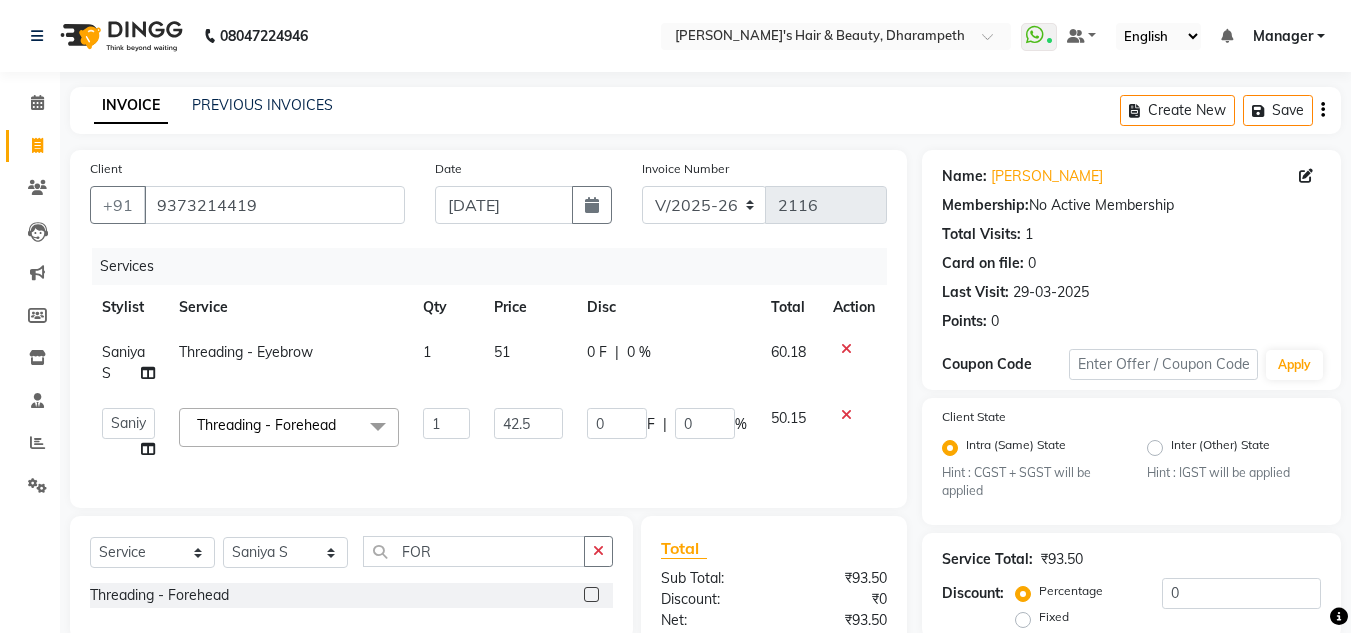 click on "60.18" 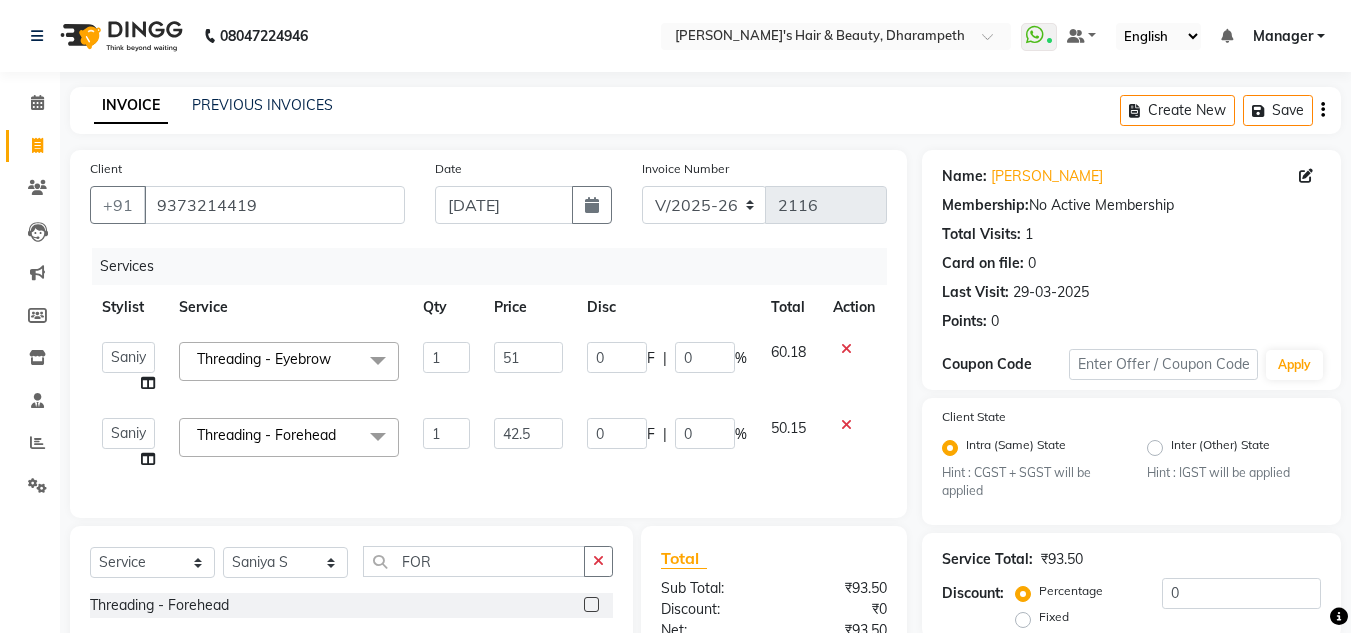 scroll, scrollTop: 253, scrollLeft: 0, axis: vertical 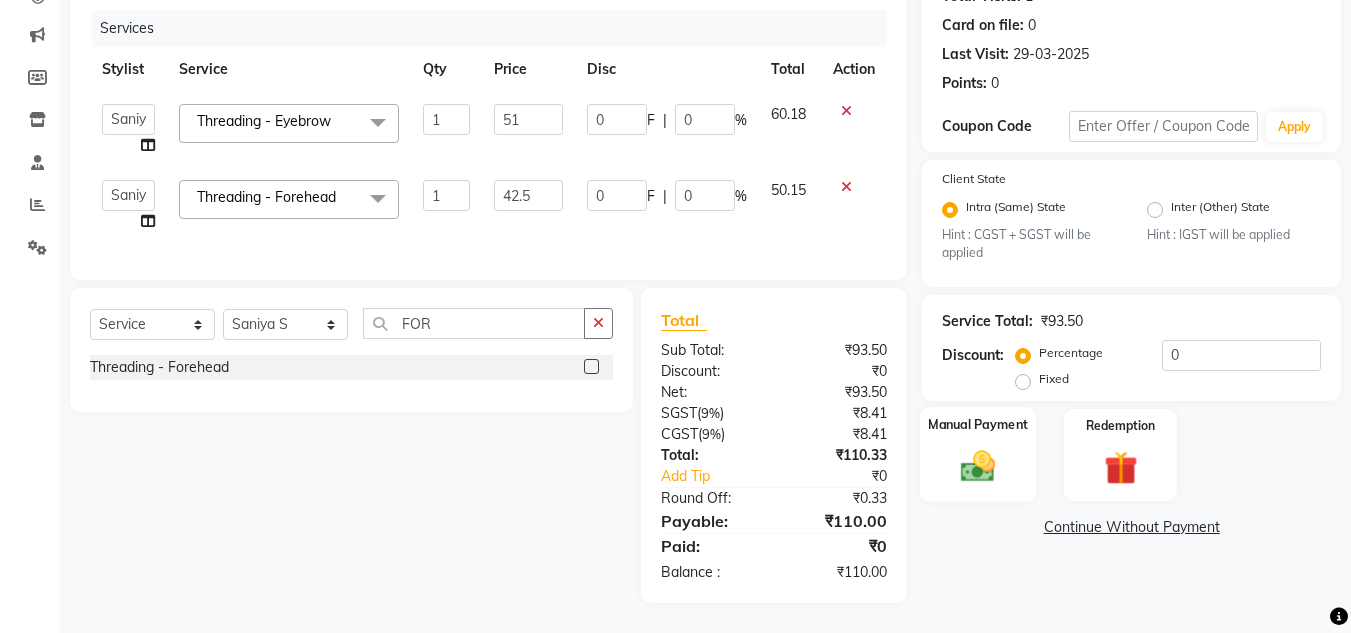 click 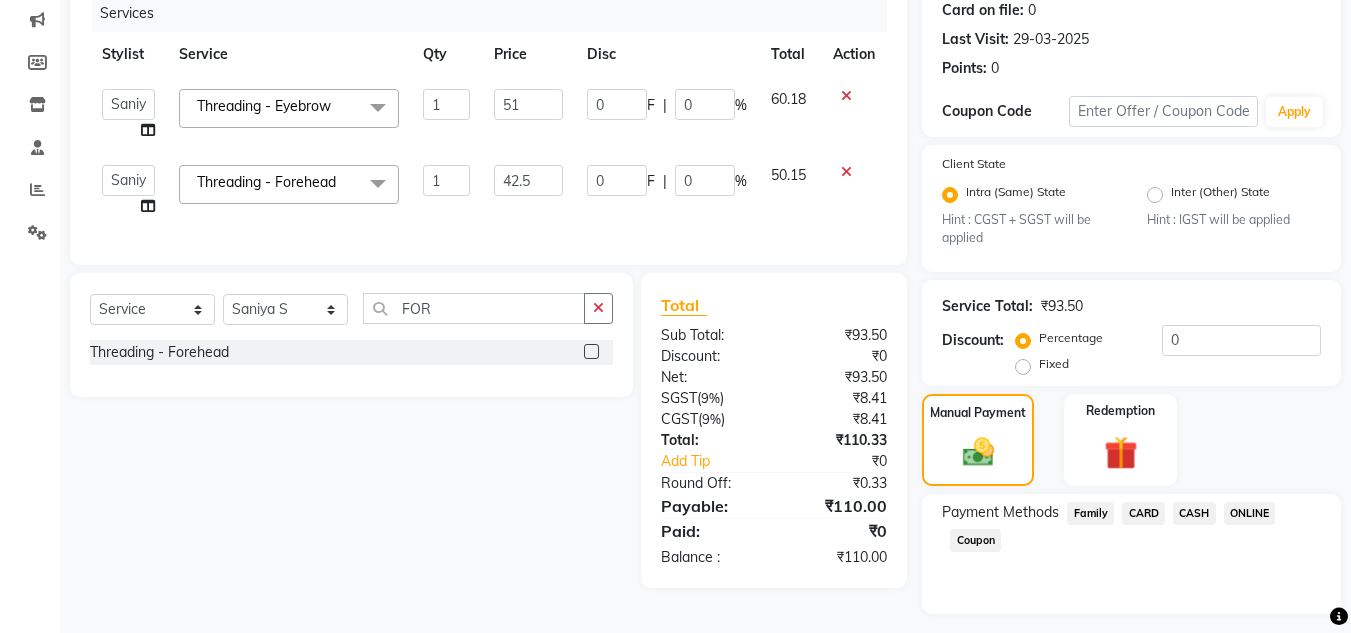 click on "ONLINE" 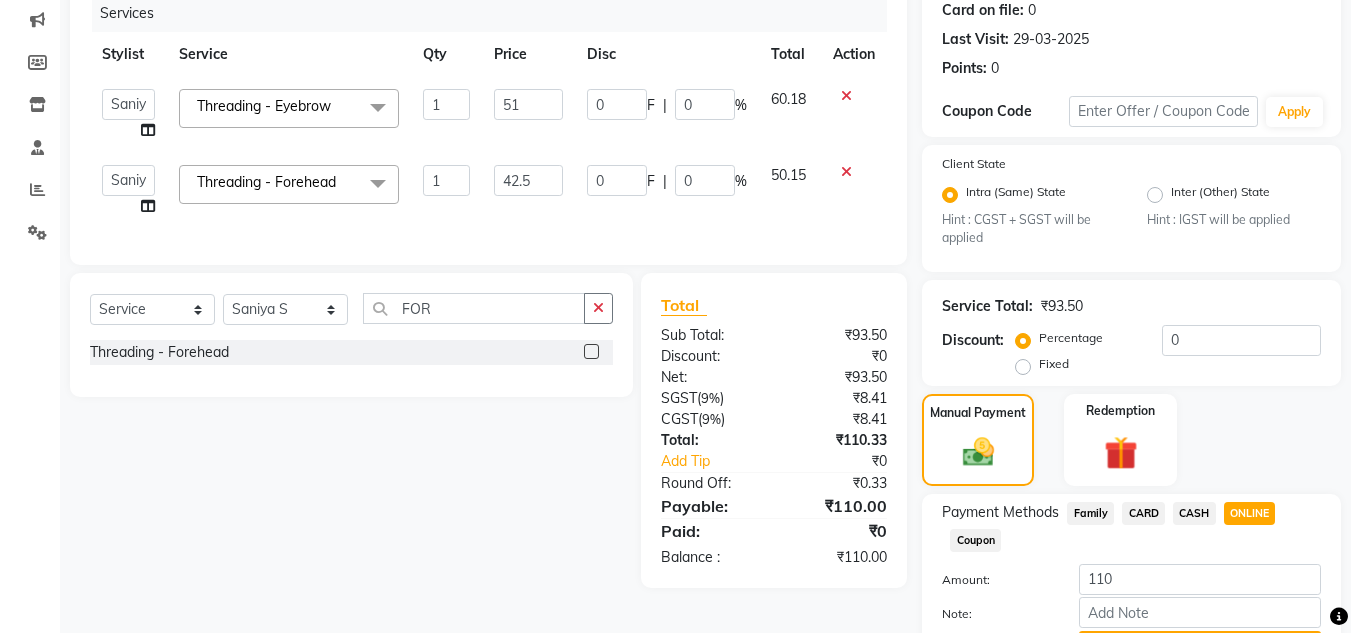 scroll, scrollTop: 361, scrollLeft: 0, axis: vertical 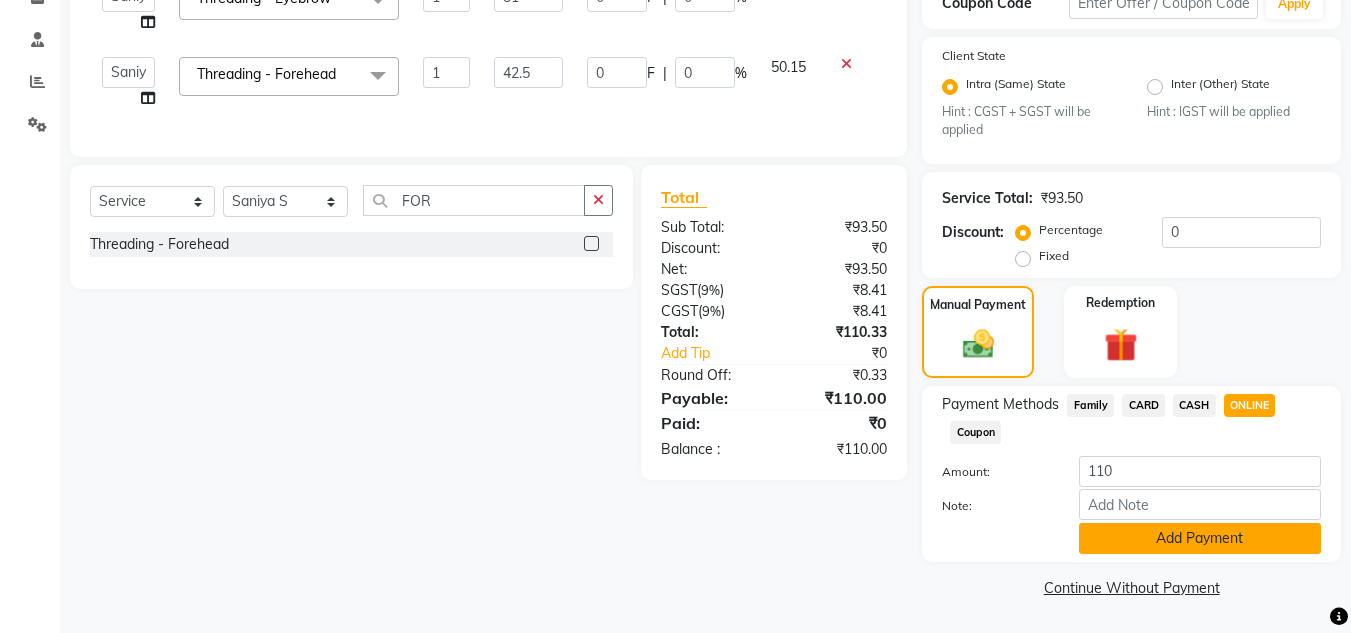 click on "Add Payment" 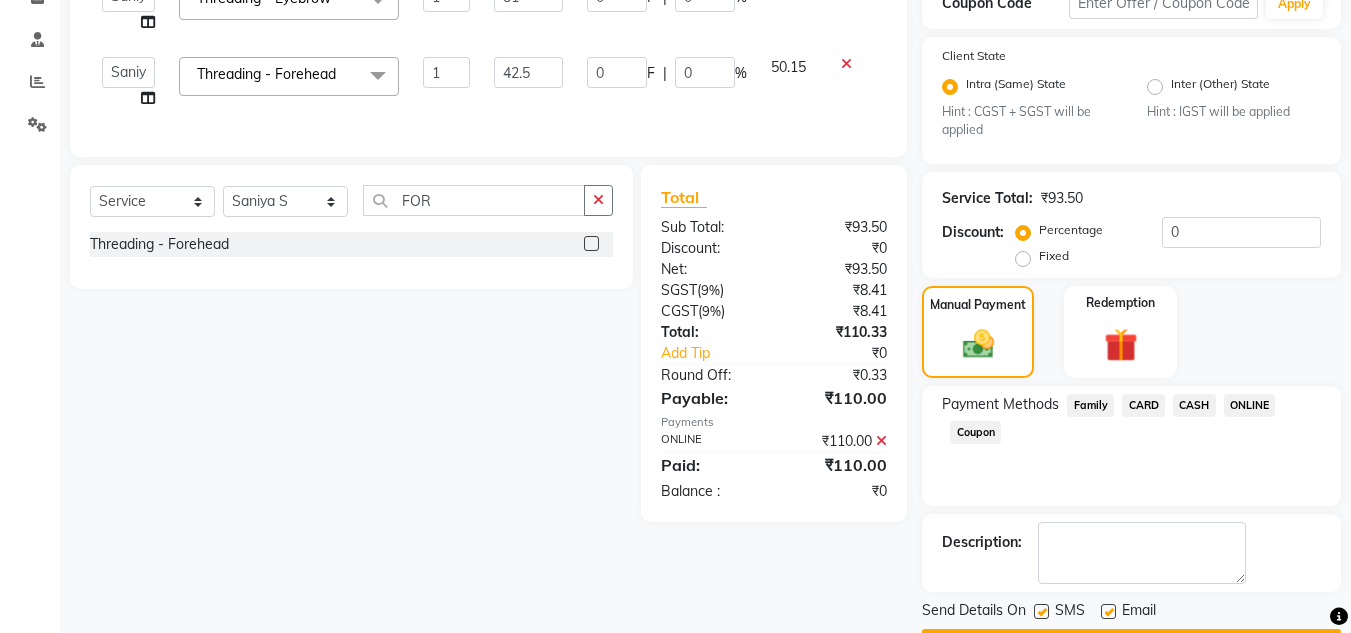 scroll, scrollTop: 418, scrollLeft: 0, axis: vertical 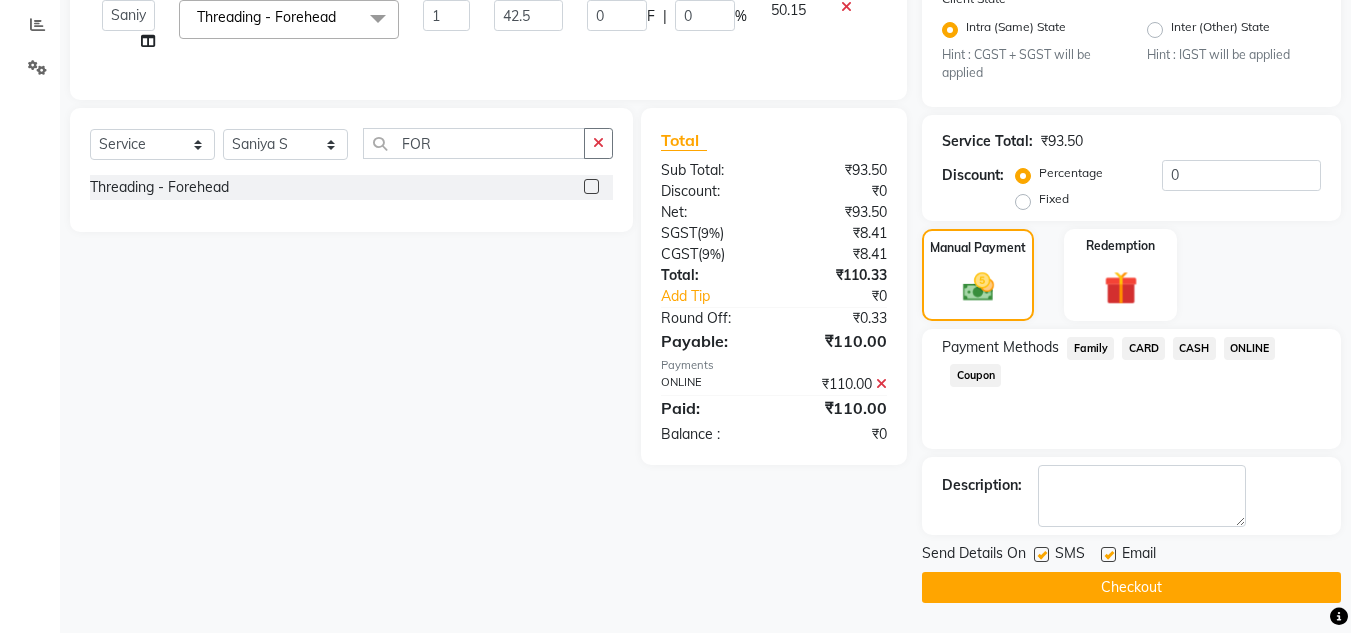 click on "Checkout" 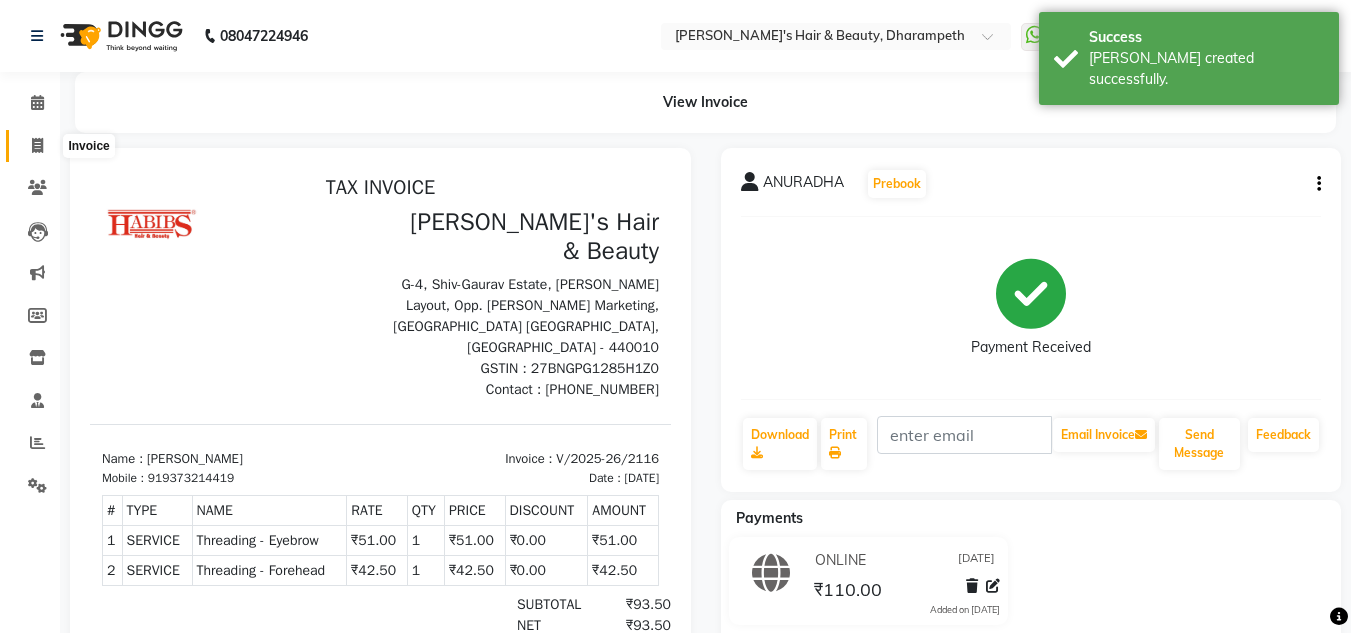 scroll, scrollTop: 0, scrollLeft: 0, axis: both 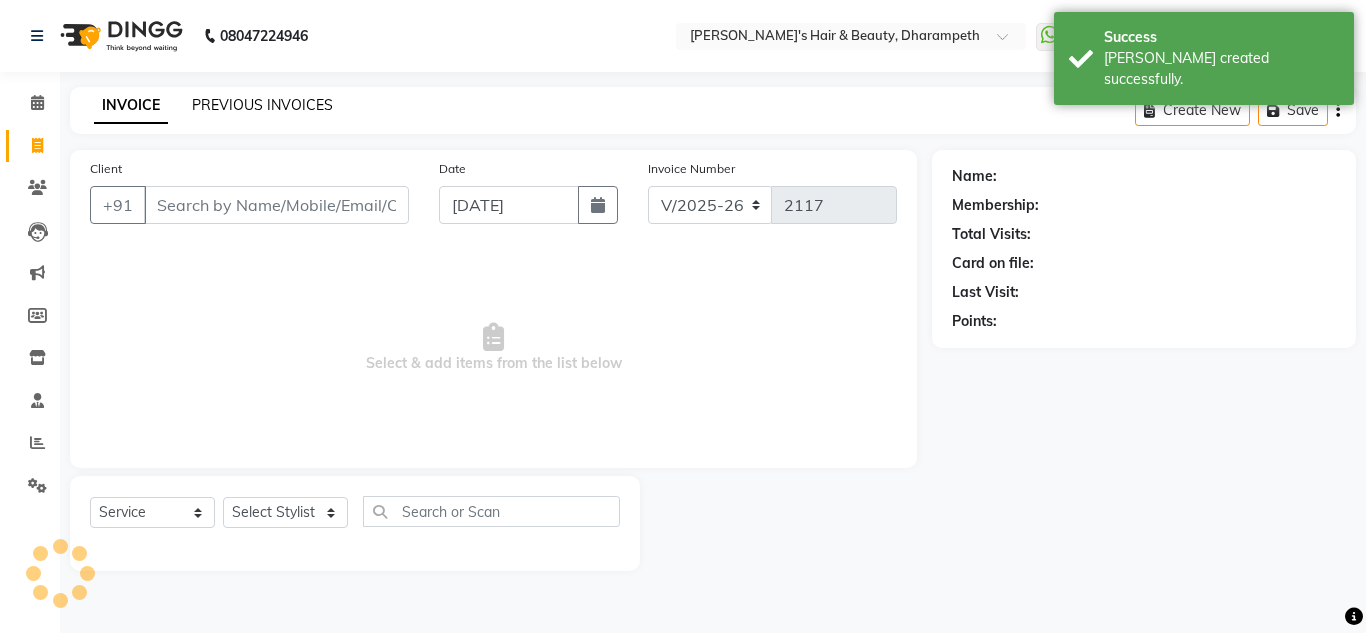 click on "PREVIOUS INVOICES" 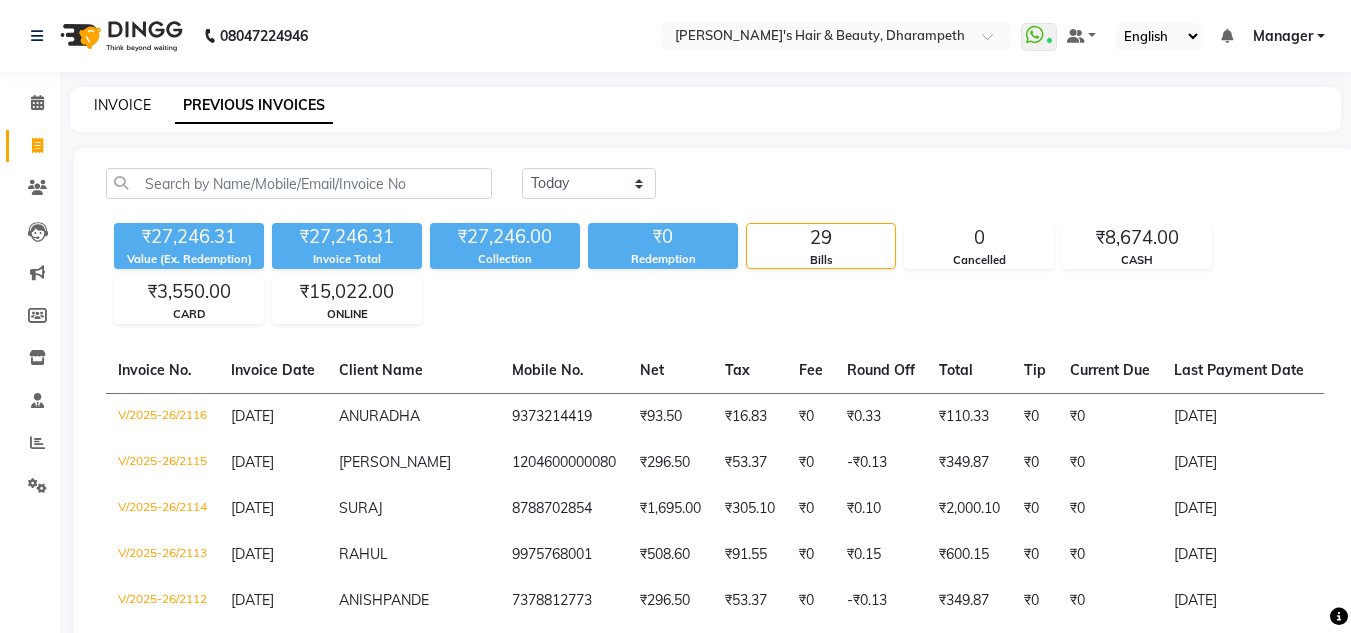 click on "INVOICE" 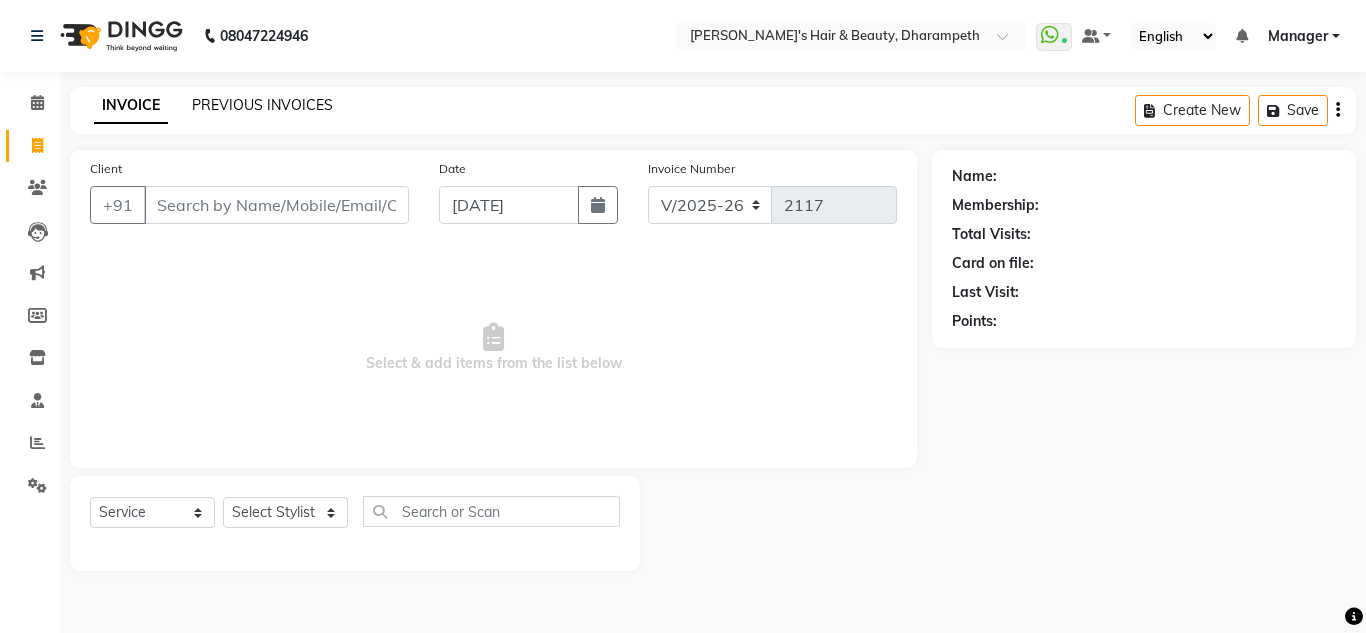 click on "PREVIOUS INVOICES" 